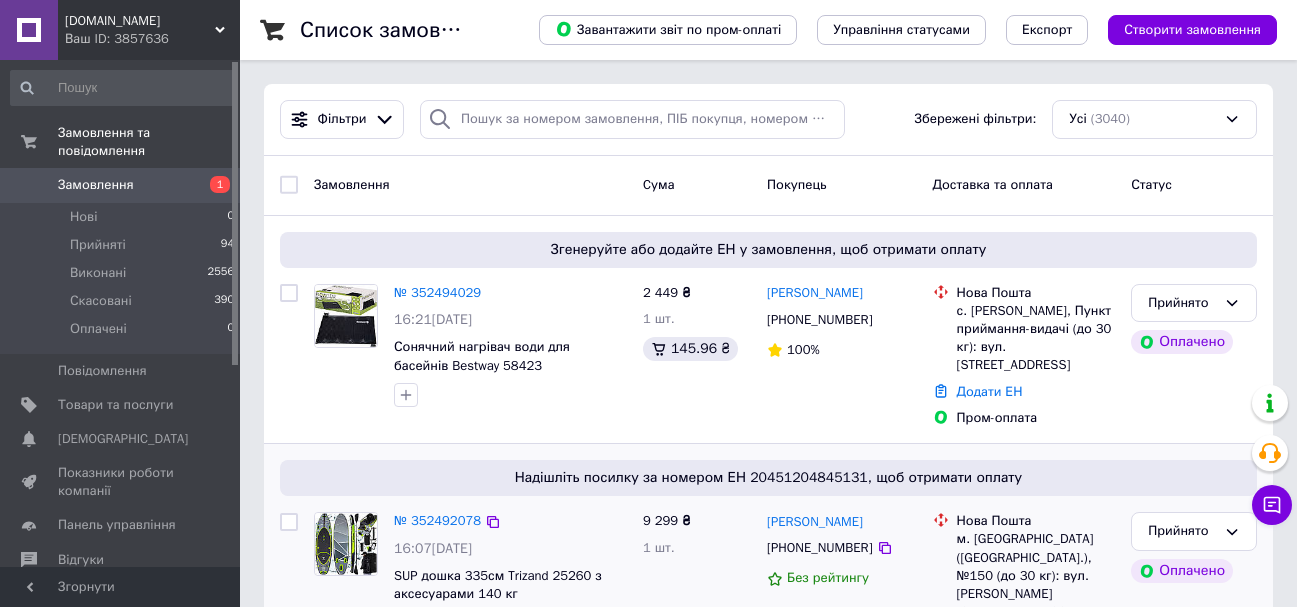 click at bounding box center (289, 522) 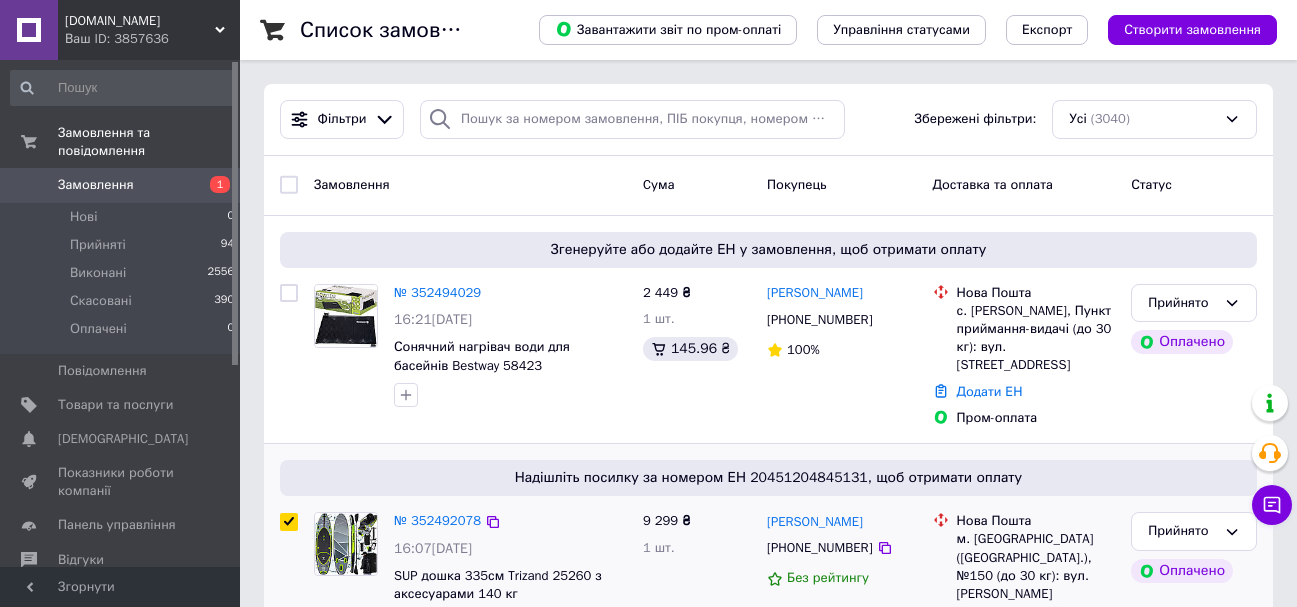 checkbox on "true" 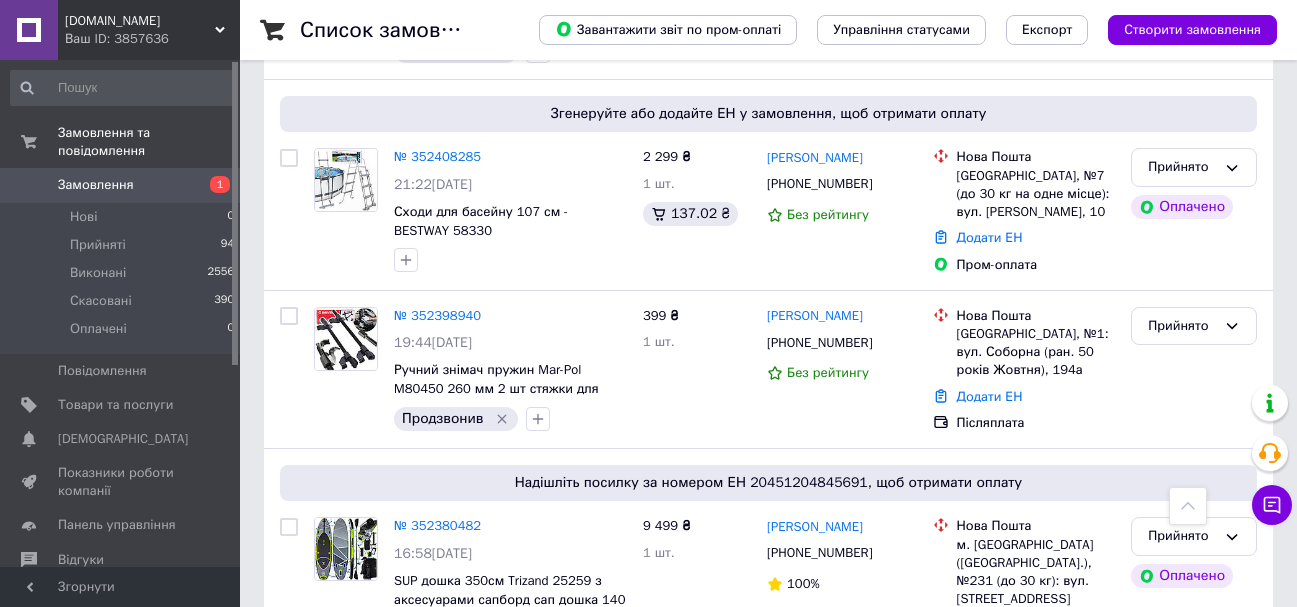 scroll, scrollTop: 2300, scrollLeft: 0, axis: vertical 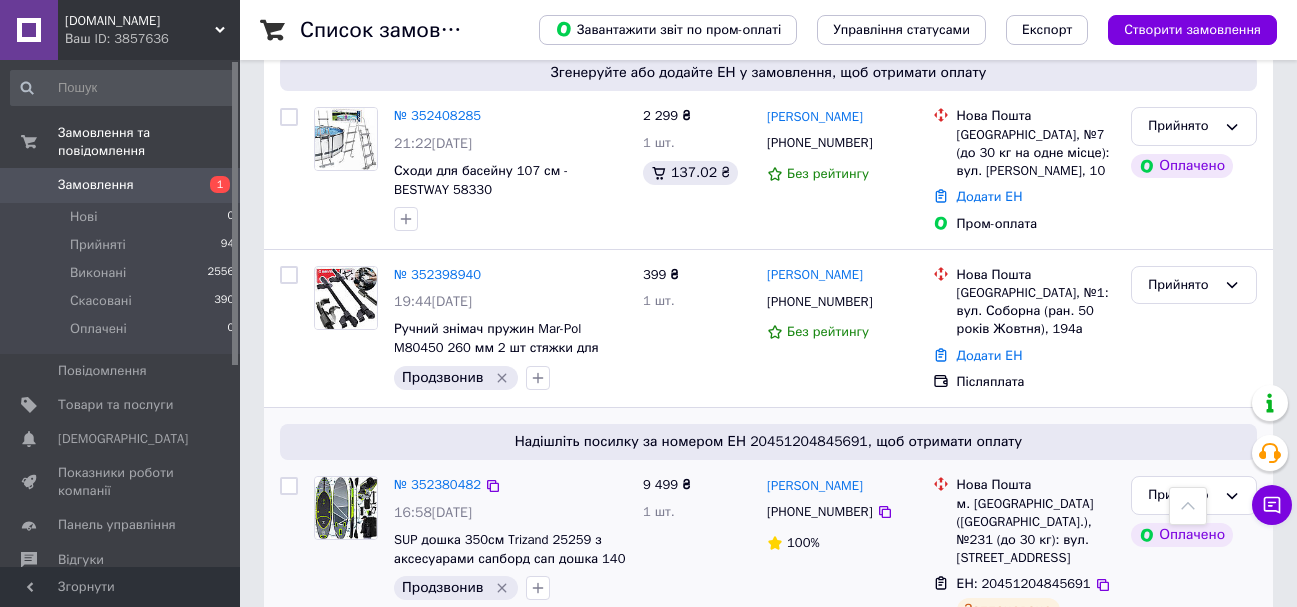click at bounding box center (289, 486) 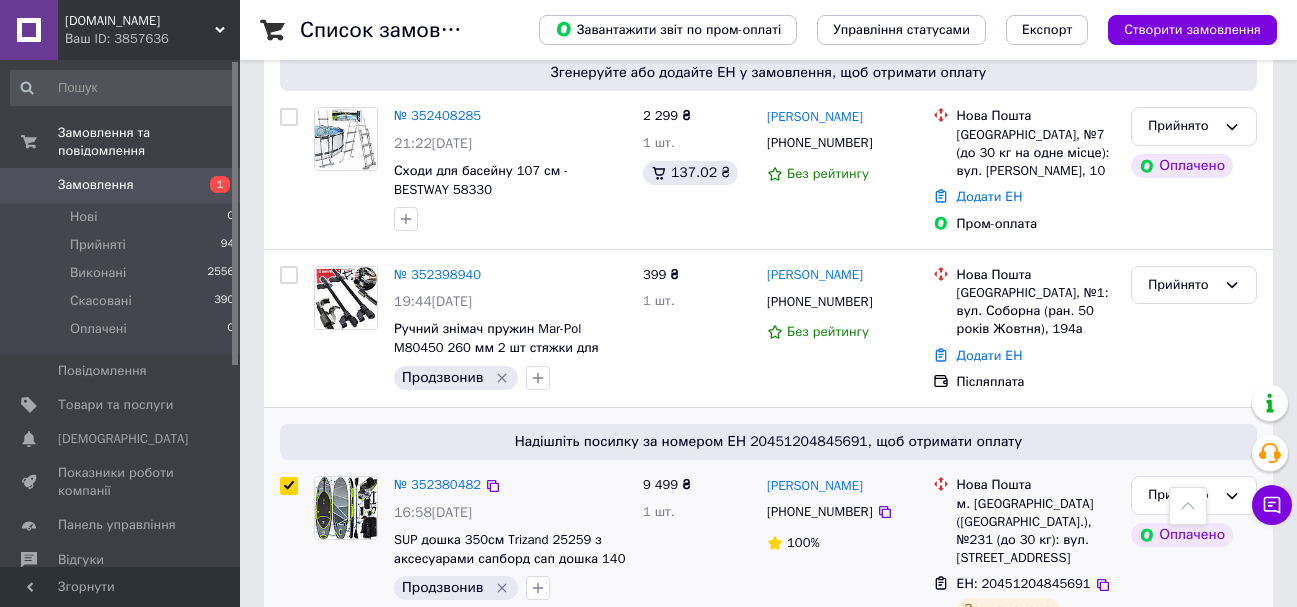 checkbox on "true" 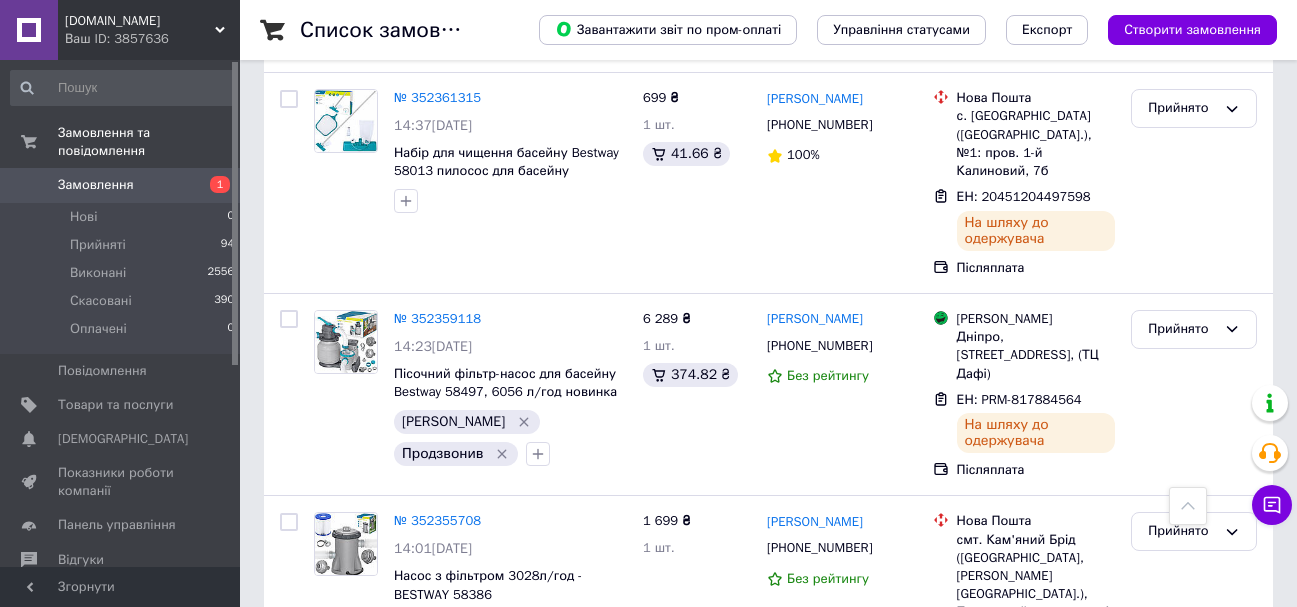scroll, scrollTop: 3400, scrollLeft: 0, axis: vertical 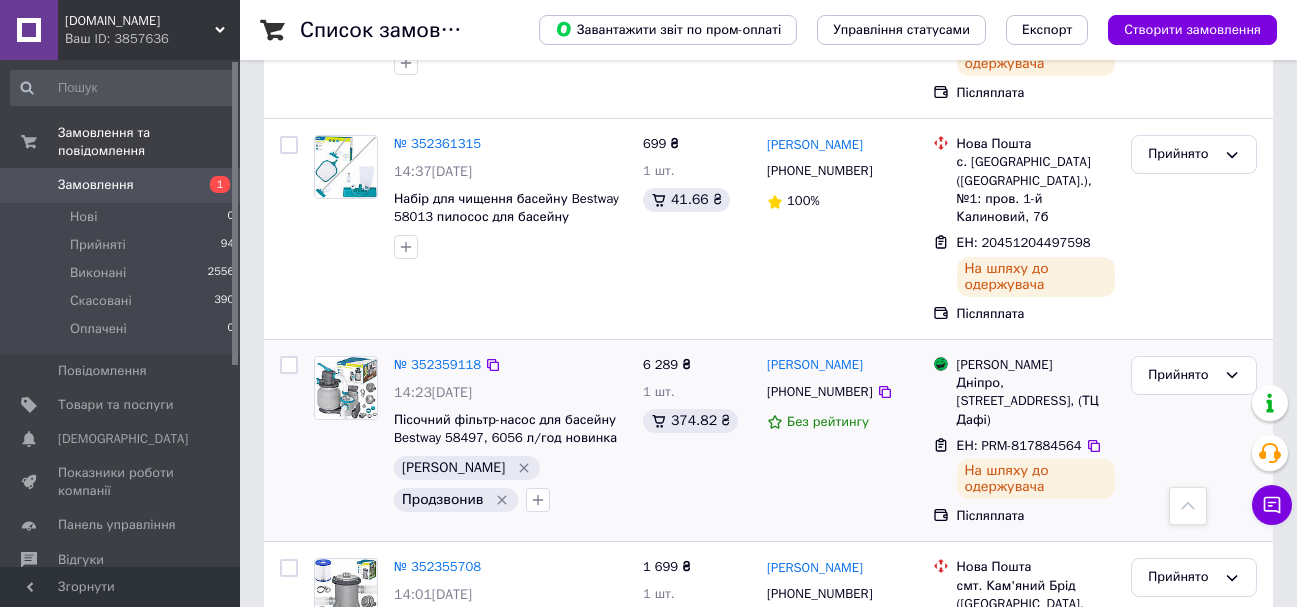 click at bounding box center (289, 365) 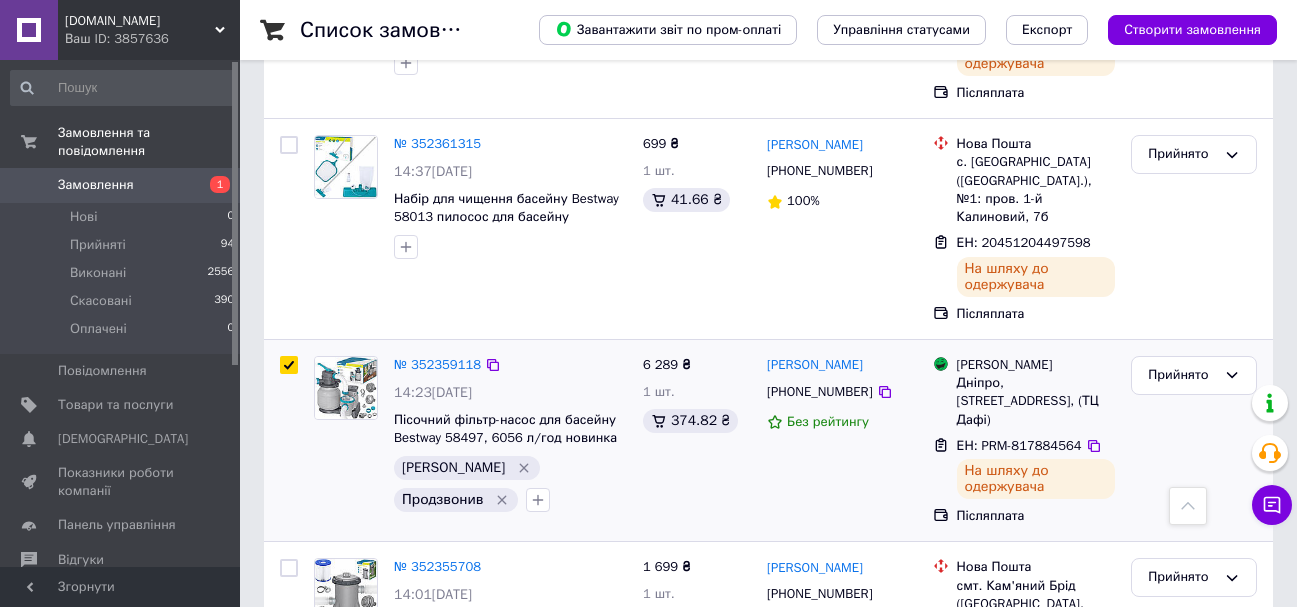 checkbox on "true" 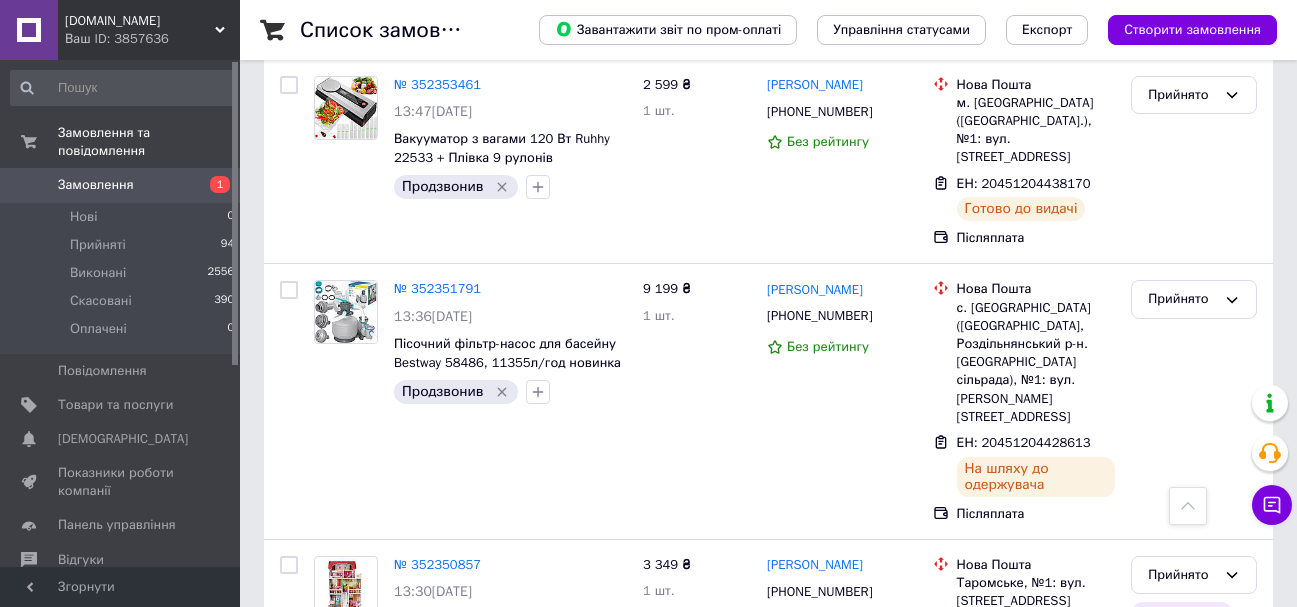 scroll, scrollTop: 4200, scrollLeft: 0, axis: vertical 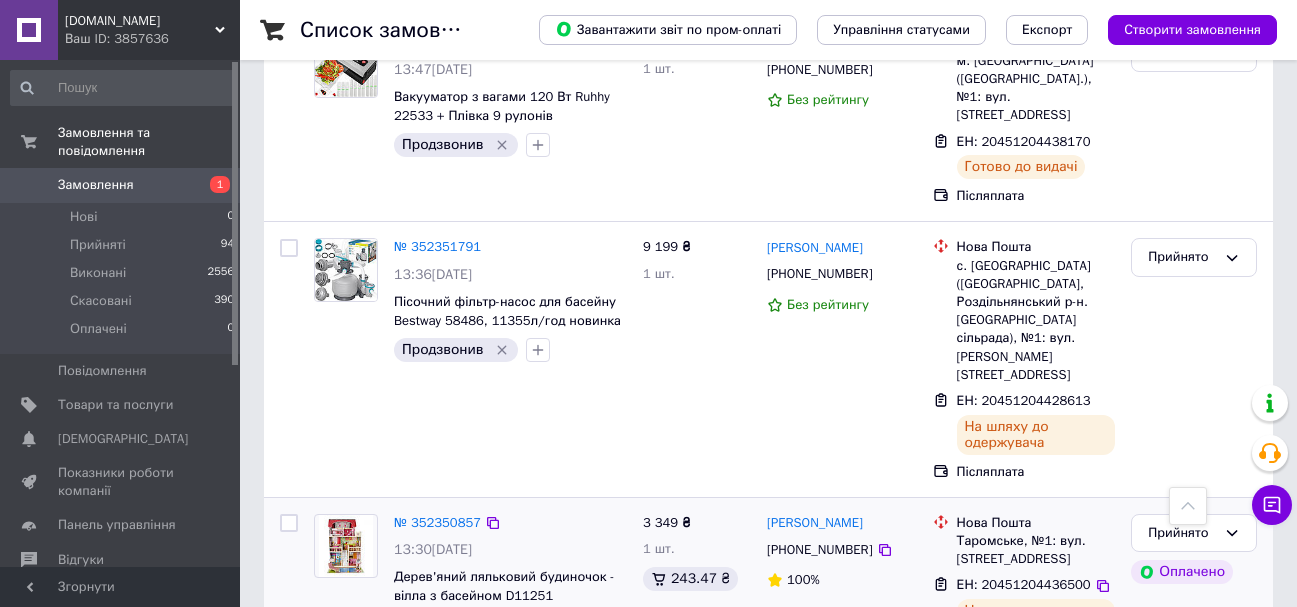 click at bounding box center (289, 523) 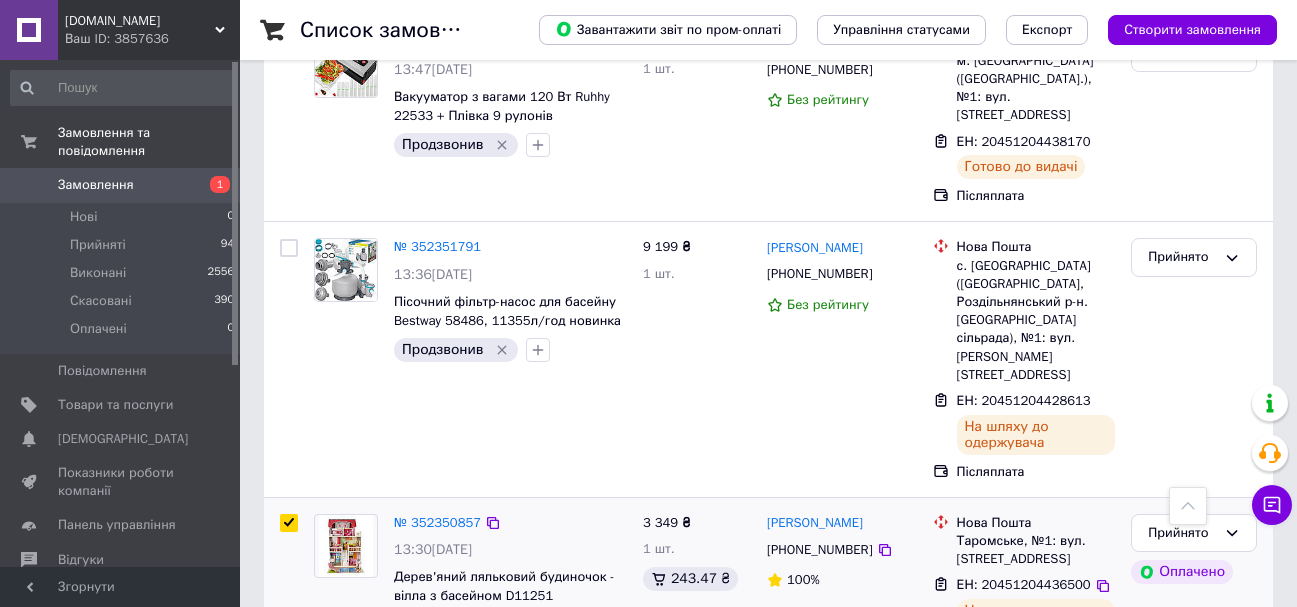 checkbox on "true" 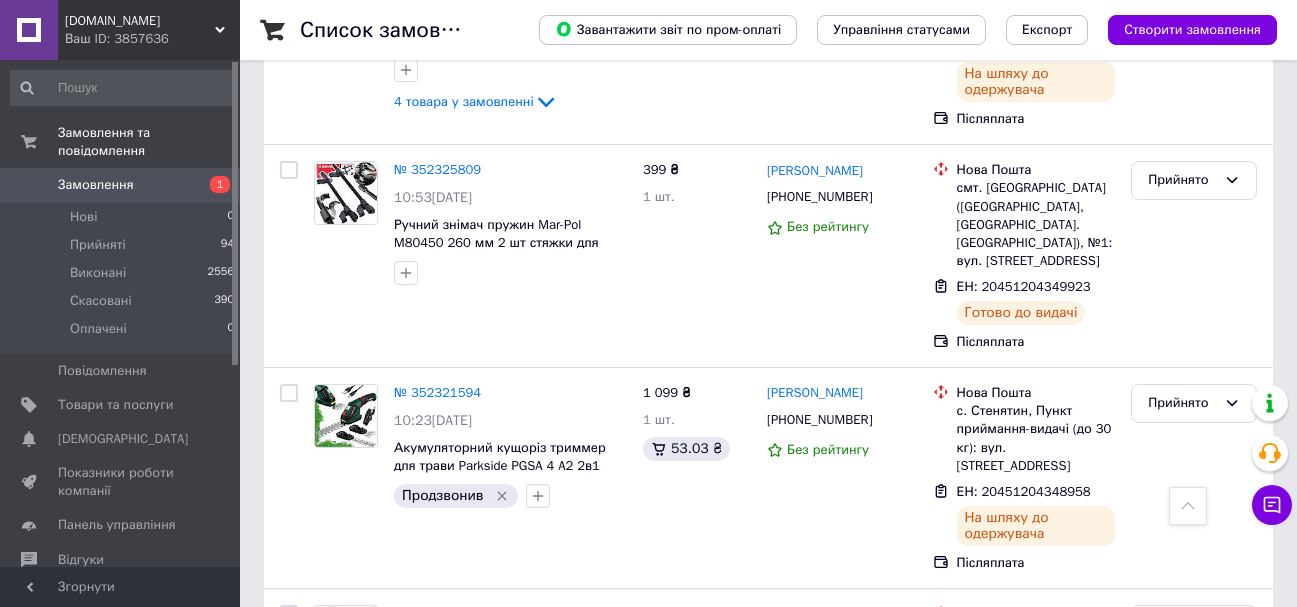 scroll, scrollTop: 5800, scrollLeft: 0, axis: vertical 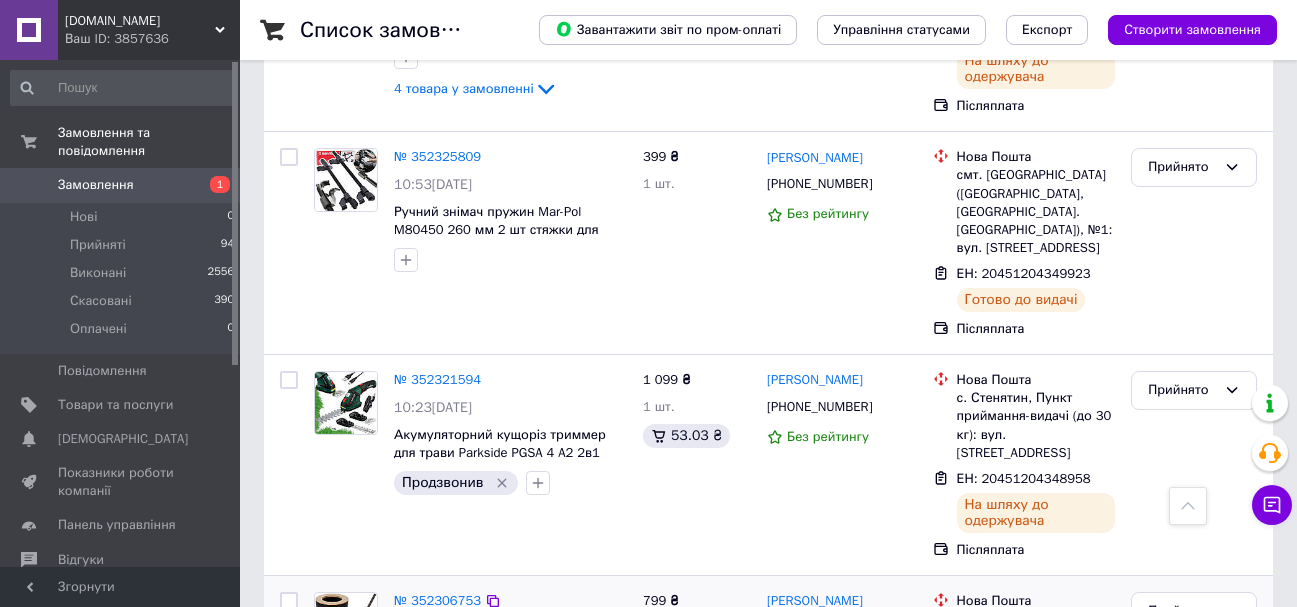 click at bounding box center [289, 601] 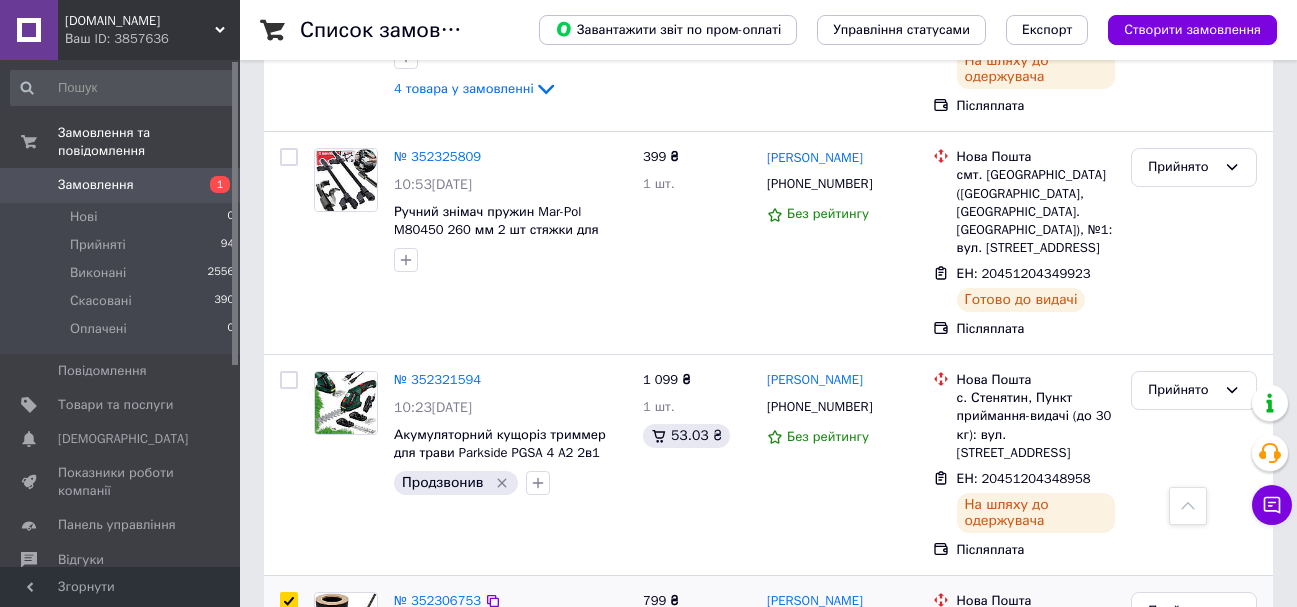 checkbox on "true" 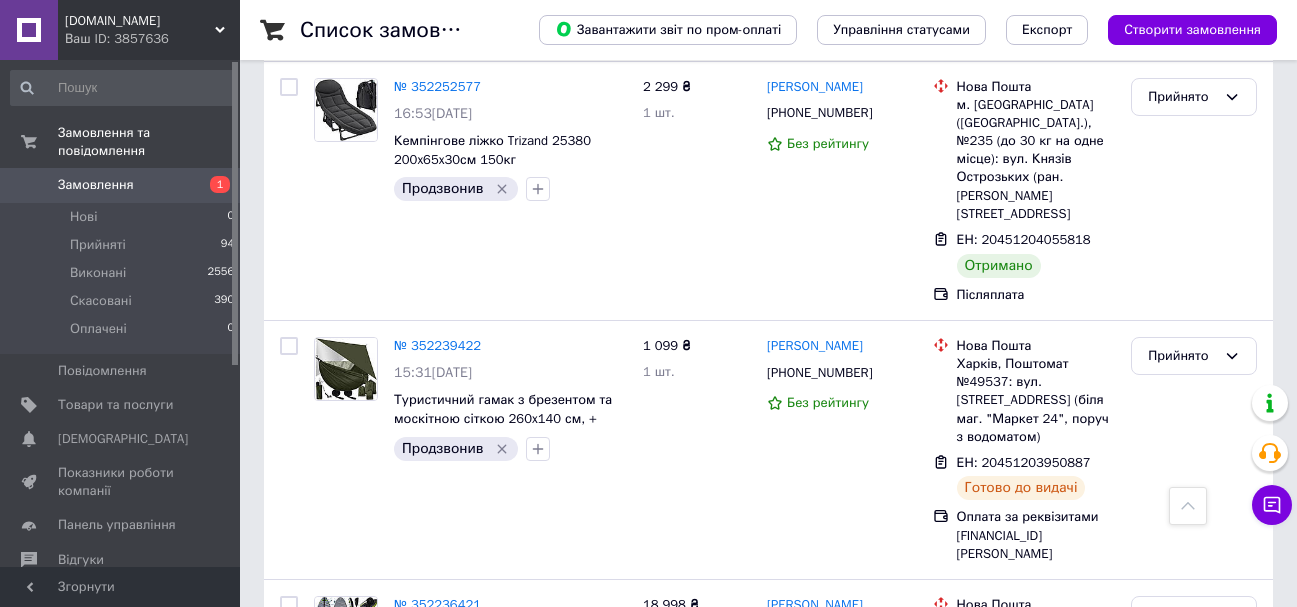 scroll, scrollTop: 7700, scrollLeft: 0, axis: vertical 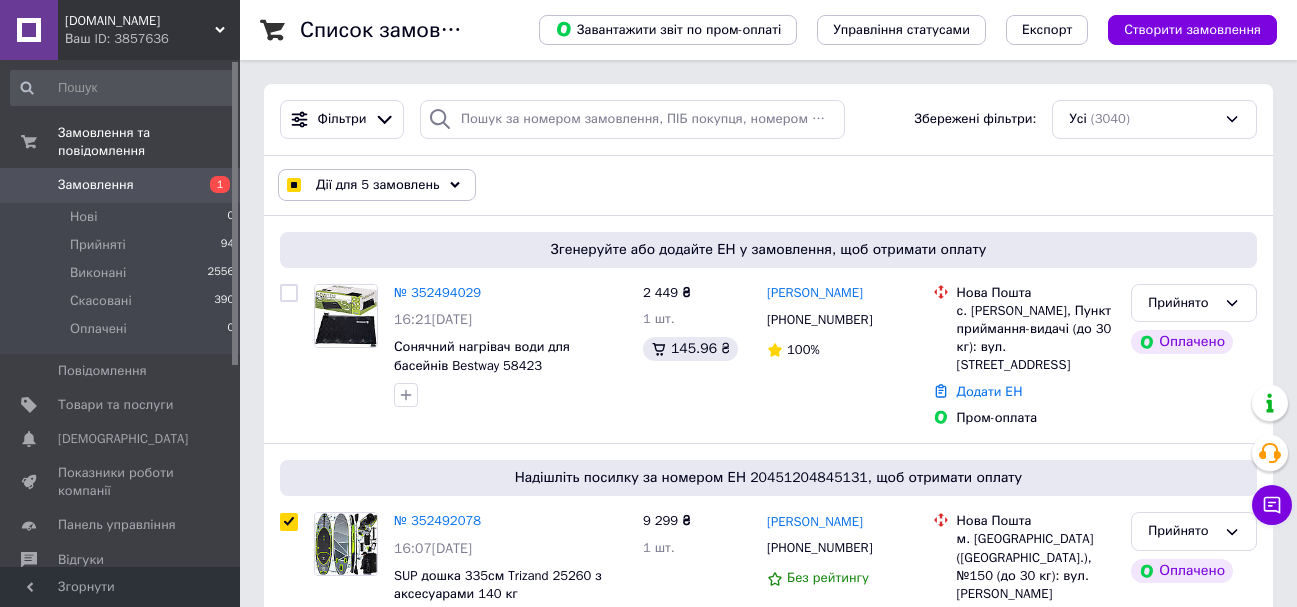 click on "Дії для 5 замовлень" at bounding box center [377, 185] 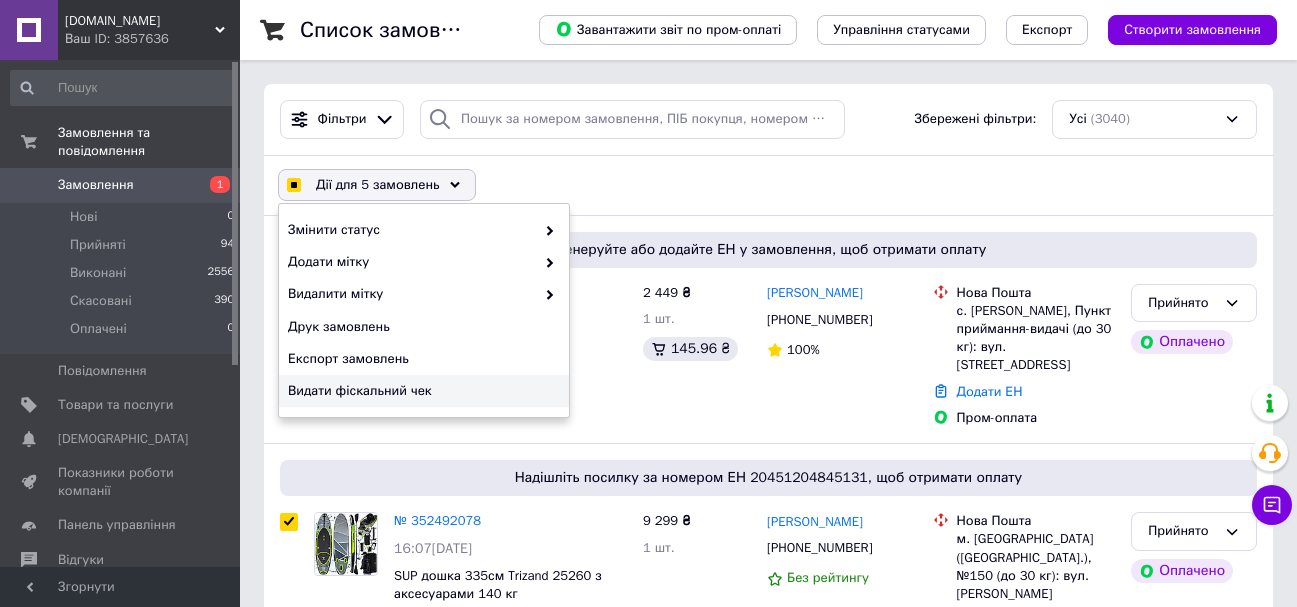 click on "Видати фіскальний чек" at bounding box center [421, 391] 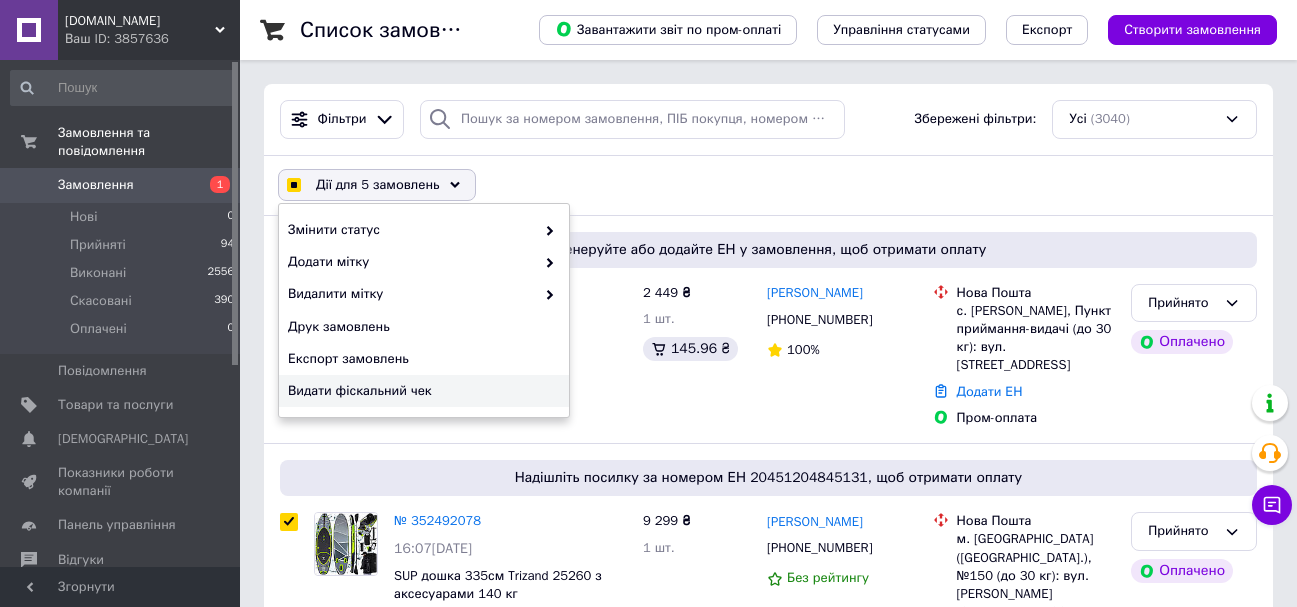 checkbox on "true" 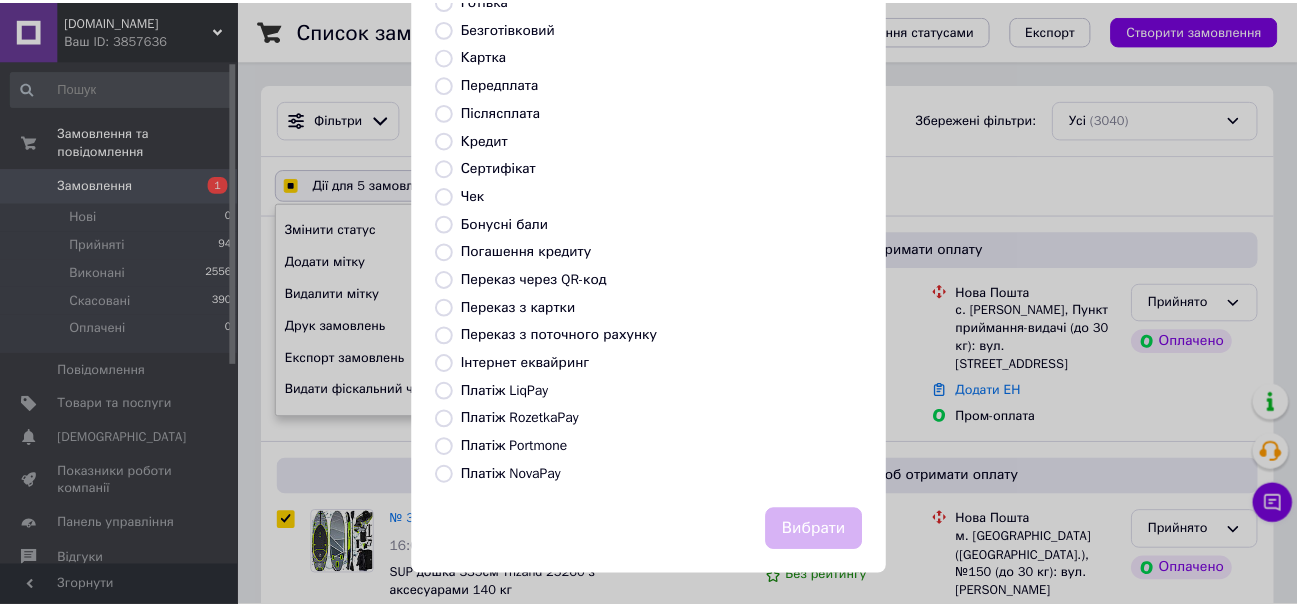 scroll, scrollTop: 164, scrollLeft: 0, axis: vertical 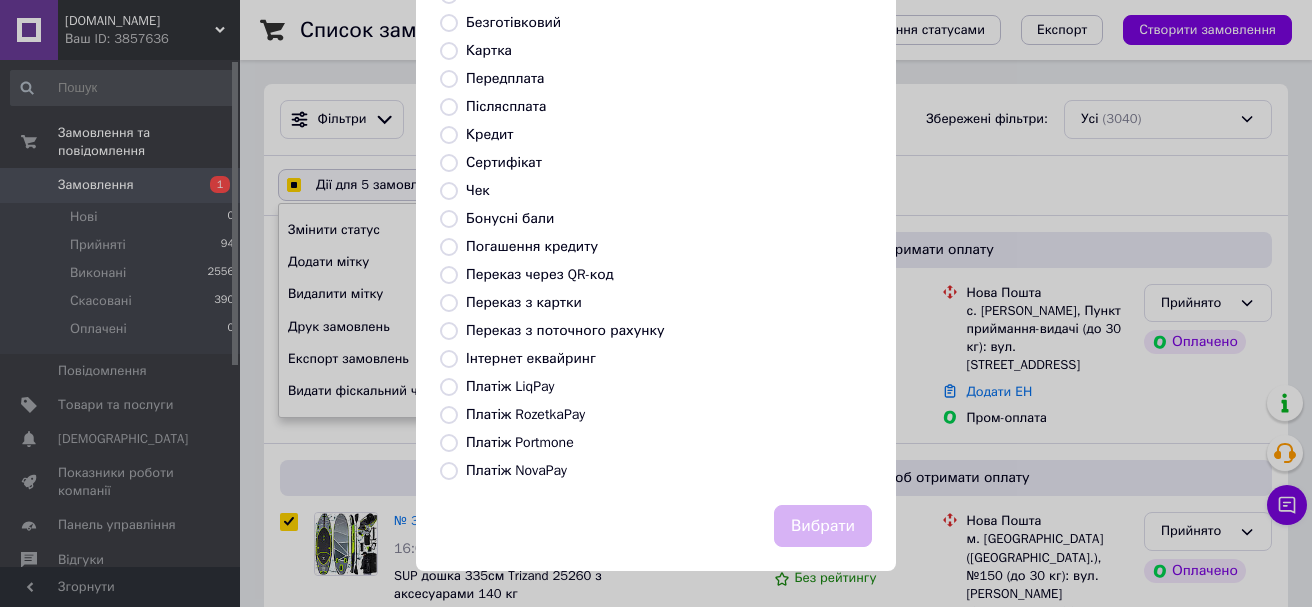 click on "Платіж RozetkaPay" at bounding box center [525, 414] 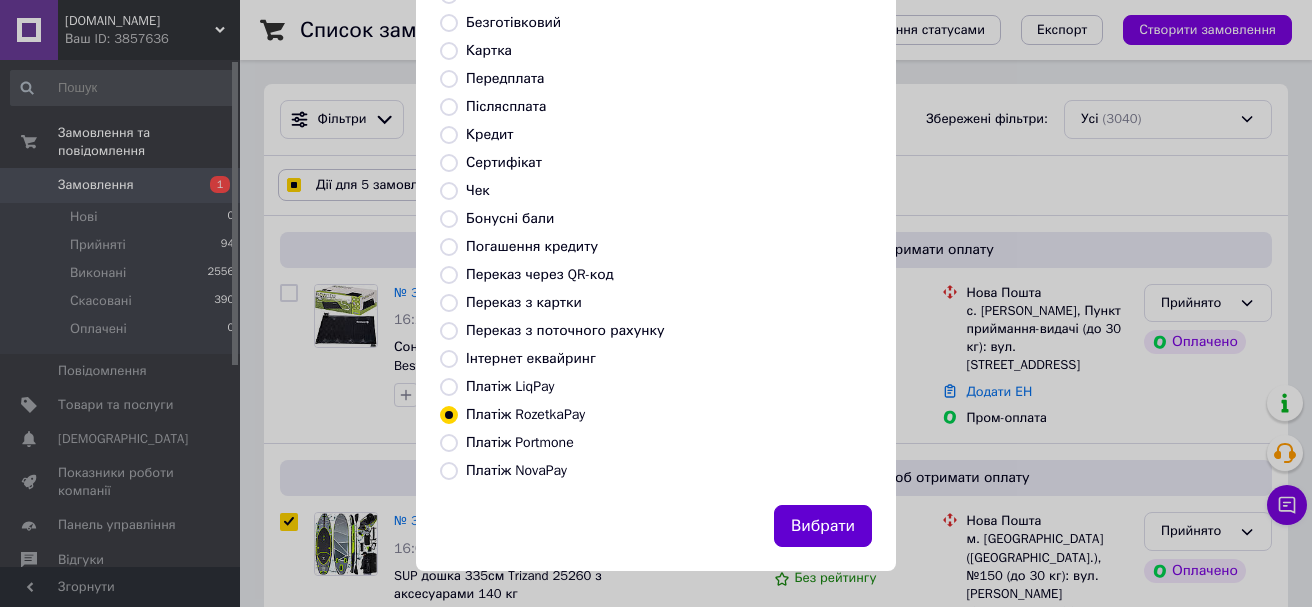 click on "Вибрати" at bounding box center [823, 526] 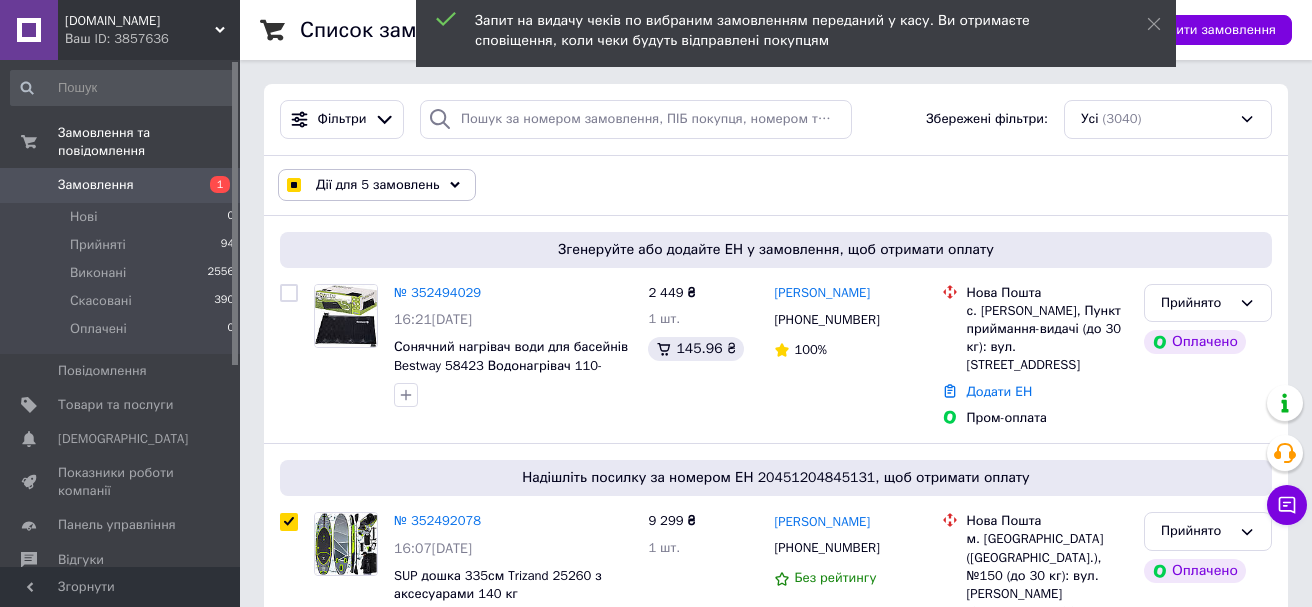 checkbox on "true" 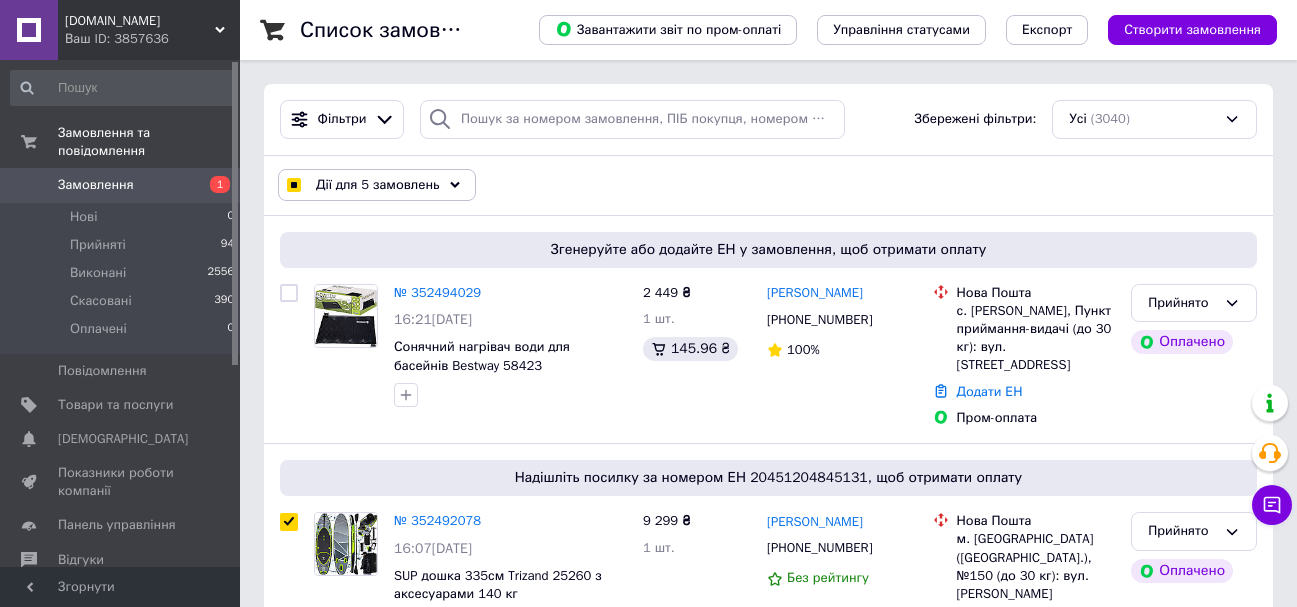 click at bounding box center (293, 185) 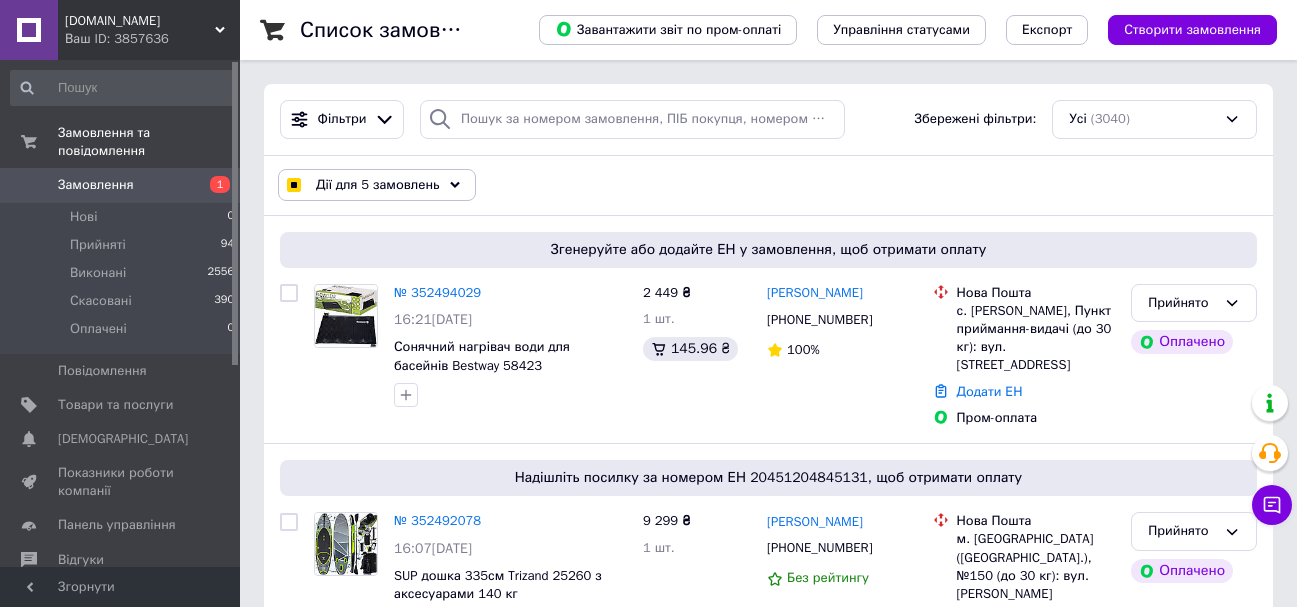checkbox on "false" 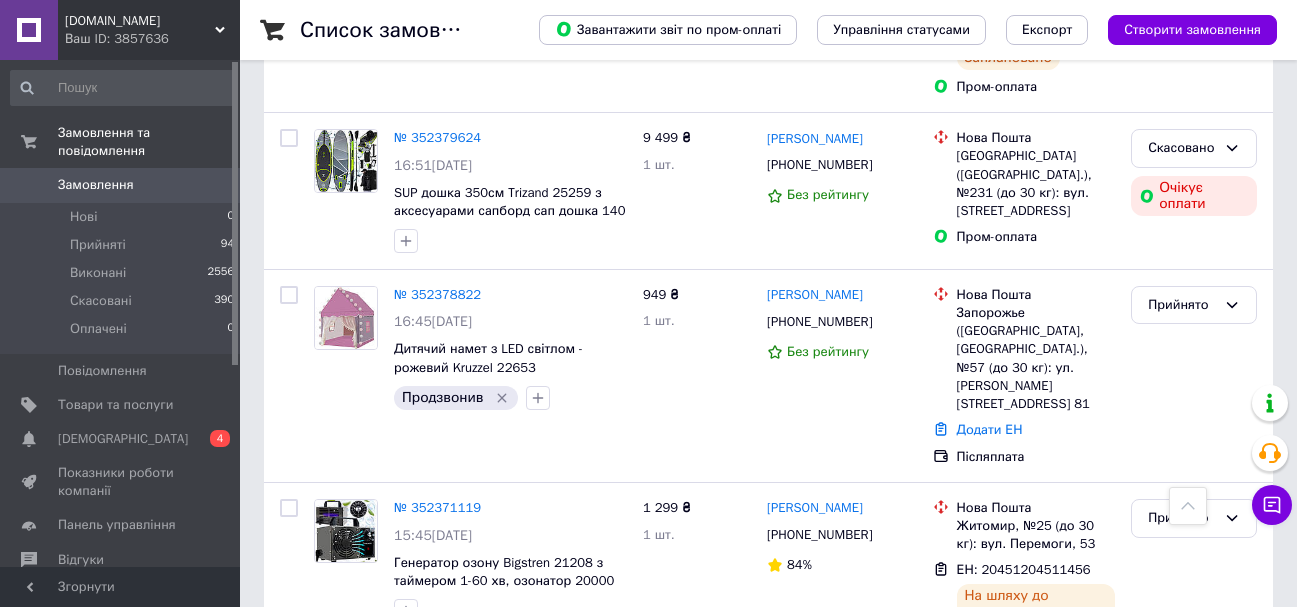 scroll, scrollTop: 2952, scrollLeft: 0, axis: vertical 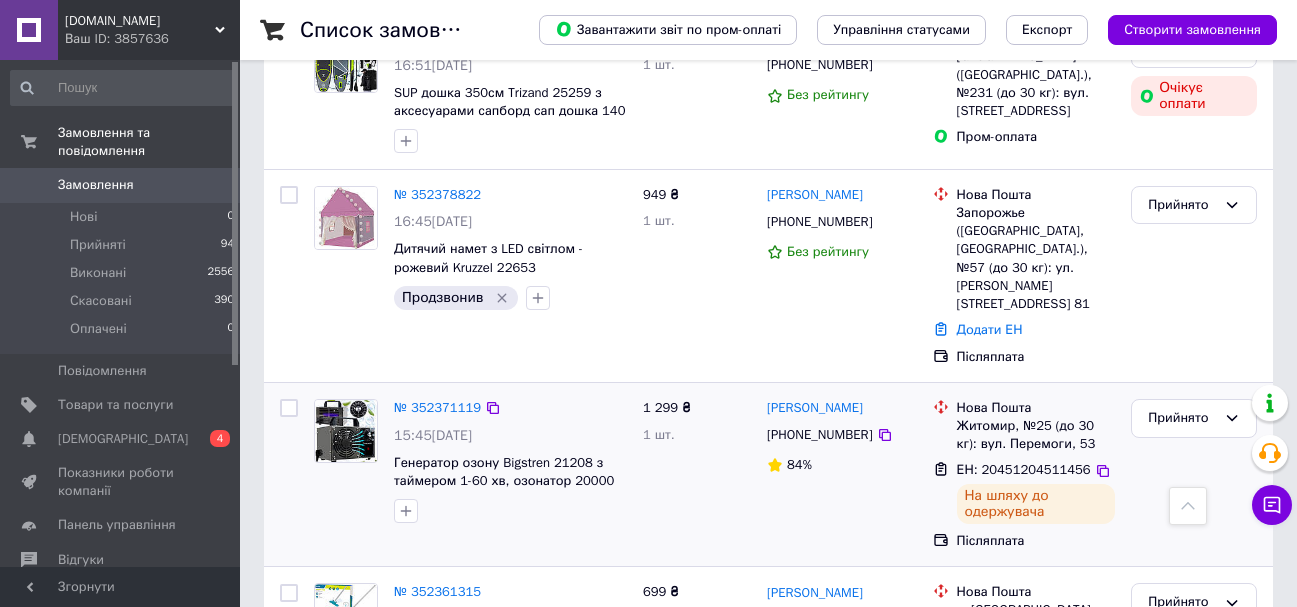 click at bounding box center (289, 408) 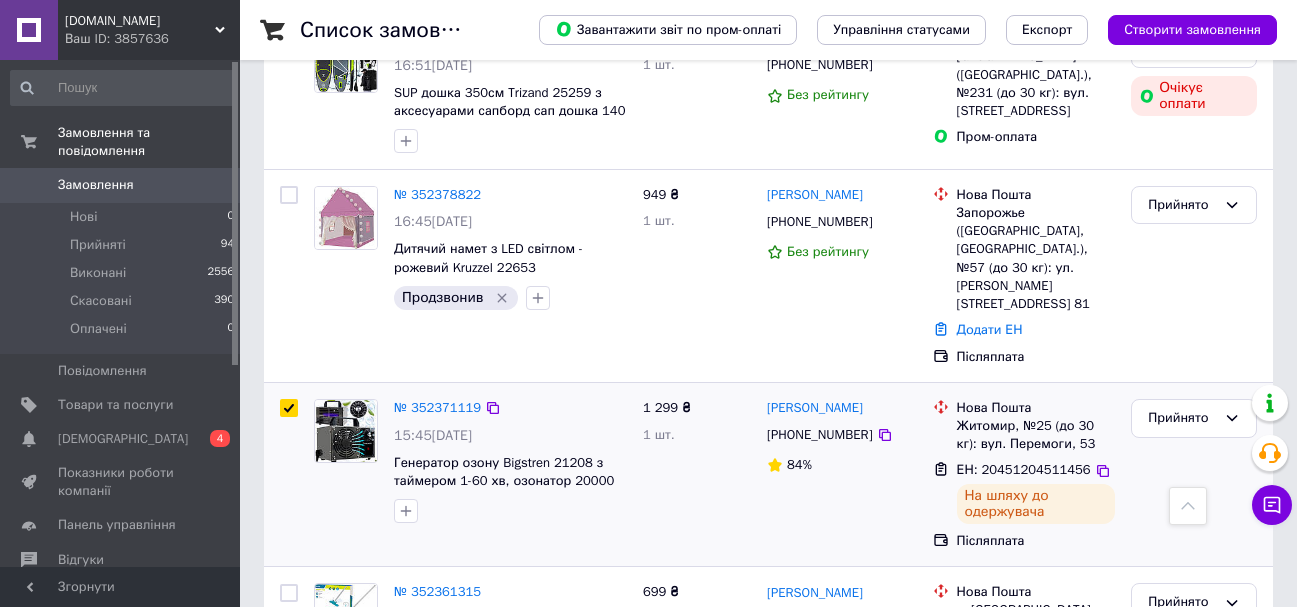 checkbox on "true" 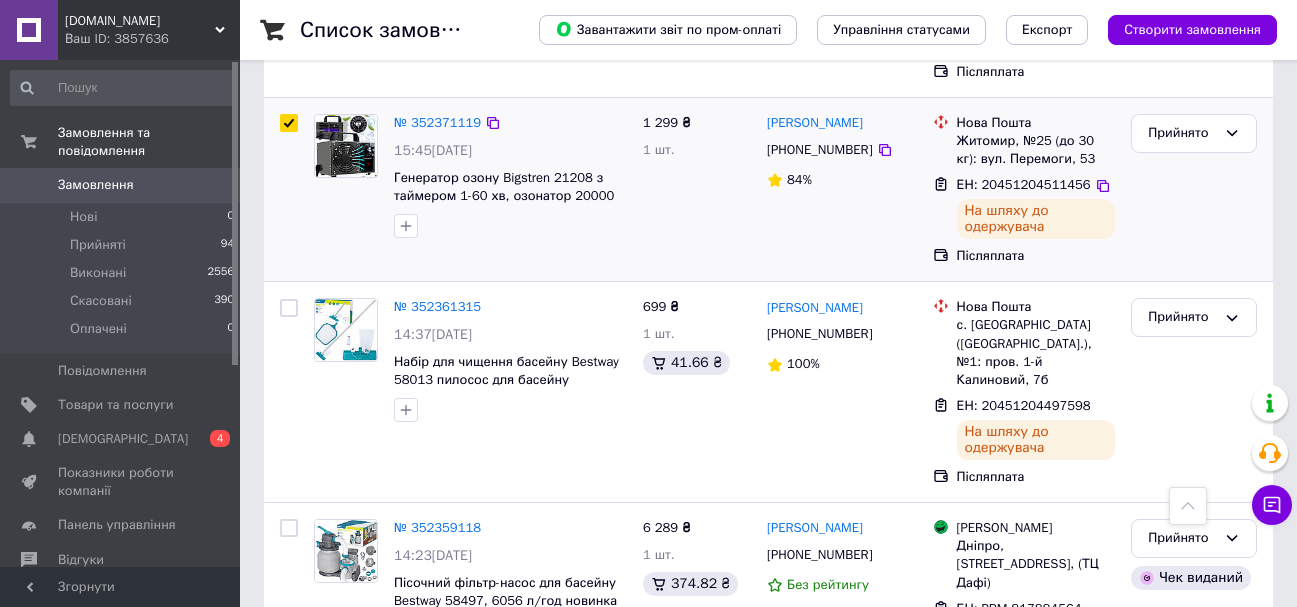 scroll, scrollTop: 3252, scrollLeft: 0, axis: vertical 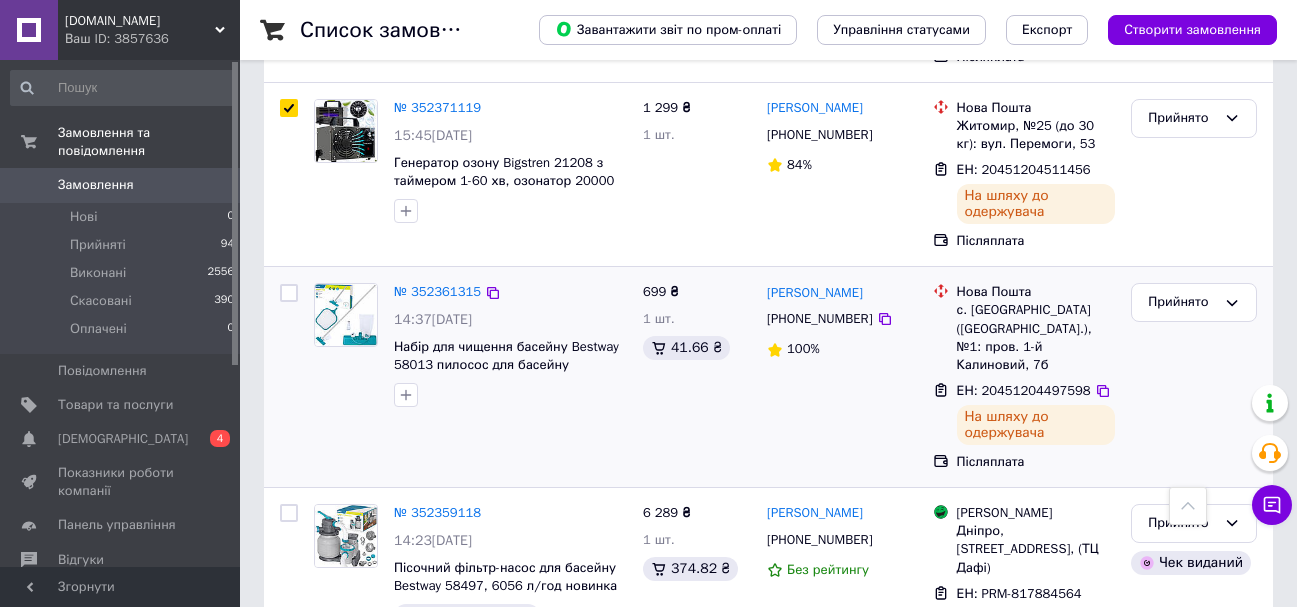 click at bounding box center (289, 293) 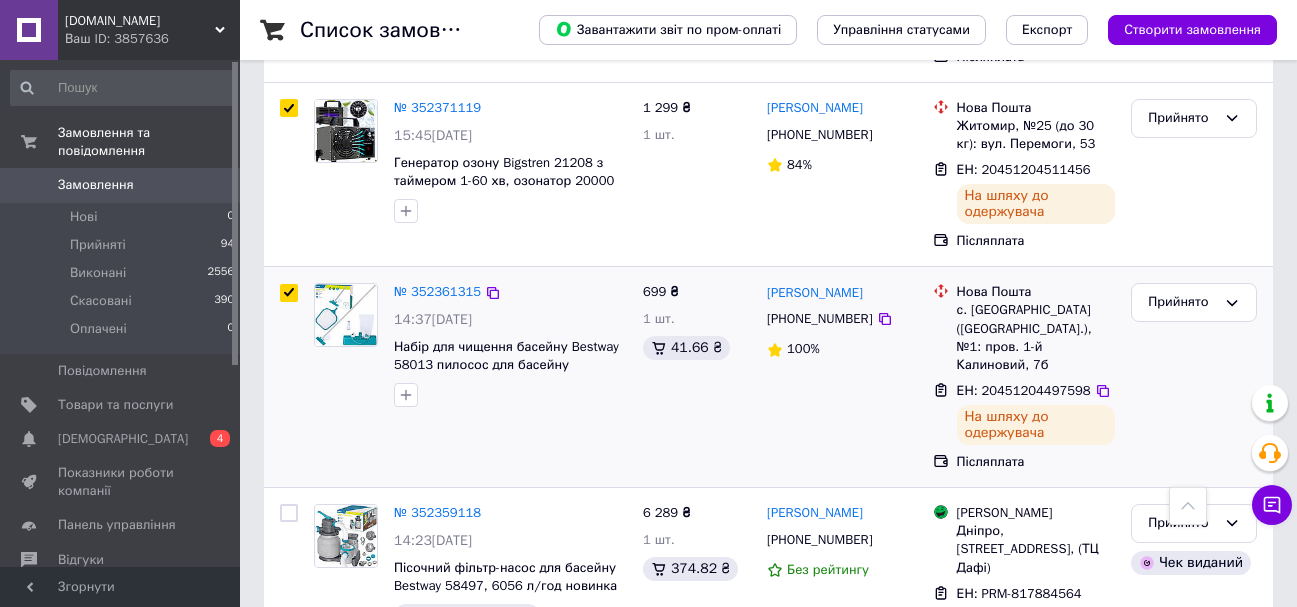 checkbox on "true" 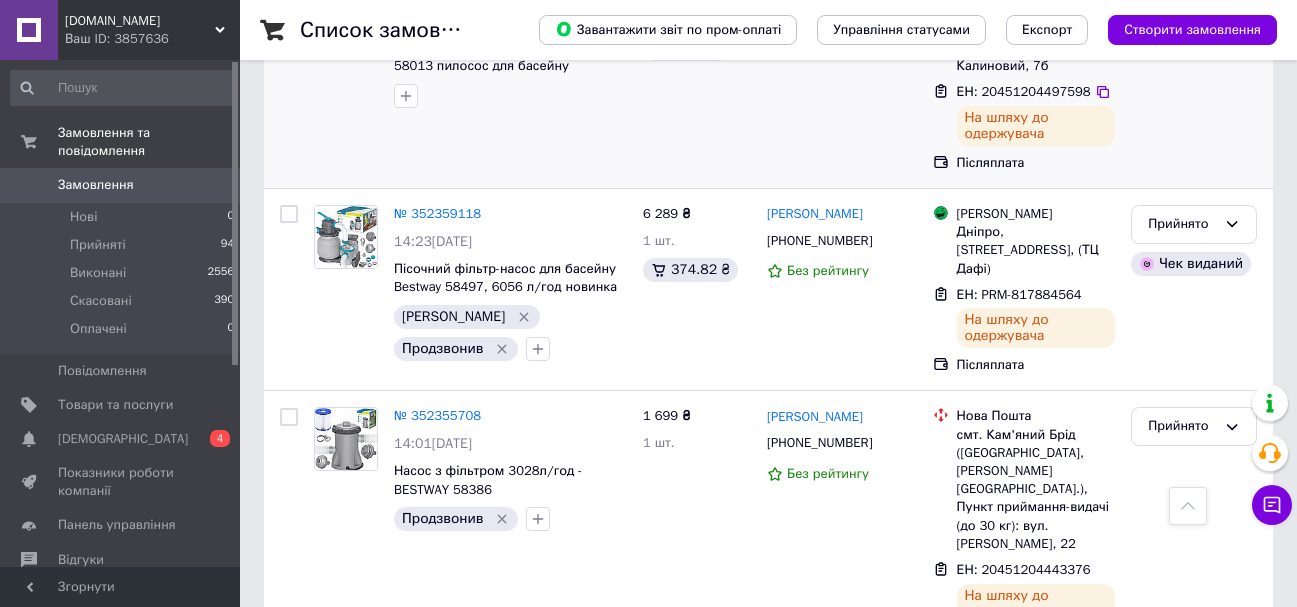 scroll, scrollTop: 3552, scrollLeft: 0, axis: vertical 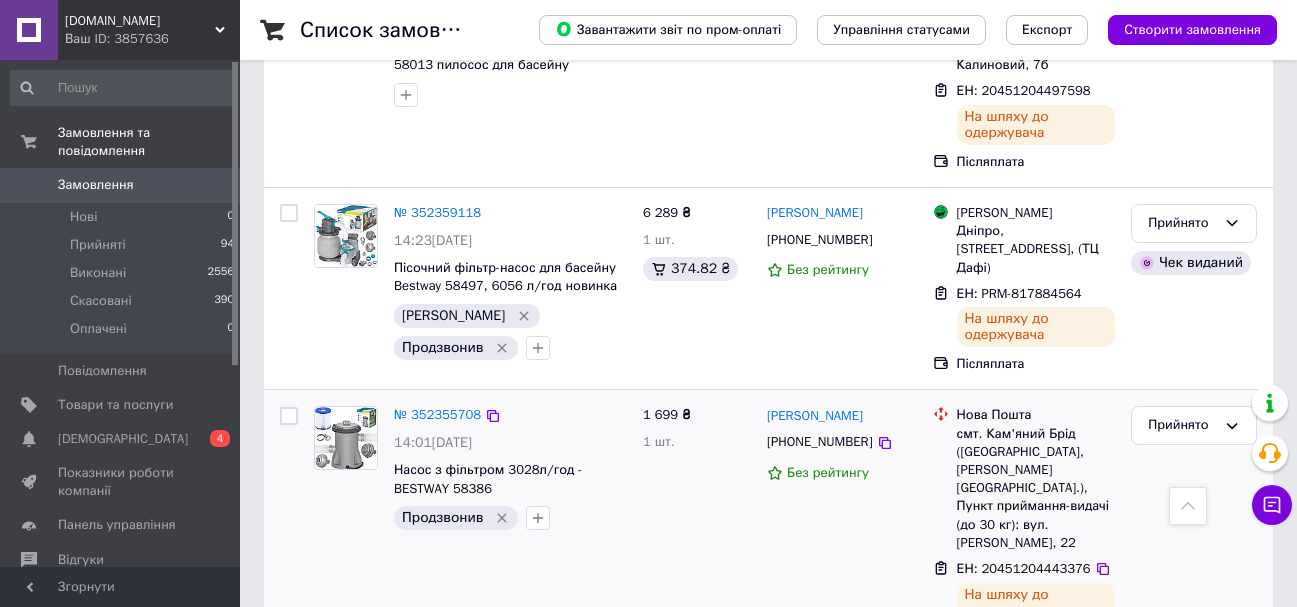 click at bounding box center (289, 416) 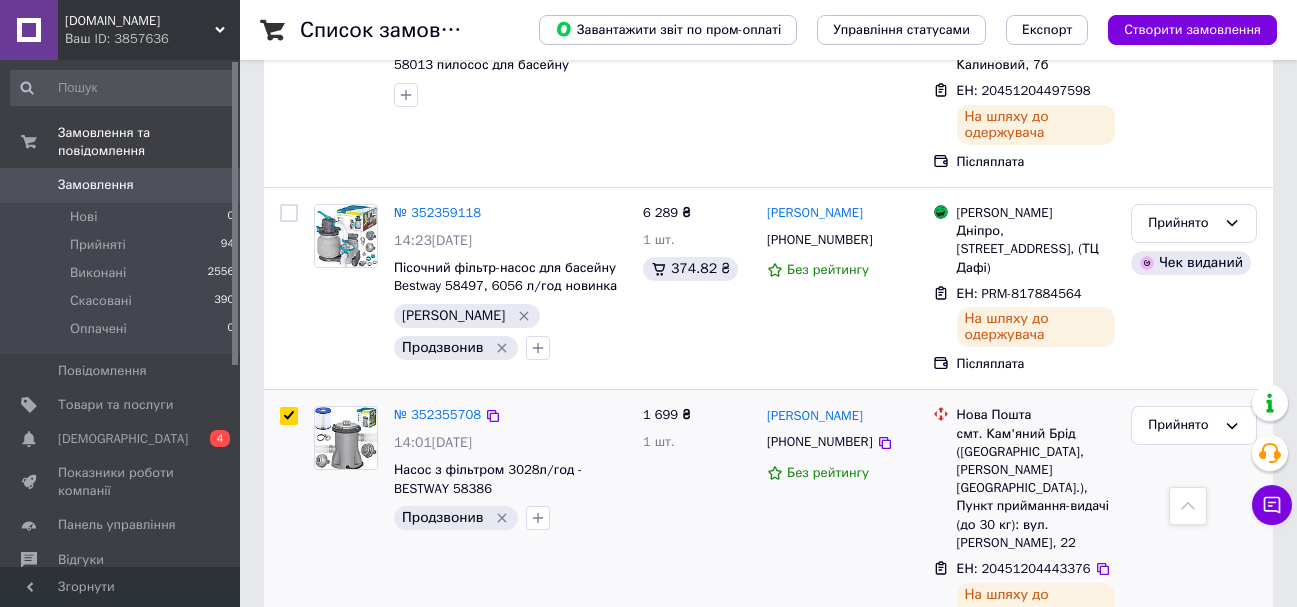 checkbox on "true" 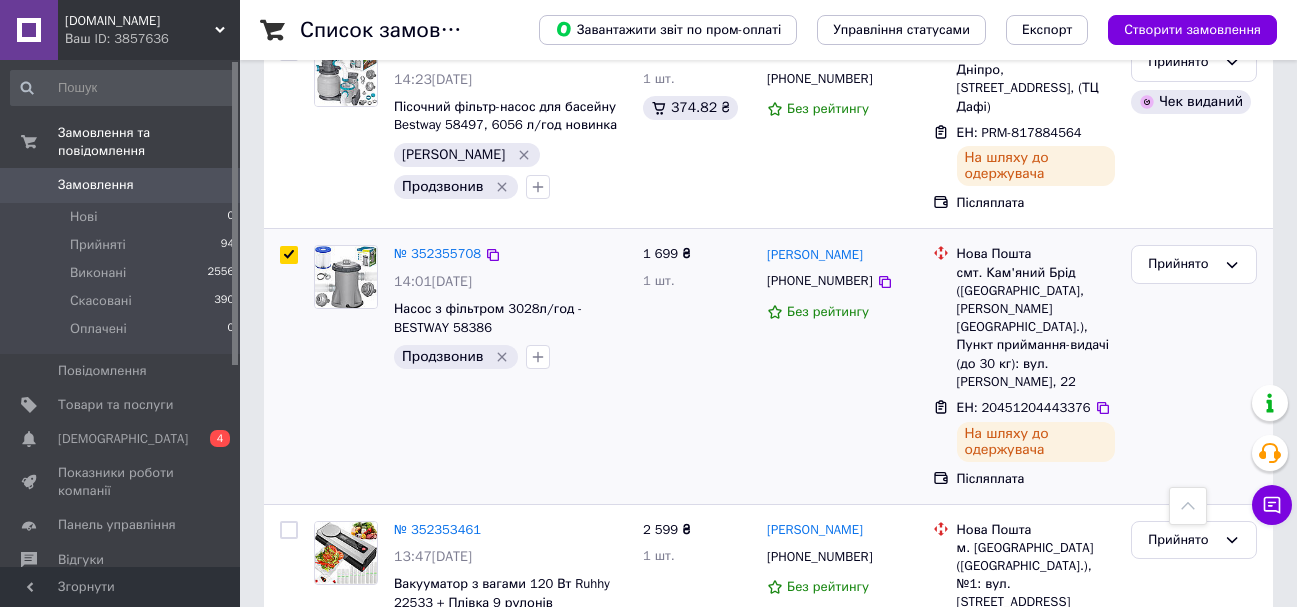 scroll, scrollTop: 3752, scrollLeft: 0, axis: vertical 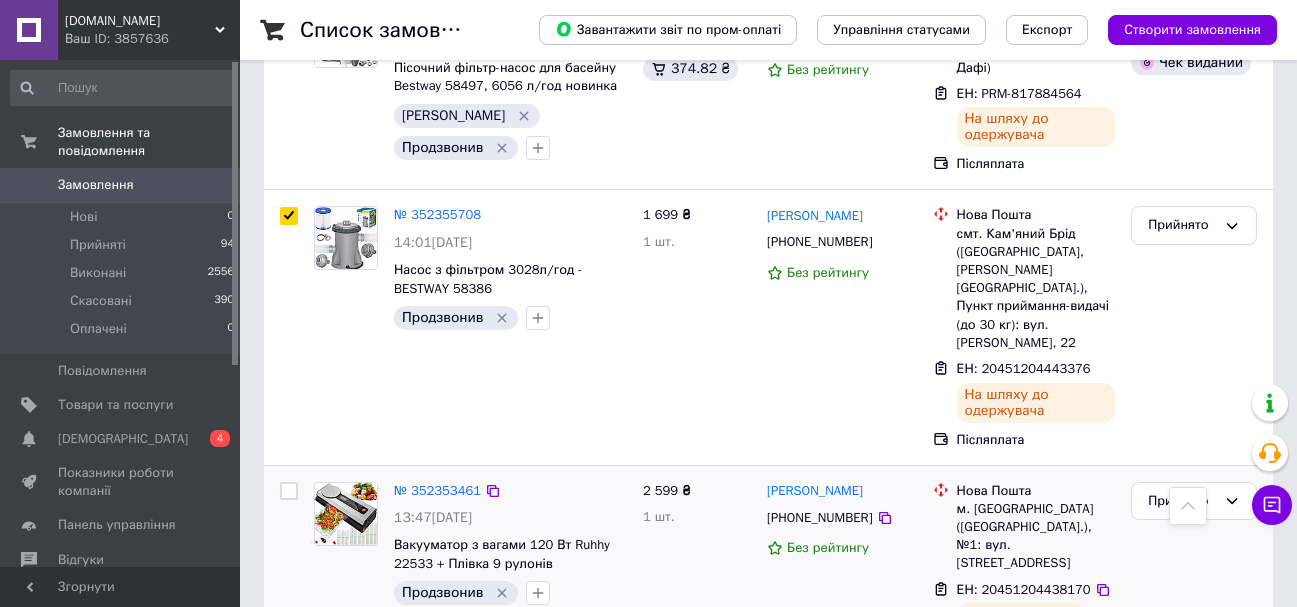 click at bounding box center (289, 491) 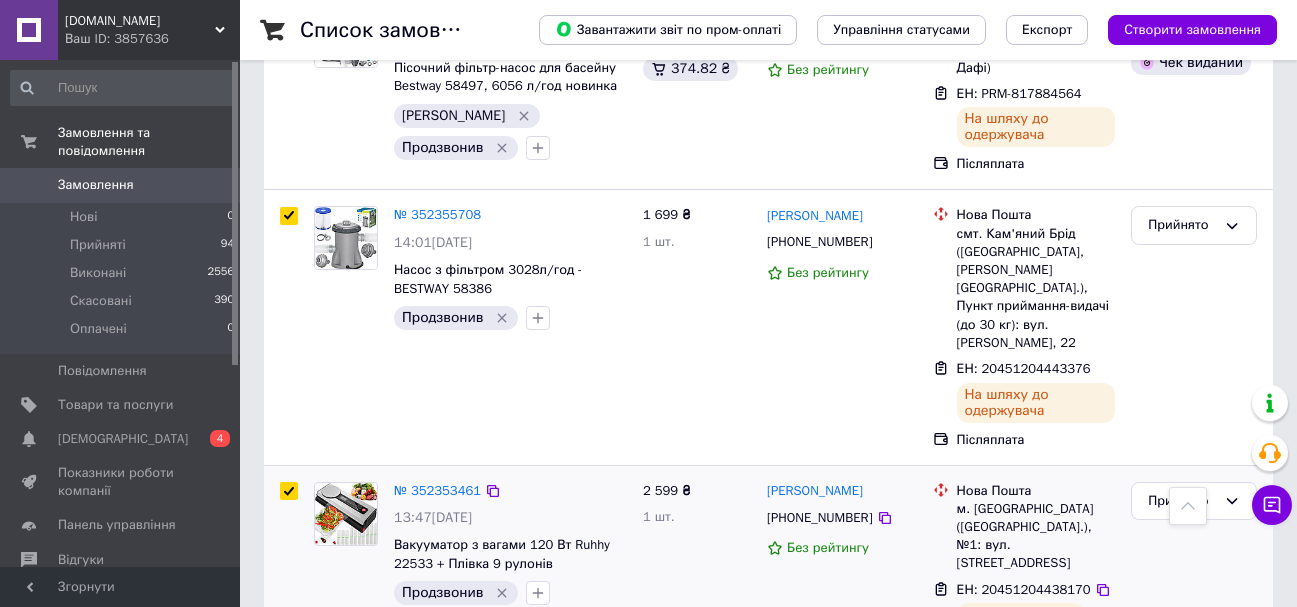 checkbox on "true" 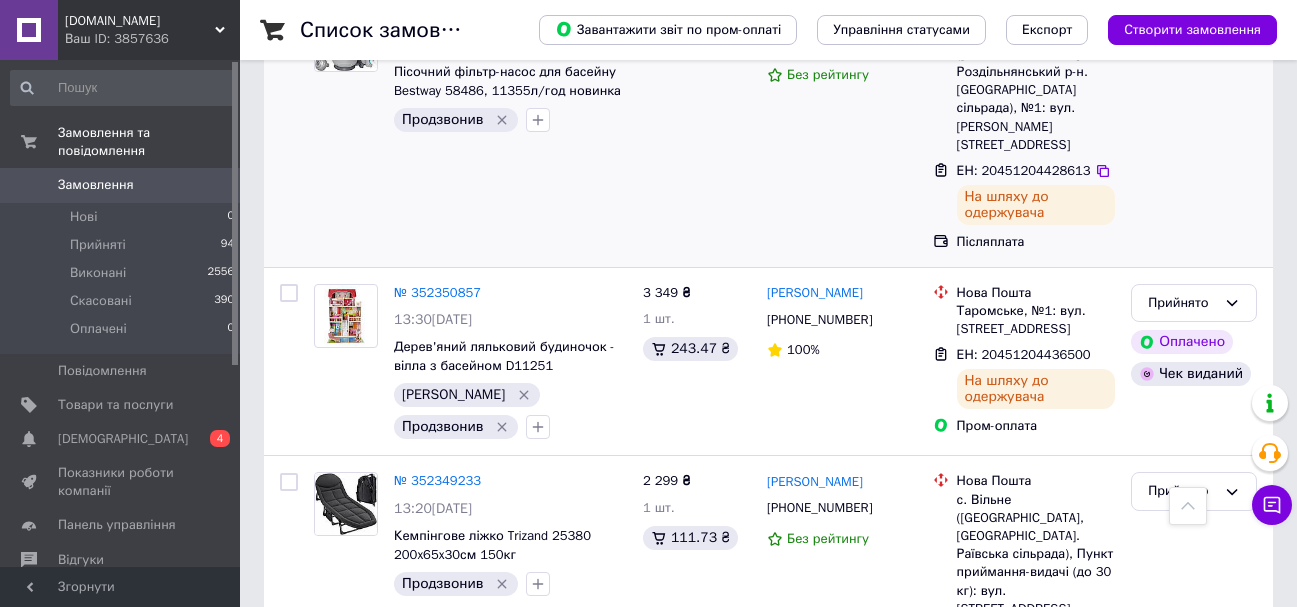 scroll, scrollTop: 4452, scrollLeft: 0, axis: vertical 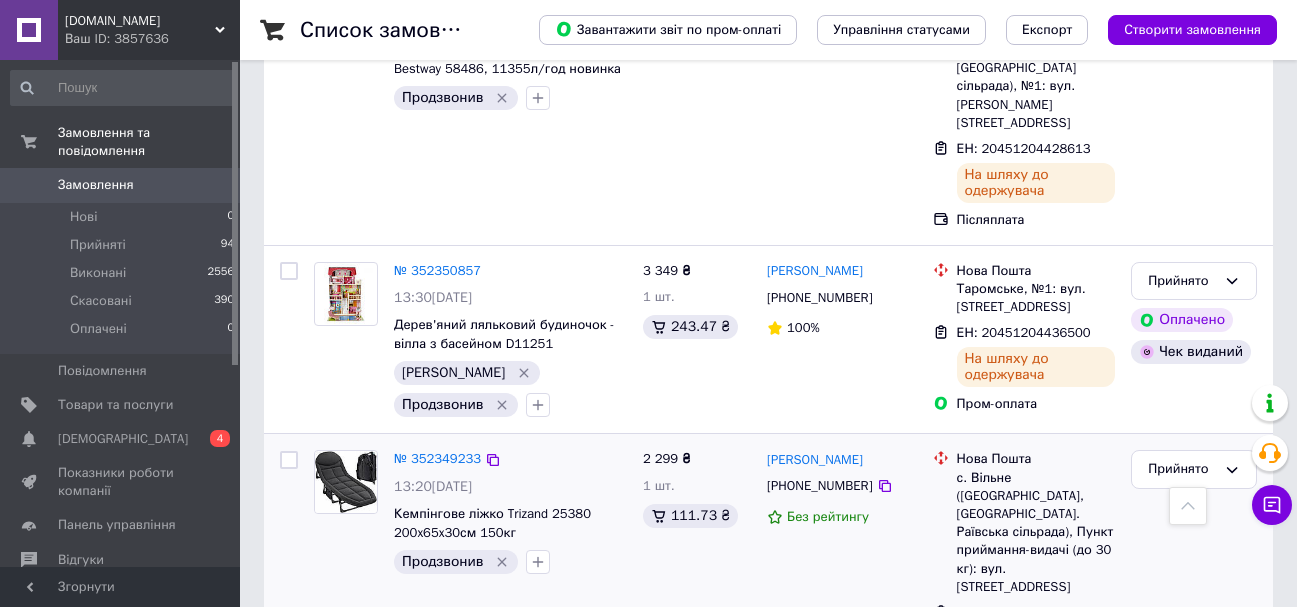 click at bounding box center (289, 460) 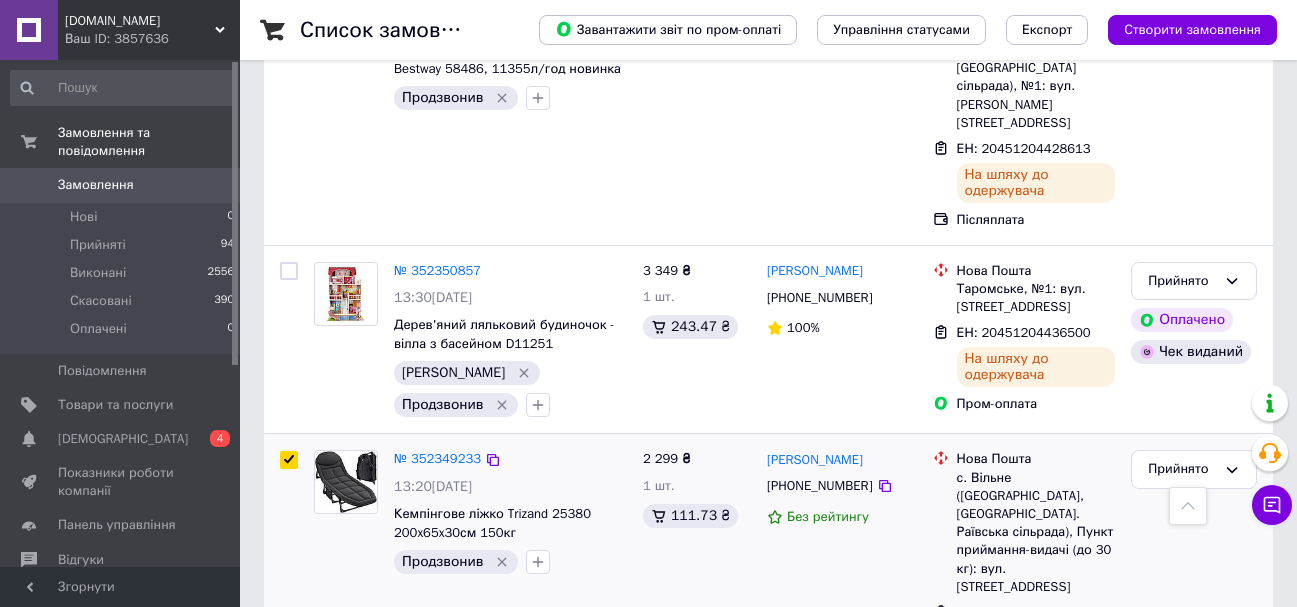 checkbox on "true" 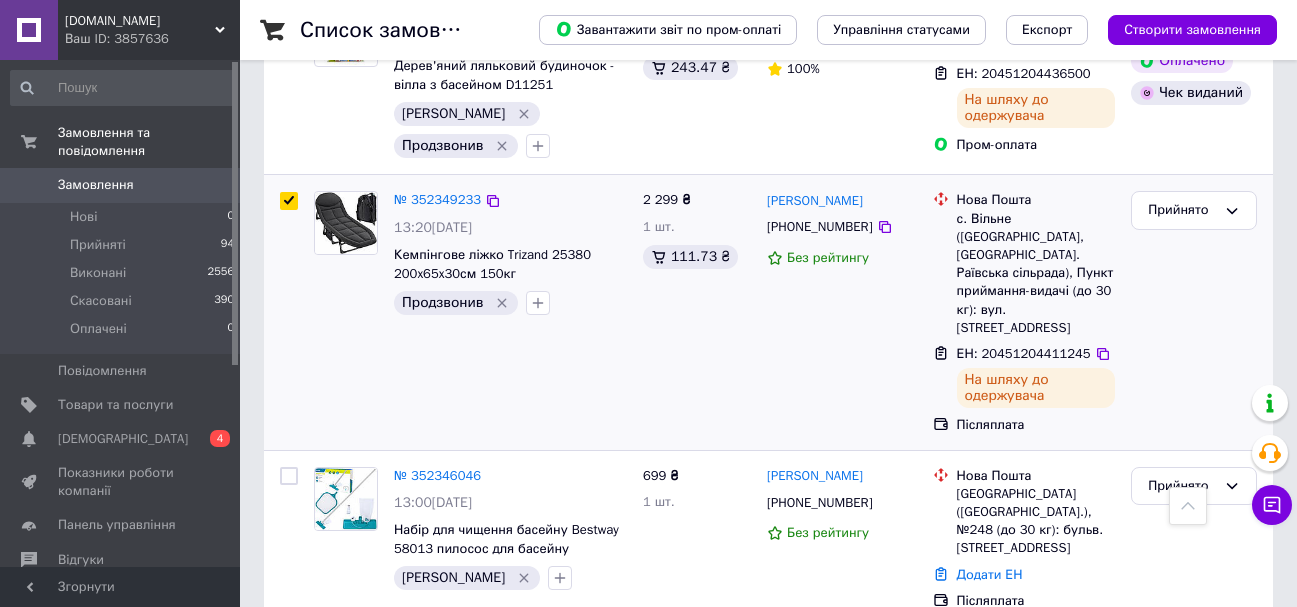 scroll, scrollTop: 4752, scrollLeft: 0, axis: vertical 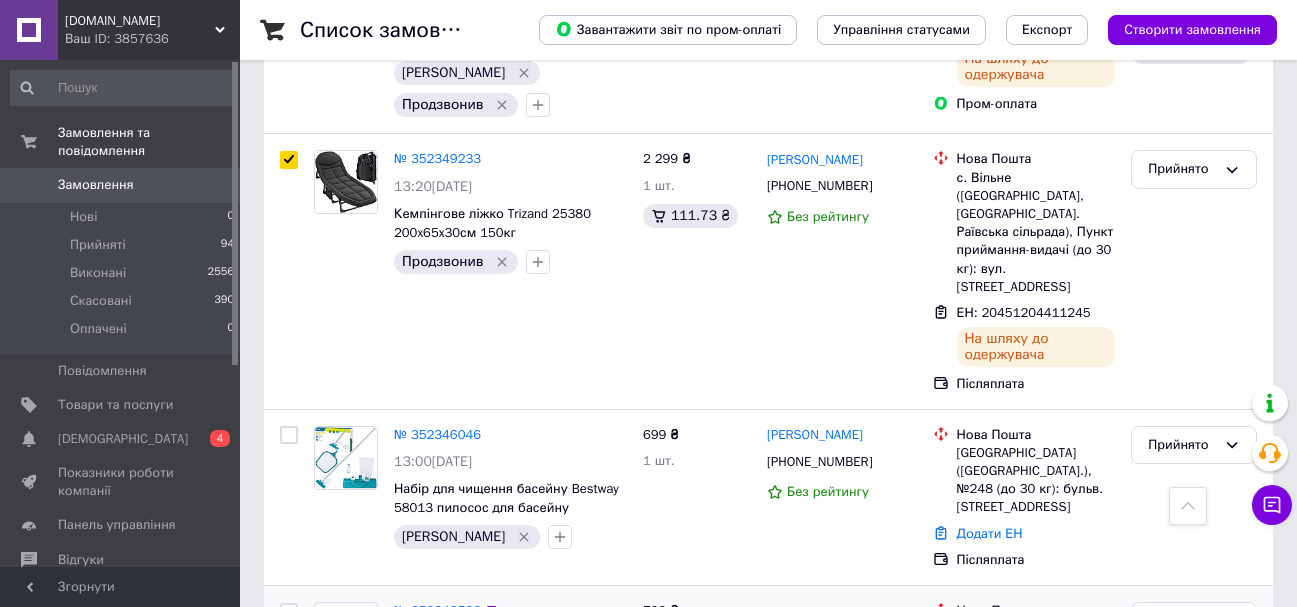 click at bounding box center (289, 612) 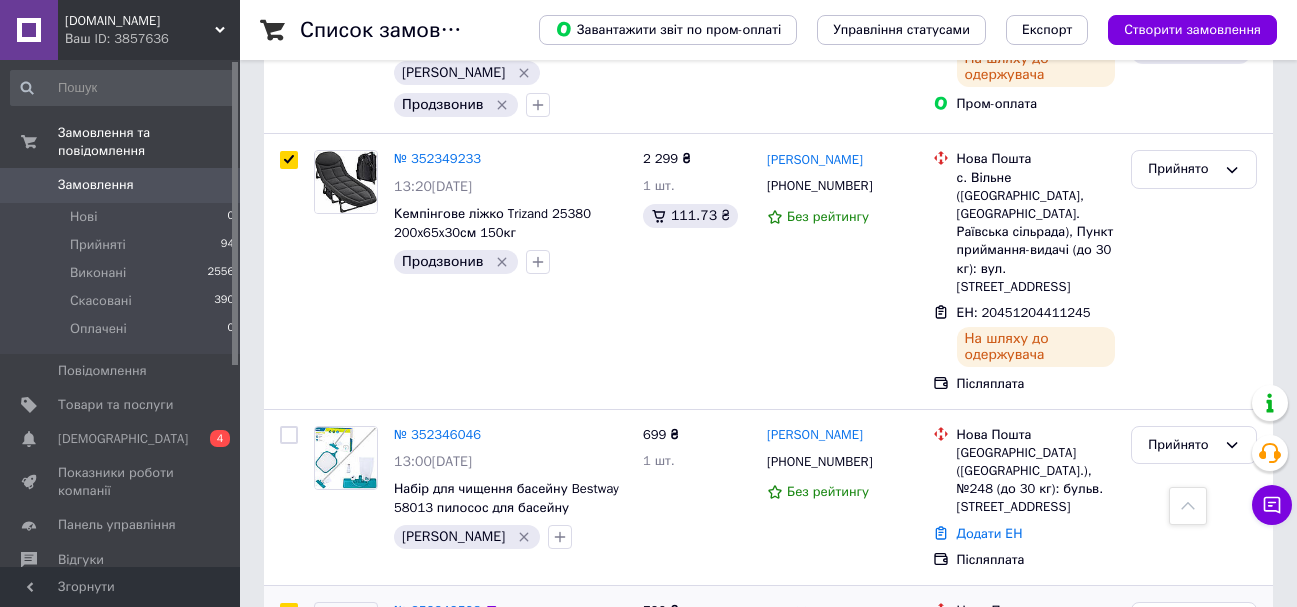 checkbox on "true" 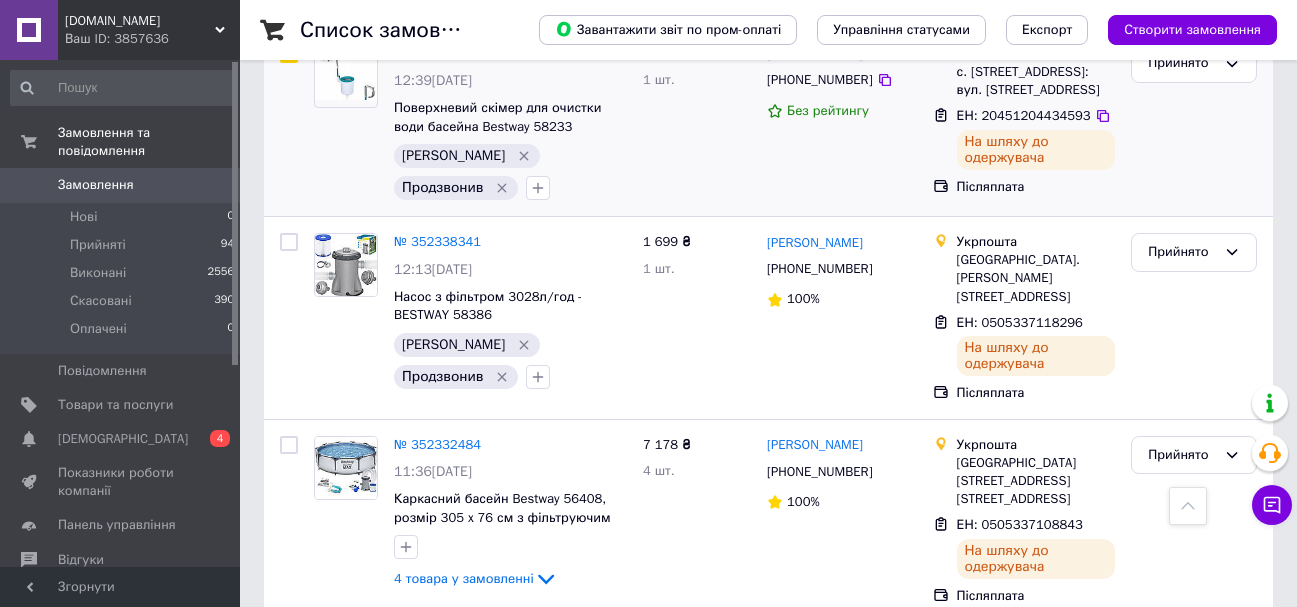 scroll, scrollTop: 5352, scrollLeft: 0, axis: vertical 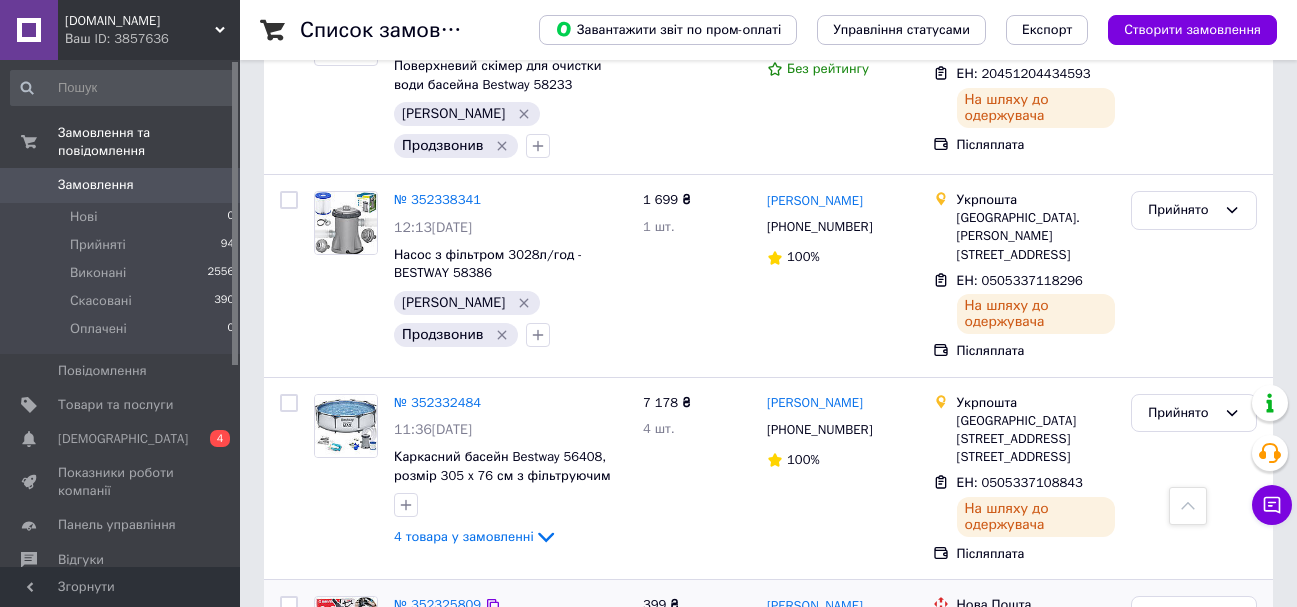 click at bounding box center (289, 605) 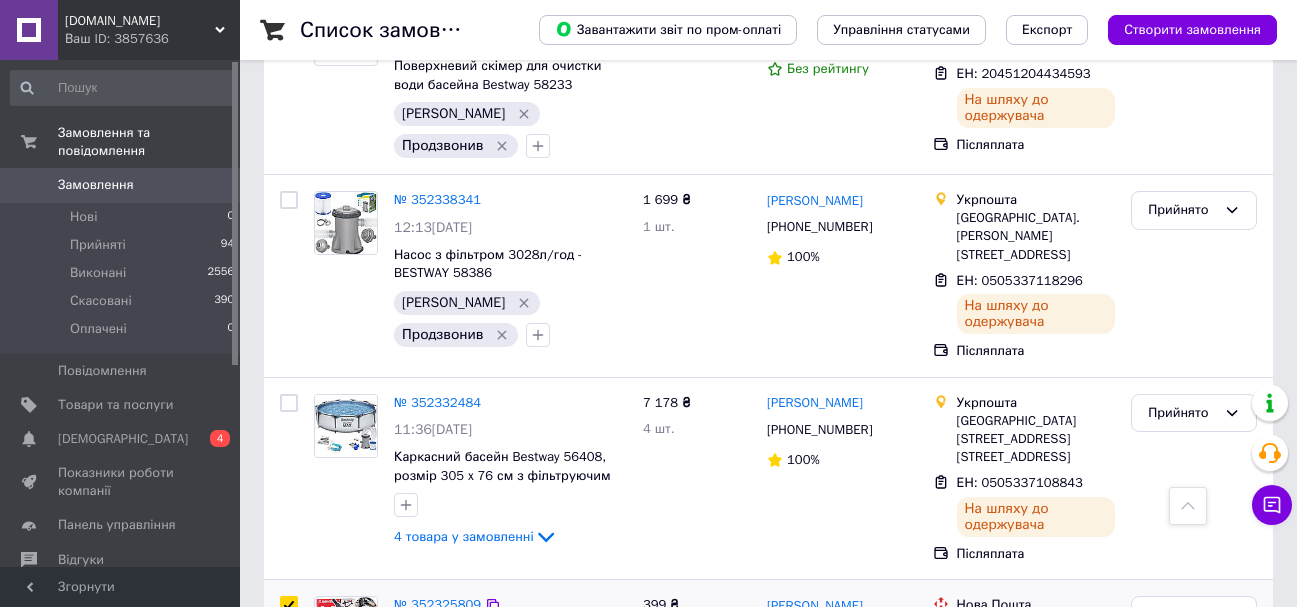 checkbox on "true" 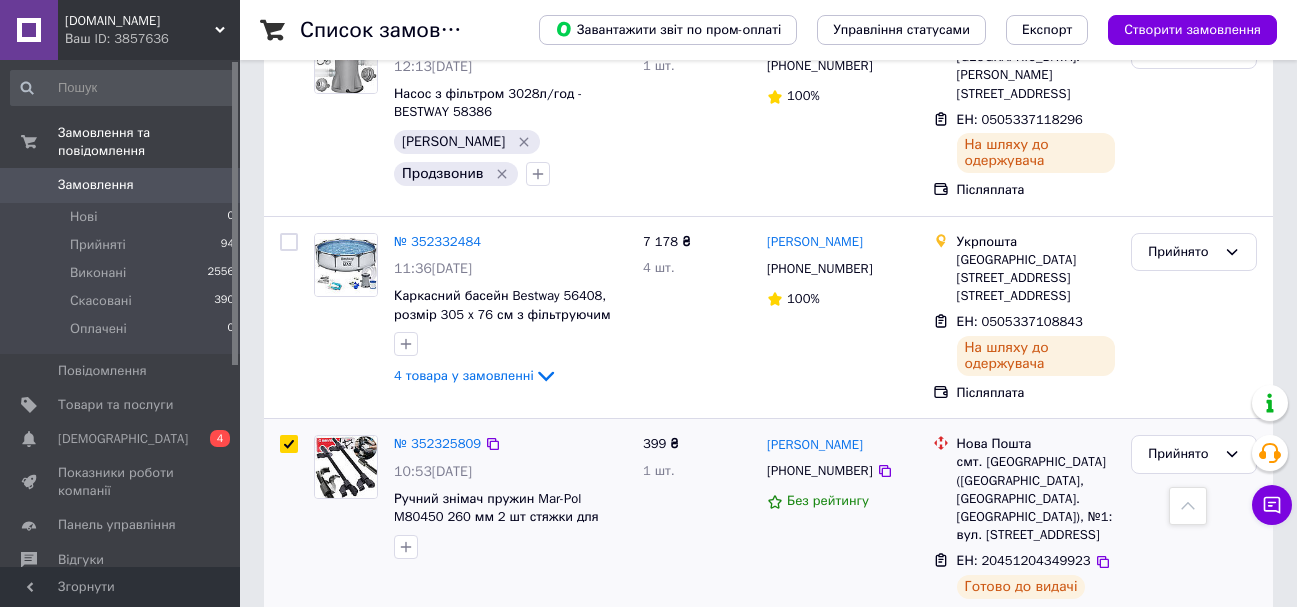scroll, scrollTop: 5552, scrollLeft: 0, axis: vertical 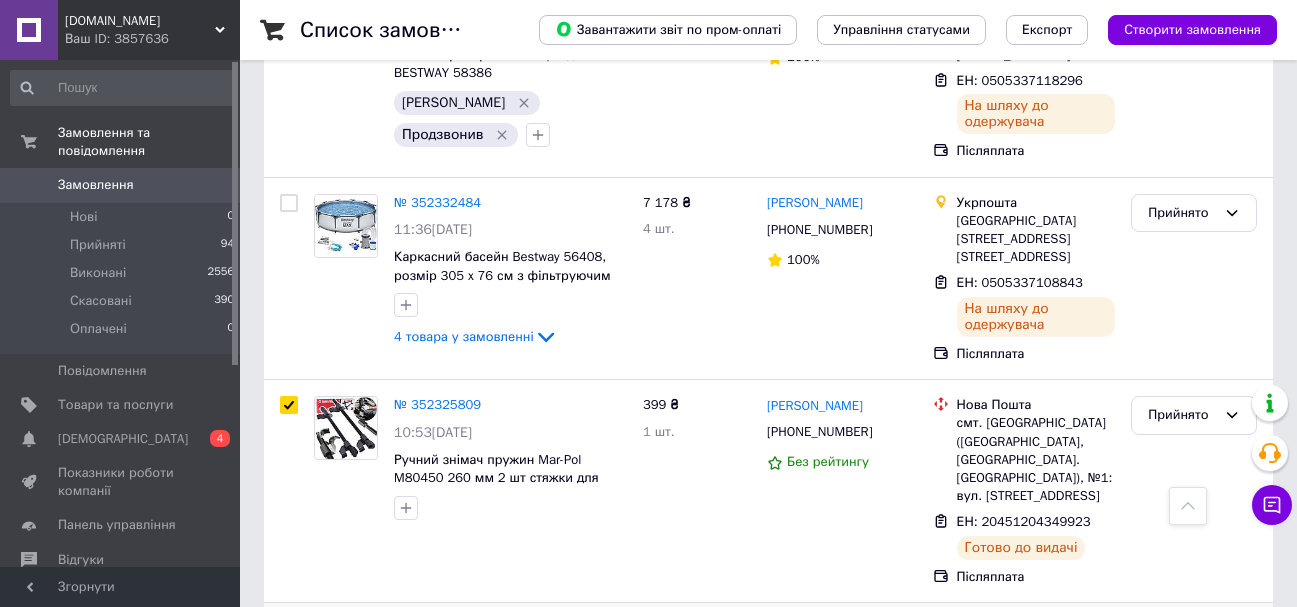 click at bounding box center (289, 628) 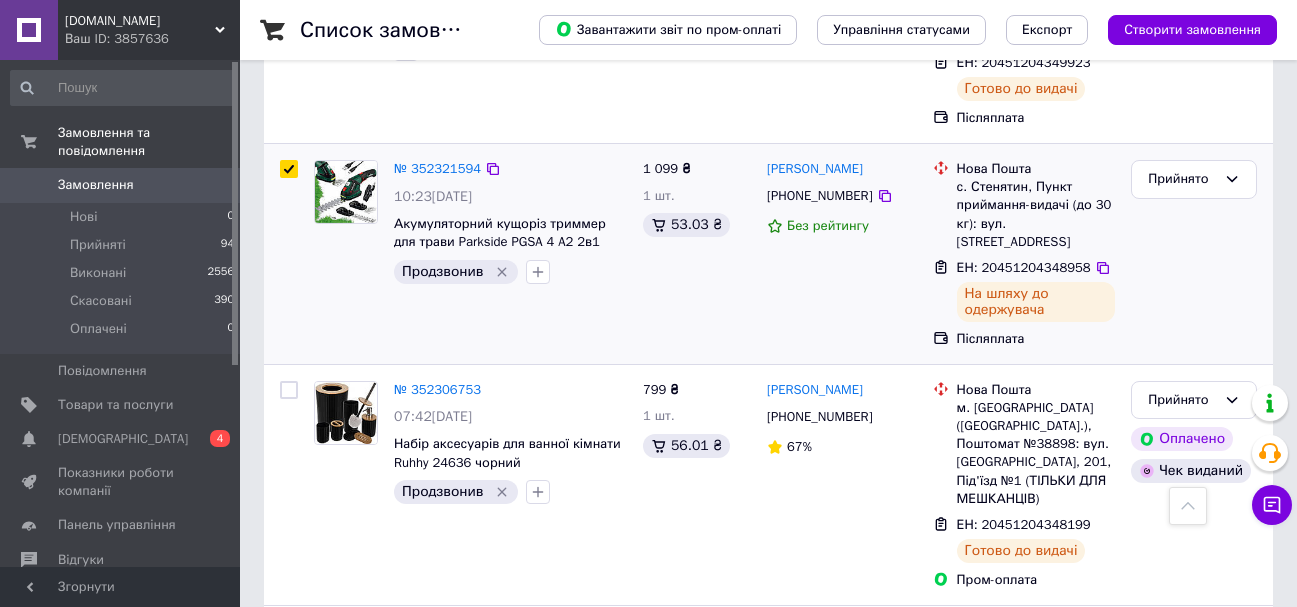 scroll, scrollTop: 6052, scrollLeft: 0, axis: vertical 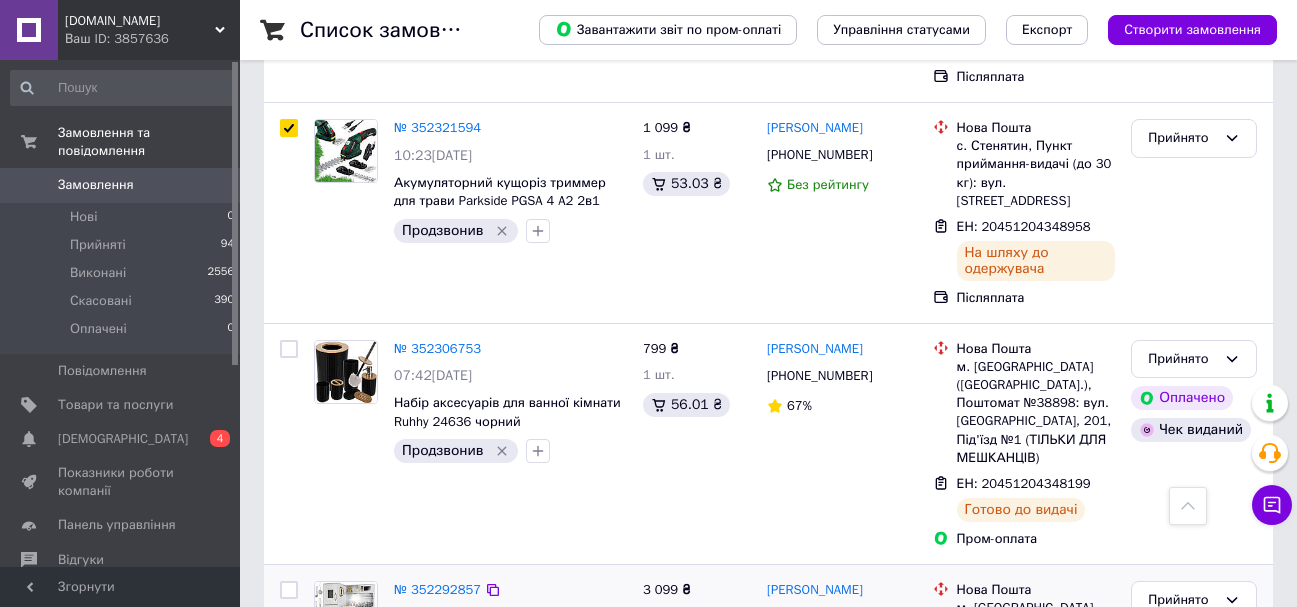 click at bounding box center [289, 590] 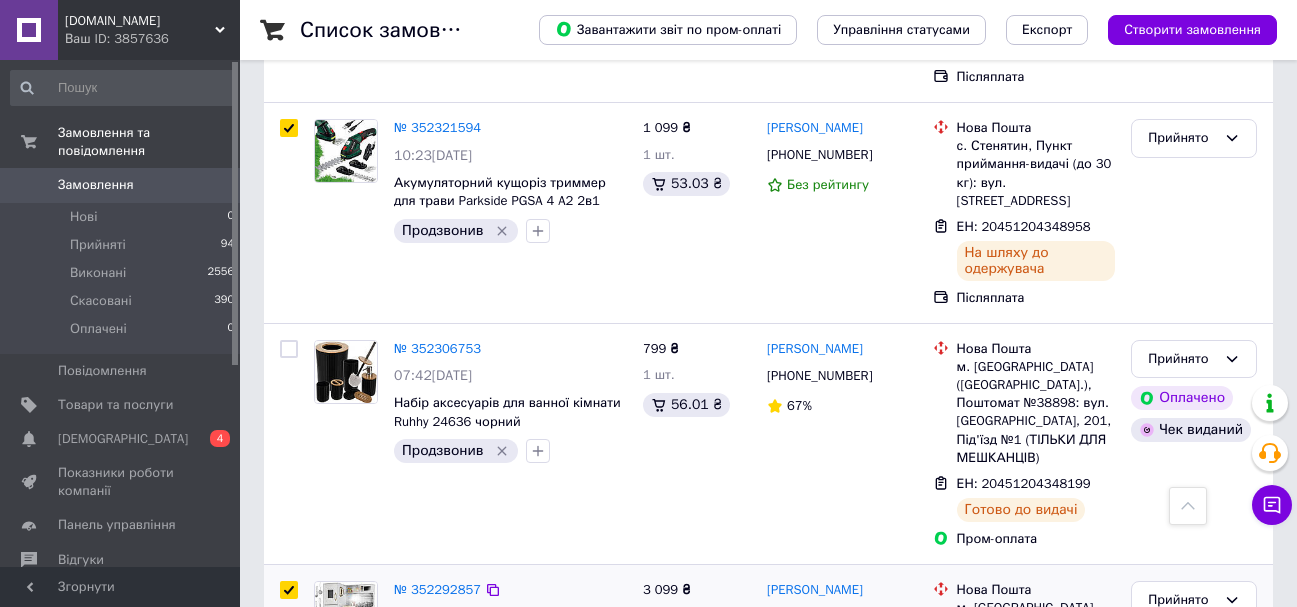 checkbox on "true" 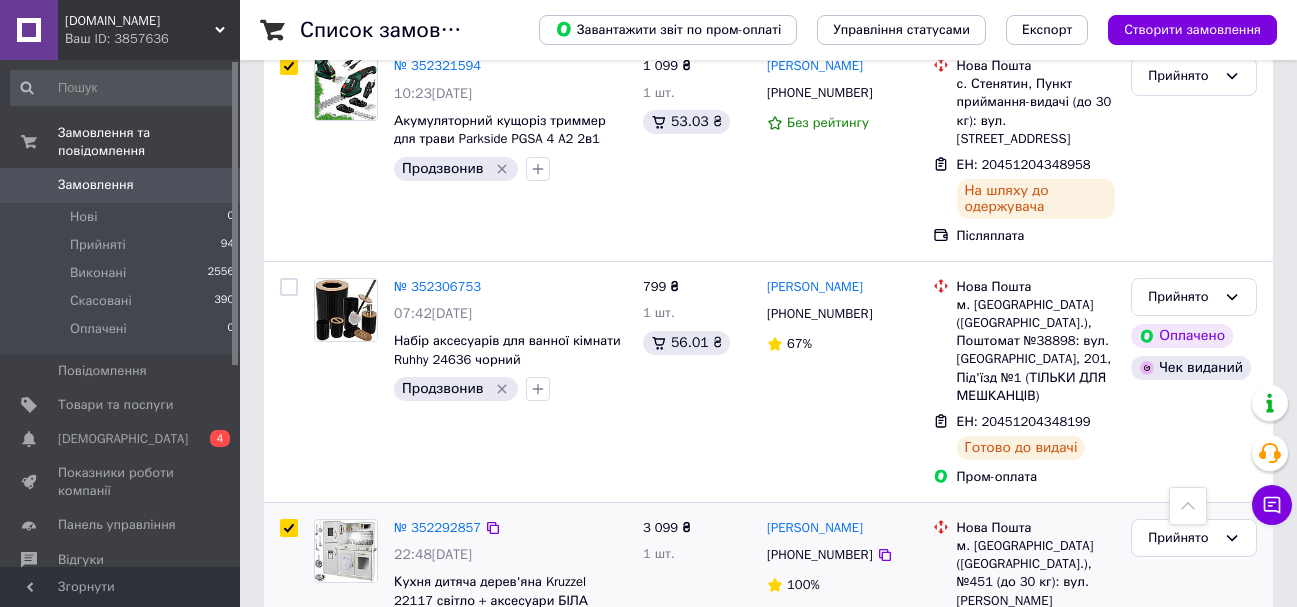 scroll, scrollTop: 6152, scrollLeft: 0, axis: vertical 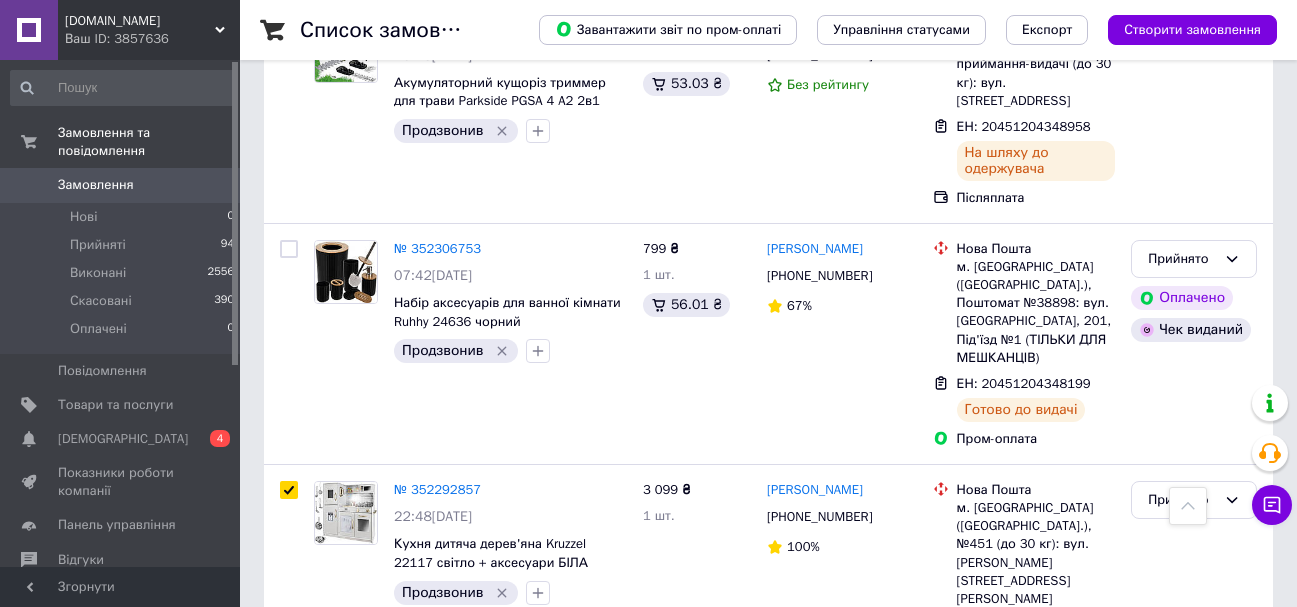 click at bounding box center [289, 731] 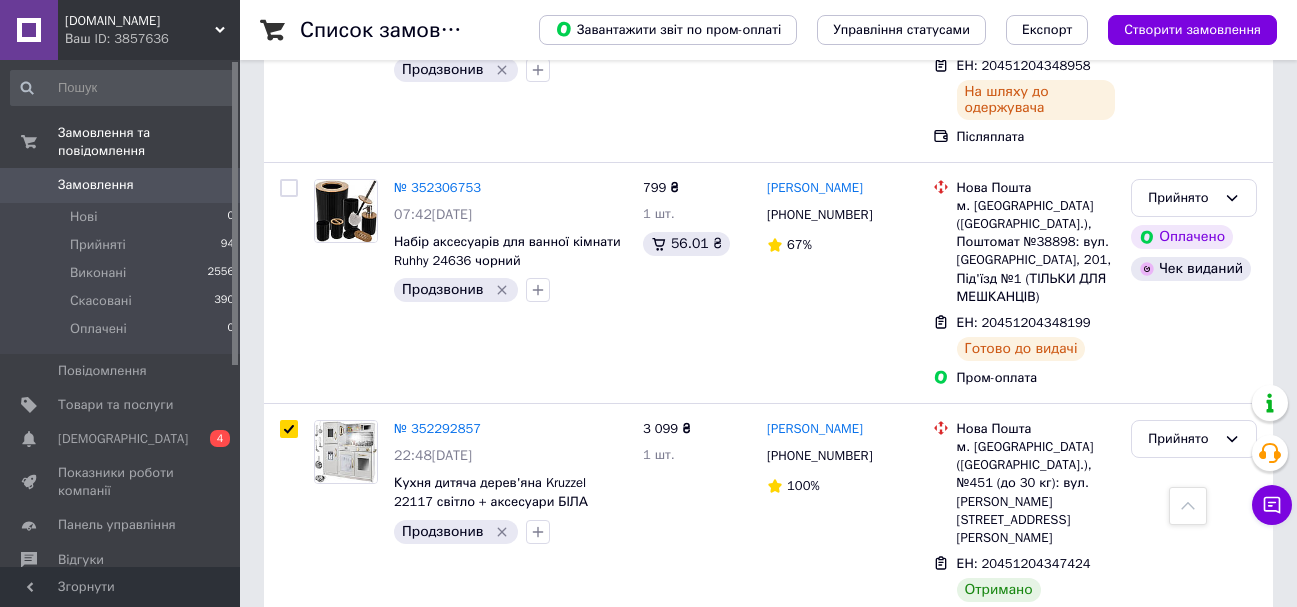 scroll, scrollTop: 6352, scrollLeft: 0, axis: vertical 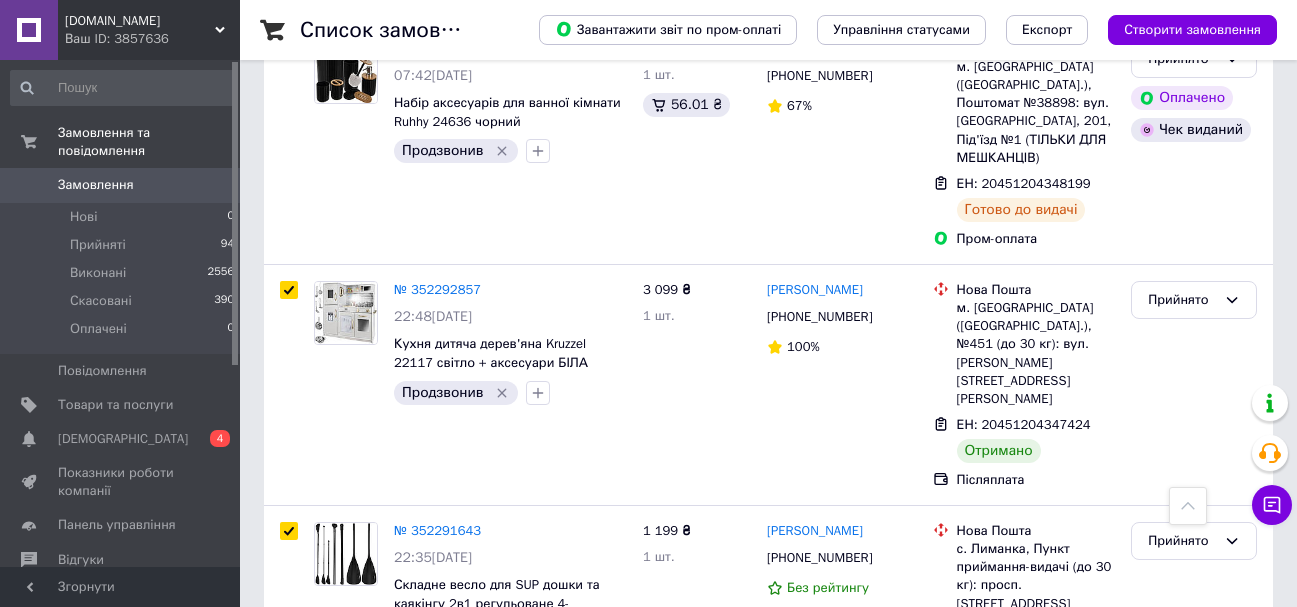 click at bounding box center [289, 752] 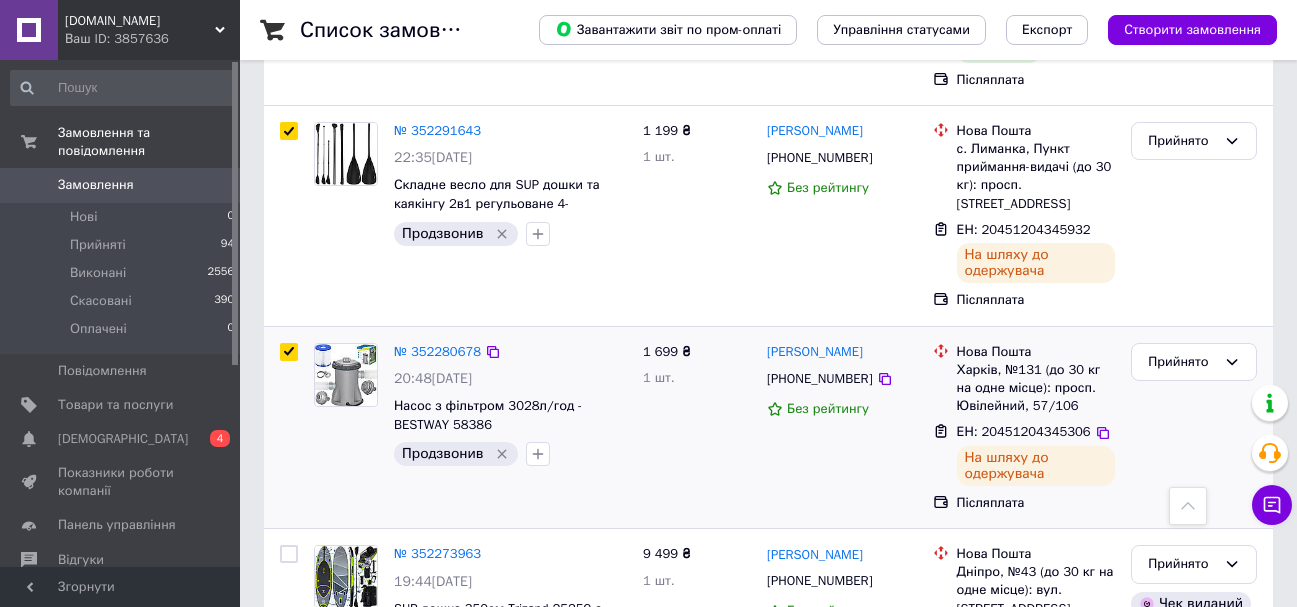 scroll, scrollTop: 6852, scrollLeft: 0, axis: vertical 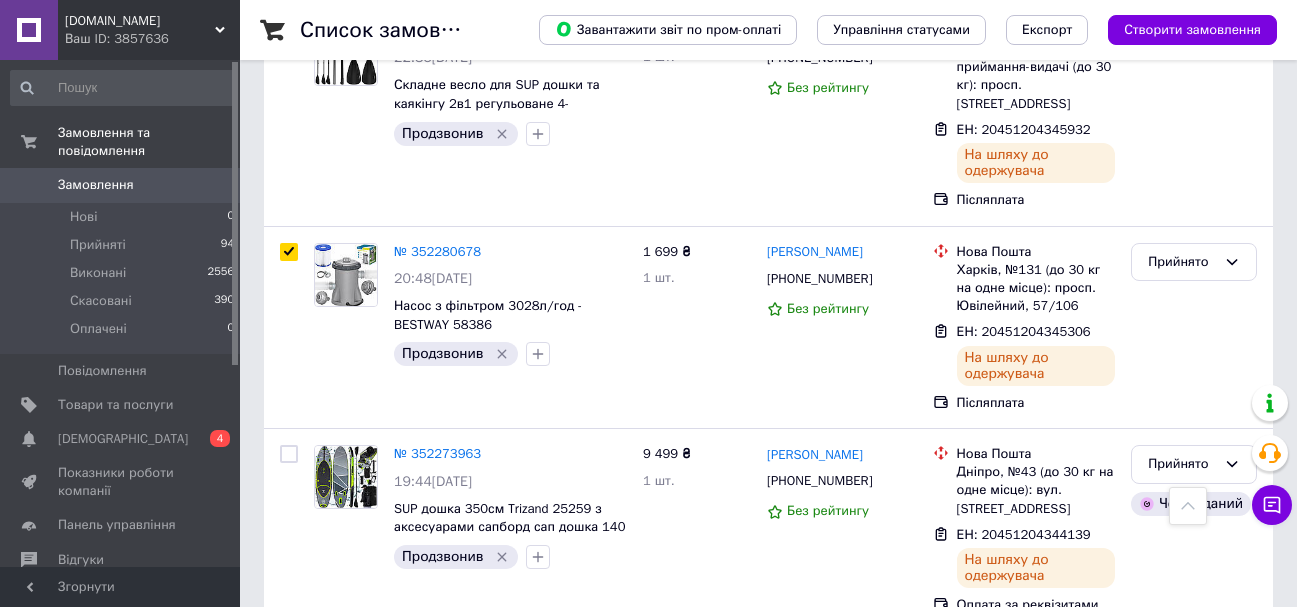 click at bounding box center [289, 693] 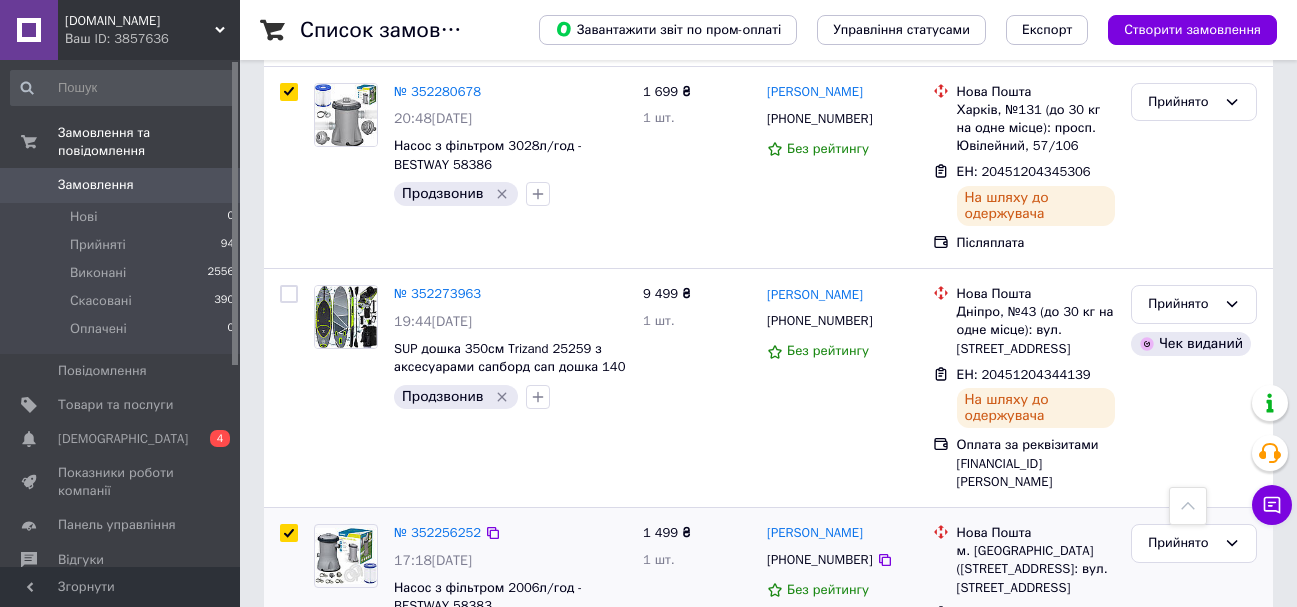 scroll, scrollTop: 7052, scrollLeft: 0, axis: vertical 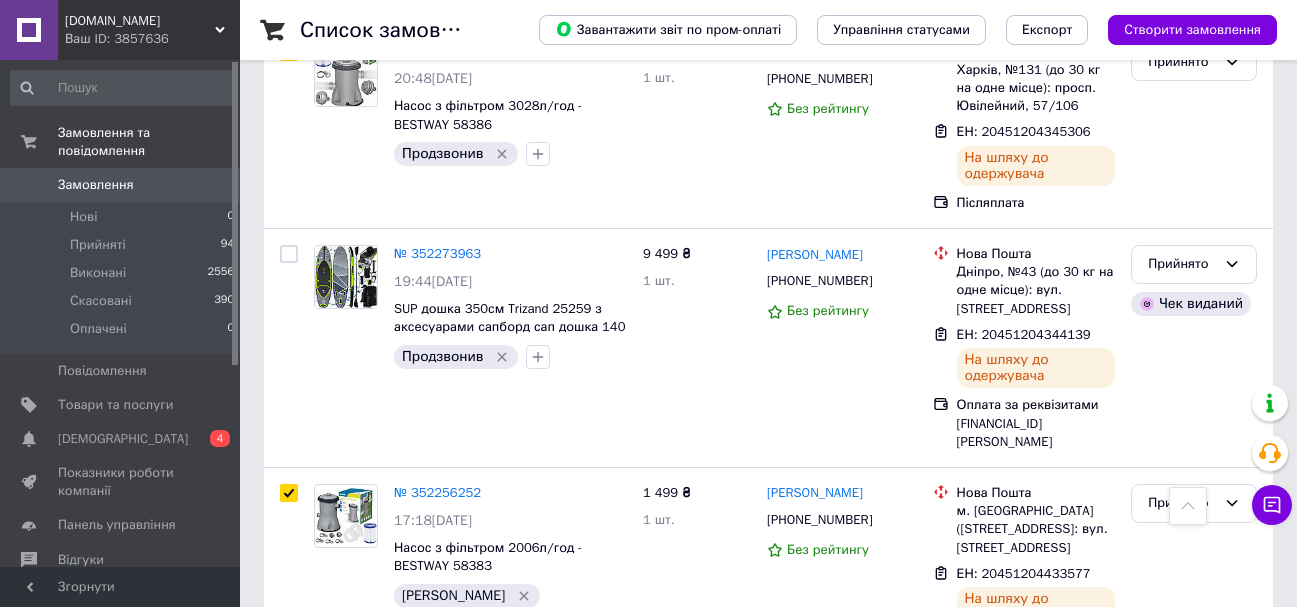 click at bounding box center [289, 696] 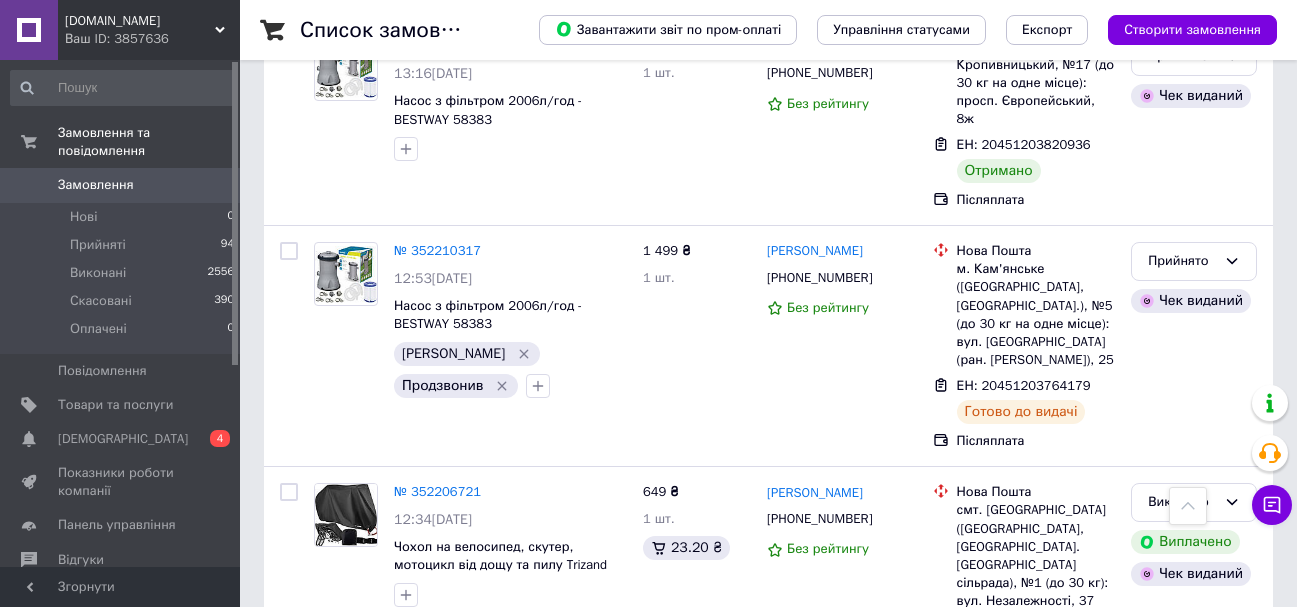 scroll, scrollTop: 8152, scrollLeft: 0, axis: vertical 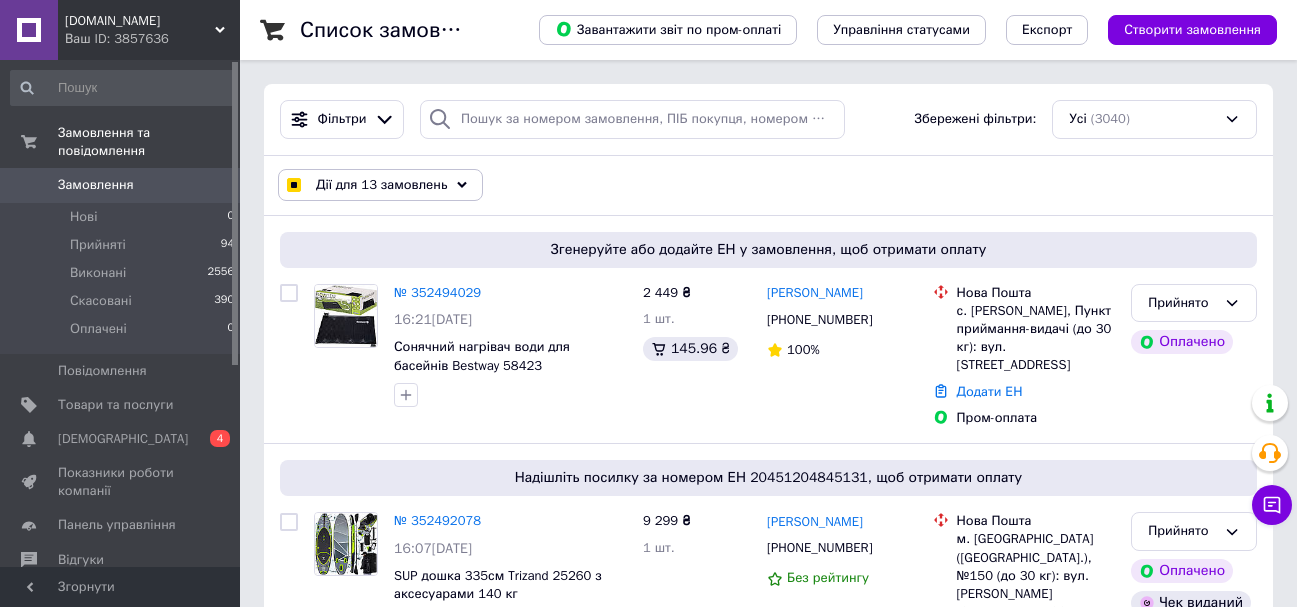 click on "Дії для 13 замовлень" at bounding box center (381, 185) 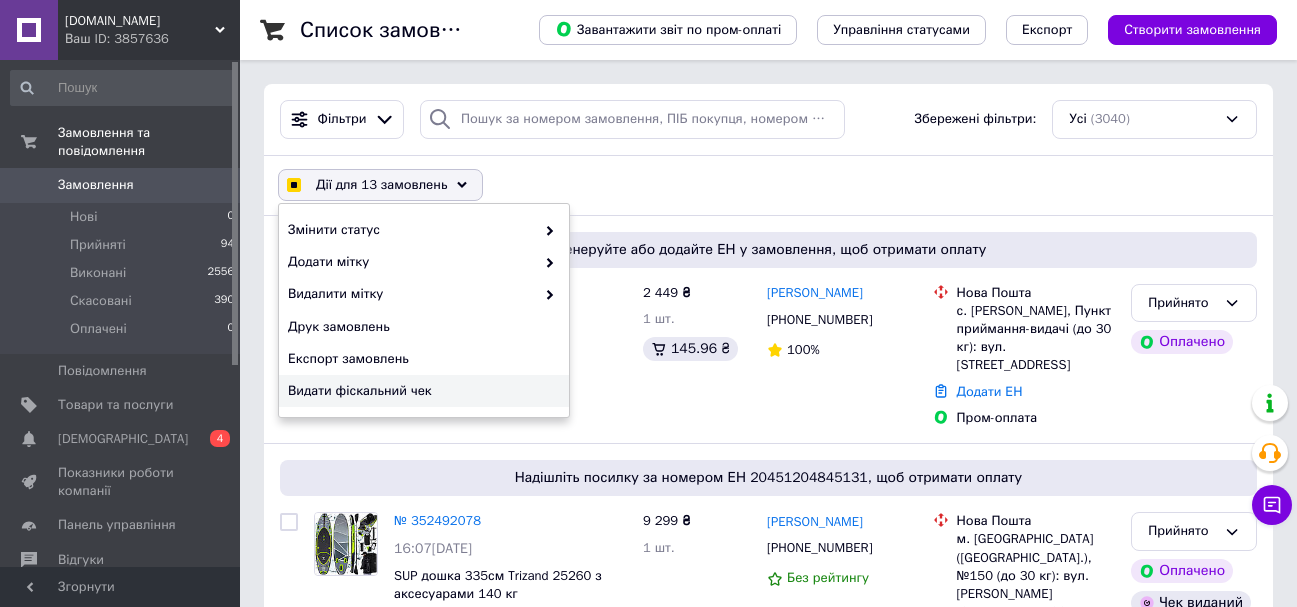 click on "Видати фіскальний чек" at bounding box center [421, 391] 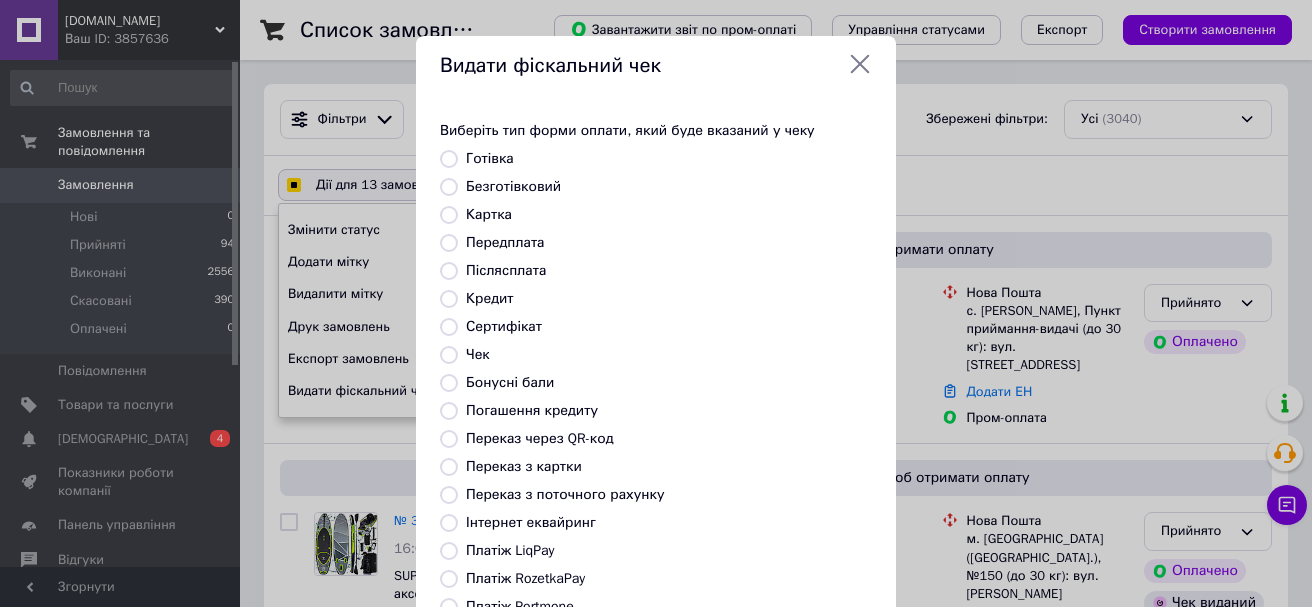 checkbox on "true" 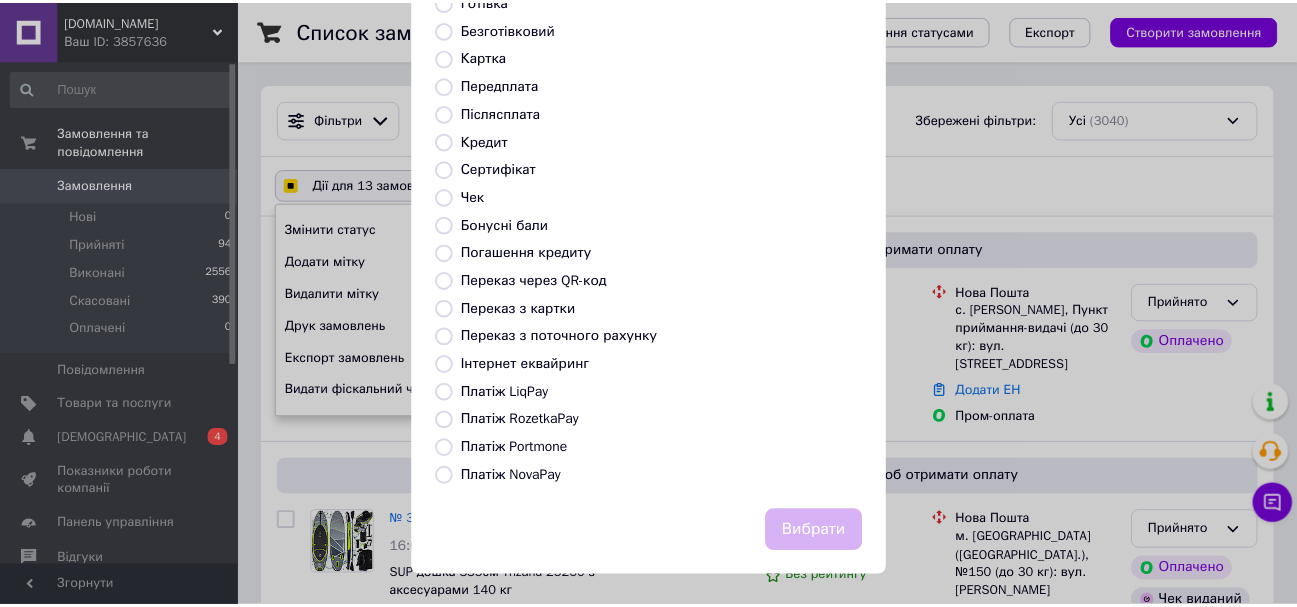 scroll, scrollTop: 164, scrollLeft: 0, axis: vertical 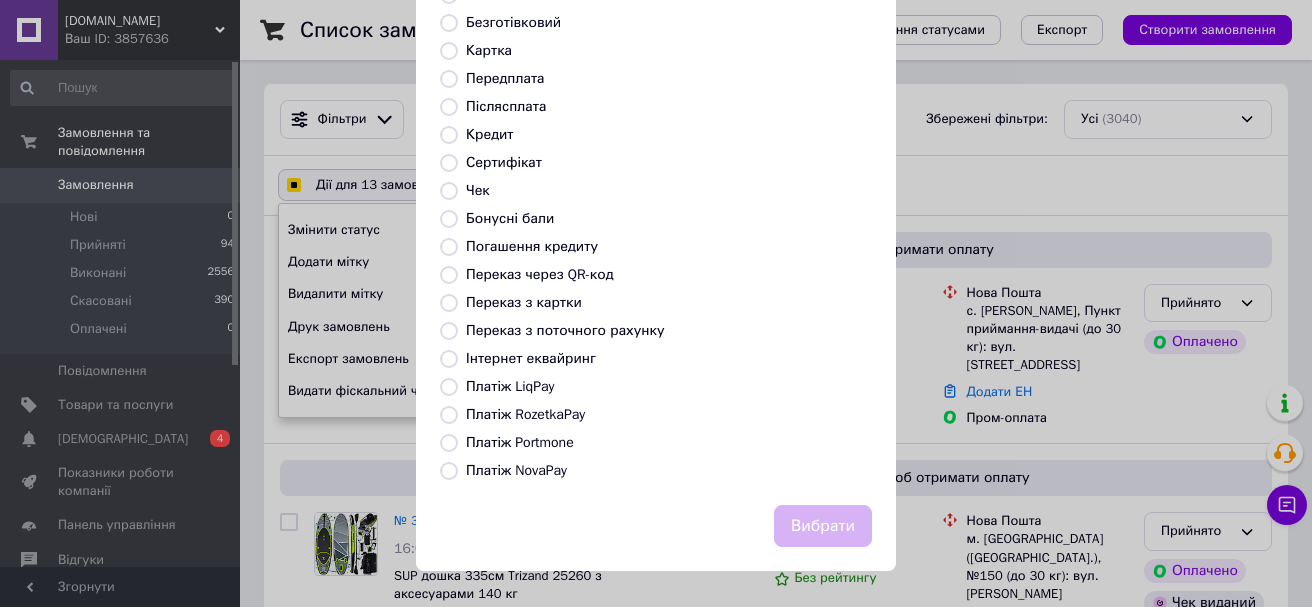 click on "Платіж NovaPay" at bounding box center (516, 470) 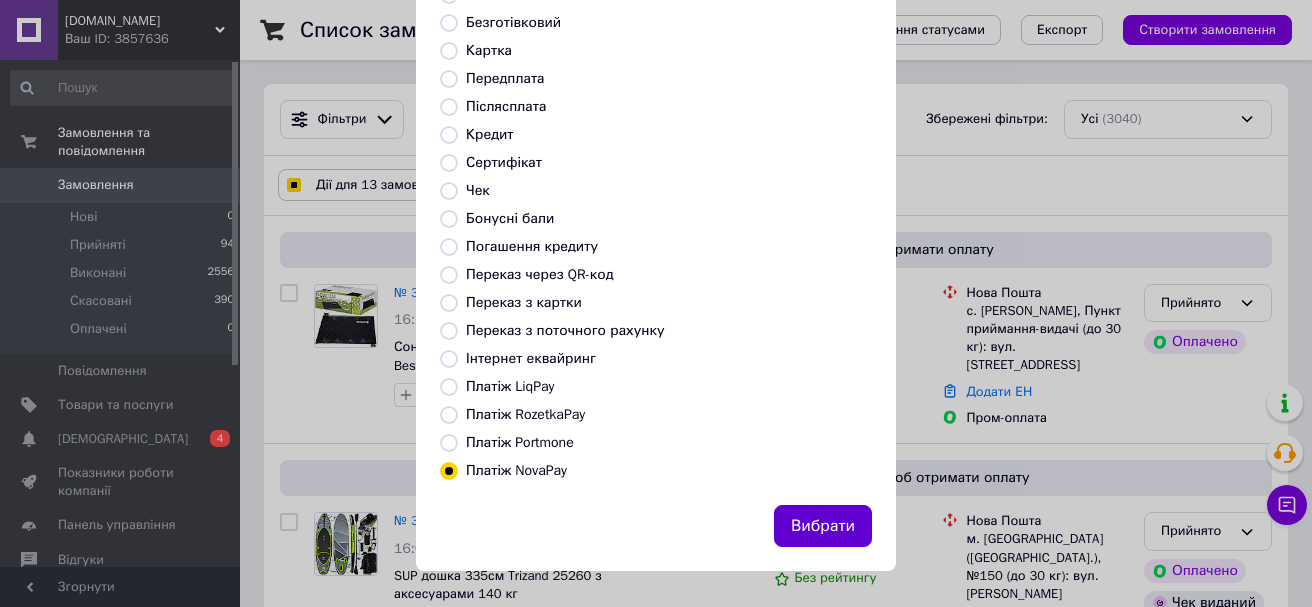 click on "Вибрати" at bounding box center (823, 526) 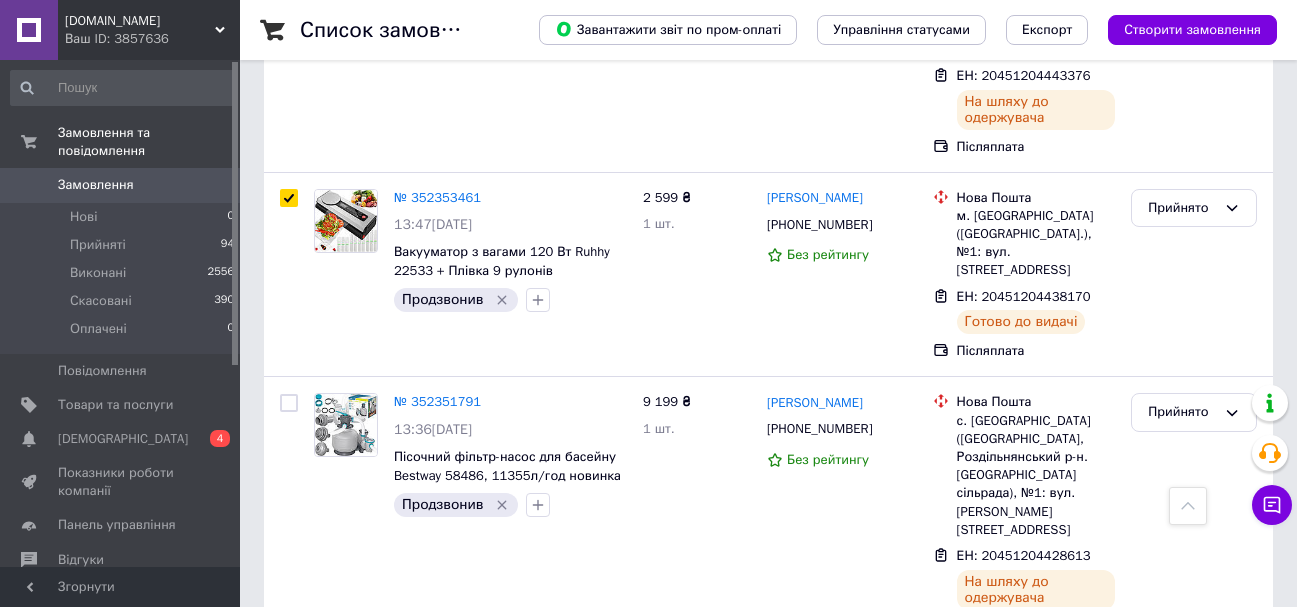 scroll, scrollTop: 4100, scrollLeft: 0, axis: vertical 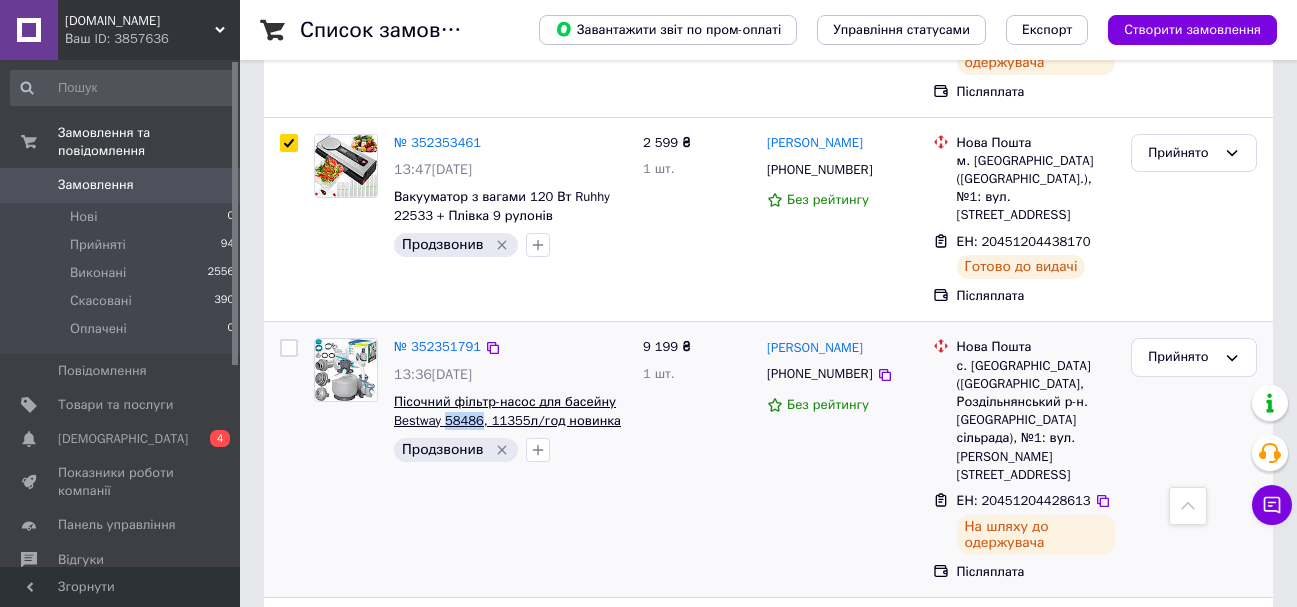 drag, startPoint x: 443, startPoint y: 259, endPoint x: 477, endPoint y: 262, distance: 34.132095 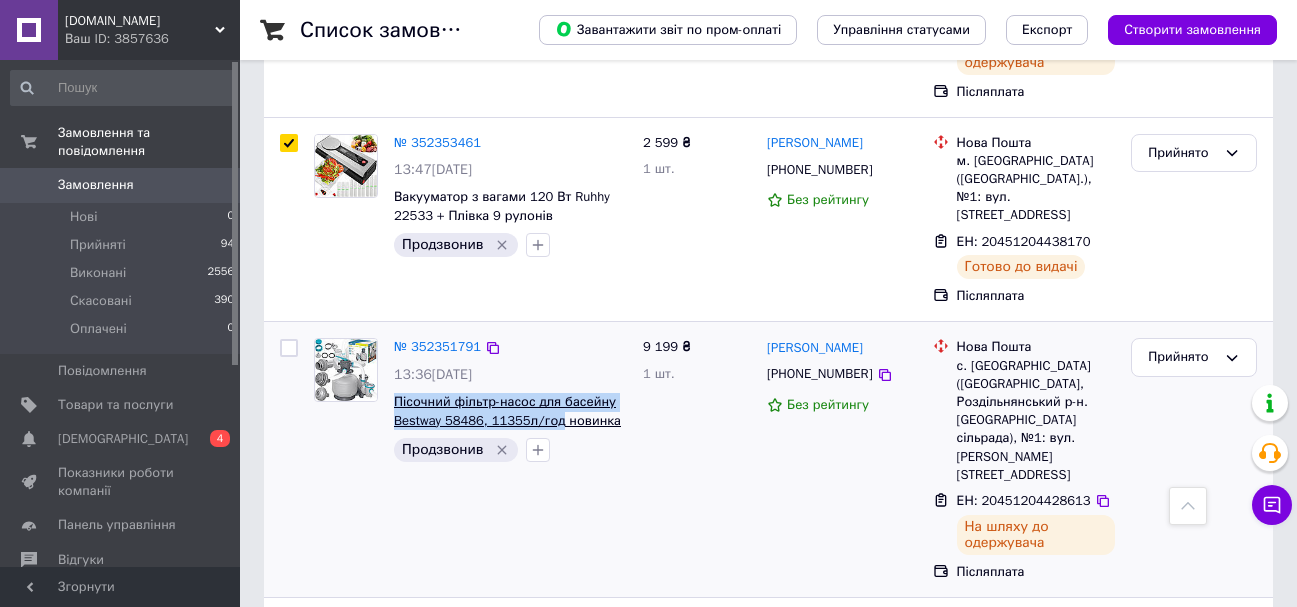 drag, startPoint x: 394, startPoint y: 242, endPoint x: 552, endPoint y: 264, distance: 159.52429 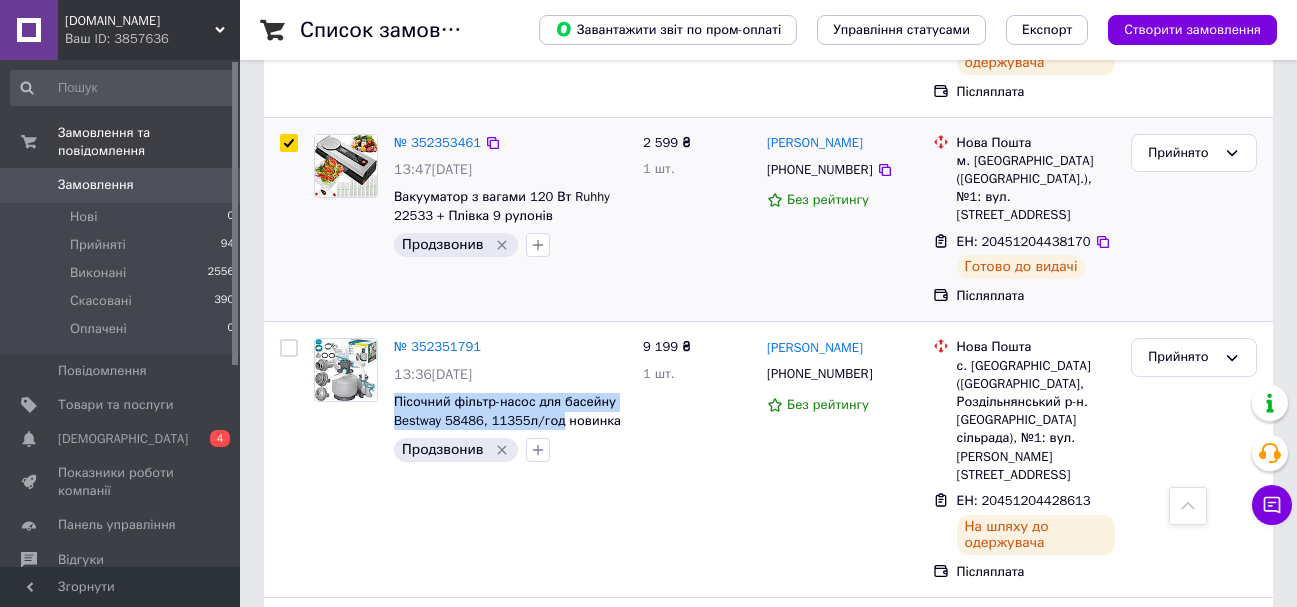 click on "№ 352353461 13:47, 12.07.2025 Вакууматор з вагами 120 Вт Ruhhy 22533 + Плівка 9 рулонів Продзвонив" at bounding box center (470, 220) 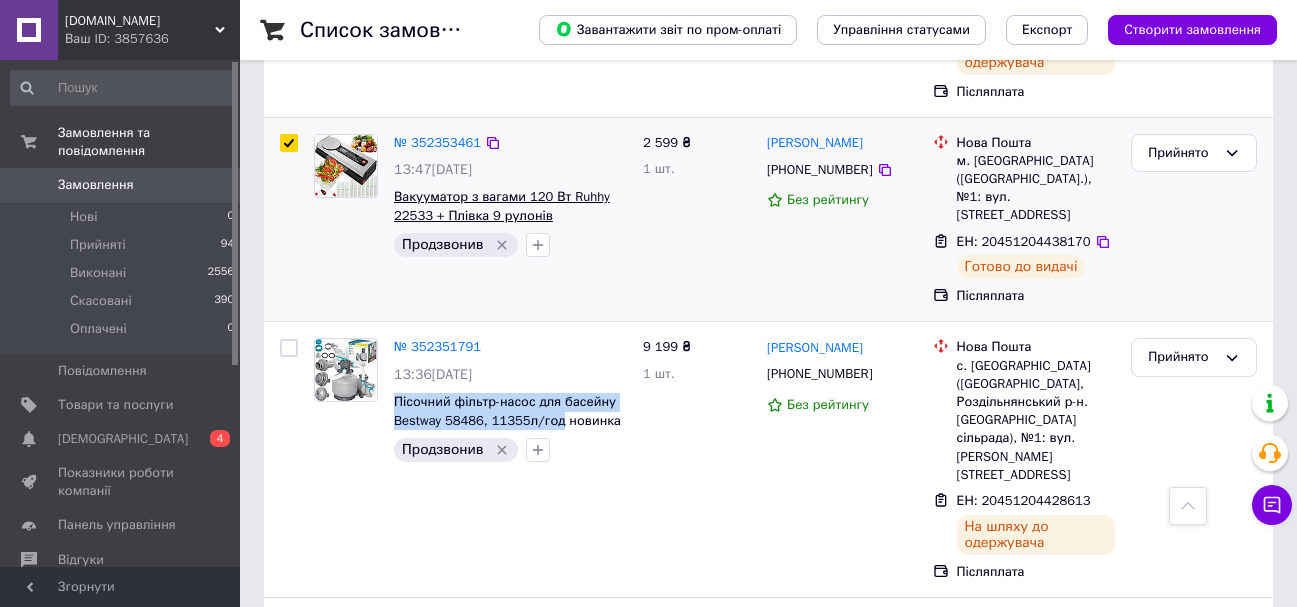 checkbox on "true" 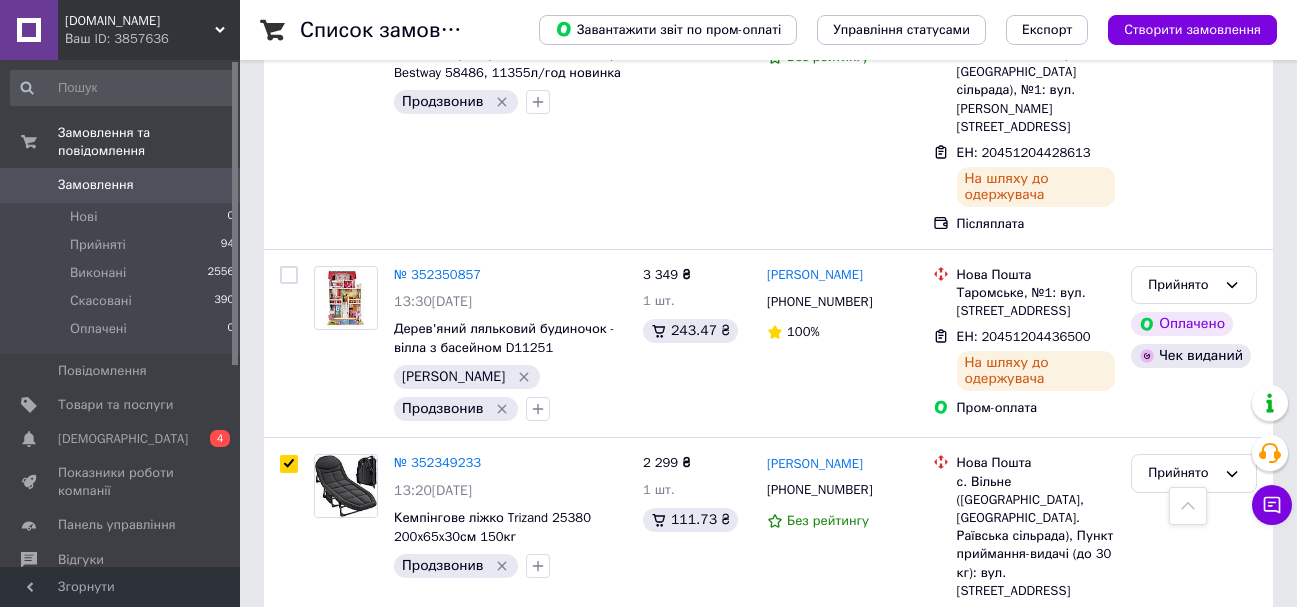 scroll, scrollTop: 4500, scrollLeft: 0, axis: vertical 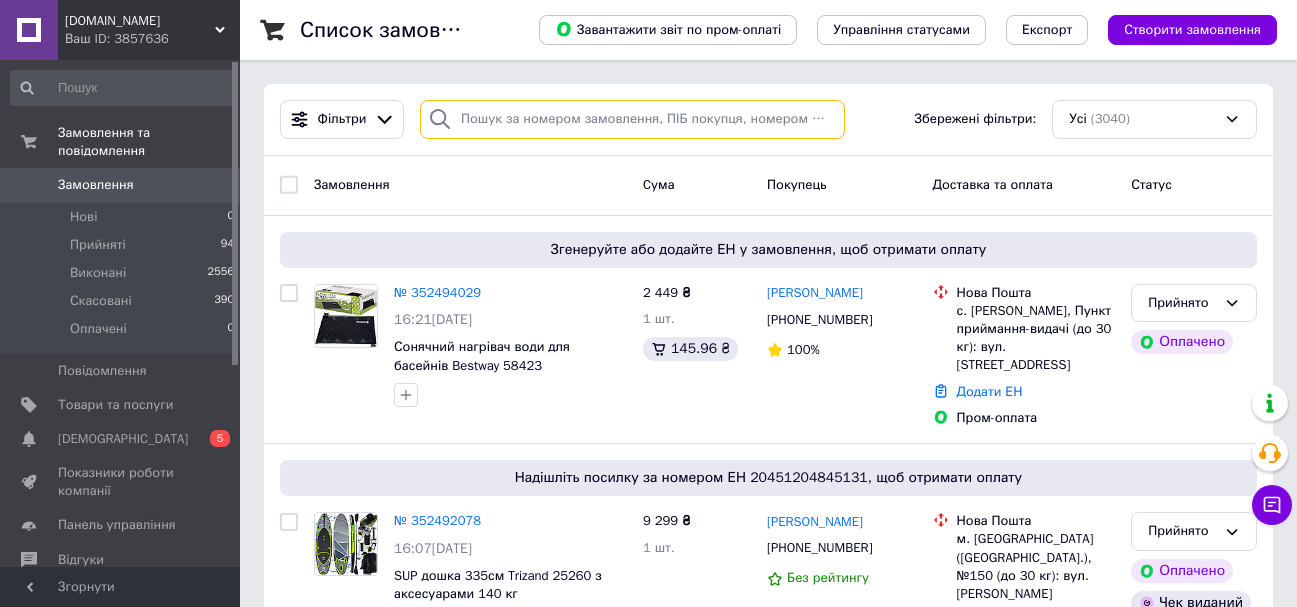 click at bounding box center (632, 119) 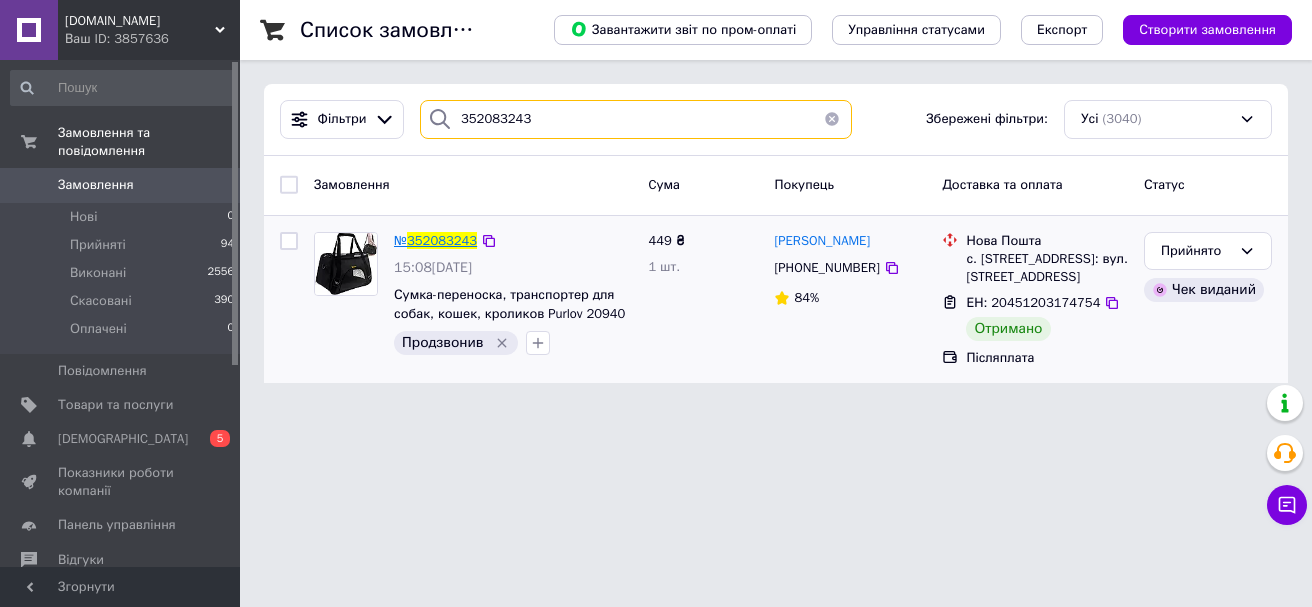 type on "352083243" 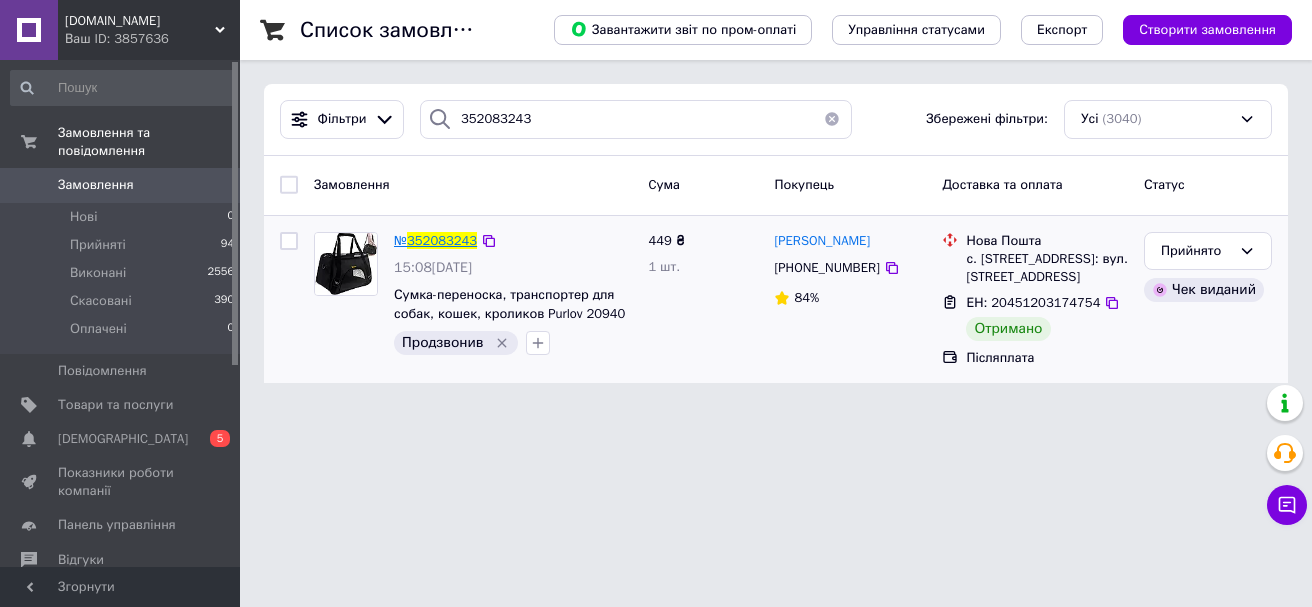 click on "352083243" at bounding box center [442, 240] 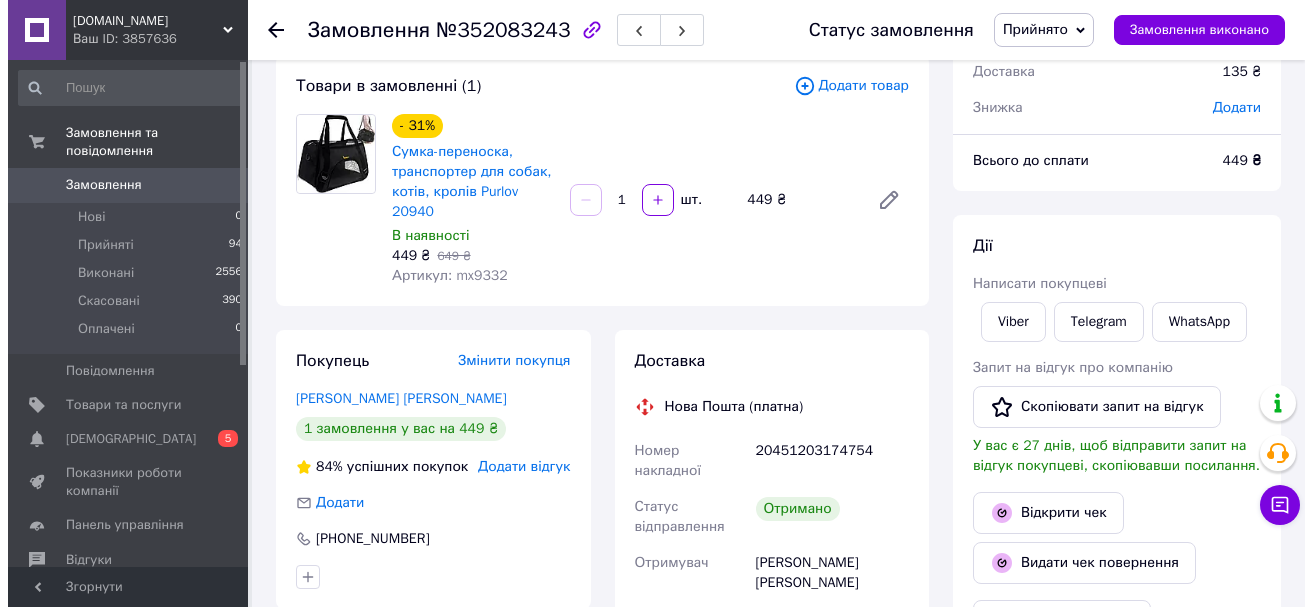 scroll, scrollTop: 200, scrollLeft: 0, axis: vertical 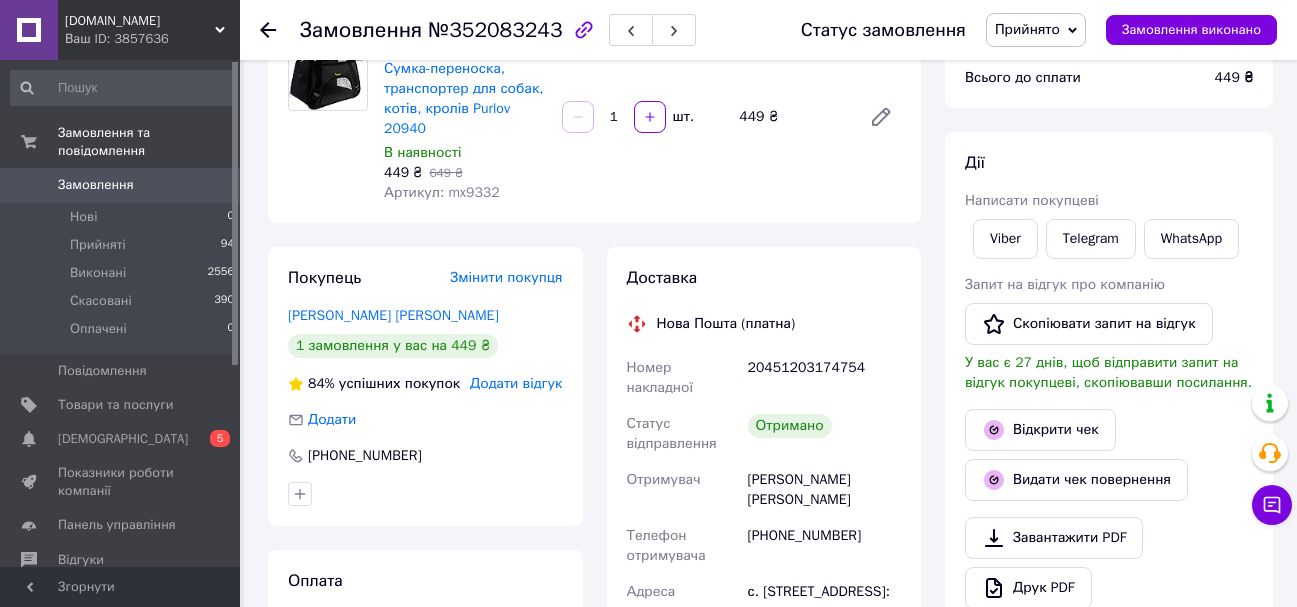 click on "Додати відгук" at bounding box center (516, 383) 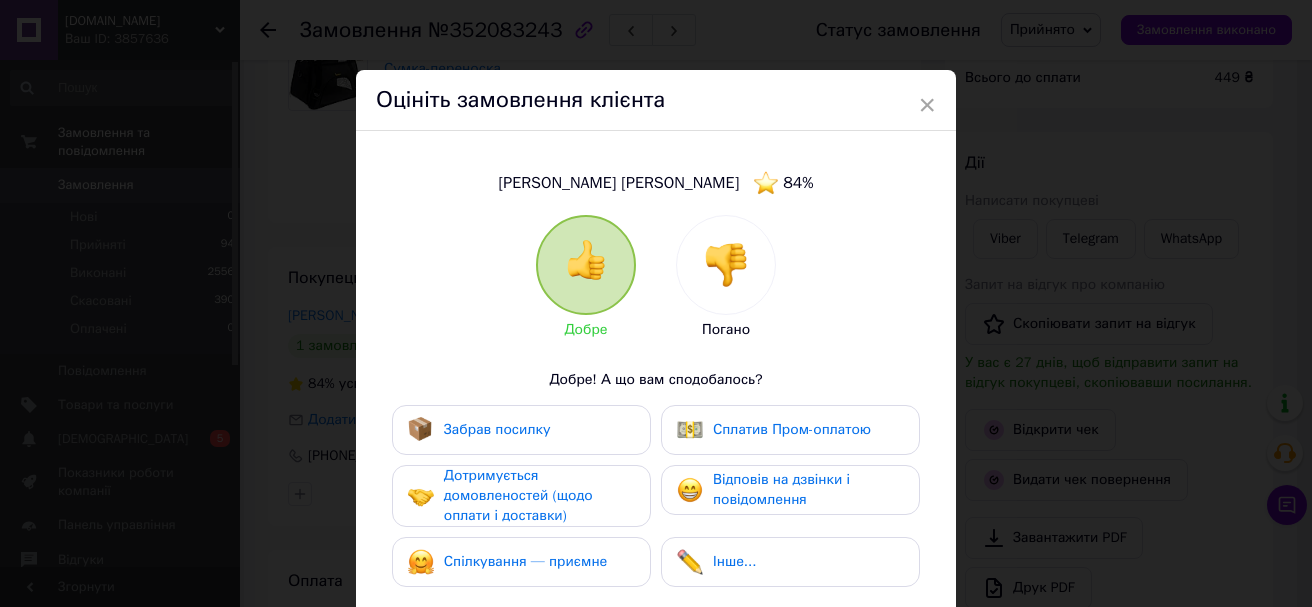 click on "Забрав посилку" at bounding box center (497, 429) 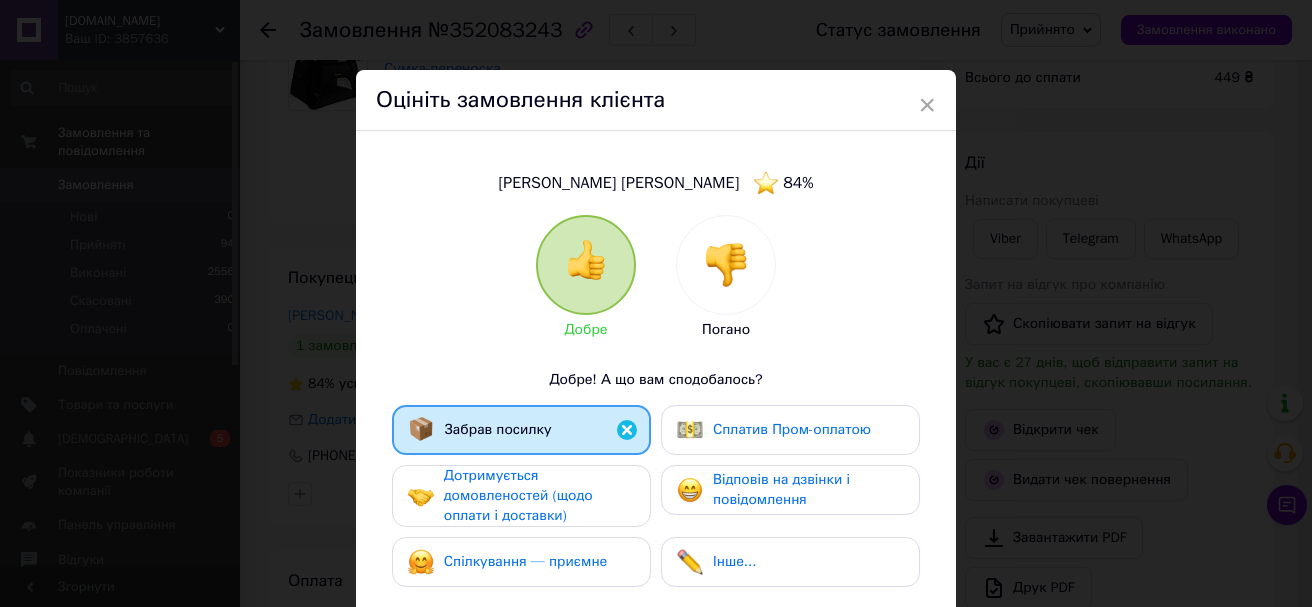 drag, startPoint x: 539, startPoint y: 439, endPoint x: 554, endPoint y: 507, distance: 69.63476 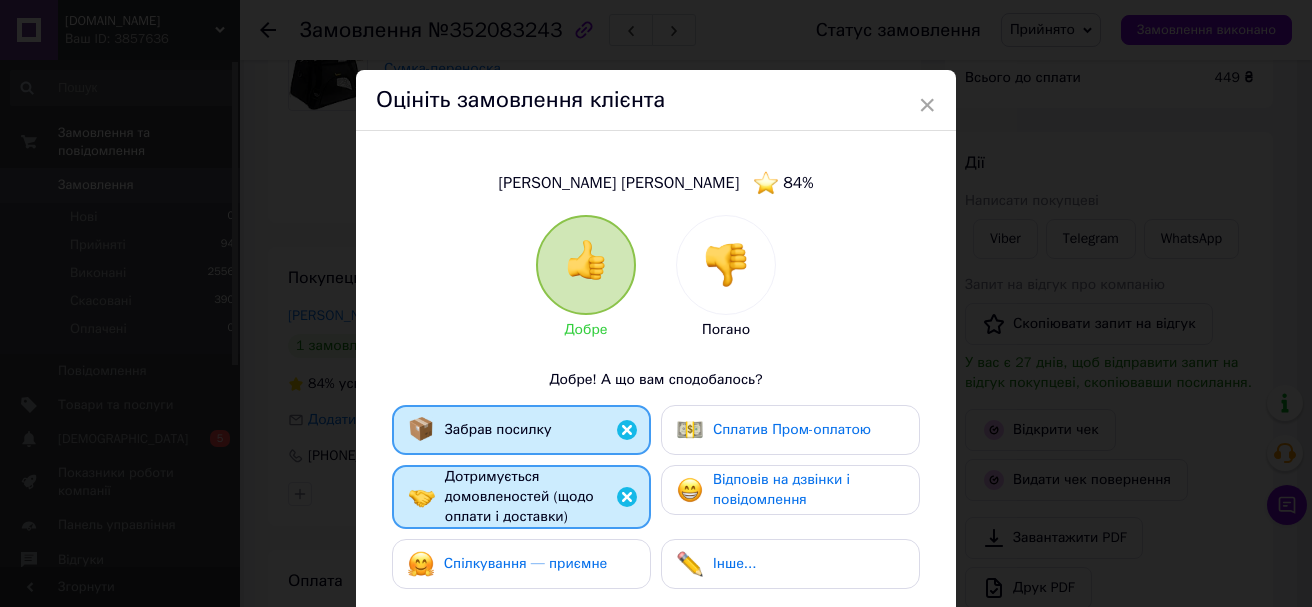 click on "Спілкування — приємне" at bounding box center (521, 564) 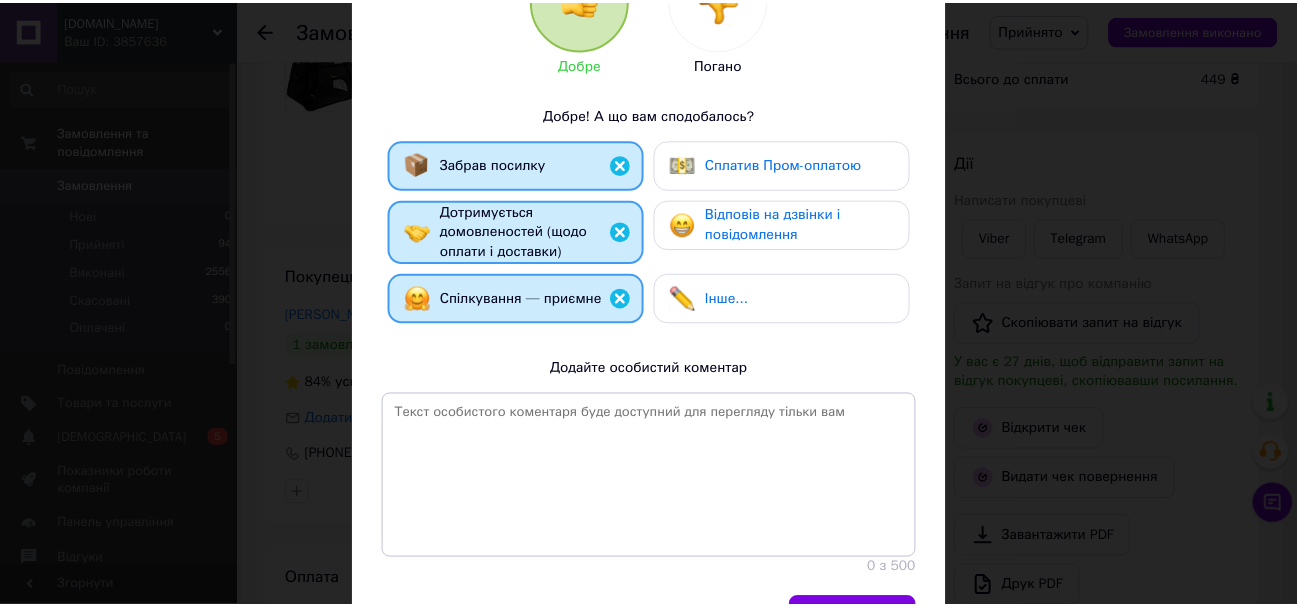 scroll, scrollTop: 300, scrollLeft: 0, axis: vertical 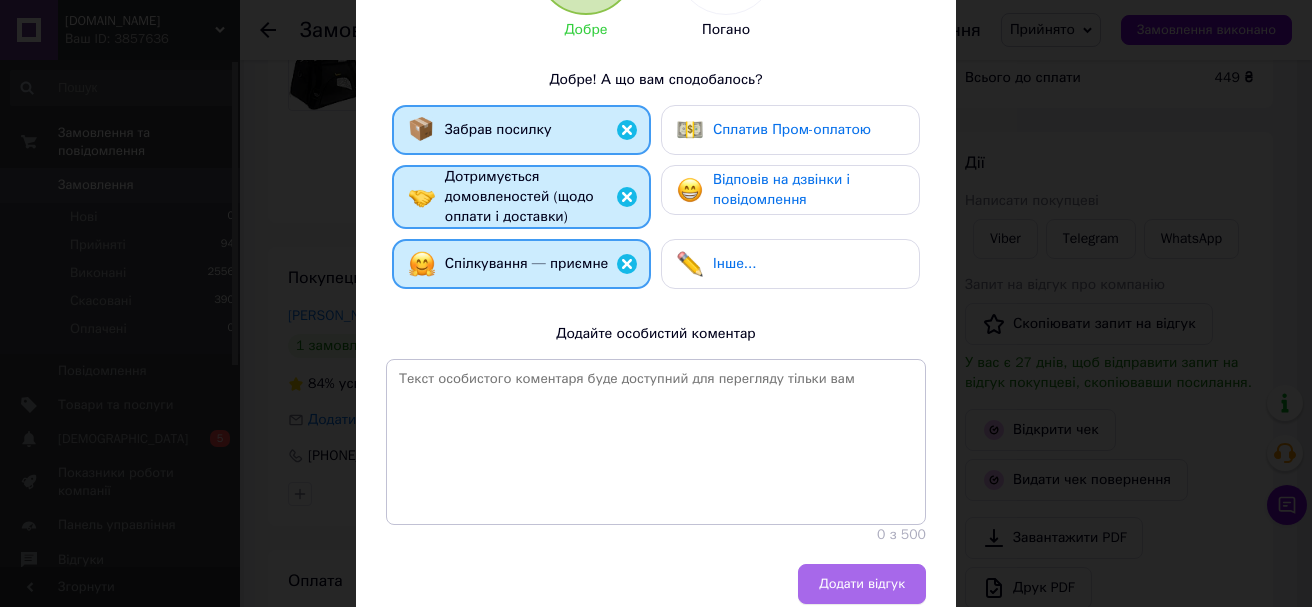 click on "Додати відгук" at bounding box center [862, 584] 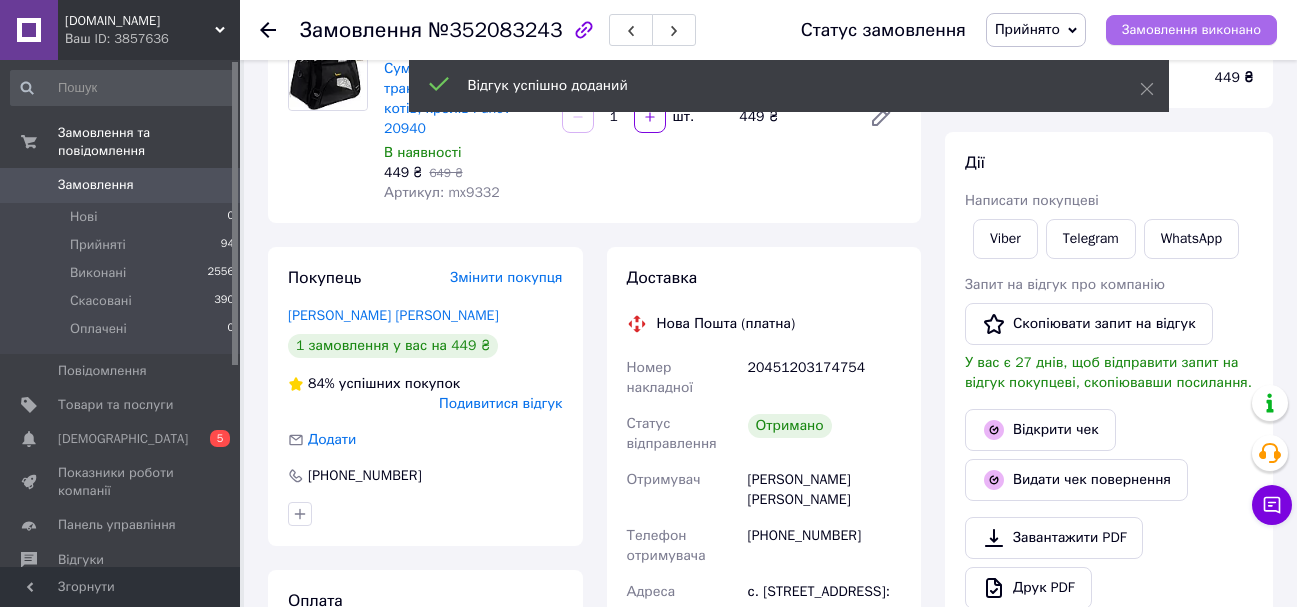 click on "Замовлення виконано" at bounding box center [1191, 30] 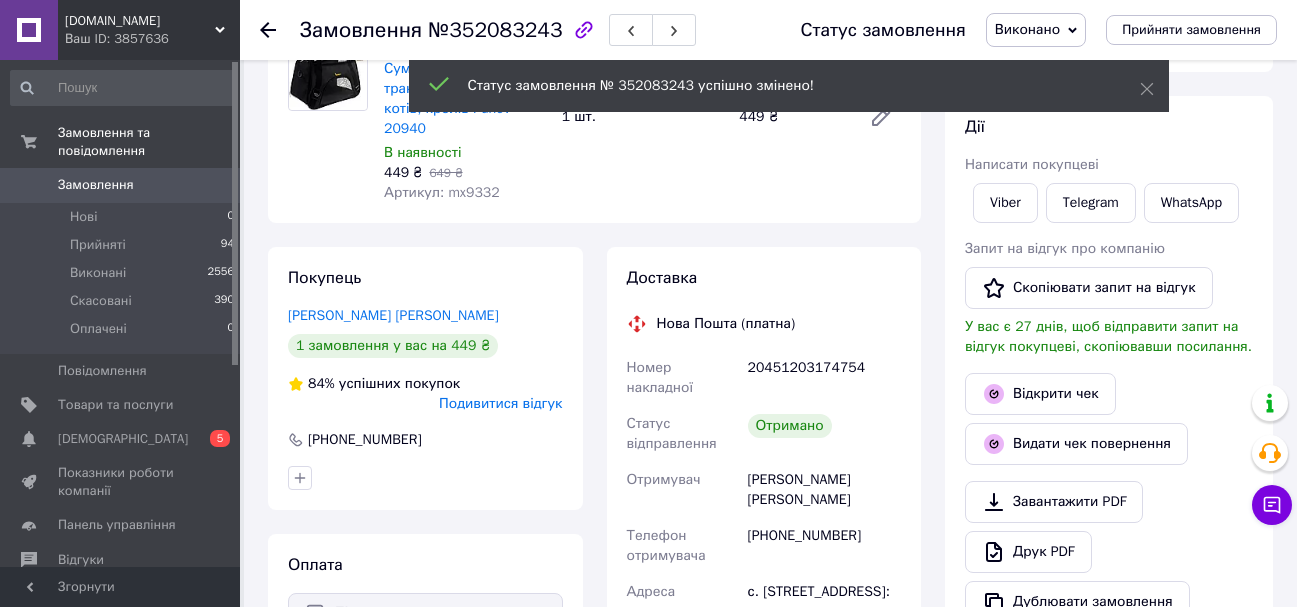 click 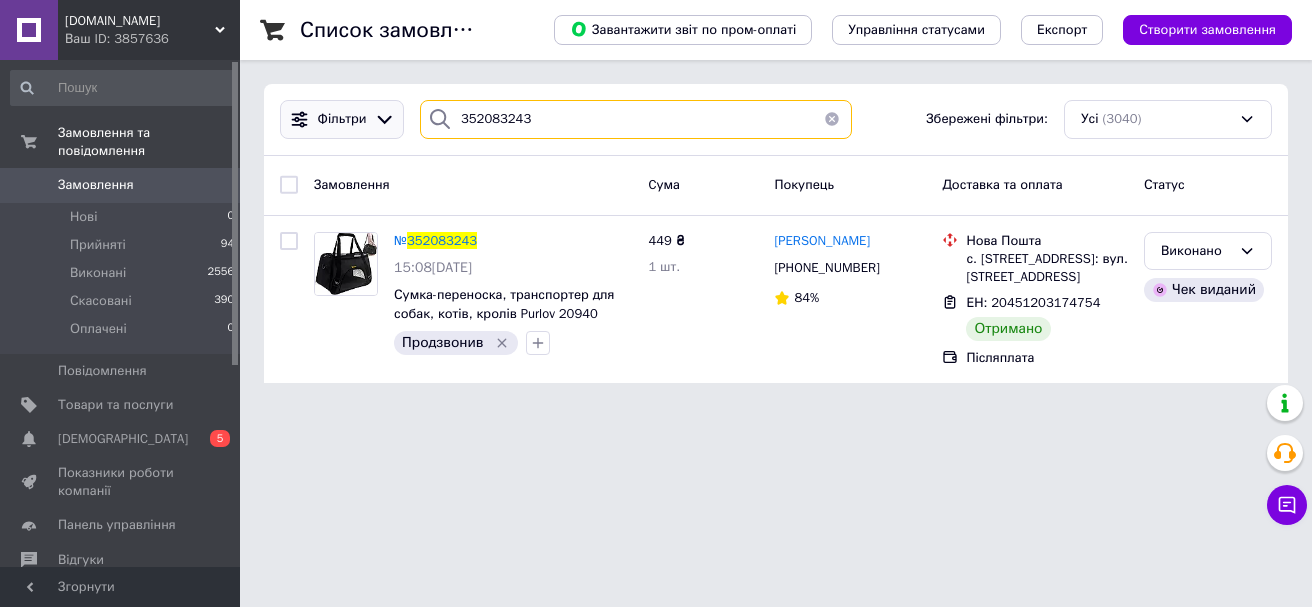 drag, startPoint x: 540, startPoint y: 113, endPoint x: 378, endPoint y: 114, distance: 162.00308 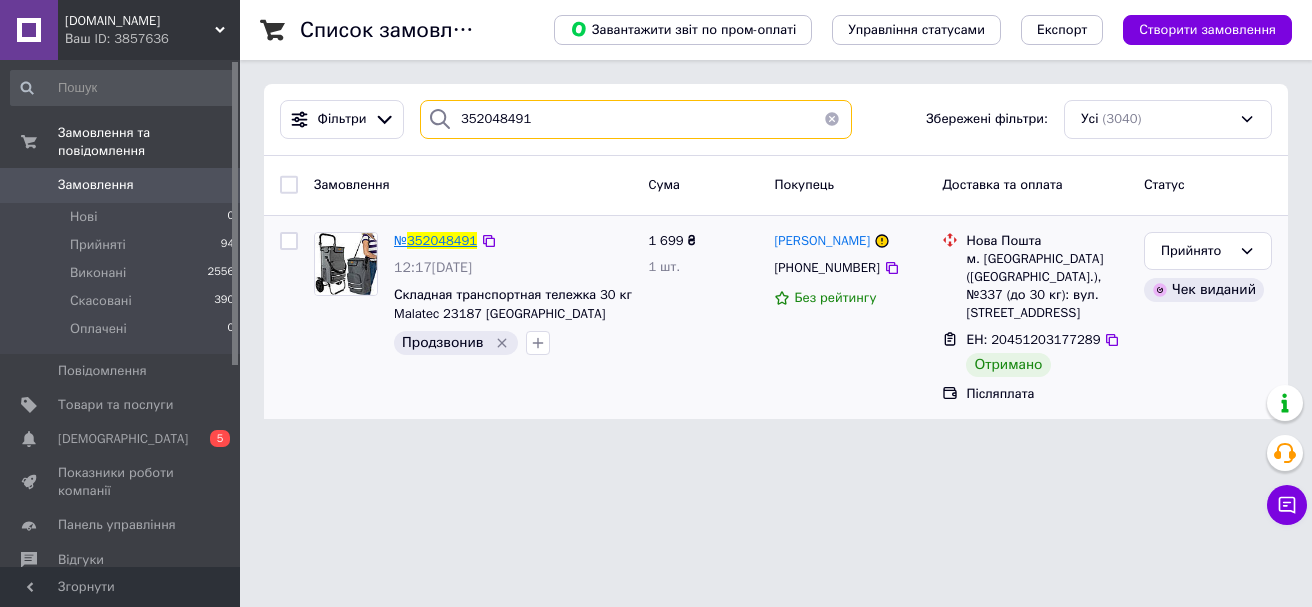 type on "352048491" 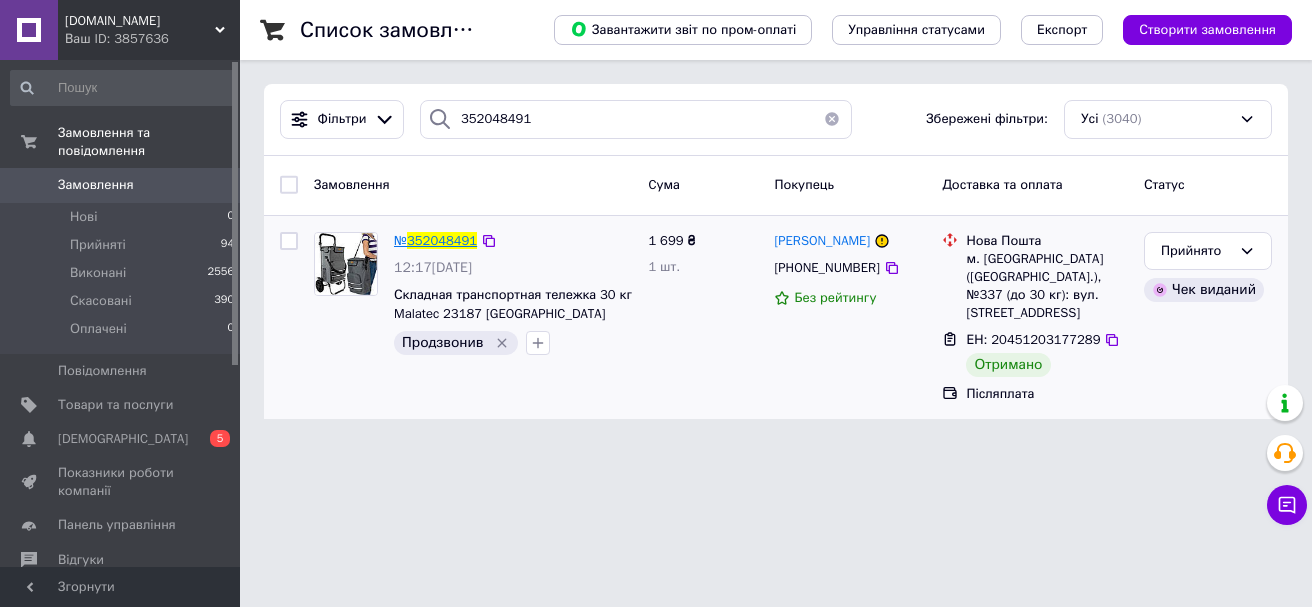 click on "352048491" at bounding box center (442, 240) 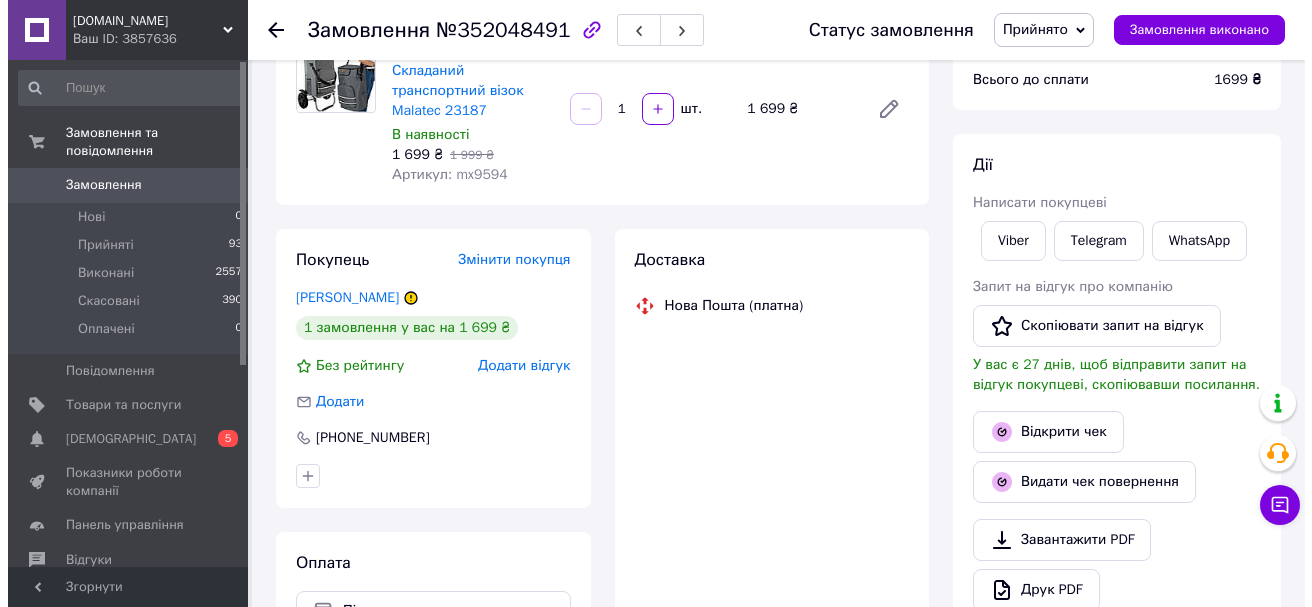 scroll, scrollTop: 200, scrollLeft: 0, axis: vertical 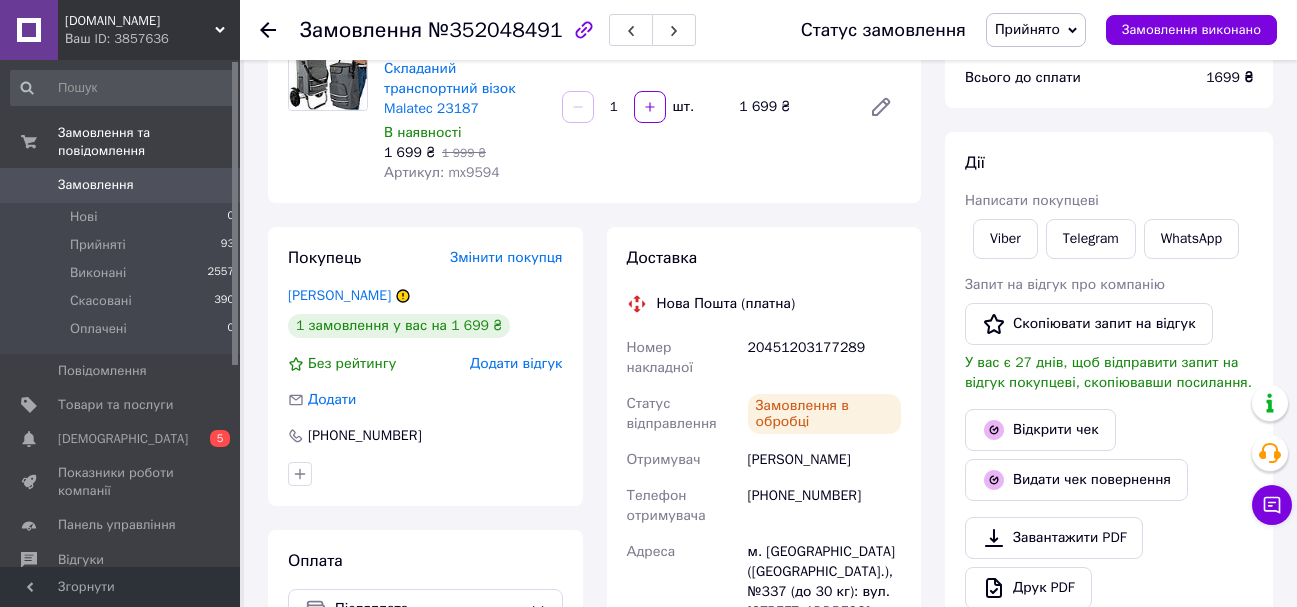 click on "Додати відгук" at bounding box center (516, 363) 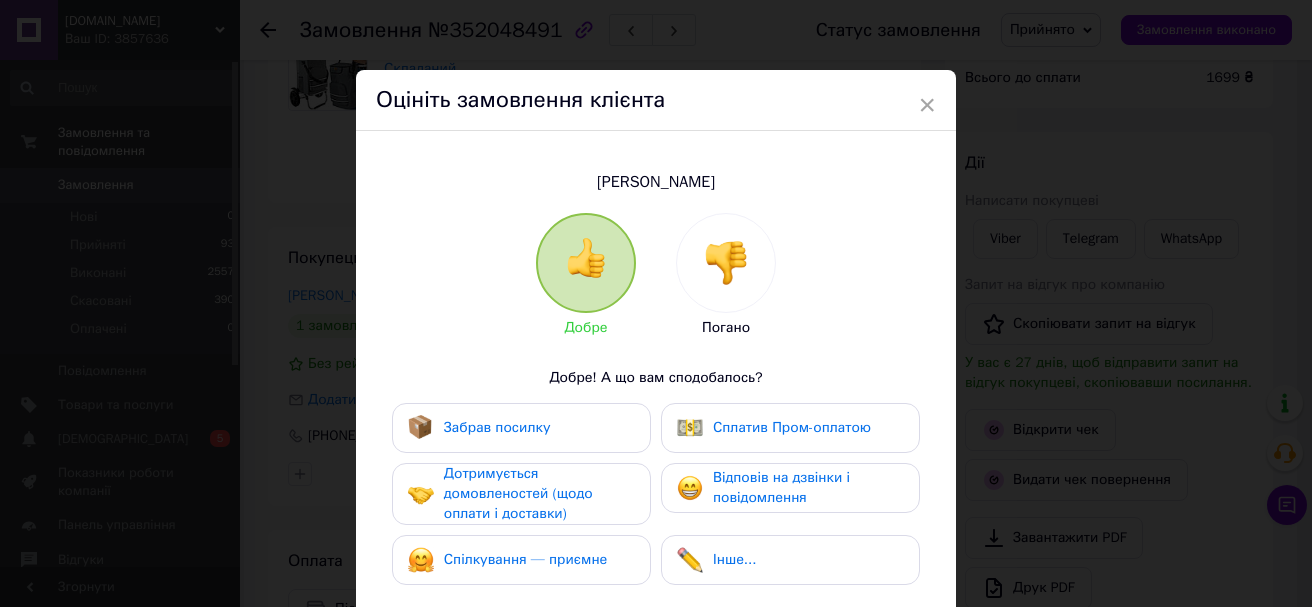 click on "Забрав посилку" at bounding box center (521, 428) 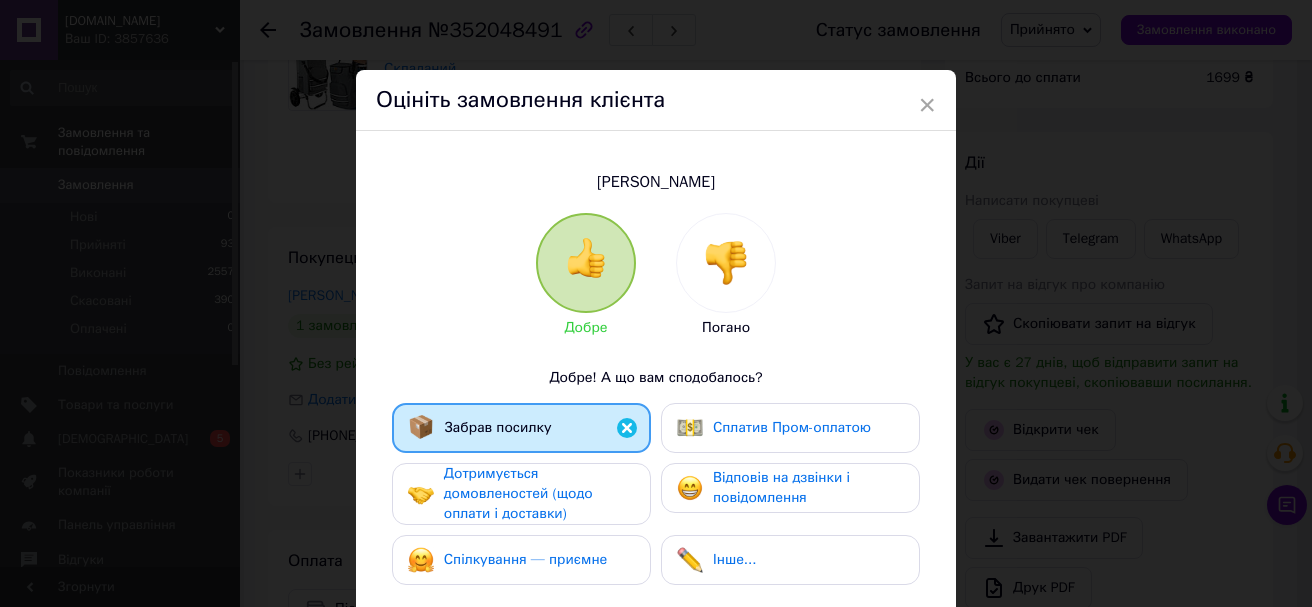 drag, startPoint x: 541, startPoint y: 486, endPoint x: 547, endPoint y: 521, distance: 35.510563 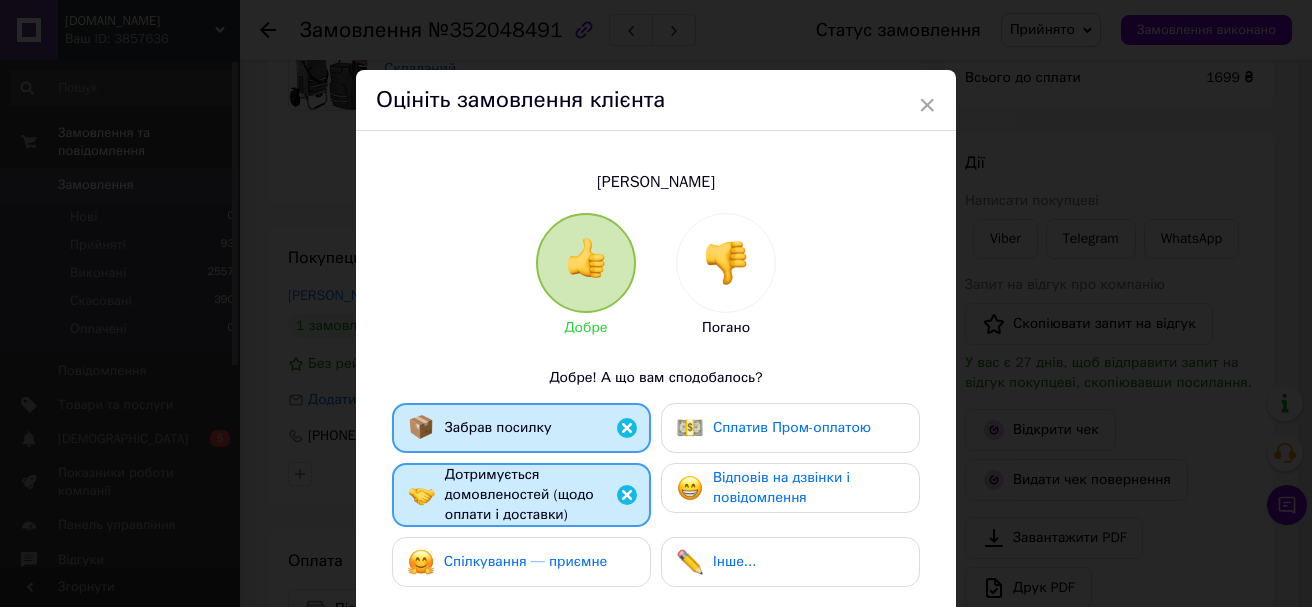 drag, startPoint x: 547, startPoint y: 521, endPoint x: 554, endPoint y: 560, distance: 39.623226 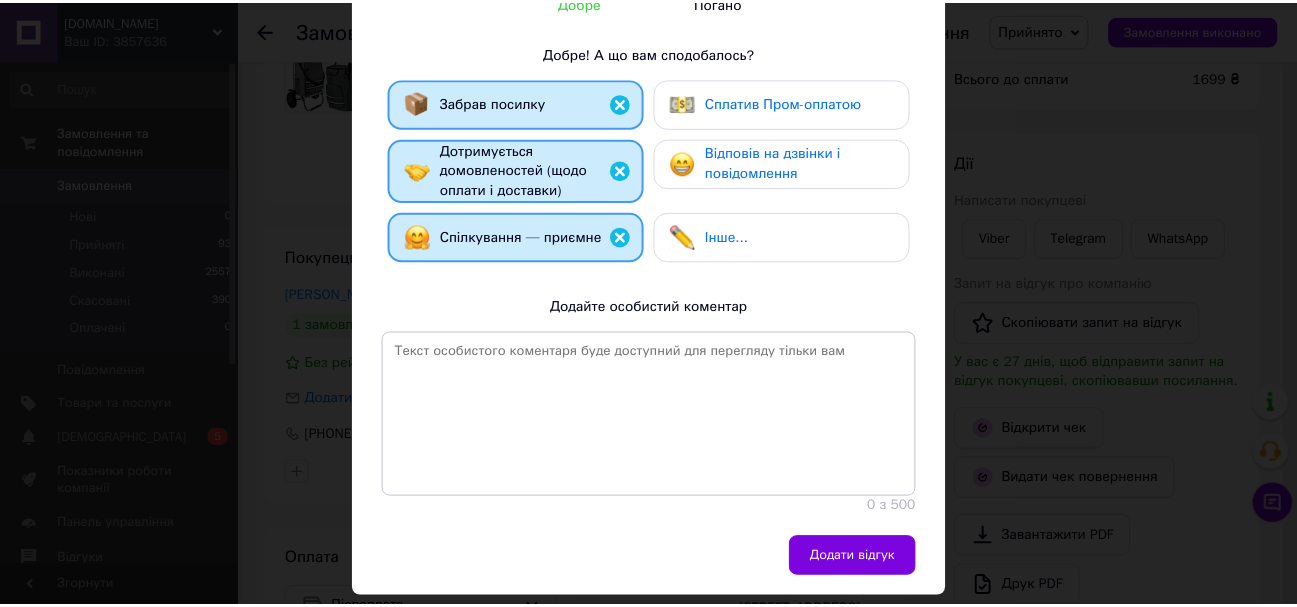 scroll, scrollTop: 378, scrollLeft: 0, axis: vertical 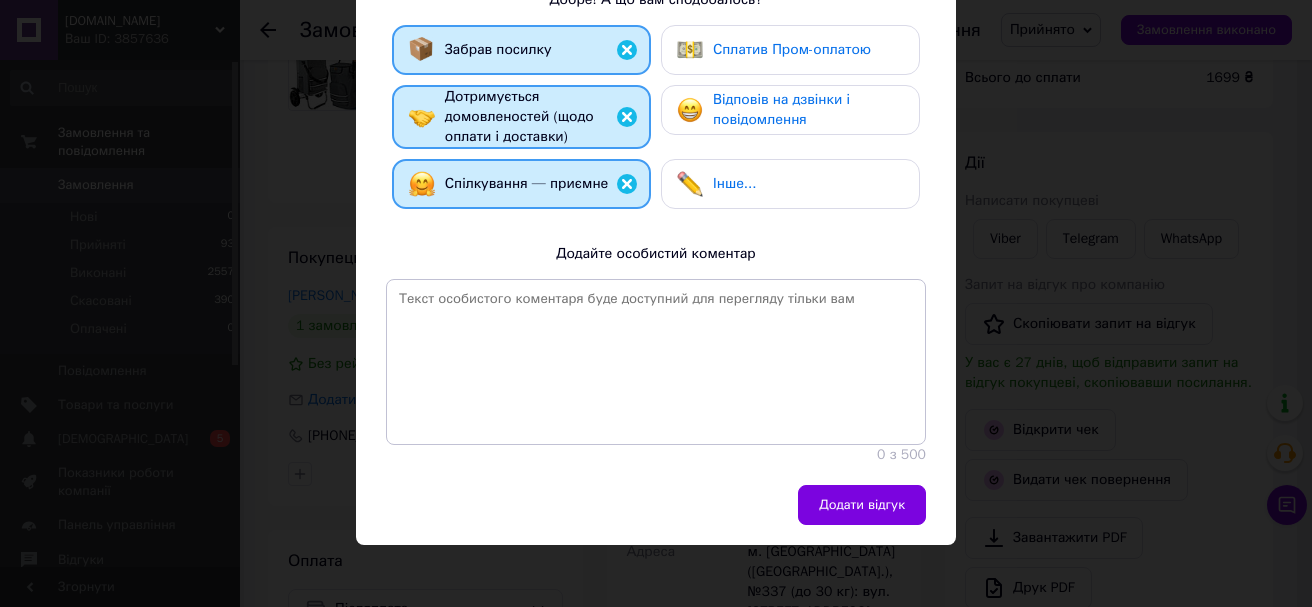 click on "Плюта Богдан Добре Погано Добре! А що вам сподобалось? Забрав посилку Сплатив Пром-оплатою Дотримується домовленостей (щодо оплати і доставки) Відповів на дзвінки і повідомлення Спілкування — приємне Інше... Додайте особистий коментар 0   з   500" at bounding box center [656, 119] 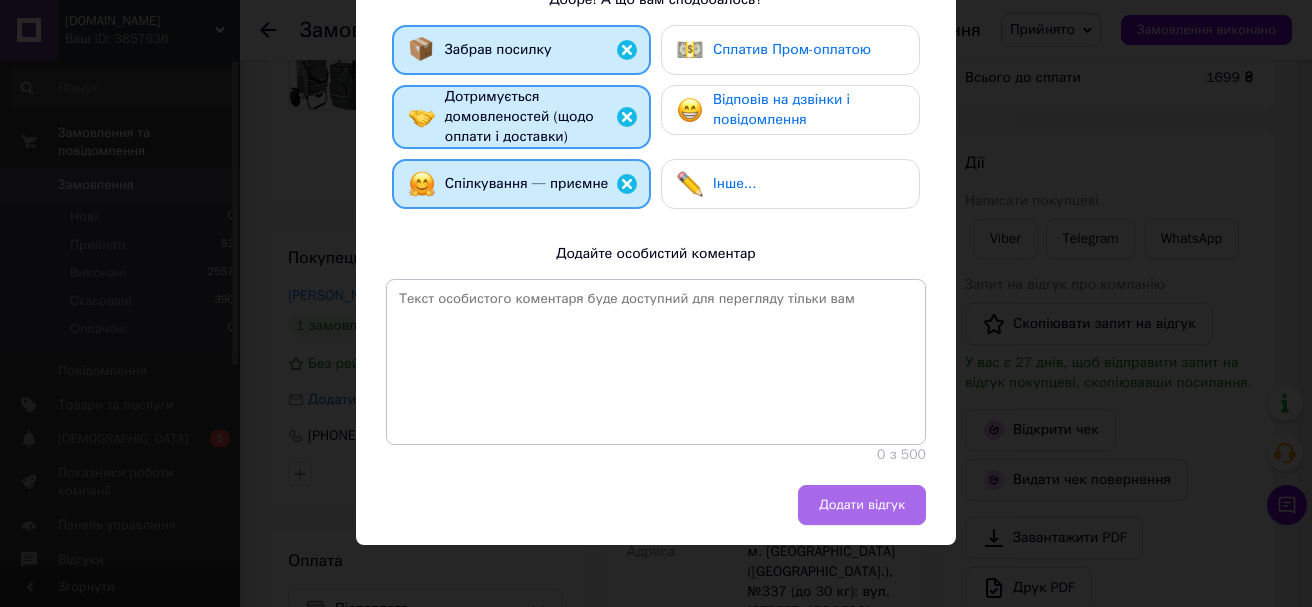 click on "Додати відгук" at bounding box center (862, 505) 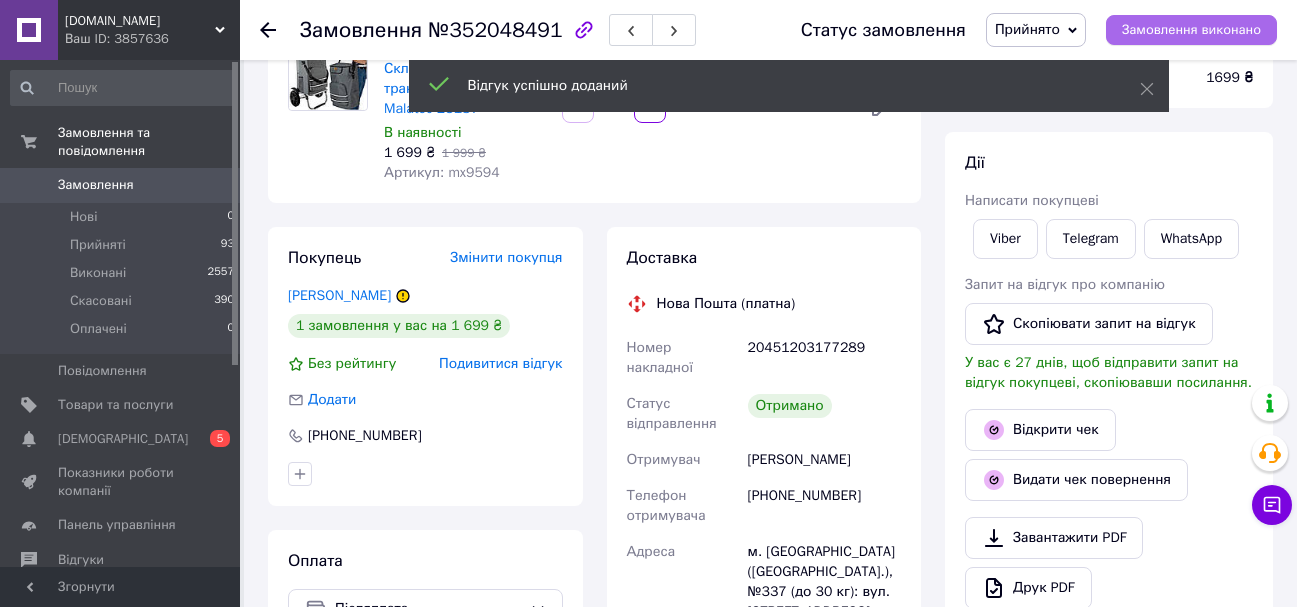 click on "Замовлення виконано" at bounding box center (1191, 30) 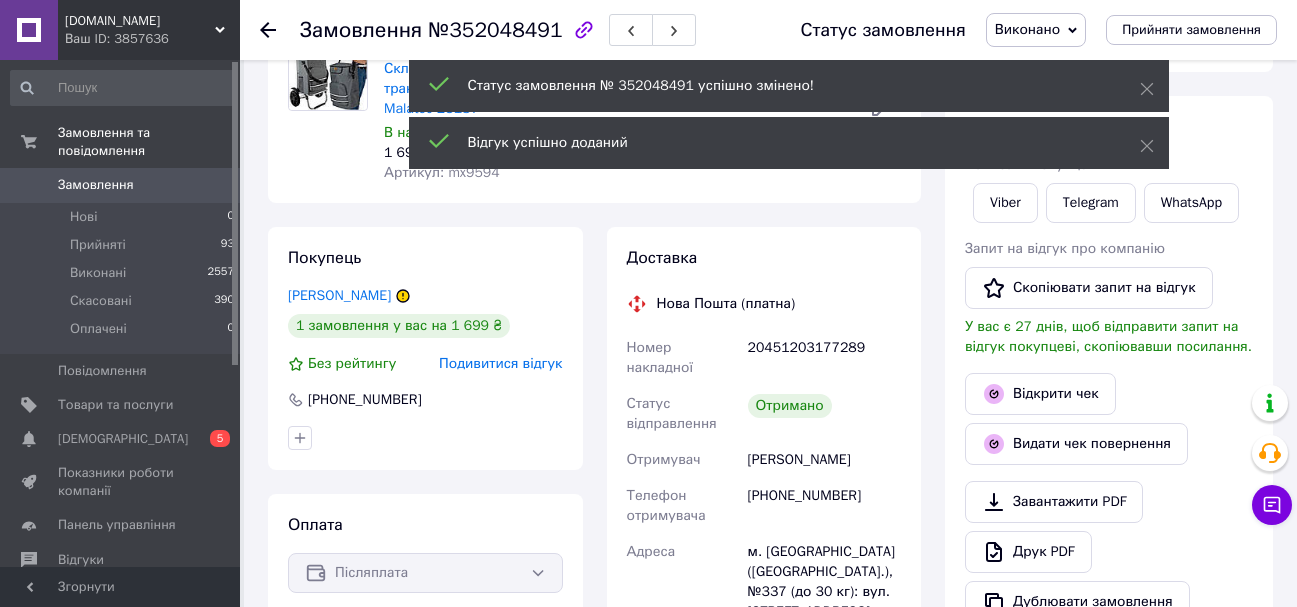 click 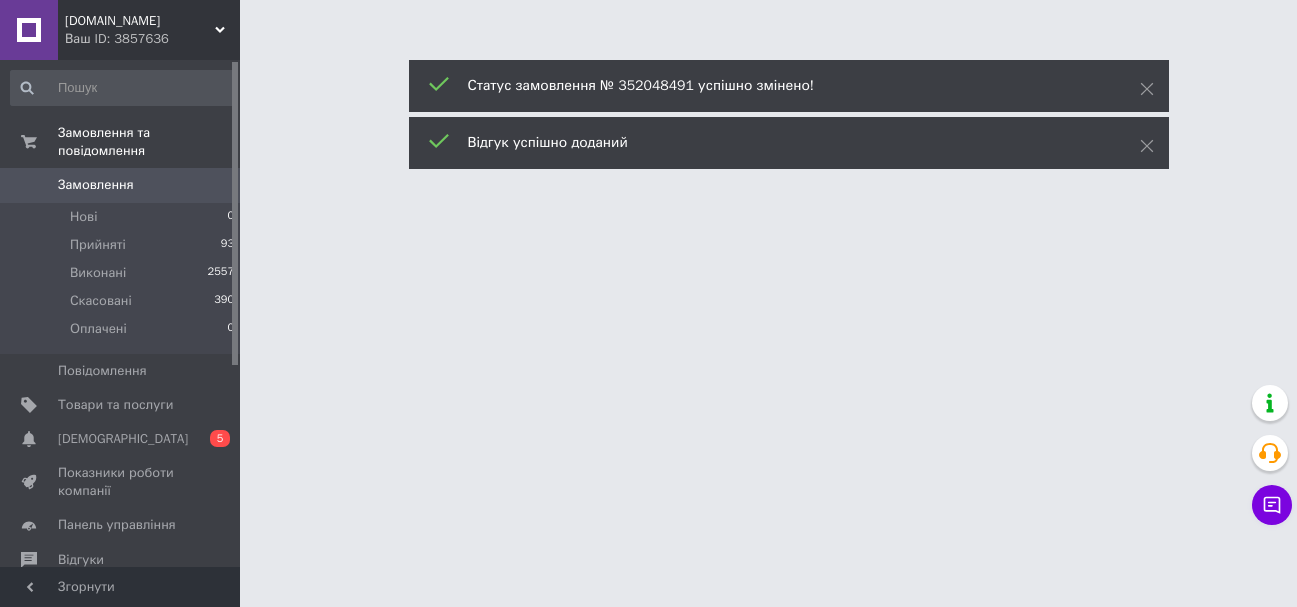 scroll, scrollTop: 0, scrollLeft: 0, axis: both 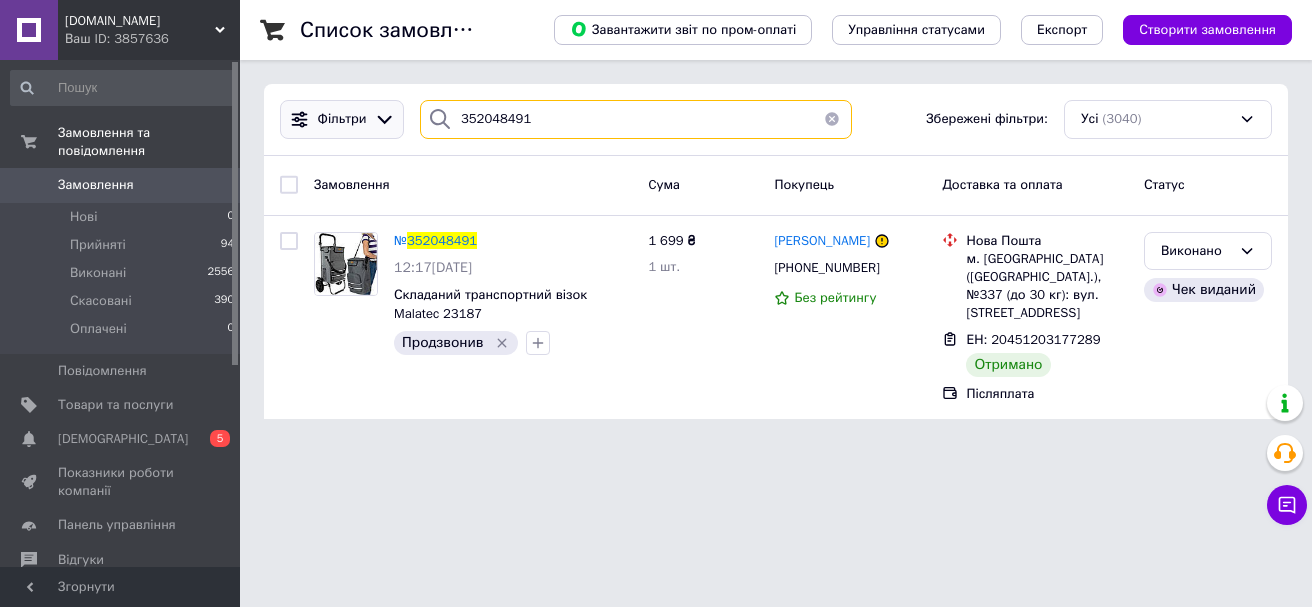 drag, startPoint x: 550, startPoint y: 120, endPoint x: 391, endPoint y: 107, distance: 159.53056 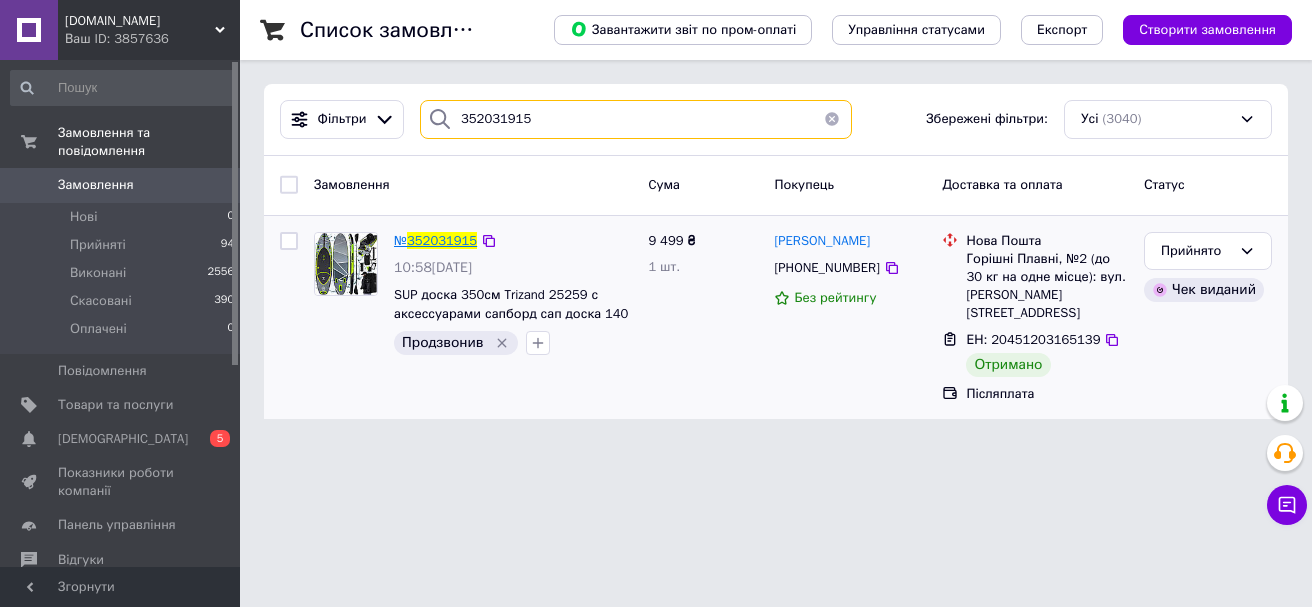 type on "352031915" 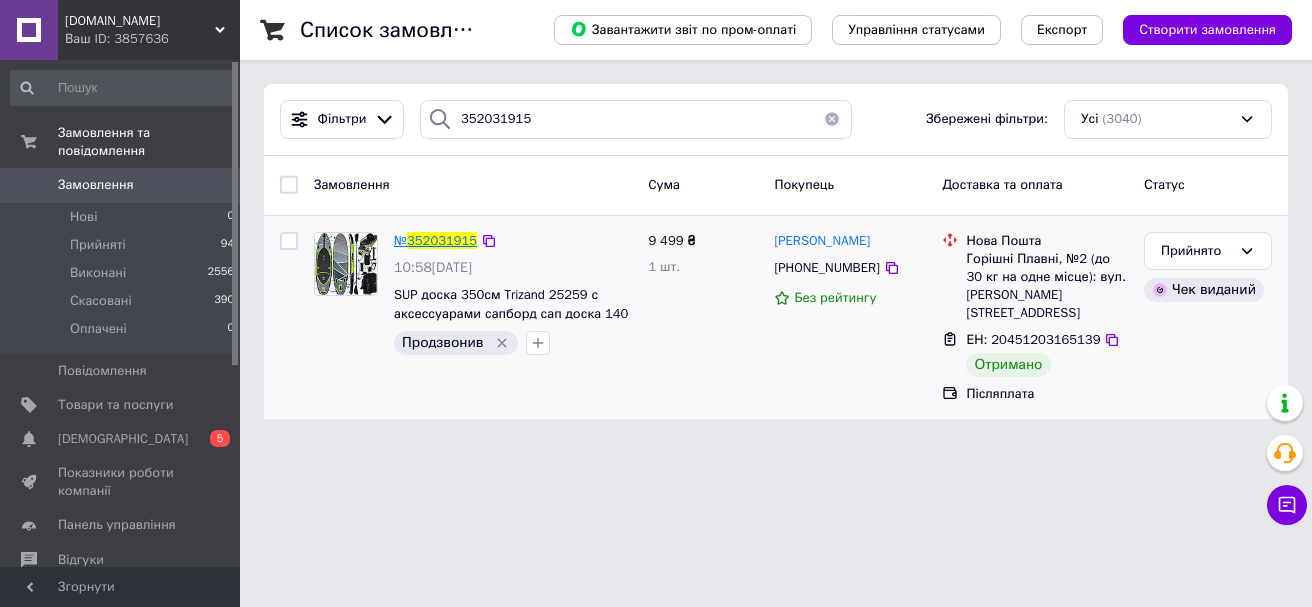 click on "352031915" at bounding box center (442, 240) 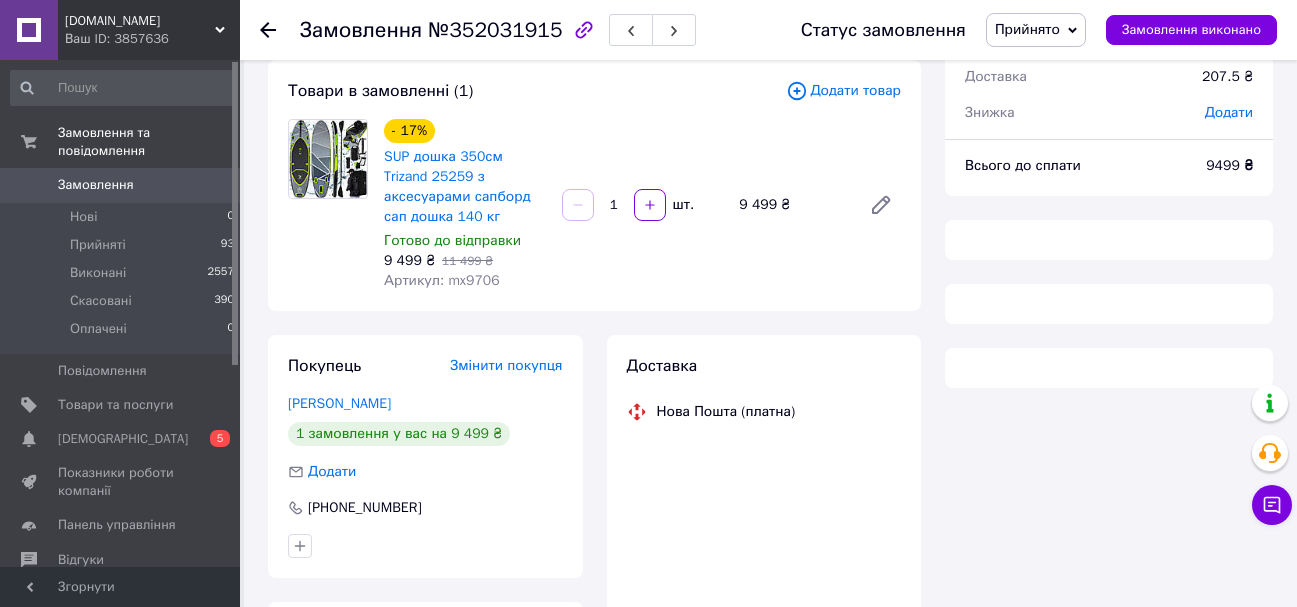 scroll, scrollTop: 300, scrollLeft: 0, axis: vertical 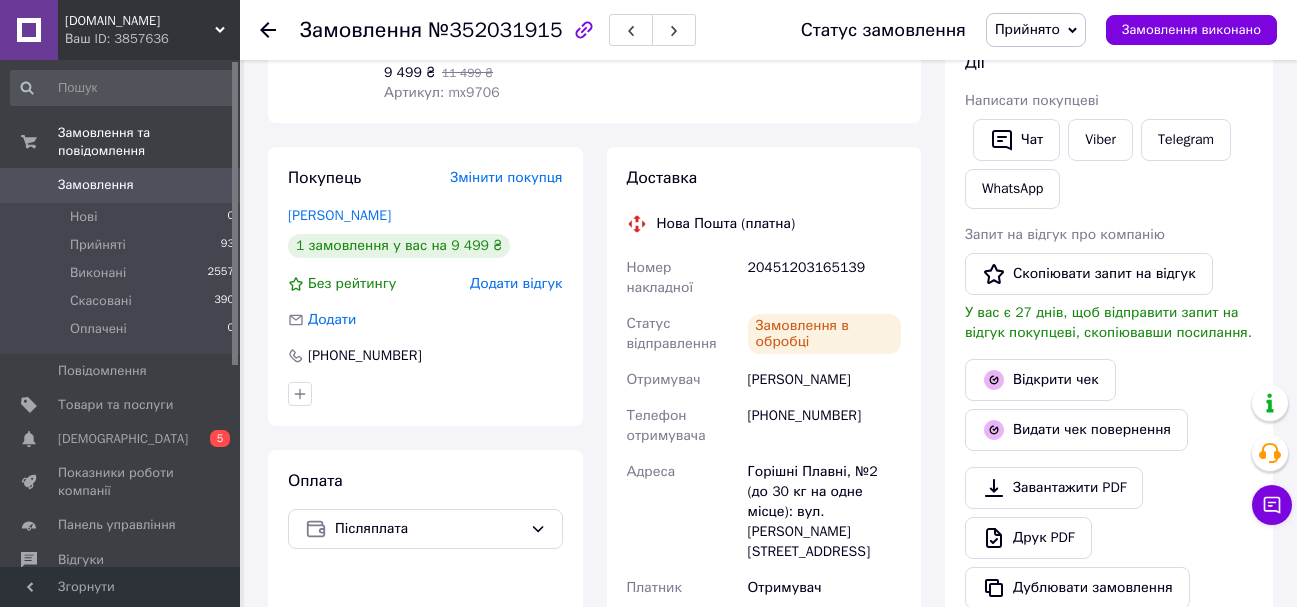 click on "Додати відгук" at bounding box center (516, 283) 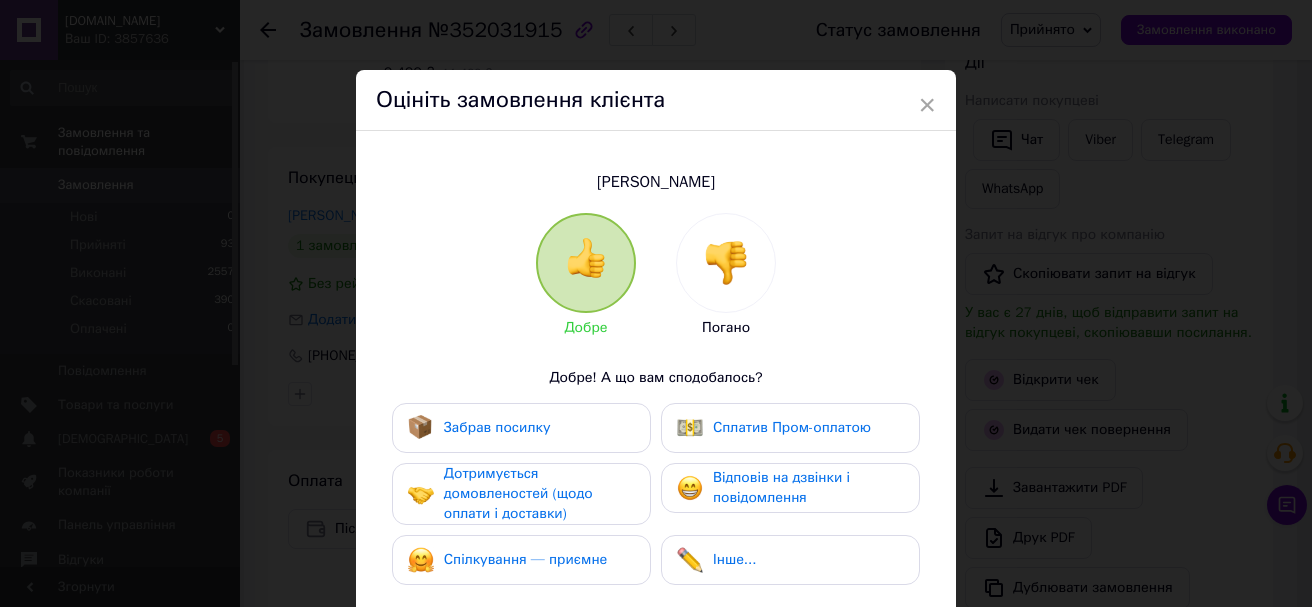 click on "Забрав посилку" at bounding box center (497, 427) 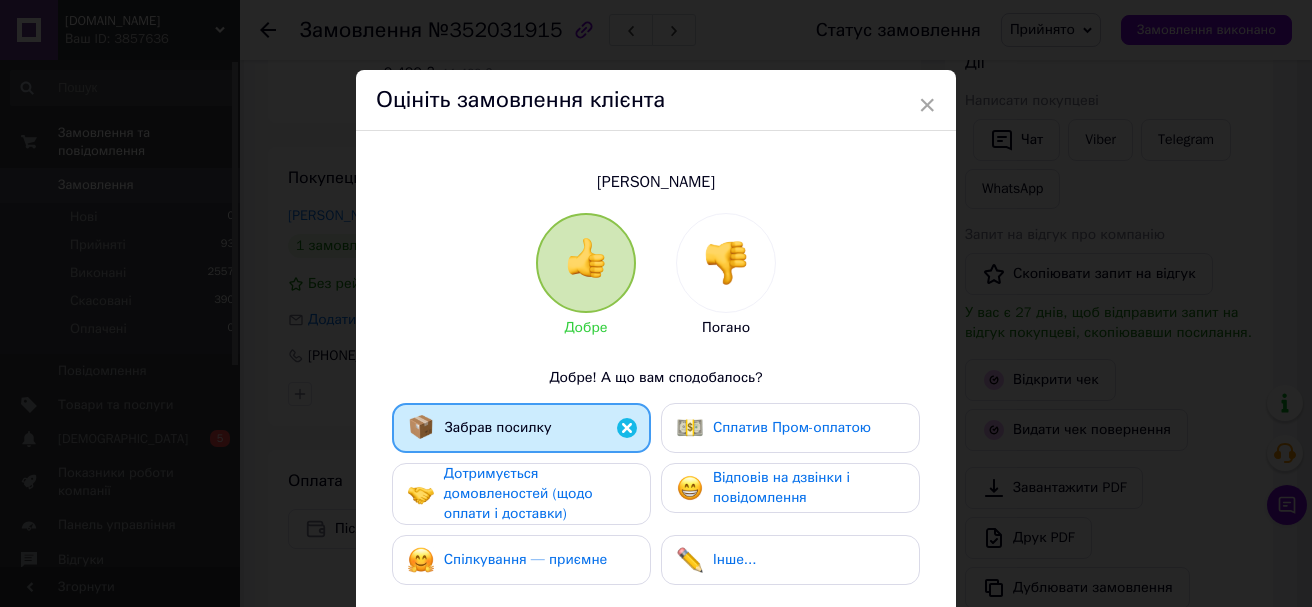 drag, startPoint x: 525, startPoint y: 498, endPoint x: 537, endPoint y: 555, distance: 58.249462 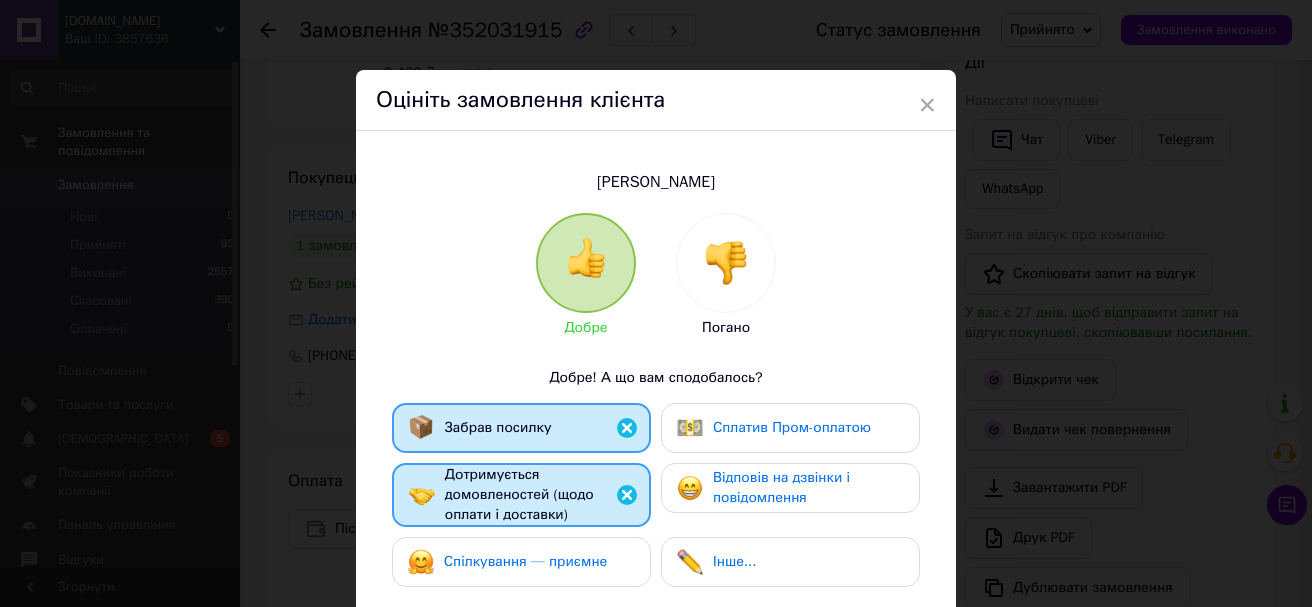 click on "Спілкування — приємне" at bounding box center (526, 561) 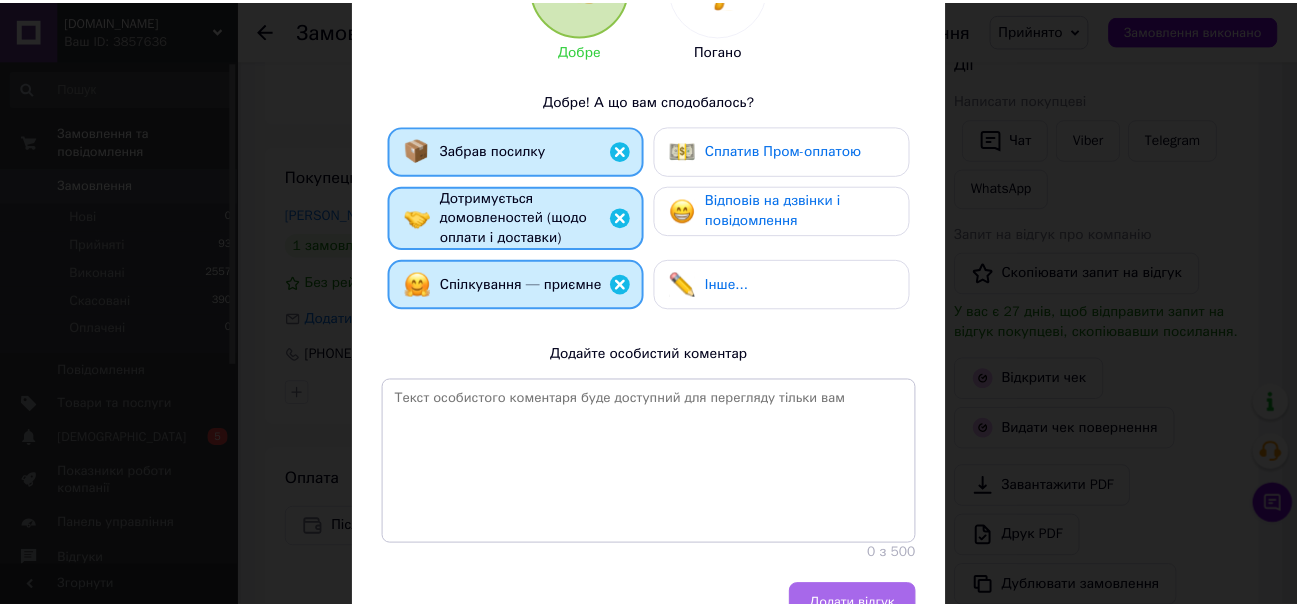 scroll, scrollTop: 378, scrollLeft: 0, axis: vertical 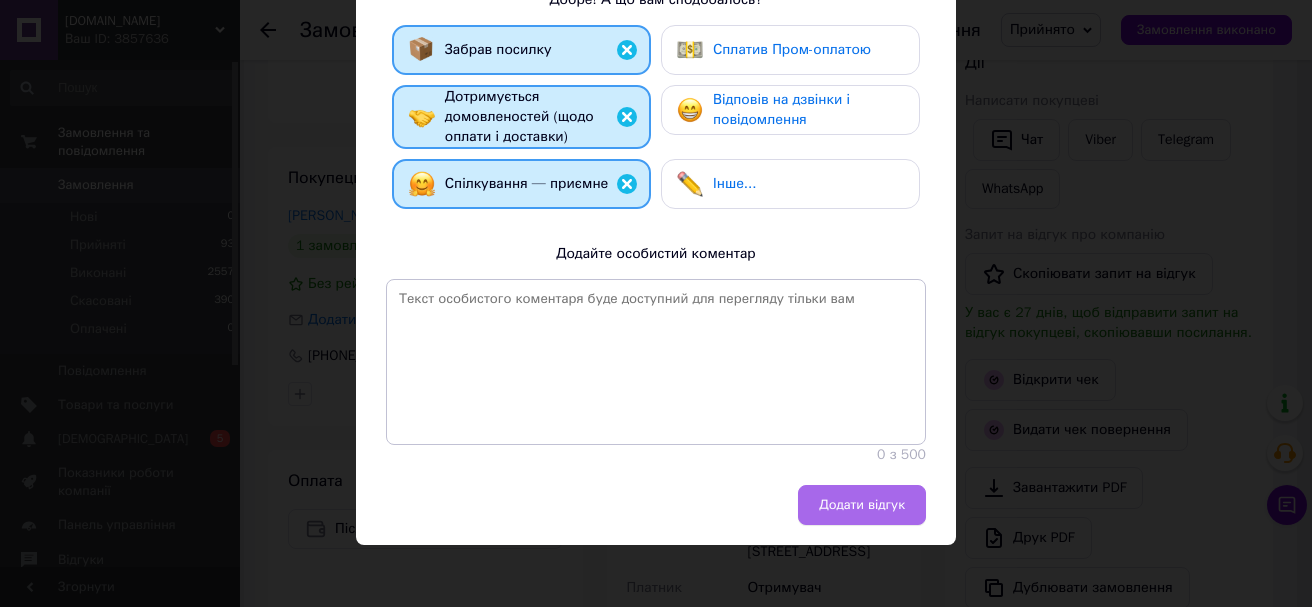 click on "Додати відгук" at bounding box center [862, 505] 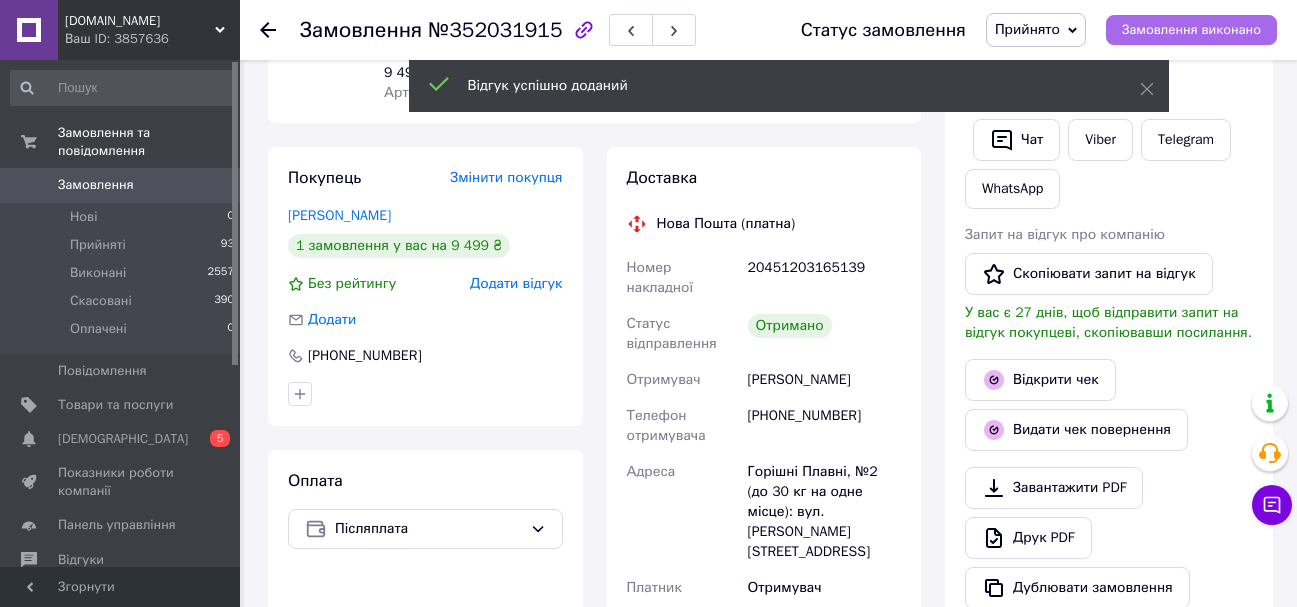 click on "Замовлення виконано" at bounding box center (1191, 30) 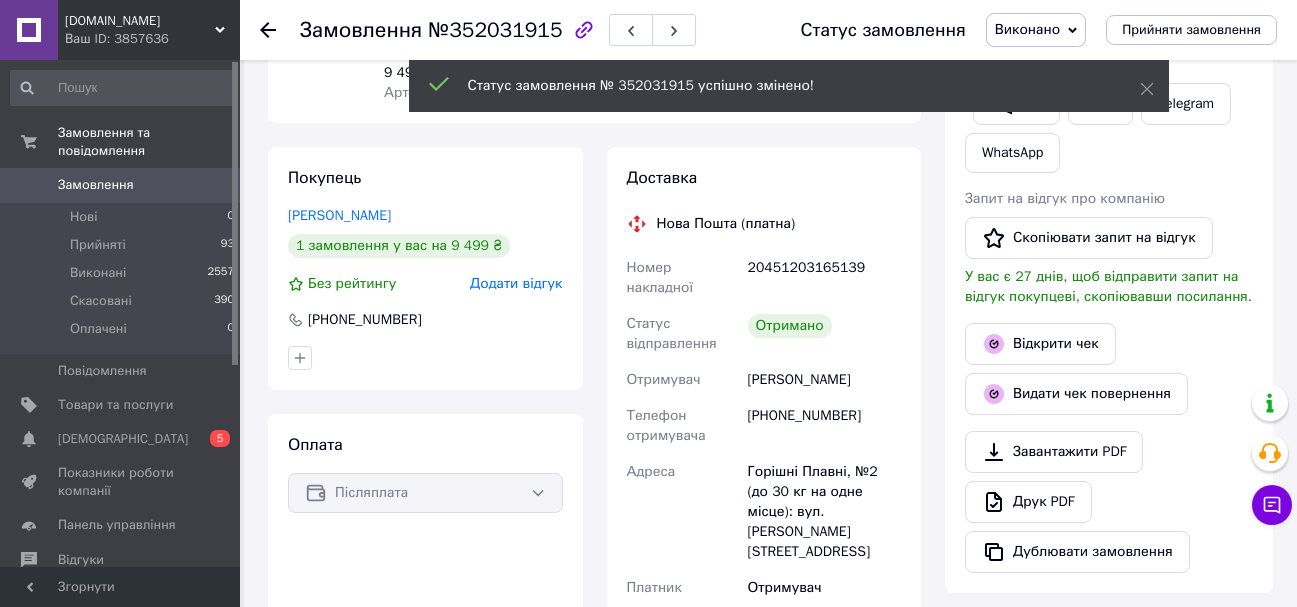 click 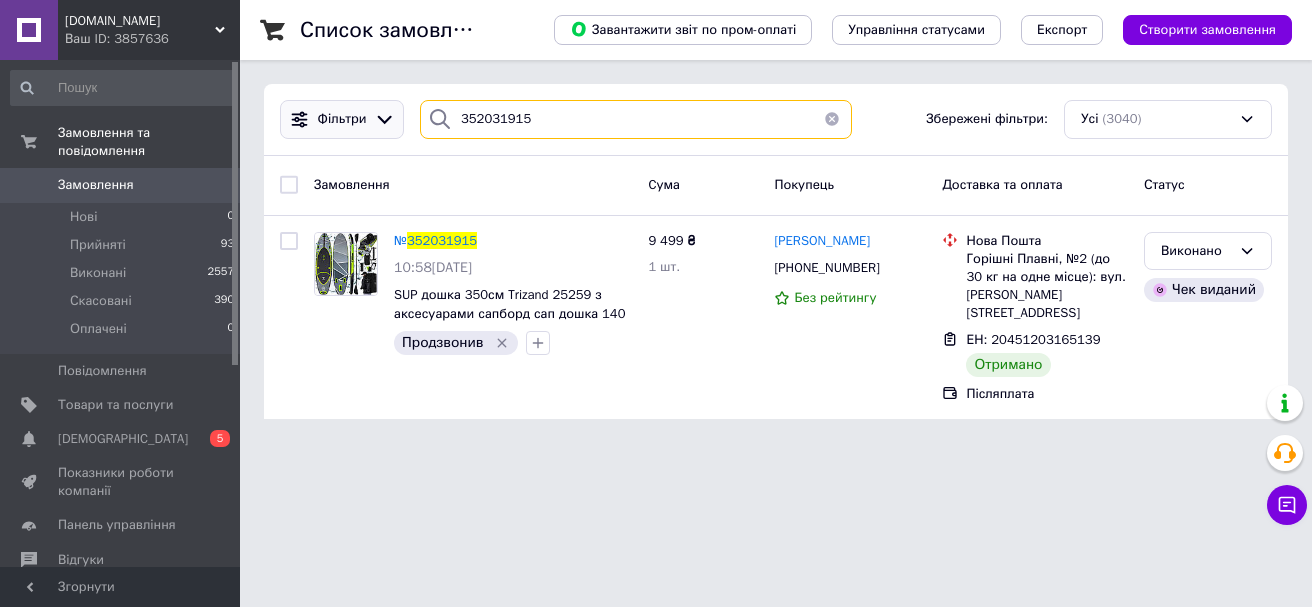 drag, startPoint x: 534, startPoint y: 126, endPoint x: 388, endPoint y: 118, distance: 146.21901 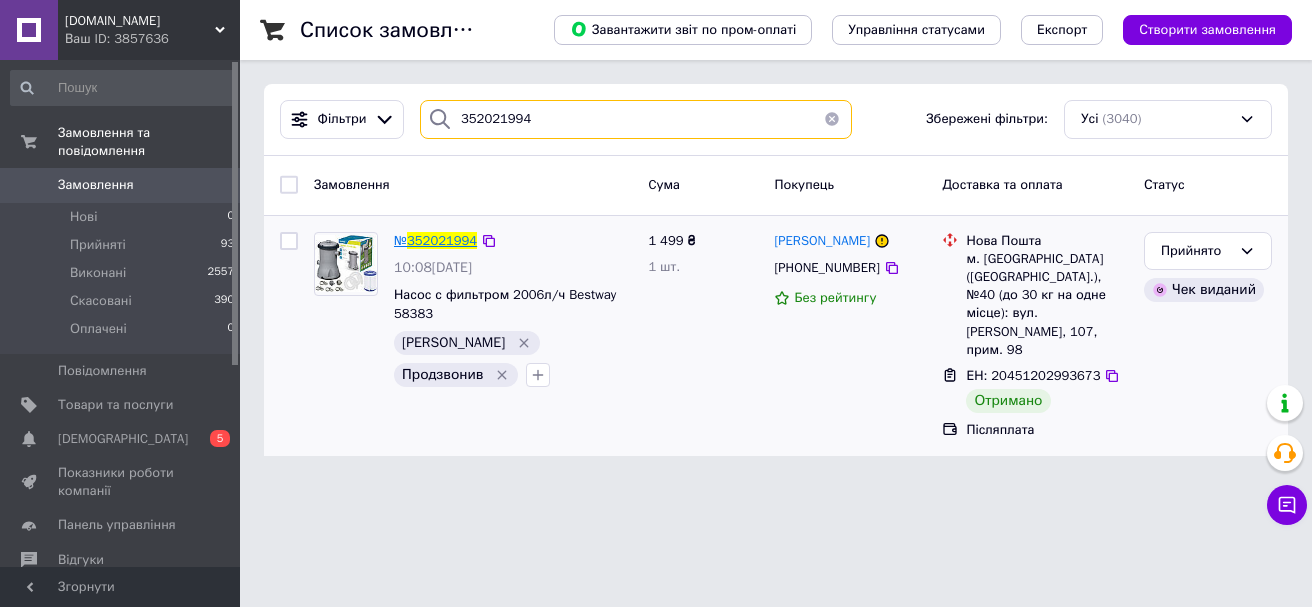 type on "352021994" 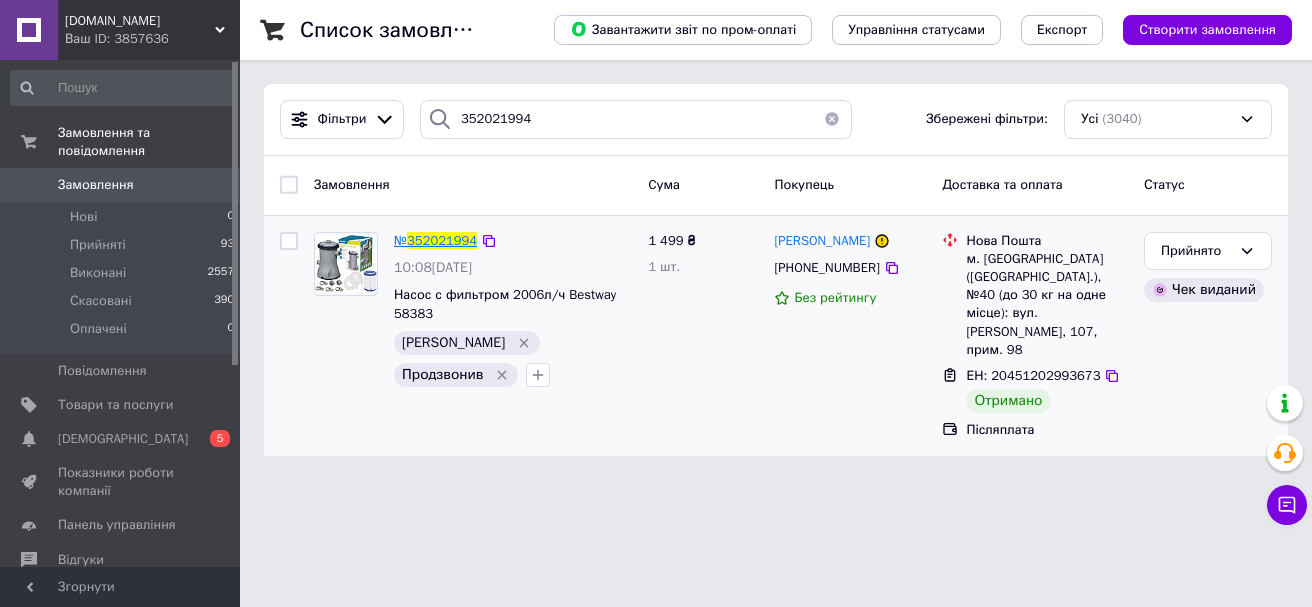 click on "352021994" at bounding box center [442, 240] 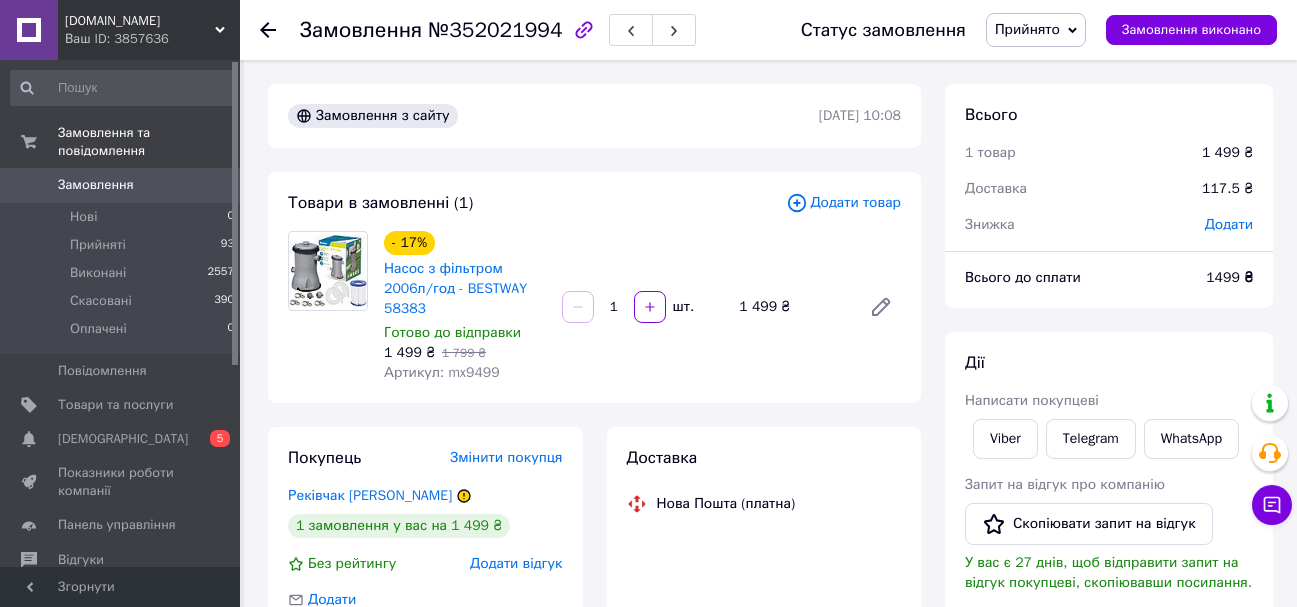 scroll, scrollTop: 111, scrollLeft: 0, axis: vertical 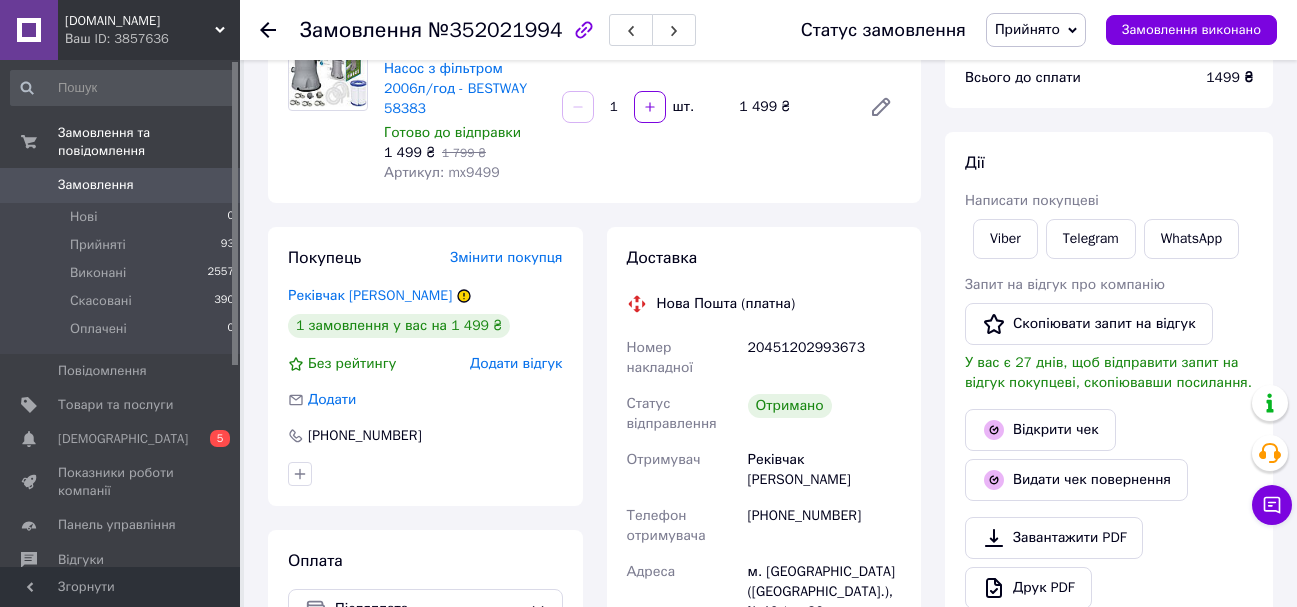 click on "Додати відгук" at bounding box center [516, 363] 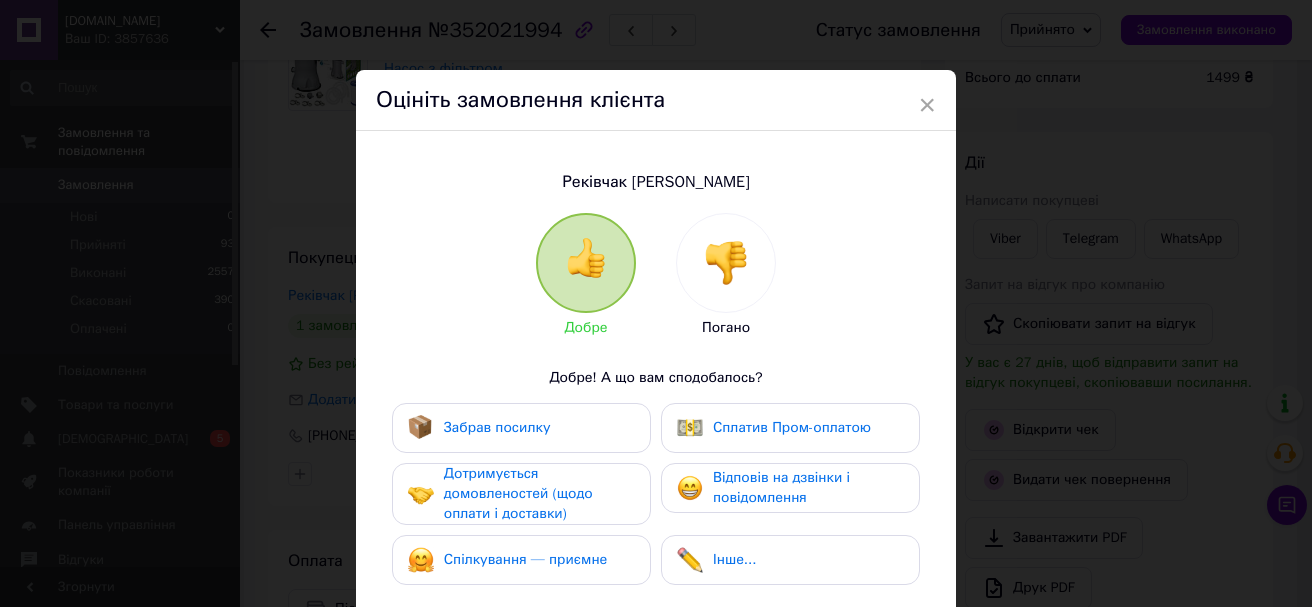 click on "Забрав посилку" at bounding box center [497, 427] 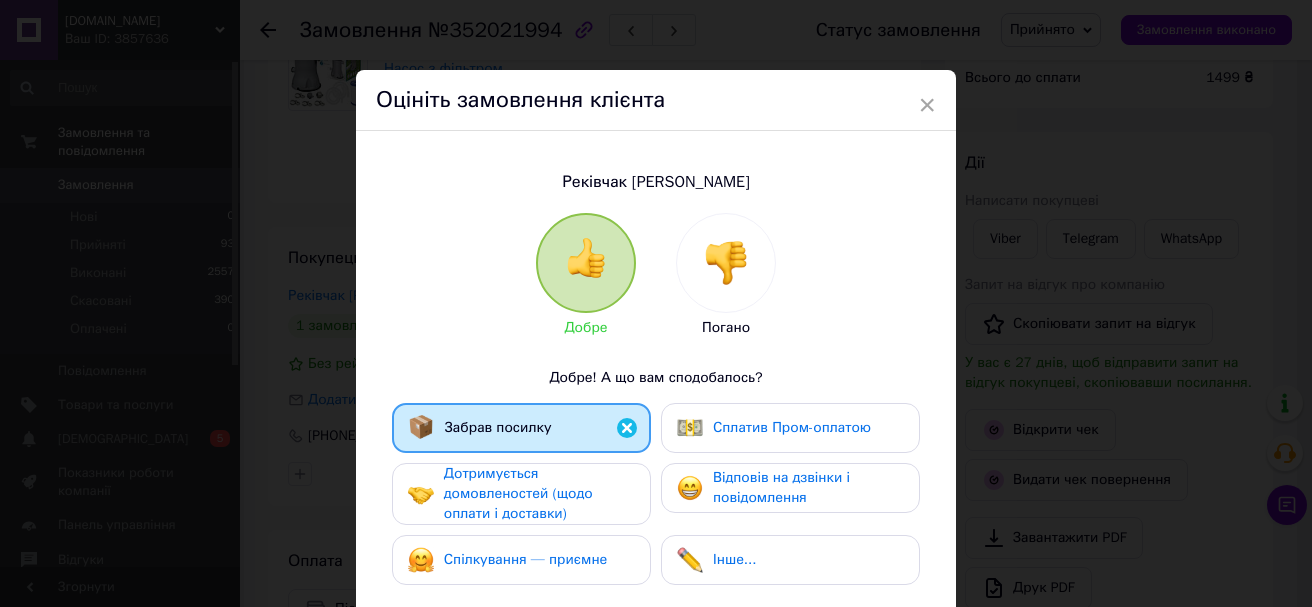 drag, startPoint x: 514, startPoint y: 482, endPoint x: 519, endPoint y: 495, distance: 13.928389 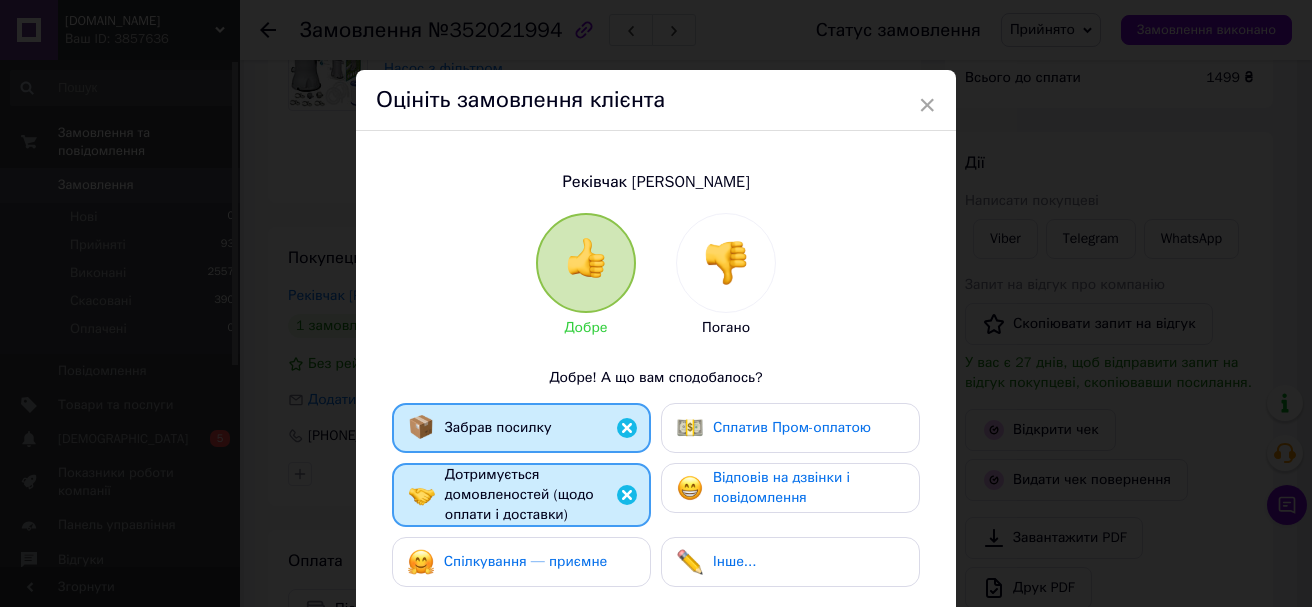 drag, startPoint x: 536, startPoint y: 561, endPoint x: 571, endPoint y: 525, distance: 50.20956 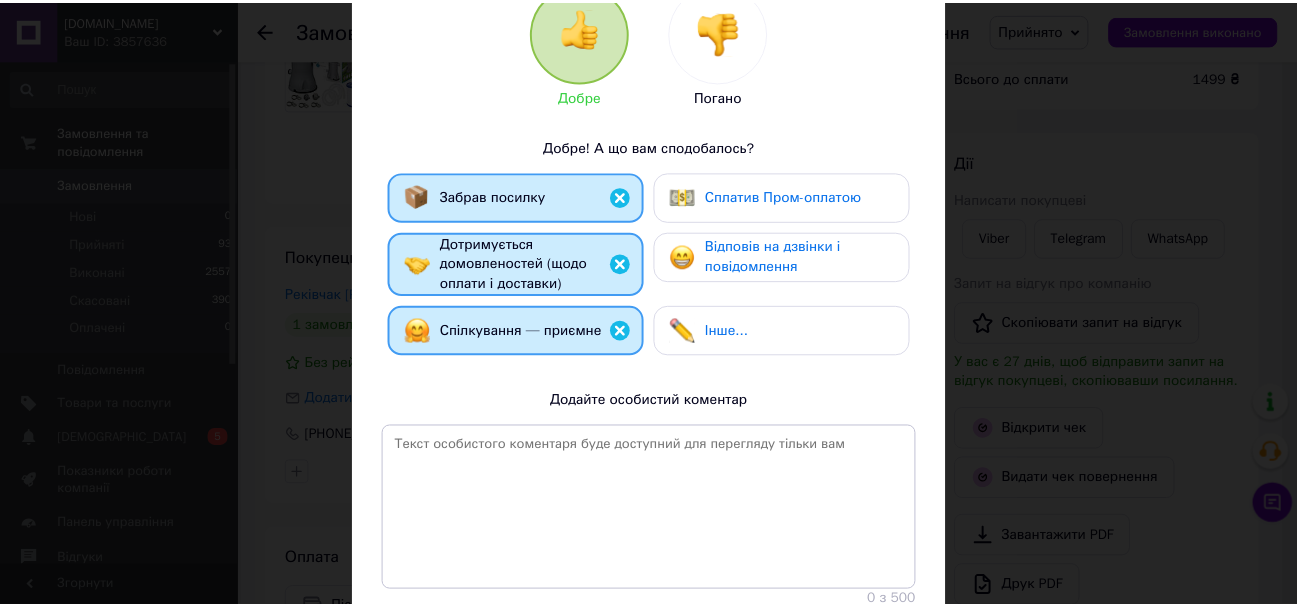 scroll, scrollTop: 378, scrollLeft: 0, axis: vertical 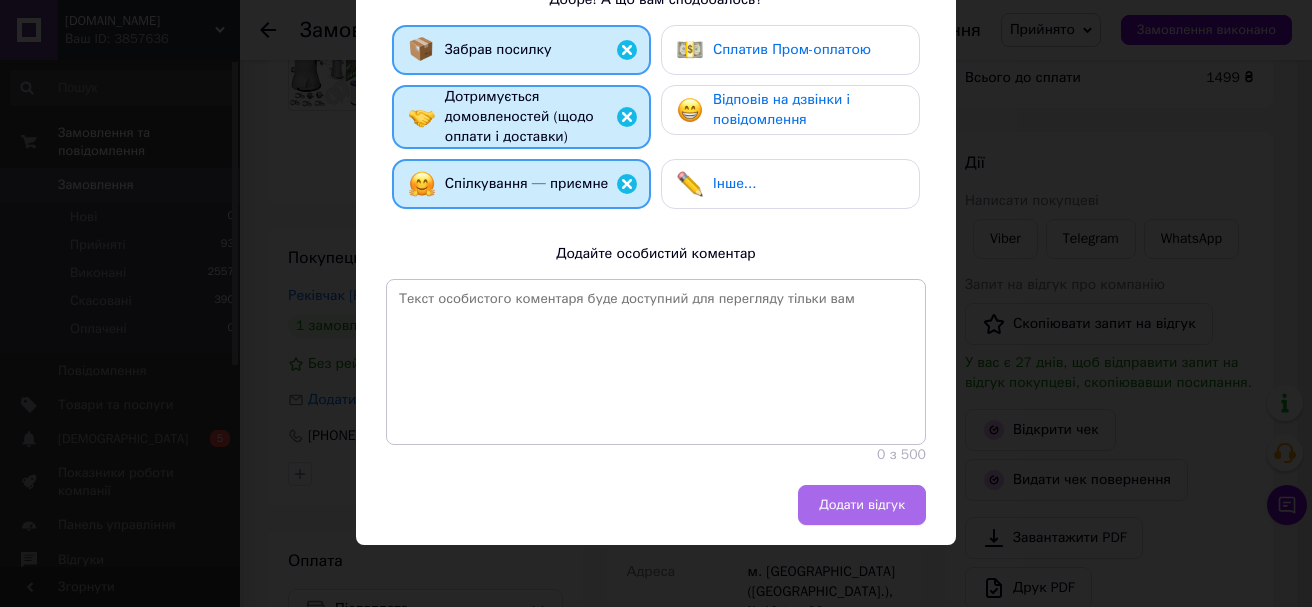 click on "Додати відгук" at bounding box center (862, 505) 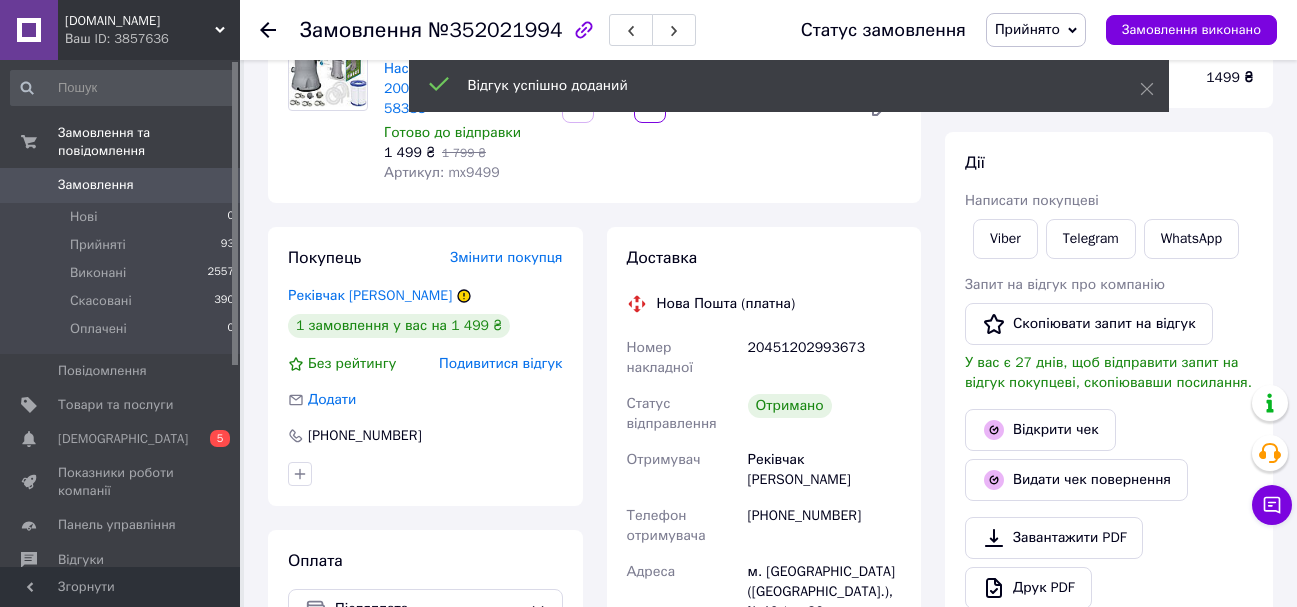 click on "Замовлення виконано" at bounding box center (1191, 30) 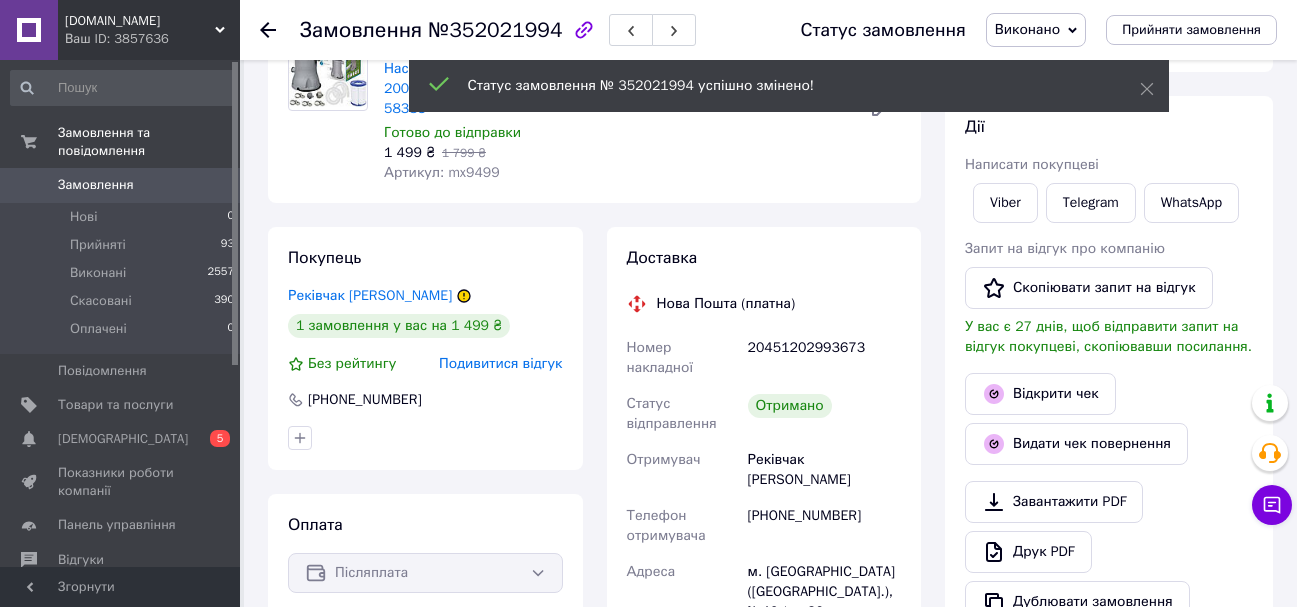 click 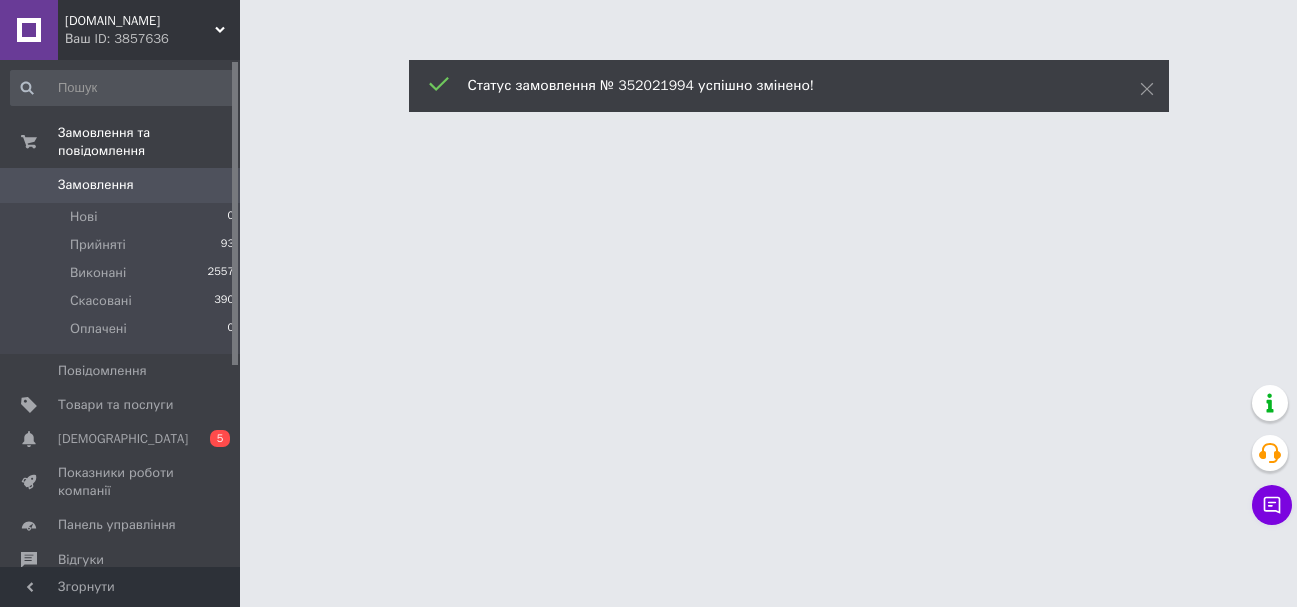 scroll, scrollTop: 0, scrollLeft: 0, axis: both 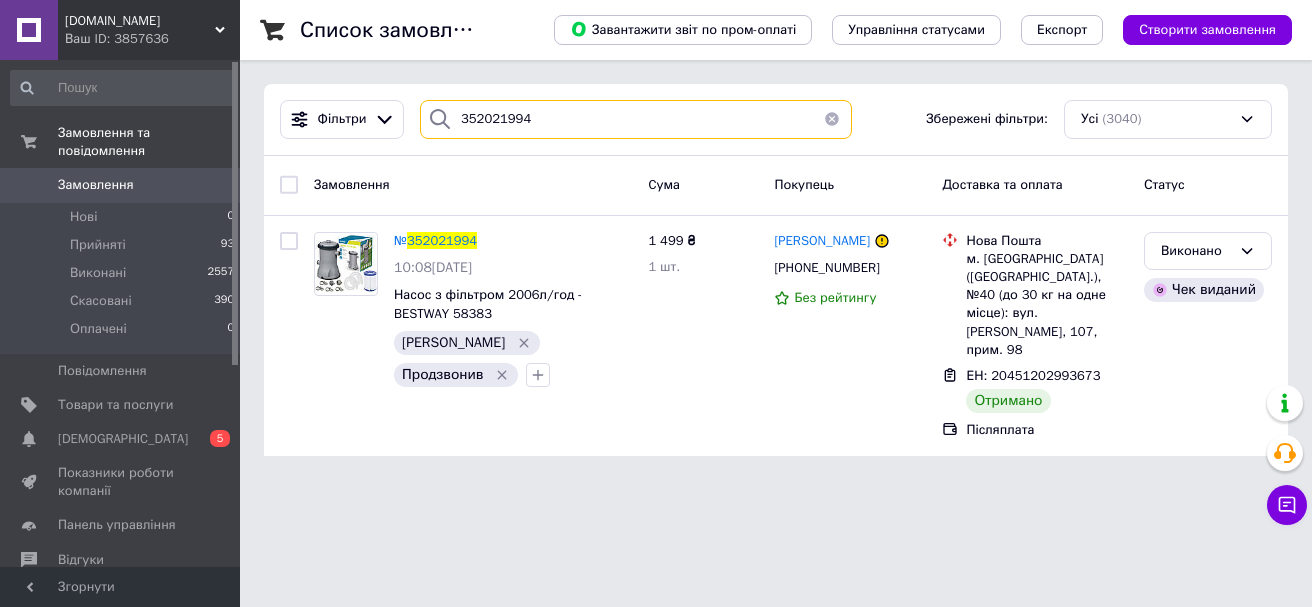 drag, startPoint x: 577, startPoint y: 108, endPoint x: 389, endPoint y: 98, distance: 188.26576 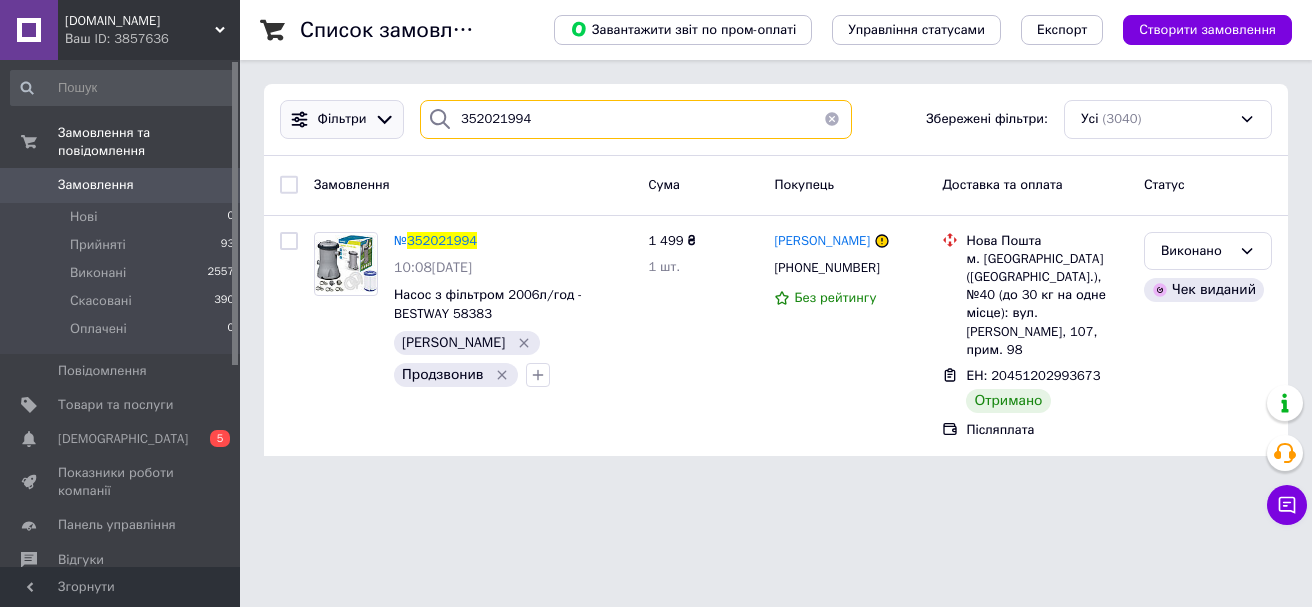 paste on "1934848" 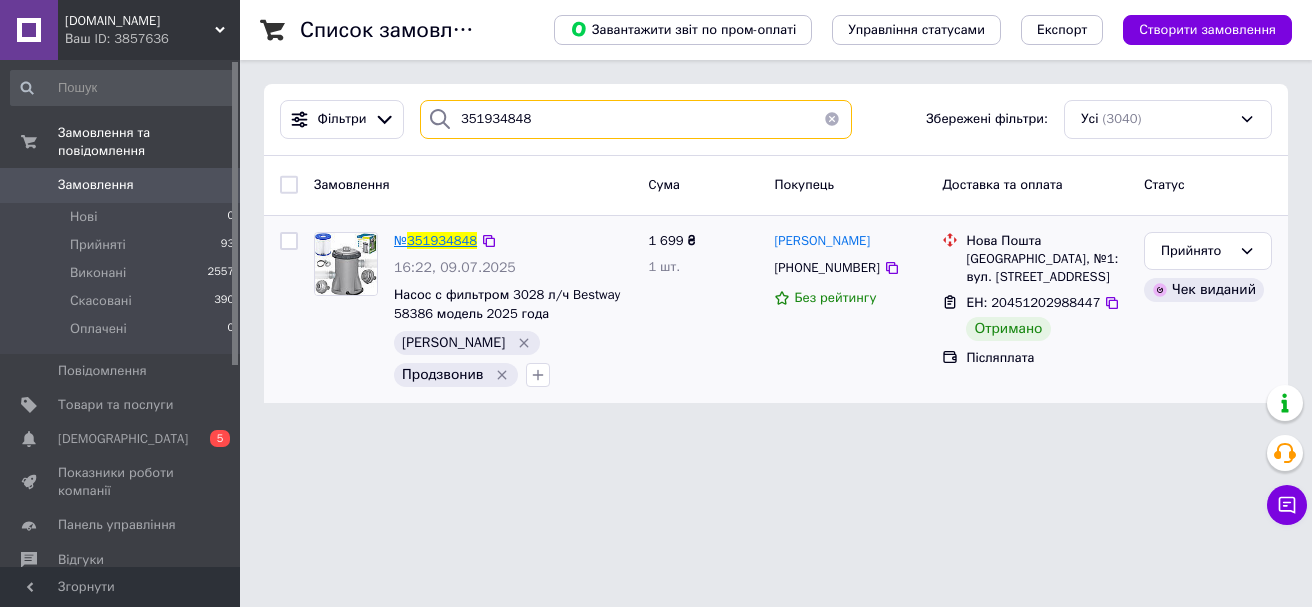 type on "351934848" 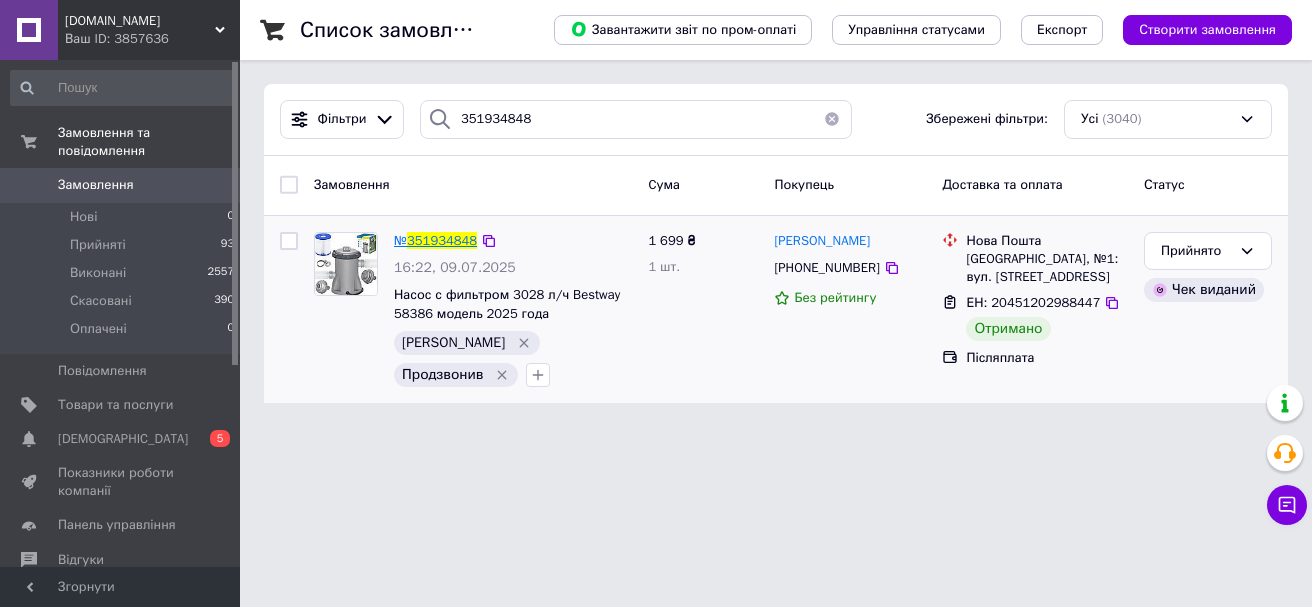 click on "351934848" at bounding box center [442, 240] 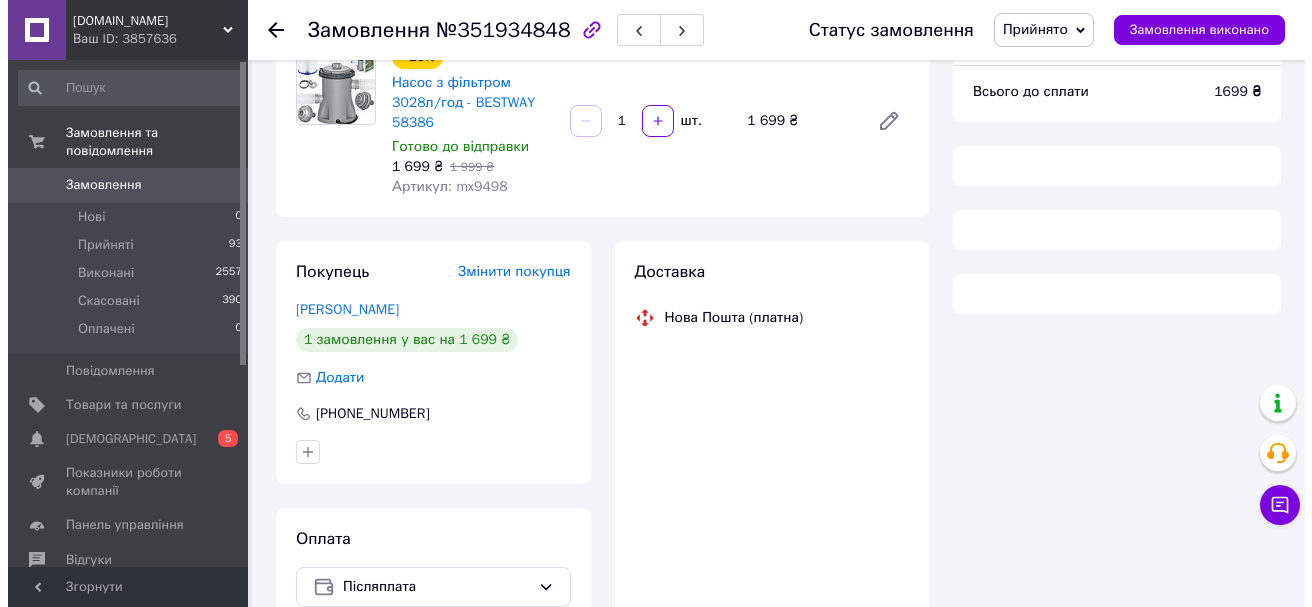 scroll, scrollTop: 200, scrollLeft: 0, axis: vertical 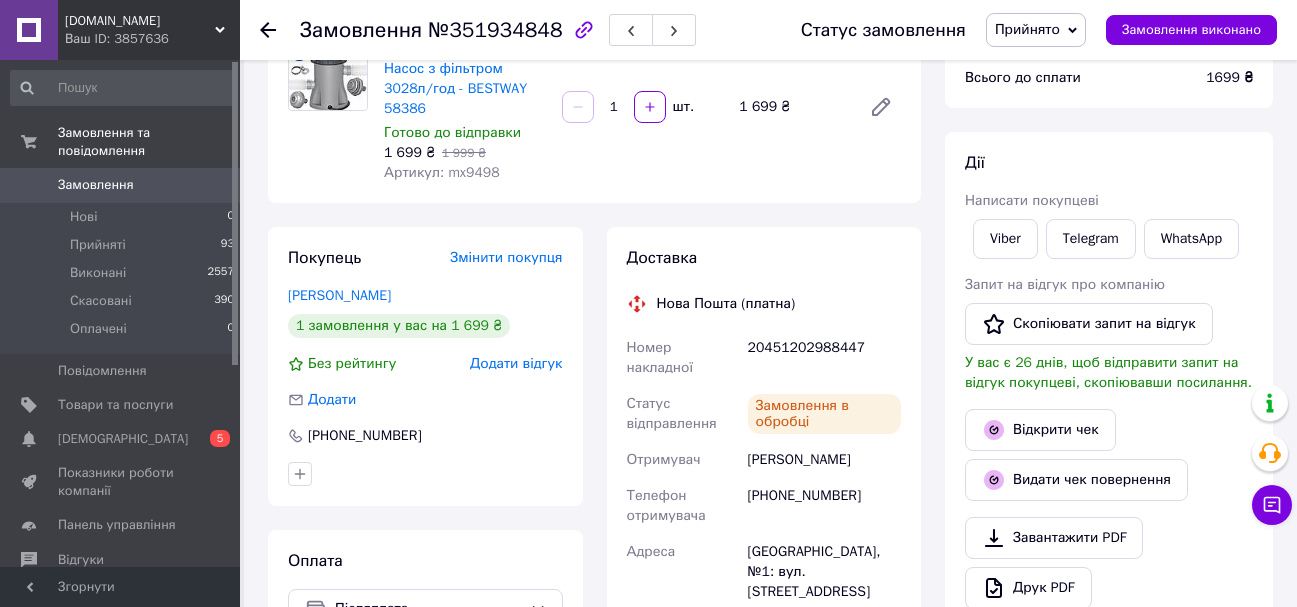 click on "Додати відгук" at bounding box center [516, 363] 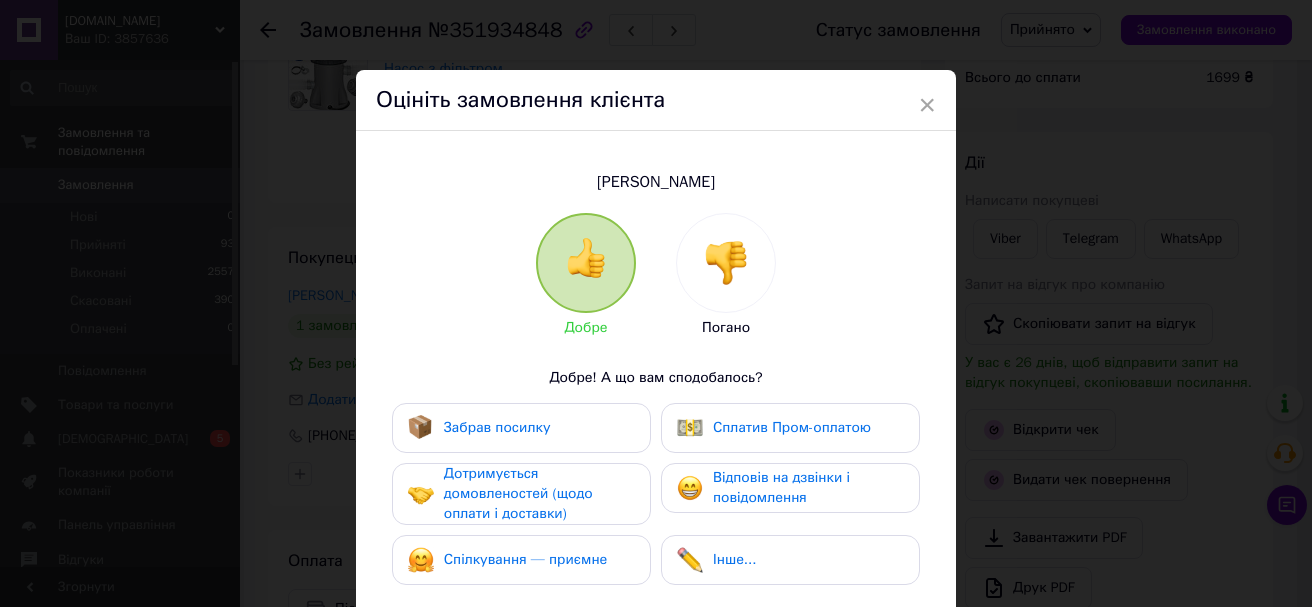drag, startPoint x: 563, startPoint y: 416, endPoint x: 570, endPoint y: 465, distance: 49.497475 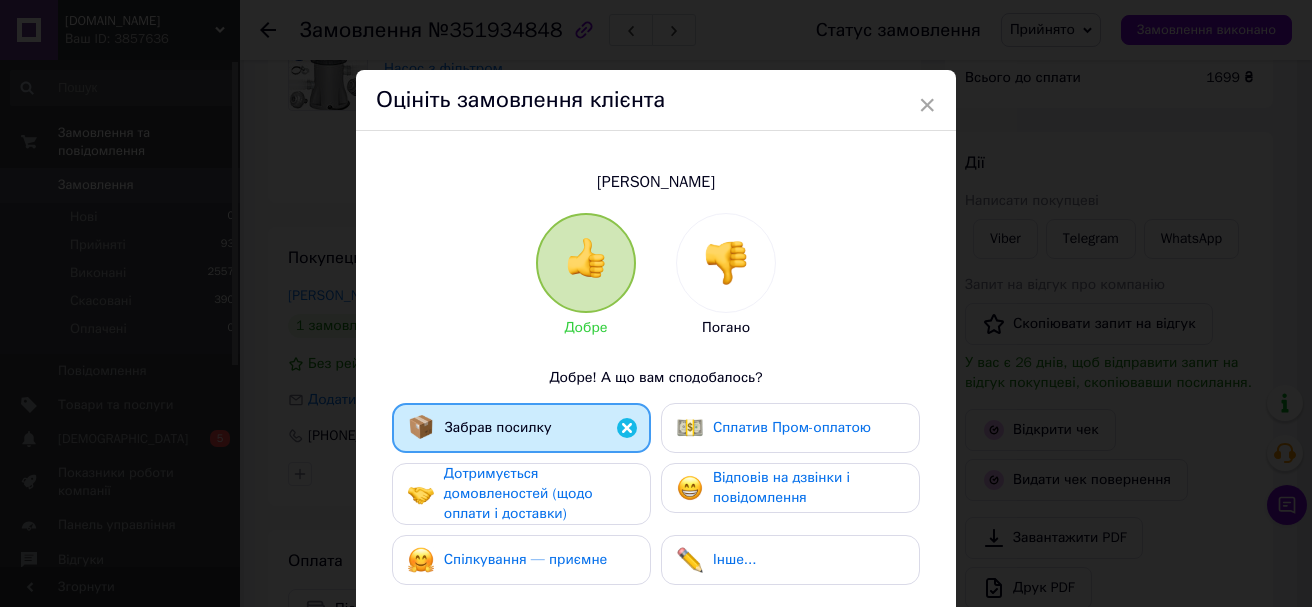 drag, startPoint x: 566, startPoint y: 496, endPoint x: 571, endPoint y: 553, distance: 57.21888 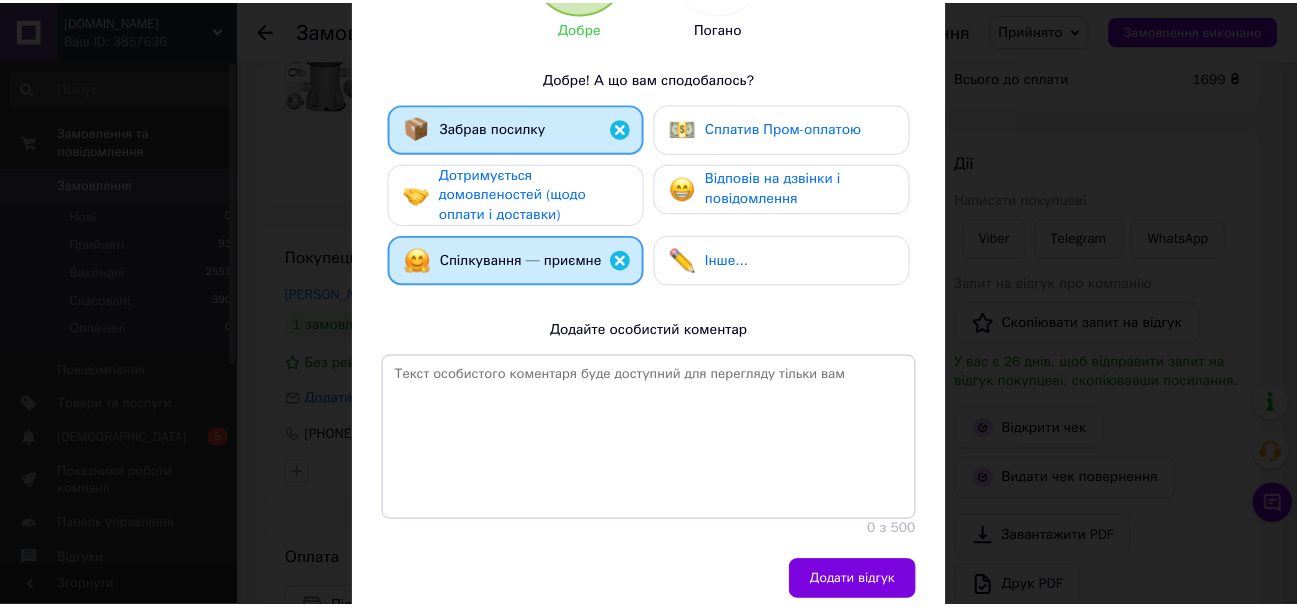 scroll, scrollTop: 300, scrollLeft: 0, axis: vertical 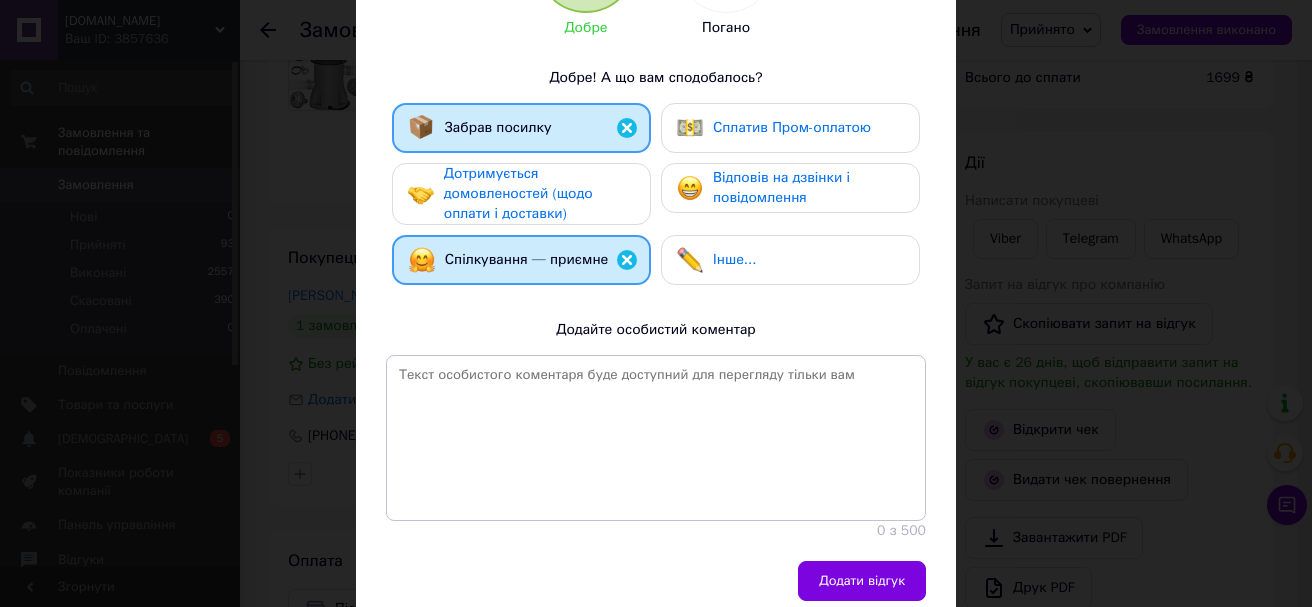 click on "Дотримується домовленостей (щодо оплати і доставки)" at bounding box center (518, 193) 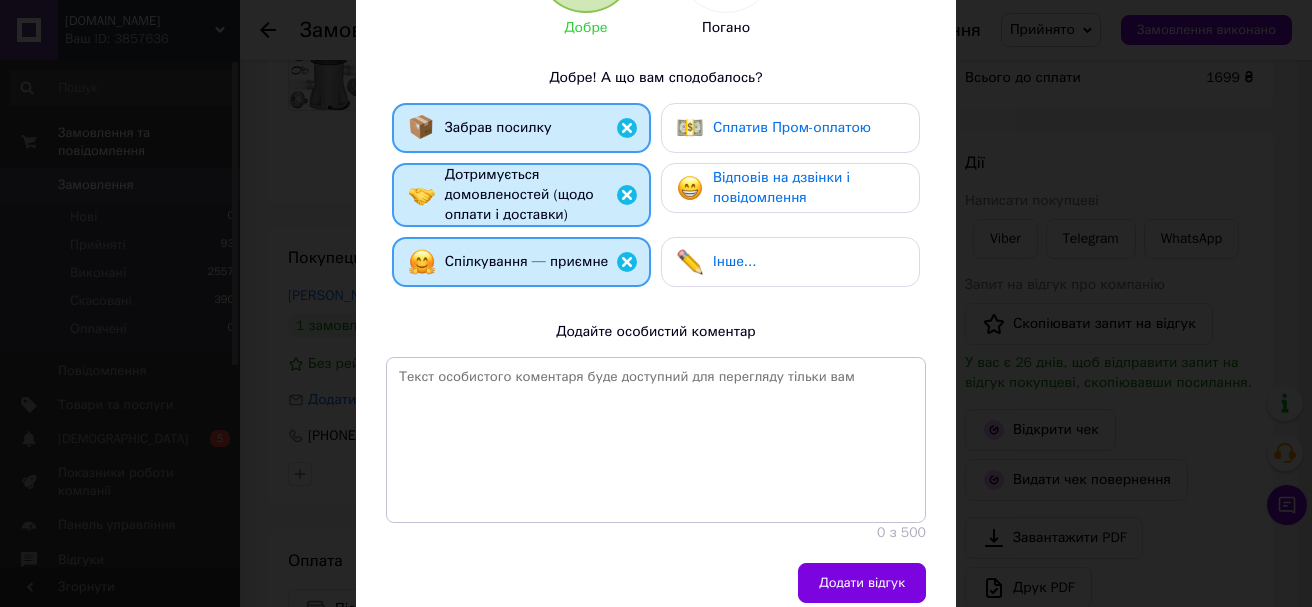 click on "Додати відгук" at bounding box center (862, 583) 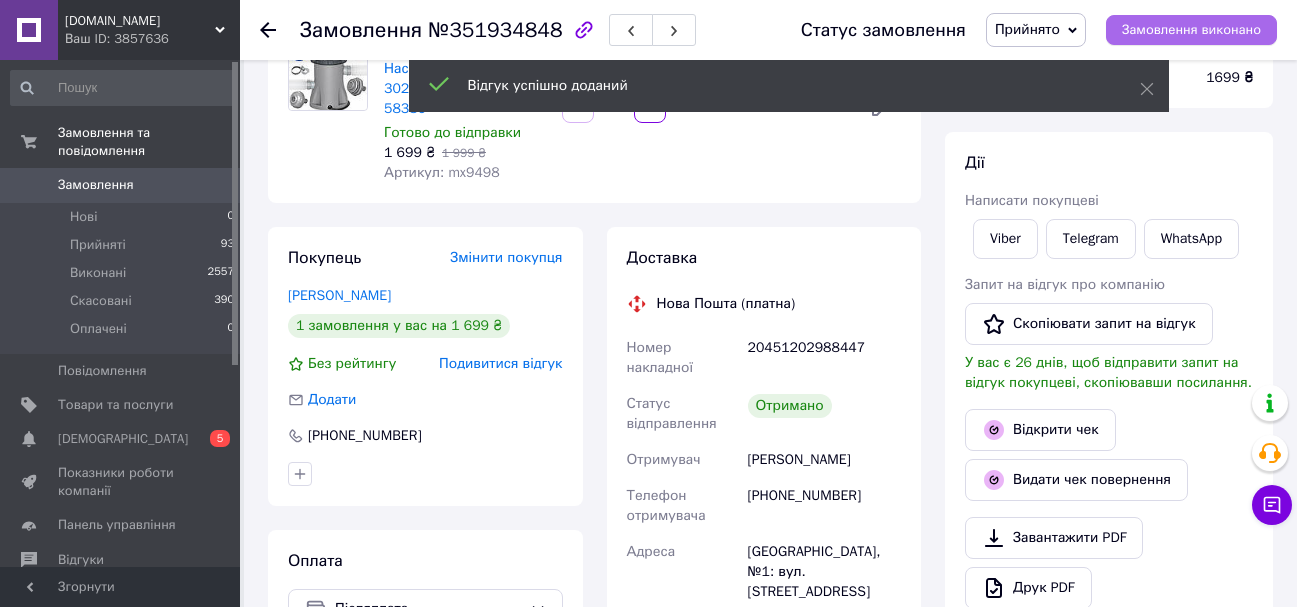 click on "Замовлення виконано" at bounding box center (1191, 30) 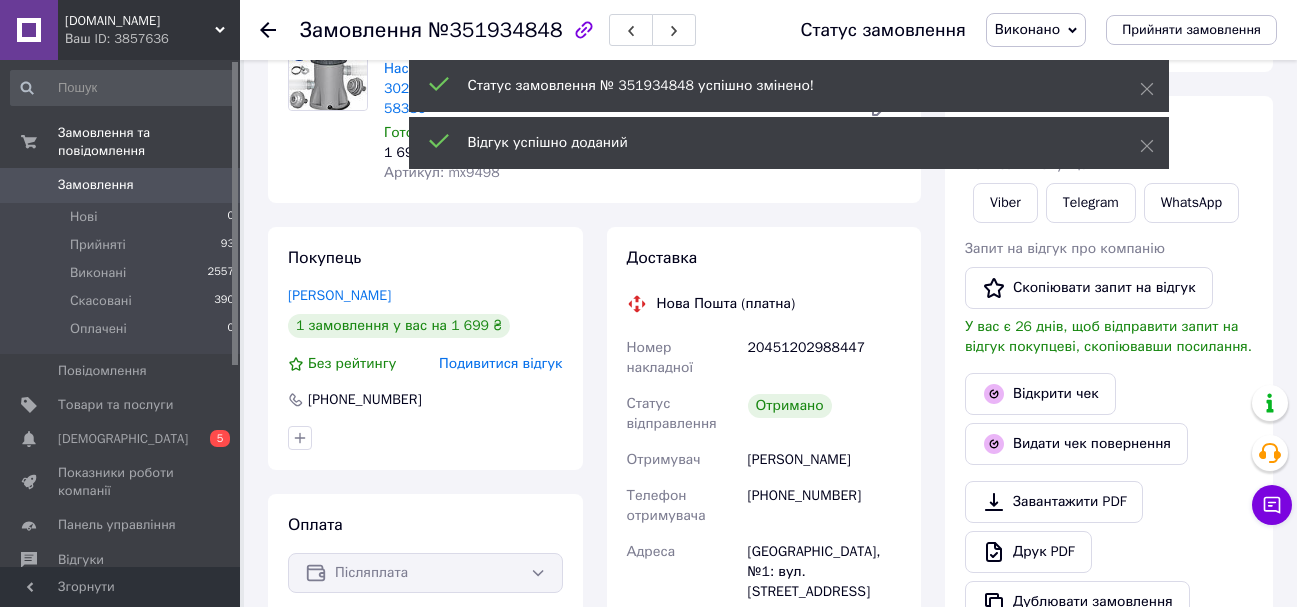 scroll, scrollTop: 4, scrollLeft: 0, axis: vertical 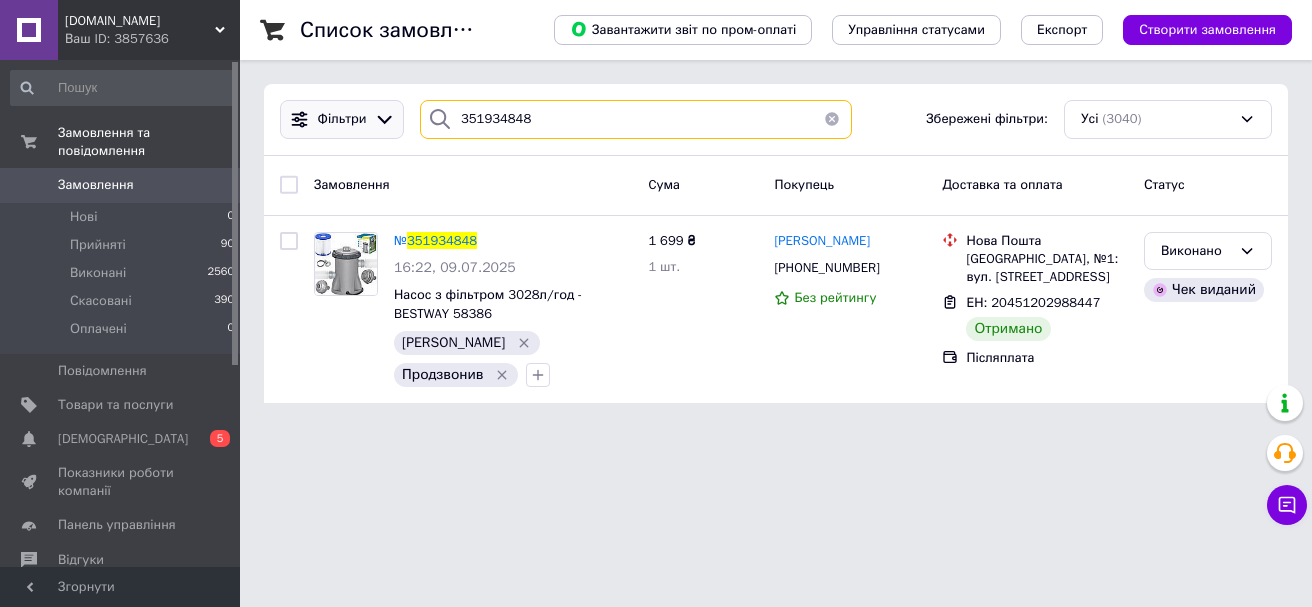 drag, startPoint x: 549, startPoint y: 124, endPoint x: 394, endPoint y: 120, distance: 155.0516 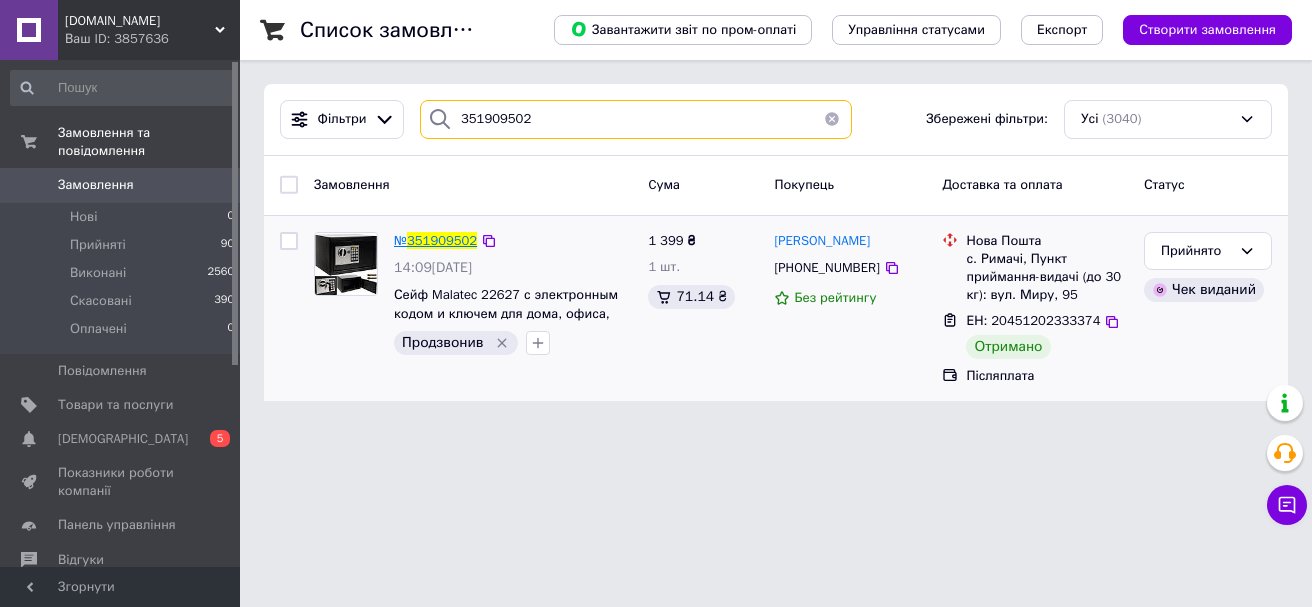 type on "351909502" 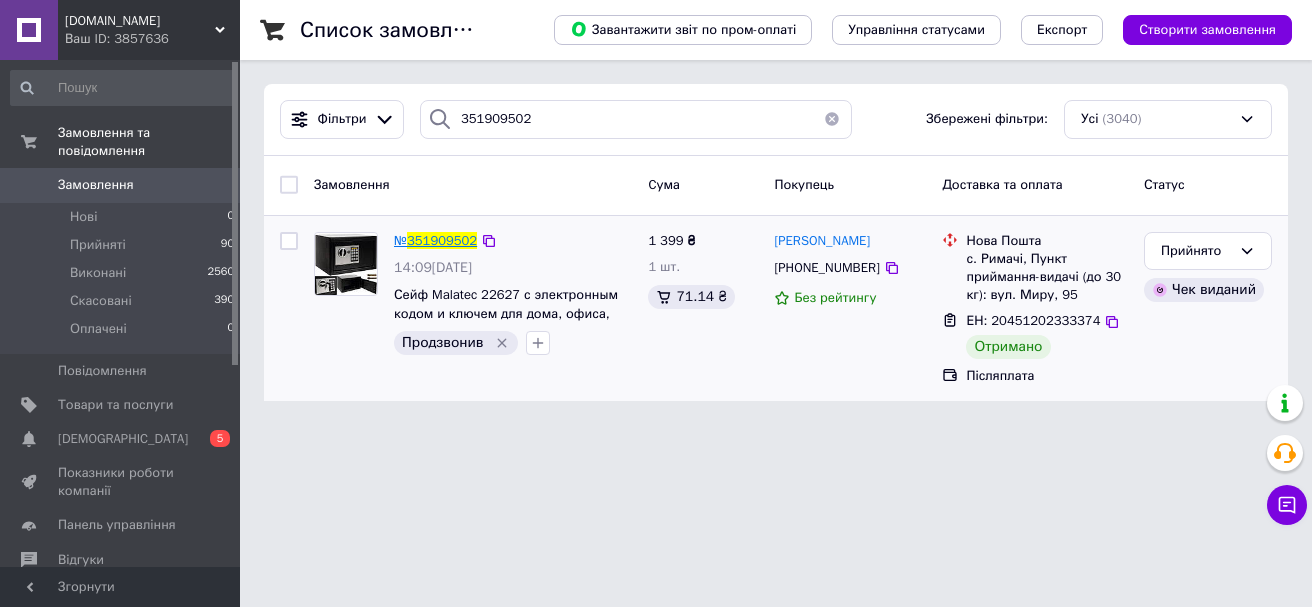 click on "351909502" at bounding box center (442, 240) 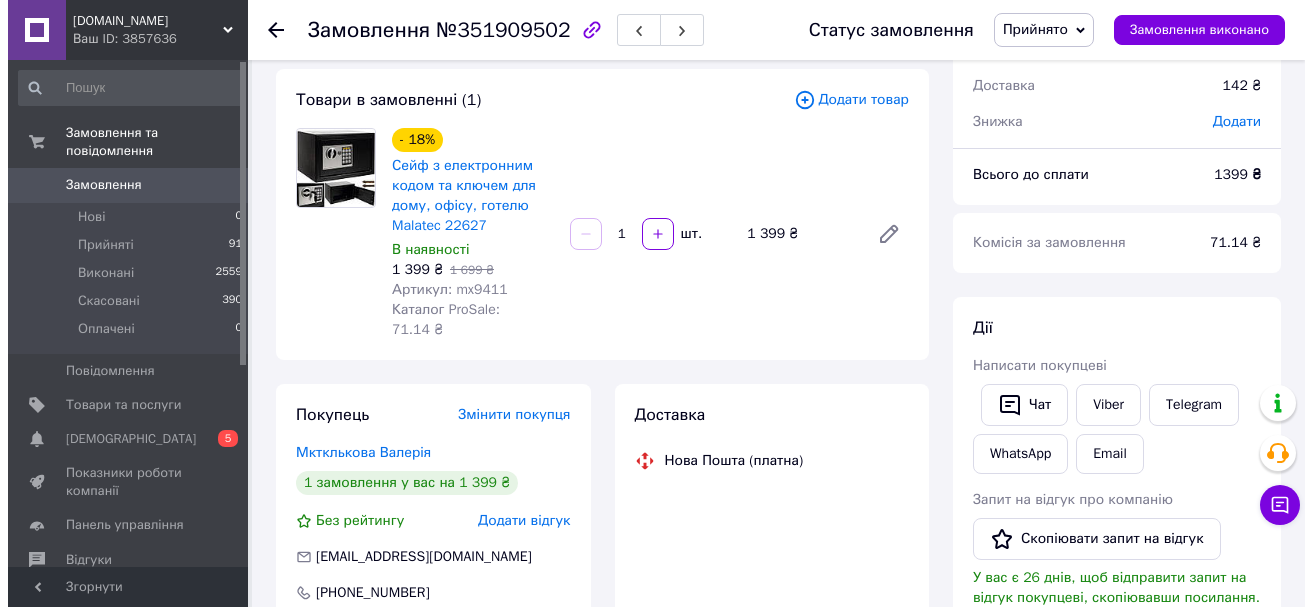 scroll, scrollTop: 200, scrollLeft: 0, axis: vertical 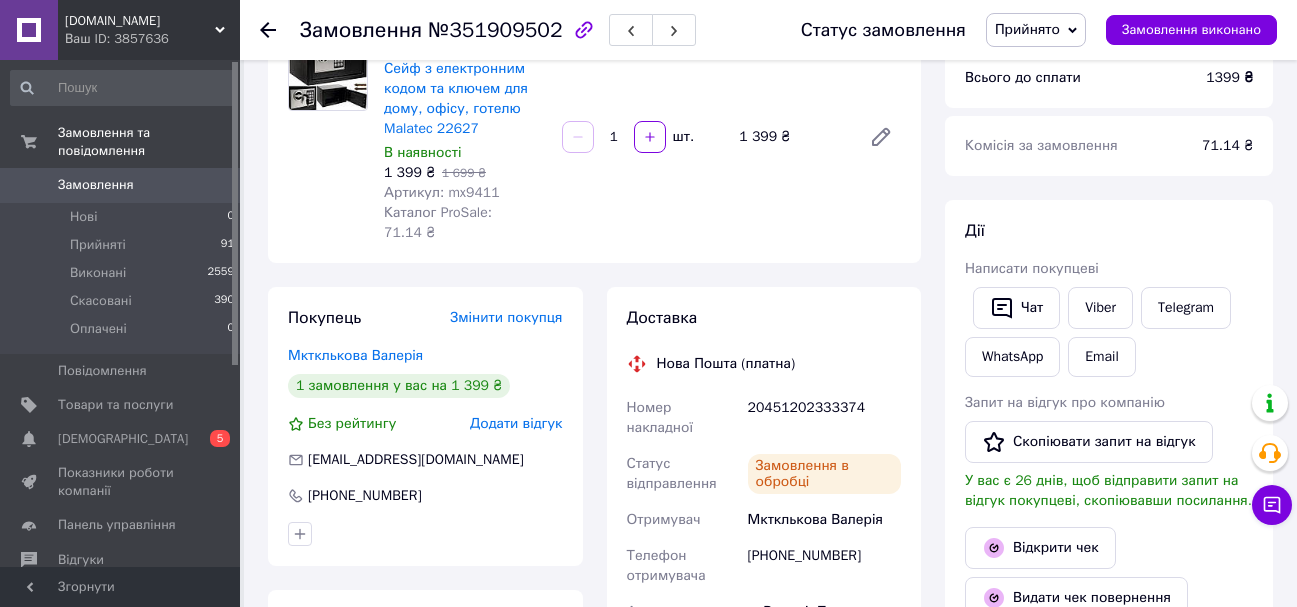 click on "Додати відгук" at bounding box center (516, 423) 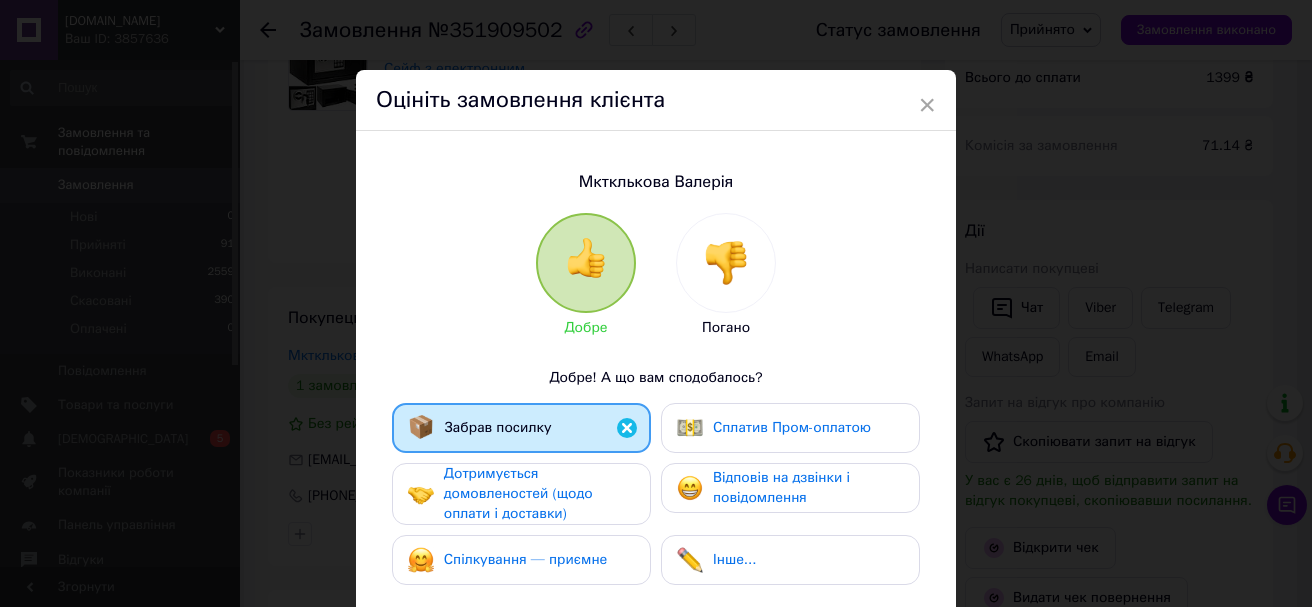 click on "Дотримується домовленостей (щодо оплати і доставки)" at bounding box center [518, 493] 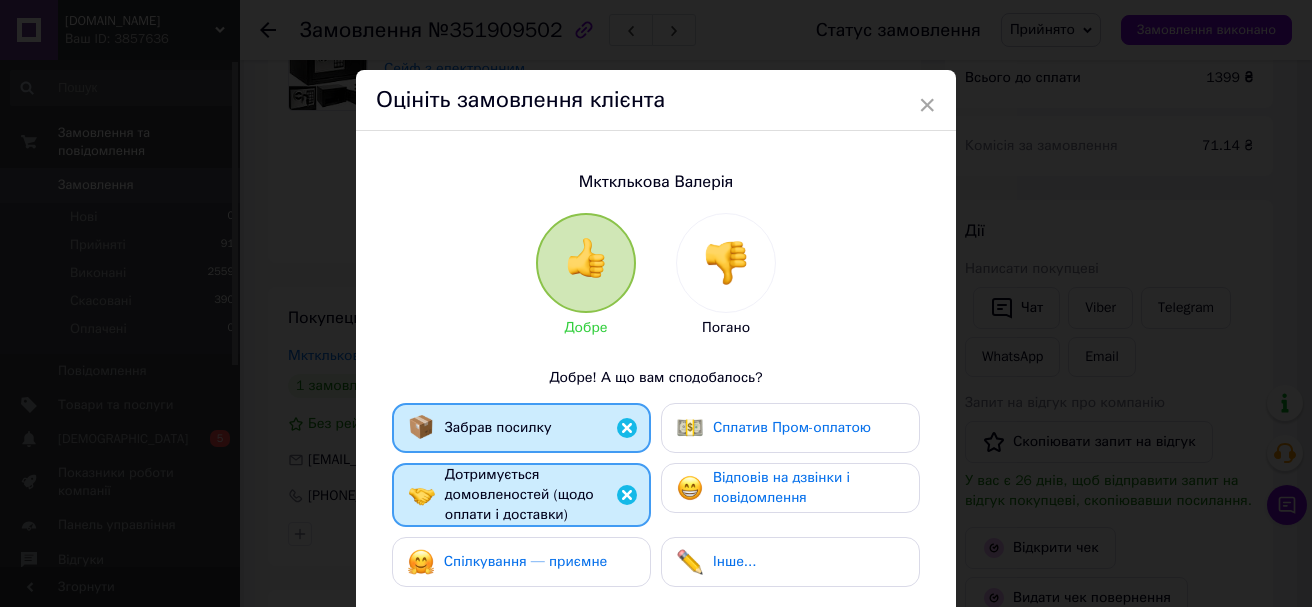 drag, startPoint x: 524, startPoint y: 571, endPoint x: 582, endPoint y: 559, distance: 59.22837 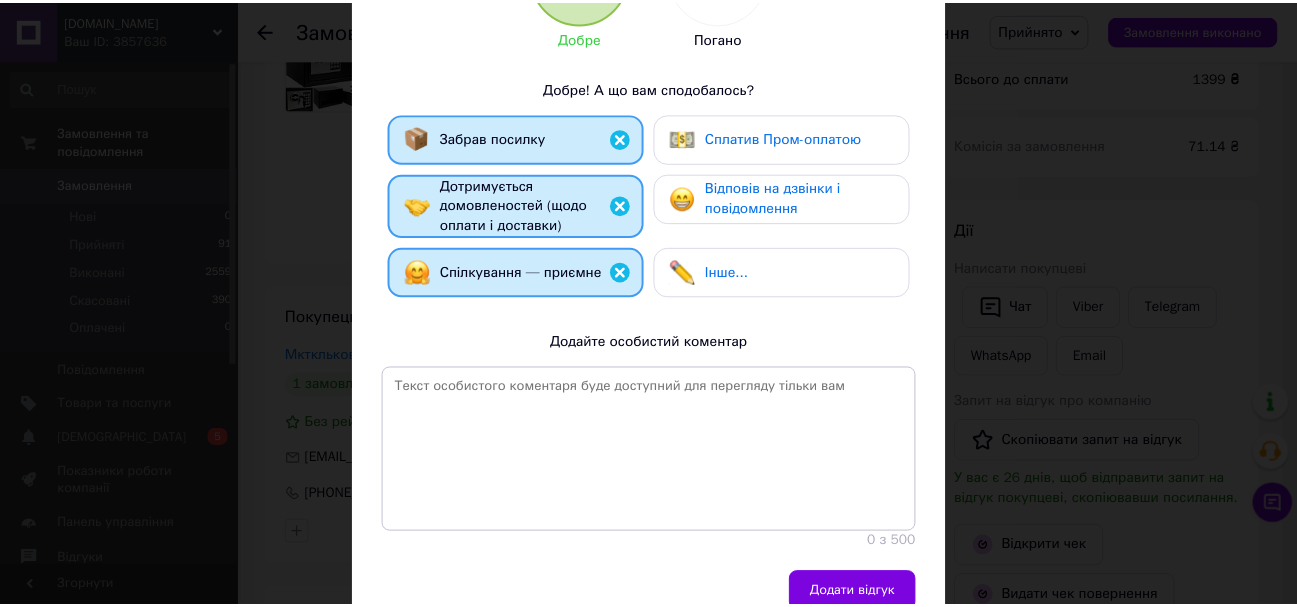 scroll, scrollTop: 300, scrollLeft: 0, axis: vertical 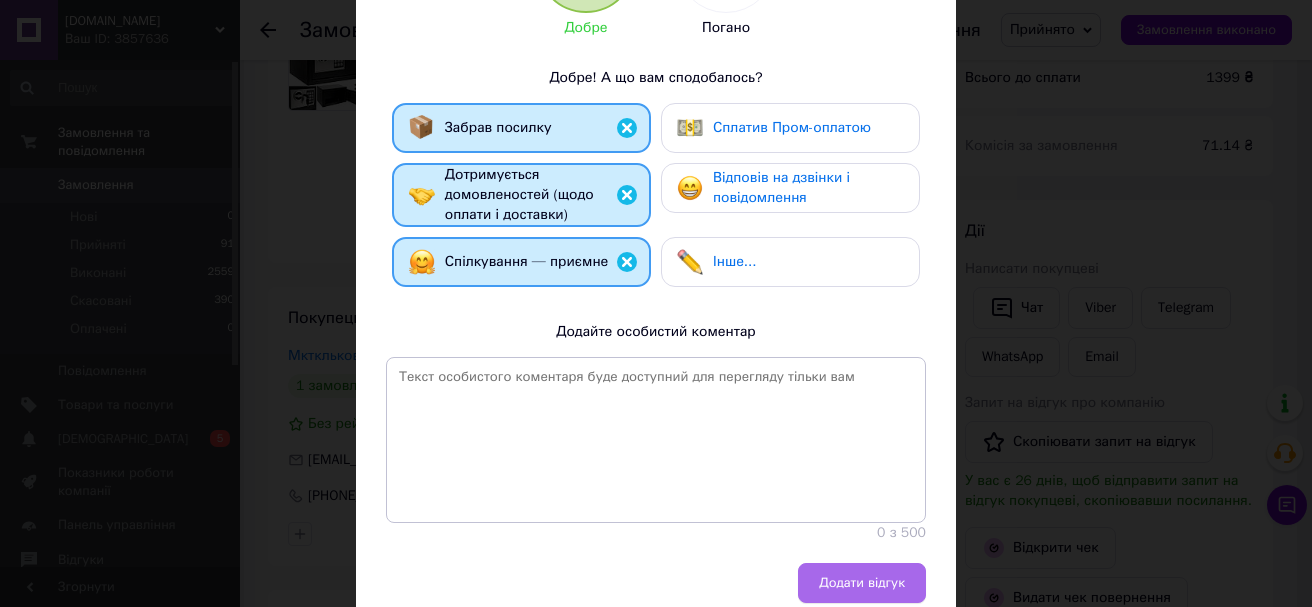 click on "Додати відгук" at bounding box center [862, 583] 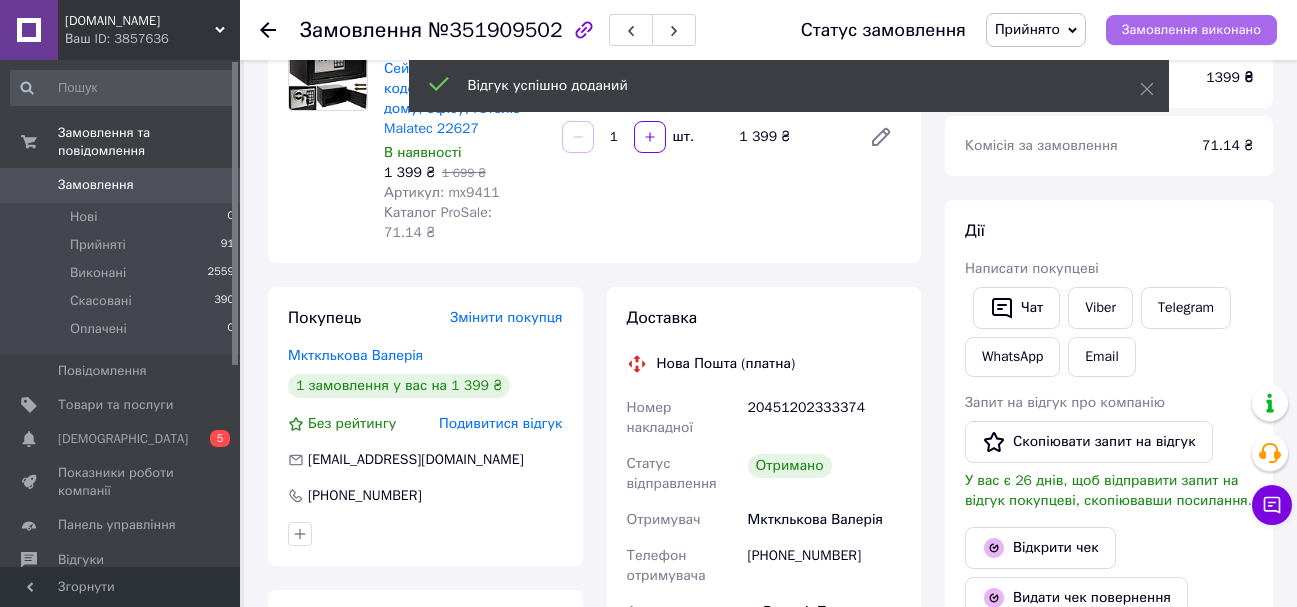 click on "Замовлення виконано" at bounding box center [1191, 30] 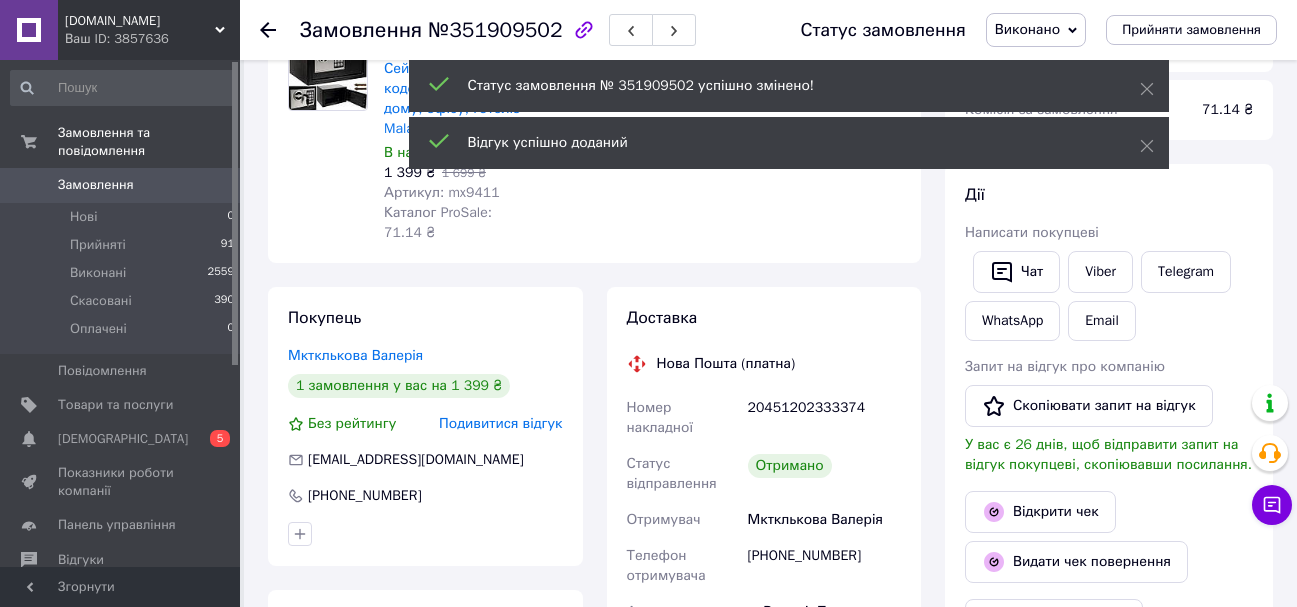 click 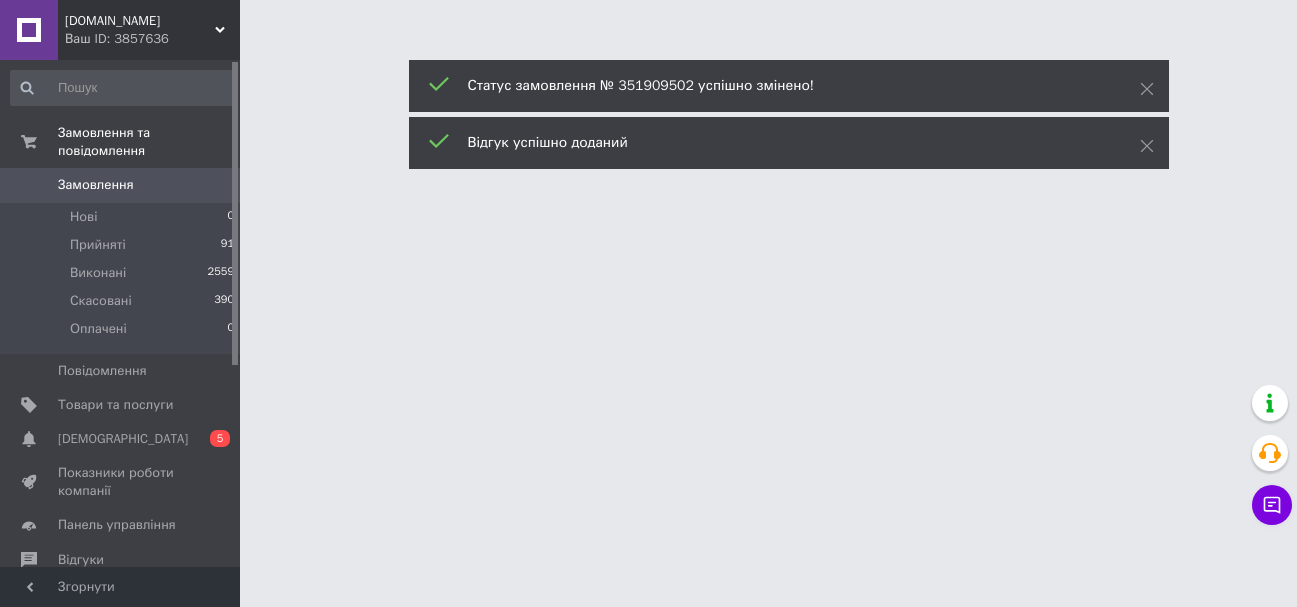 scroll, scrollTop: 0, scrollLeft: 0, axis: both 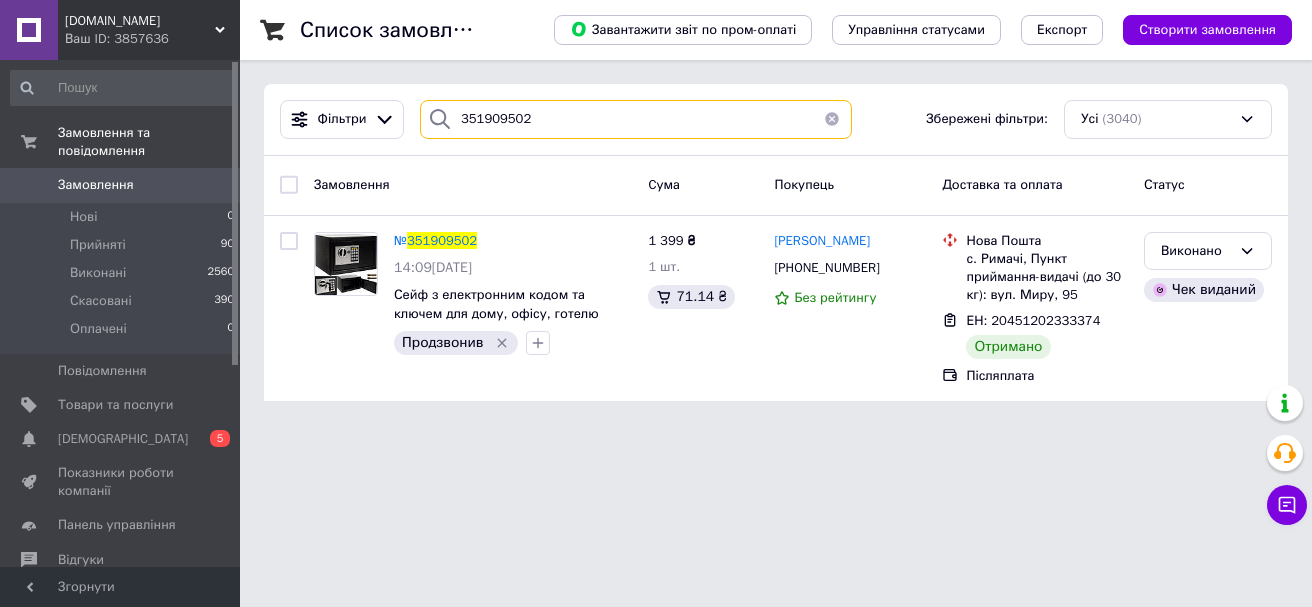 drag, startPoint x: 567, startPoint y: 123, endPoint x: 417, endPoint y: 108, distance: 150.74814 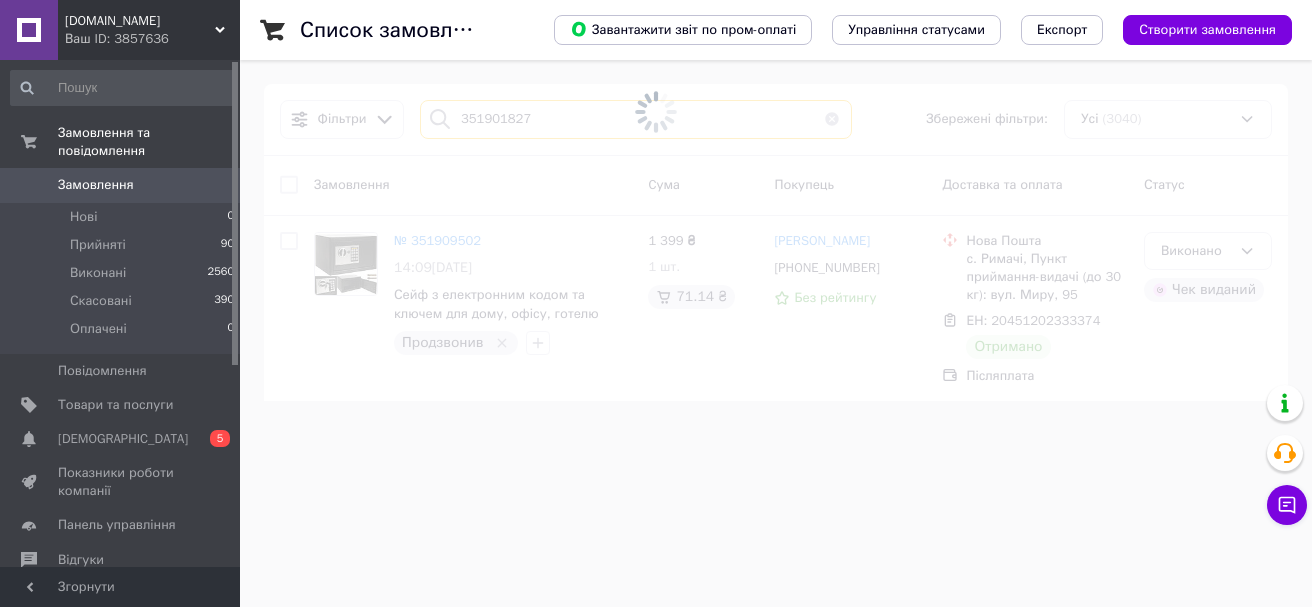 type on "351901827" 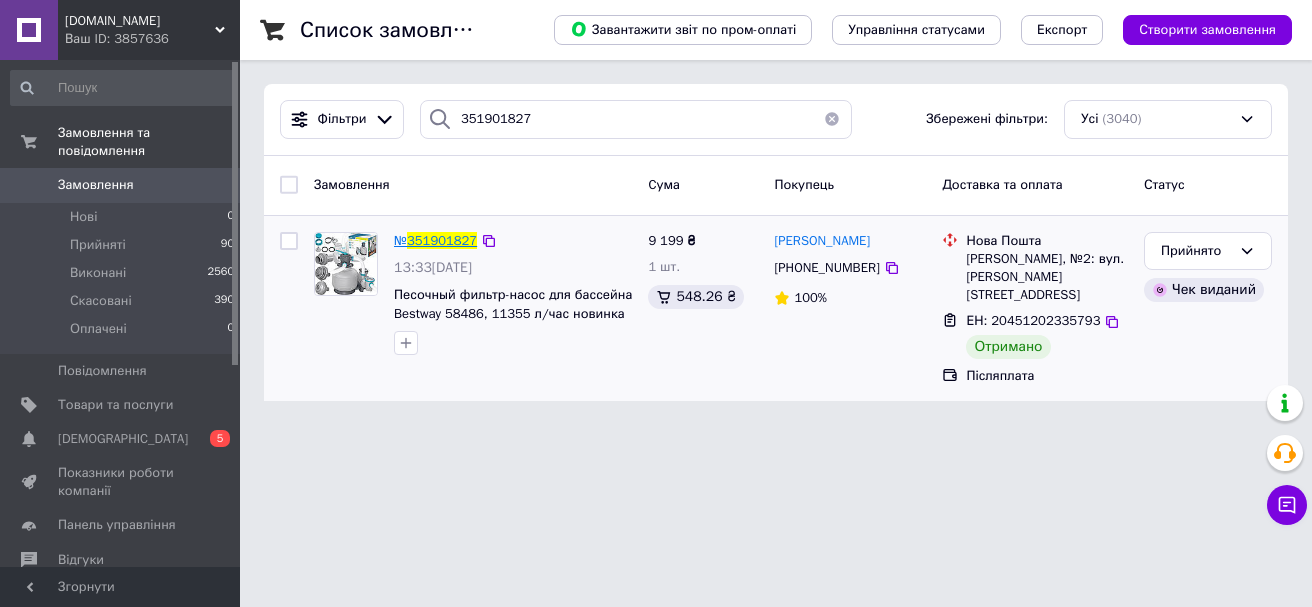 click on "351901827" at bounding box center (442, 240) 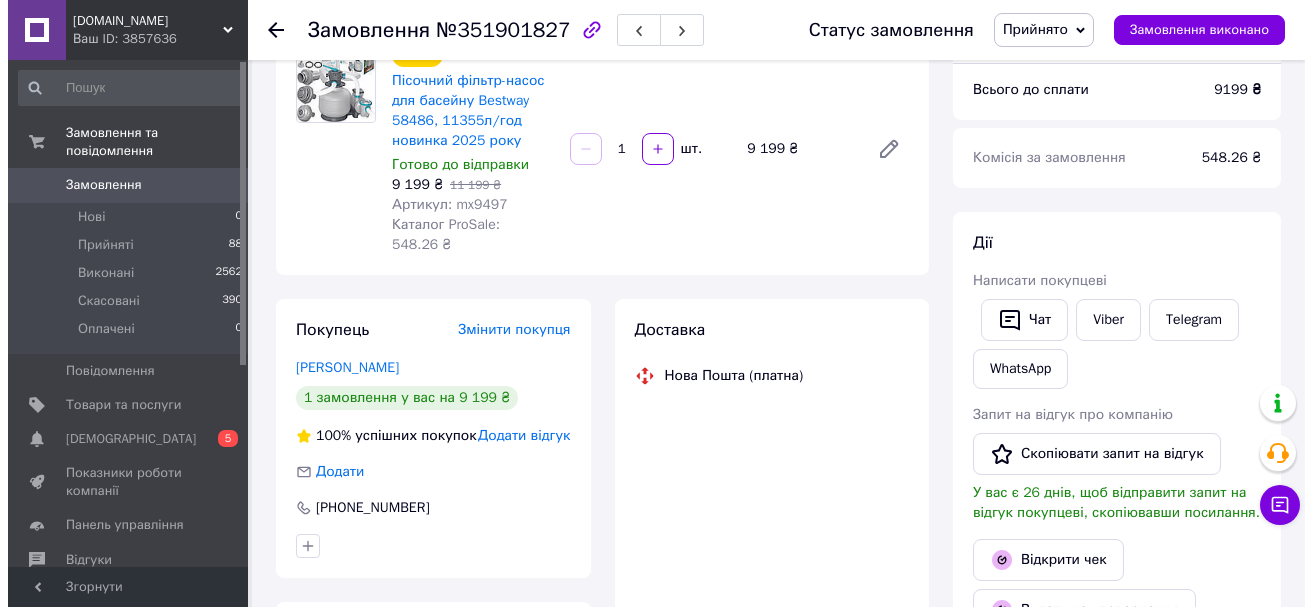 scroll, scrollTop: 200, scrollLeft: 0, axis: vertical 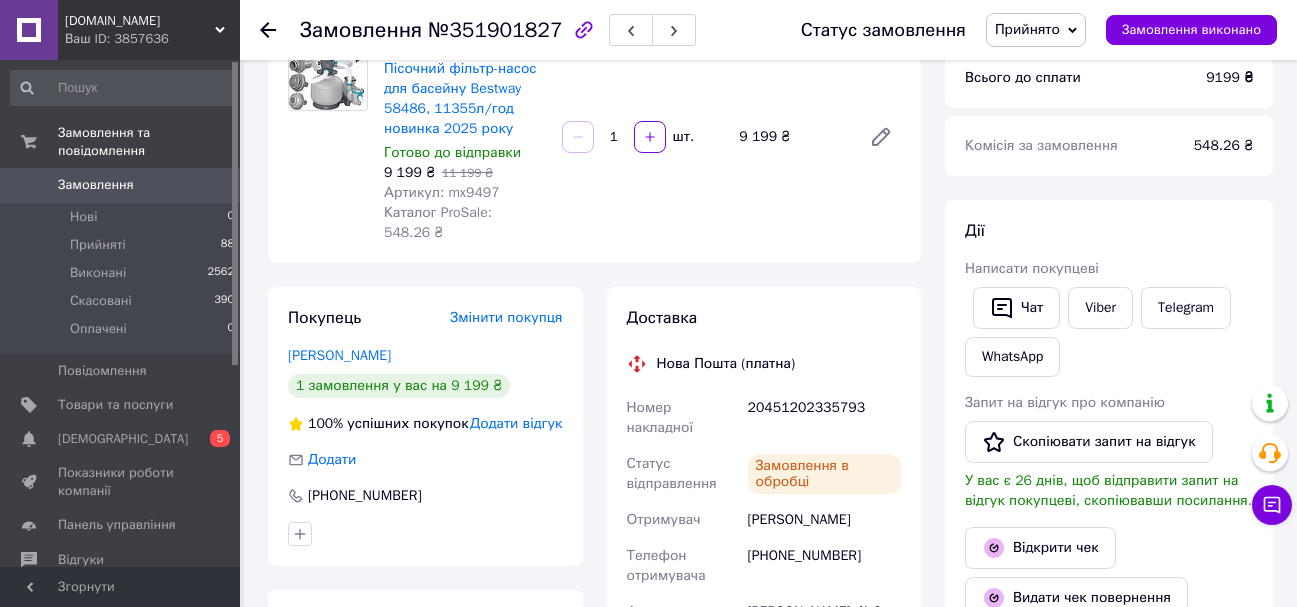 click on "Додати відгук" at bounding box center [516, 423] 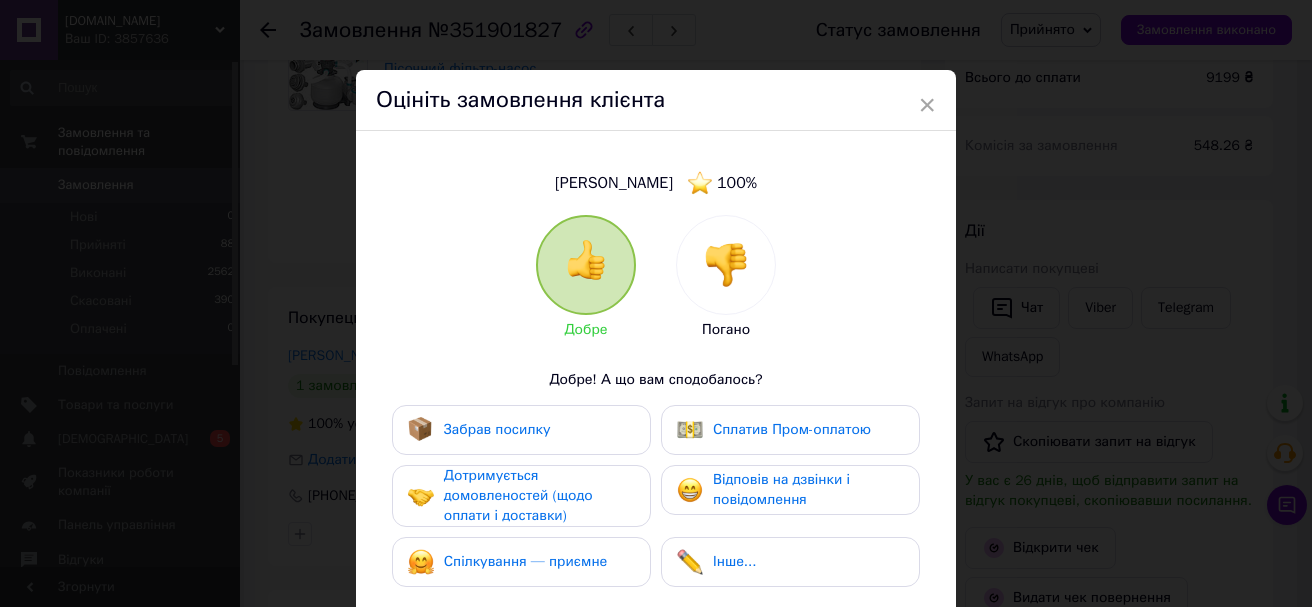 click on "Забрав посилку" at bounding box center (521, 430) 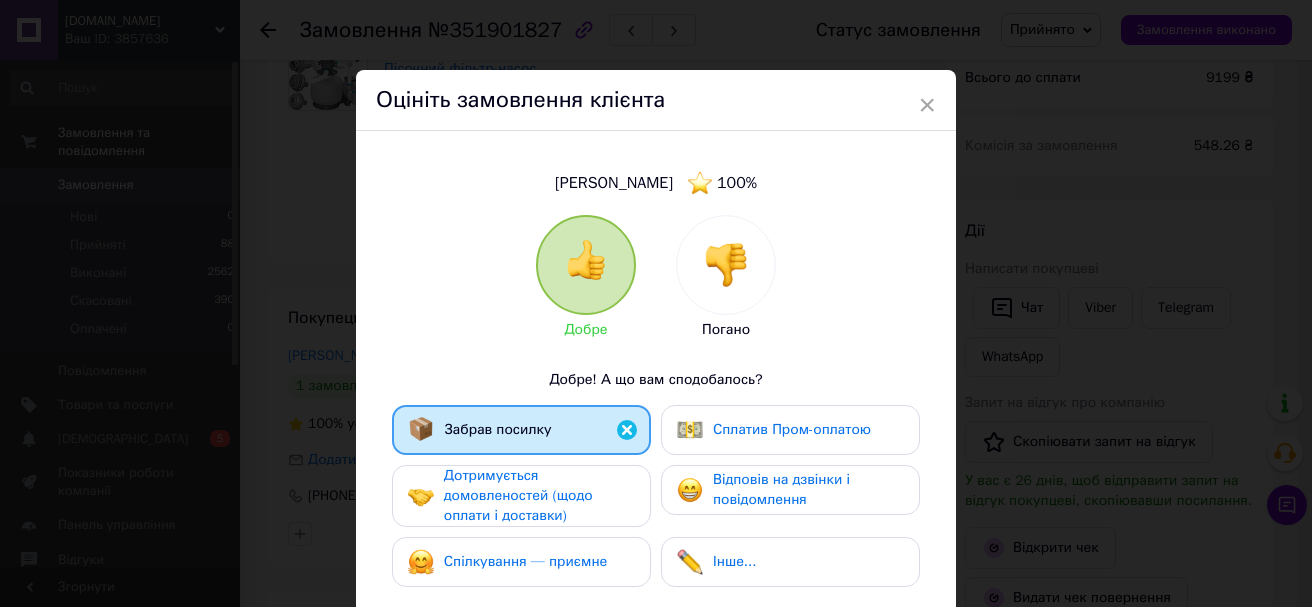 drag, startPoint x: 542, startPoint y: 496, endPoint x: 545, endPoint y: 512, distance: 16.27882 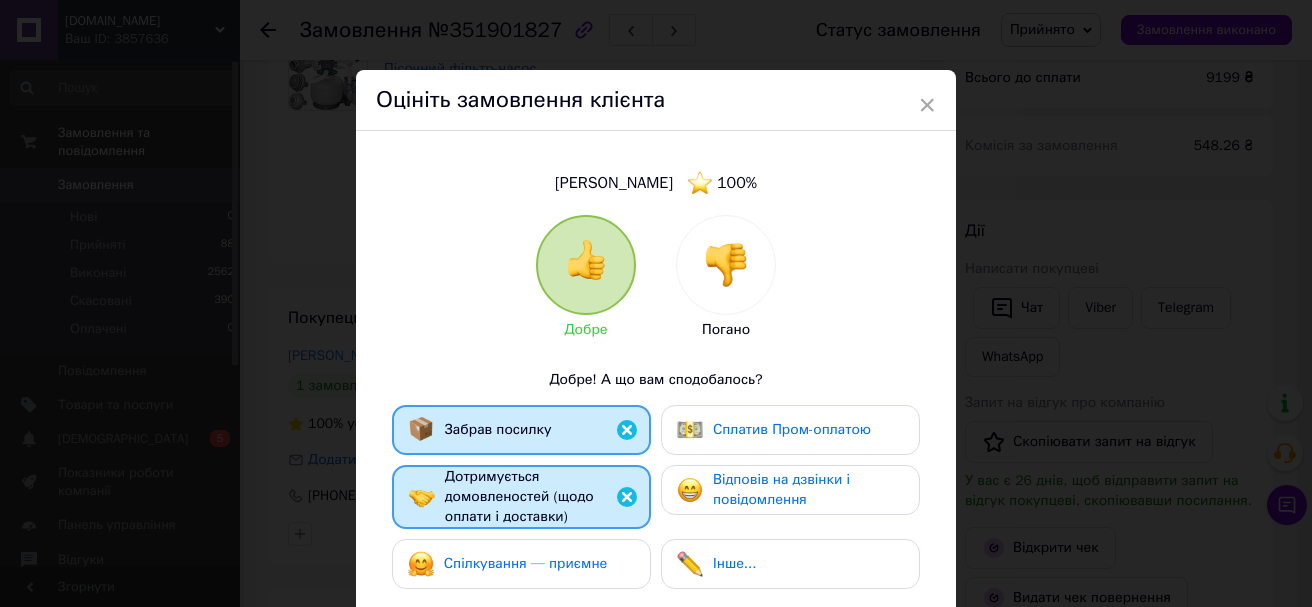 click on "Спілкування — приємне" at bounding box center [526, 563] 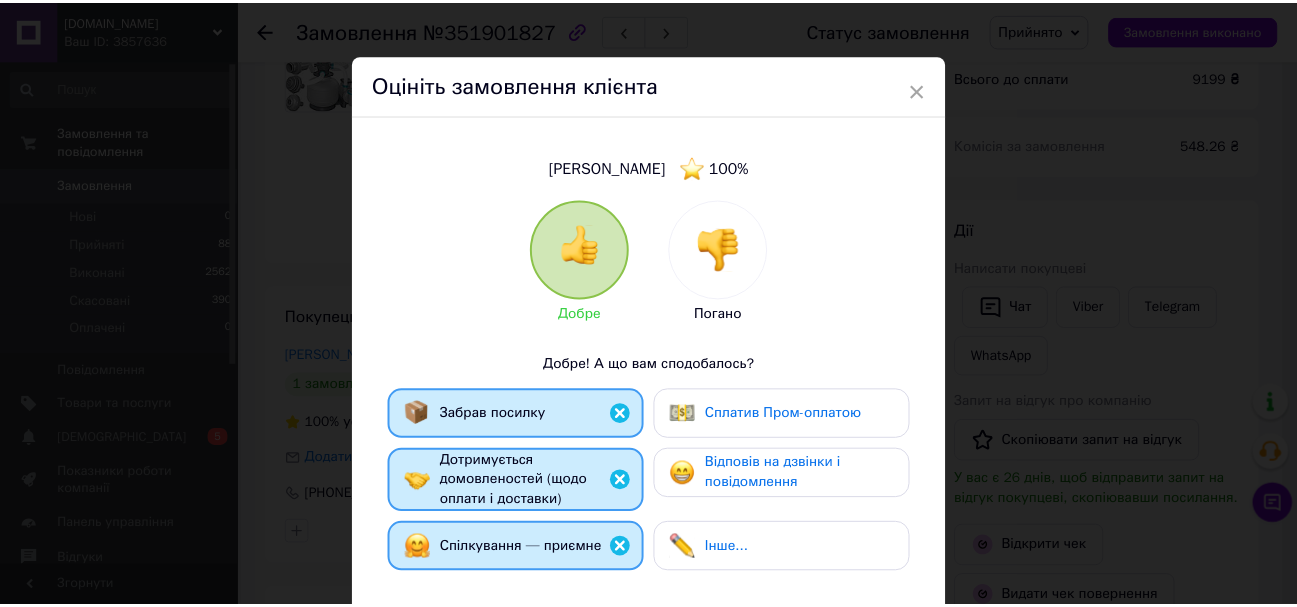 scroll, scrollTop: 300, scrollLeft: 0, axis: vertical 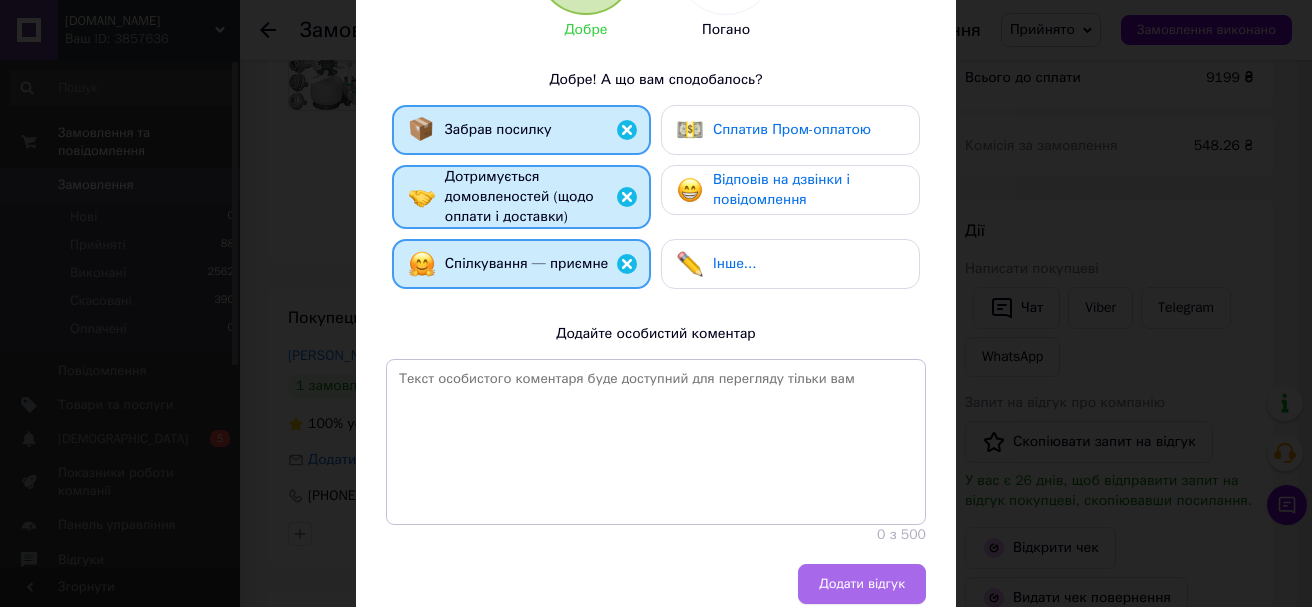 click on "Додати відгук" at bounding box center [862, 584] 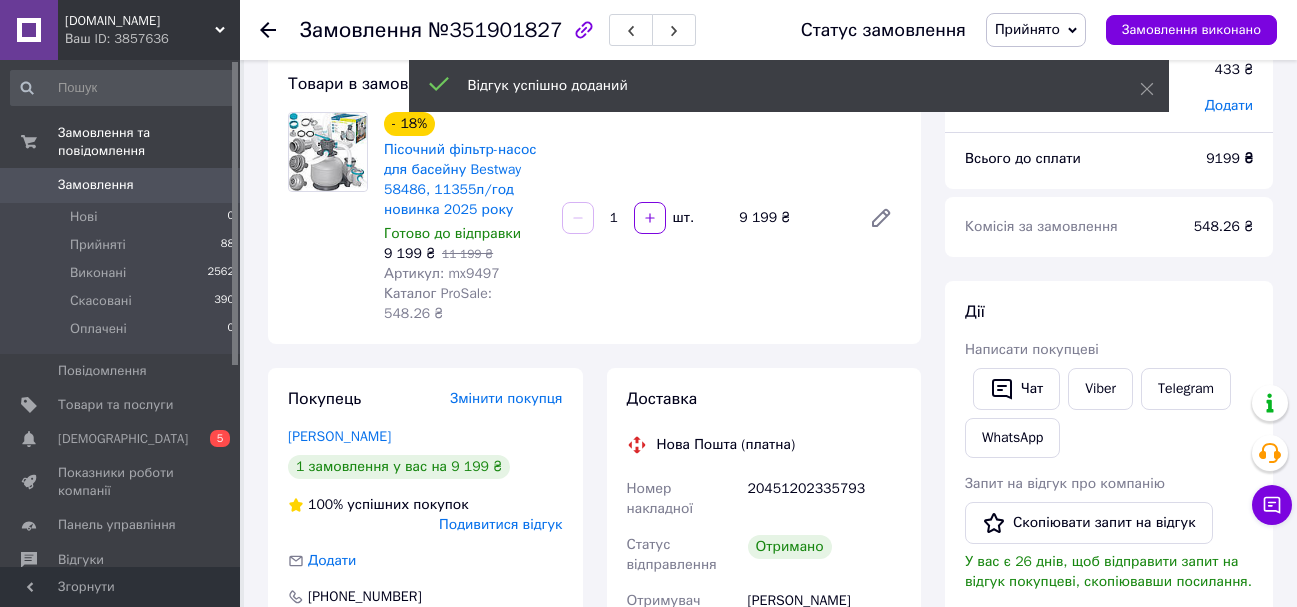 scroll, scrollTop: 0, scrollLeft: 0, axis: both 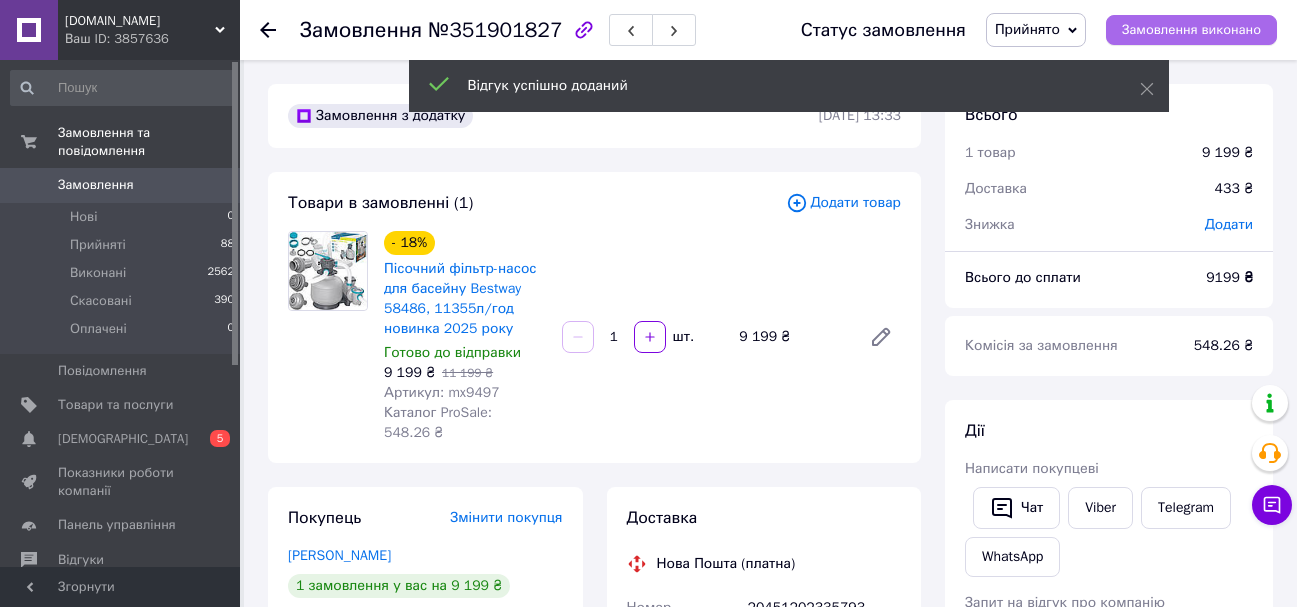 click on "Замовлення виконано" at bounding box center [1191, 30] 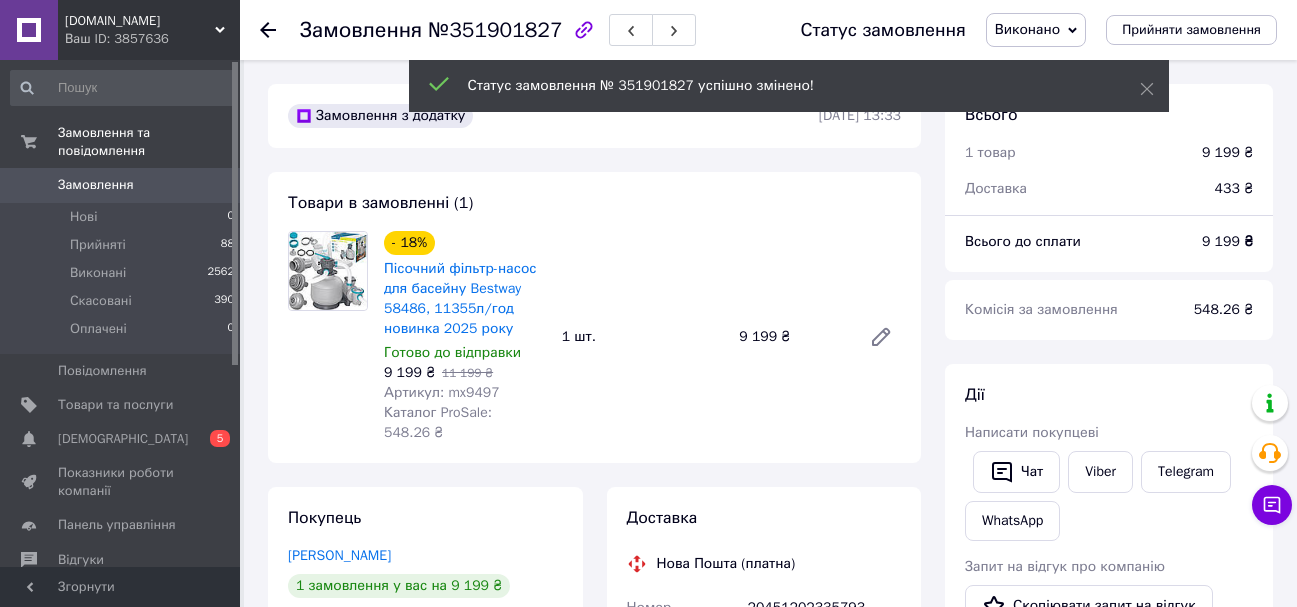 click 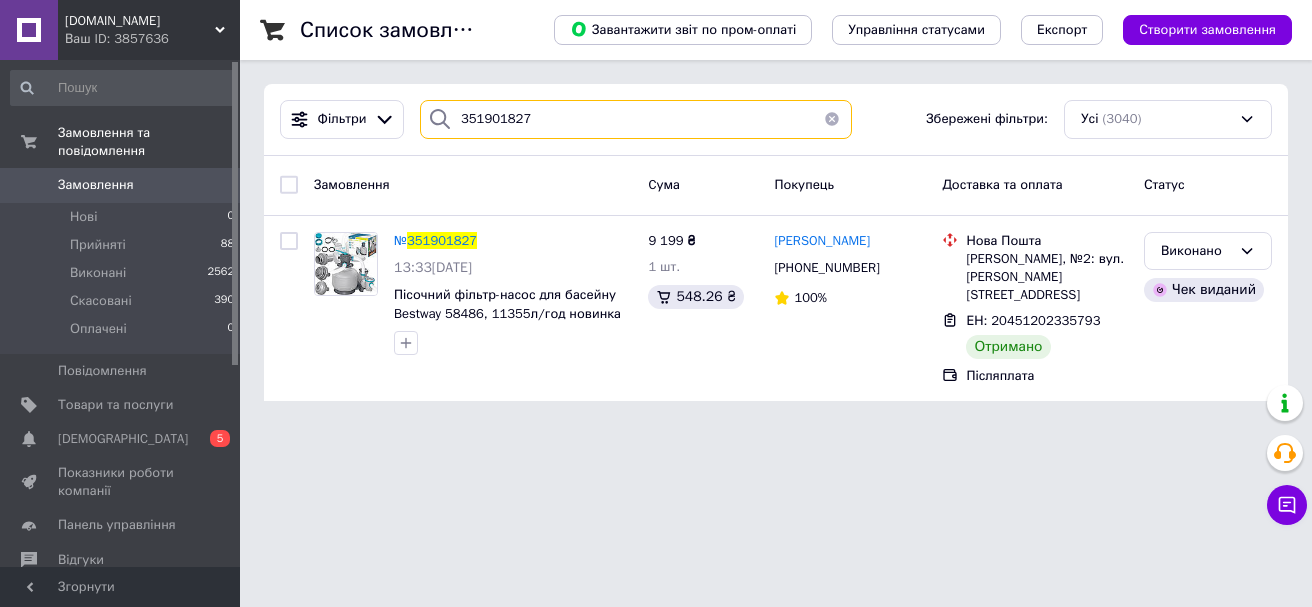 drag, startPoint x: 552, startPoint y: 110, endPoint x: 428, endPoint y: 112, distance: 124.01613 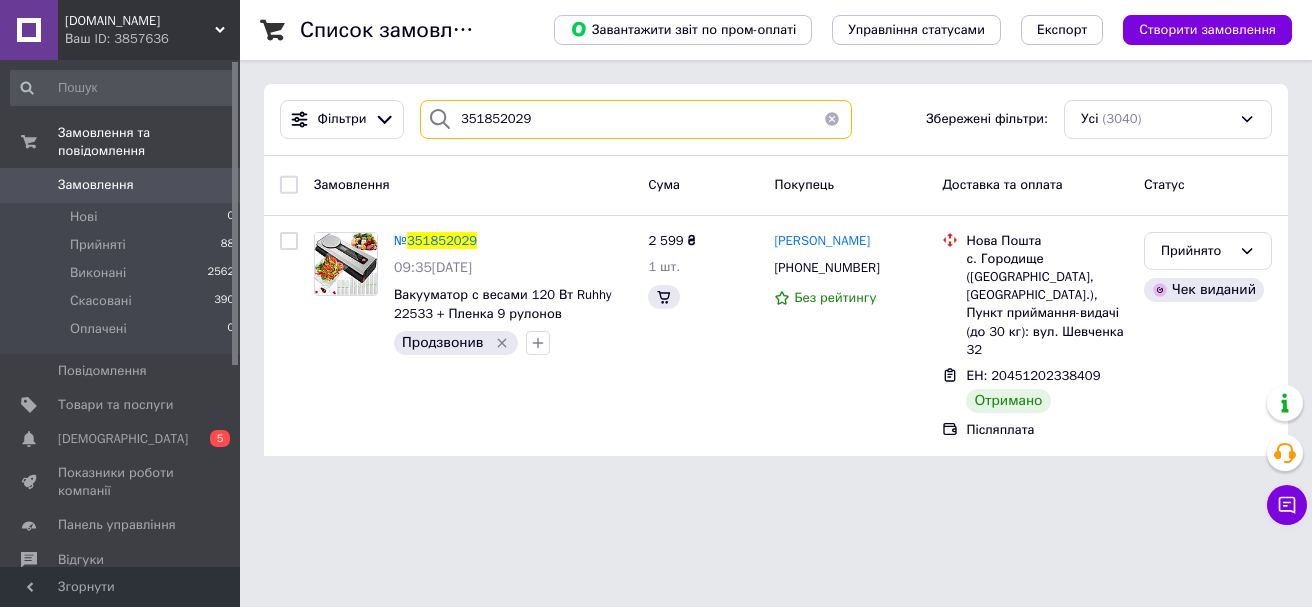 type on "351852029" 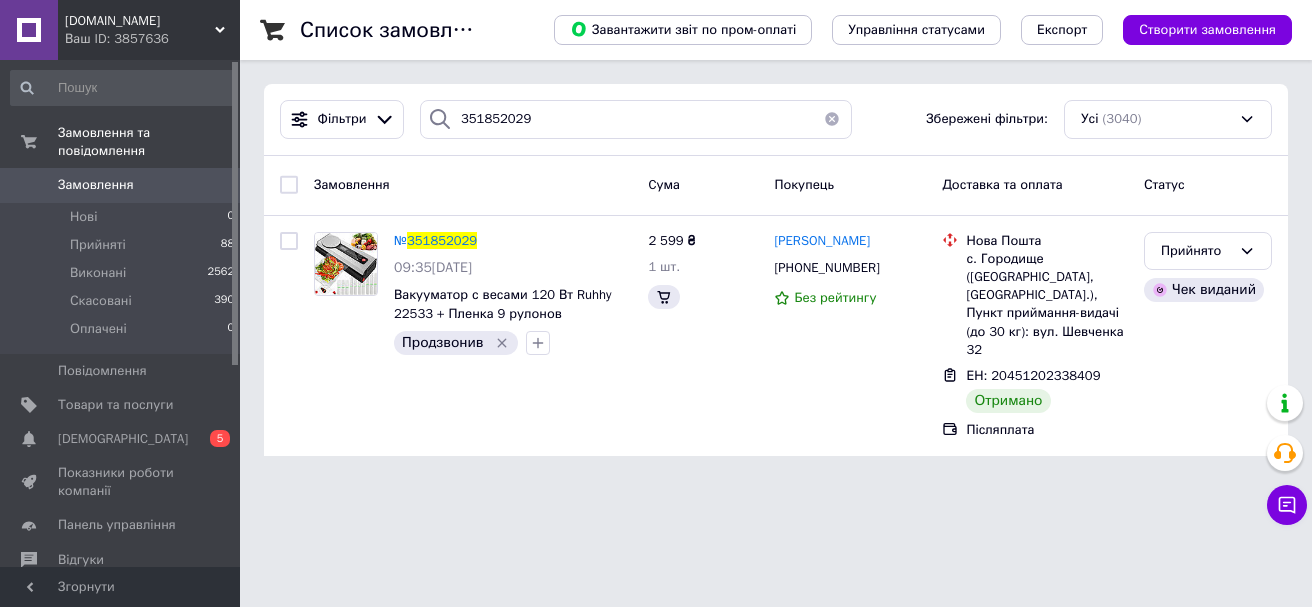 click on "351852029" at bounding box center (442, 240) 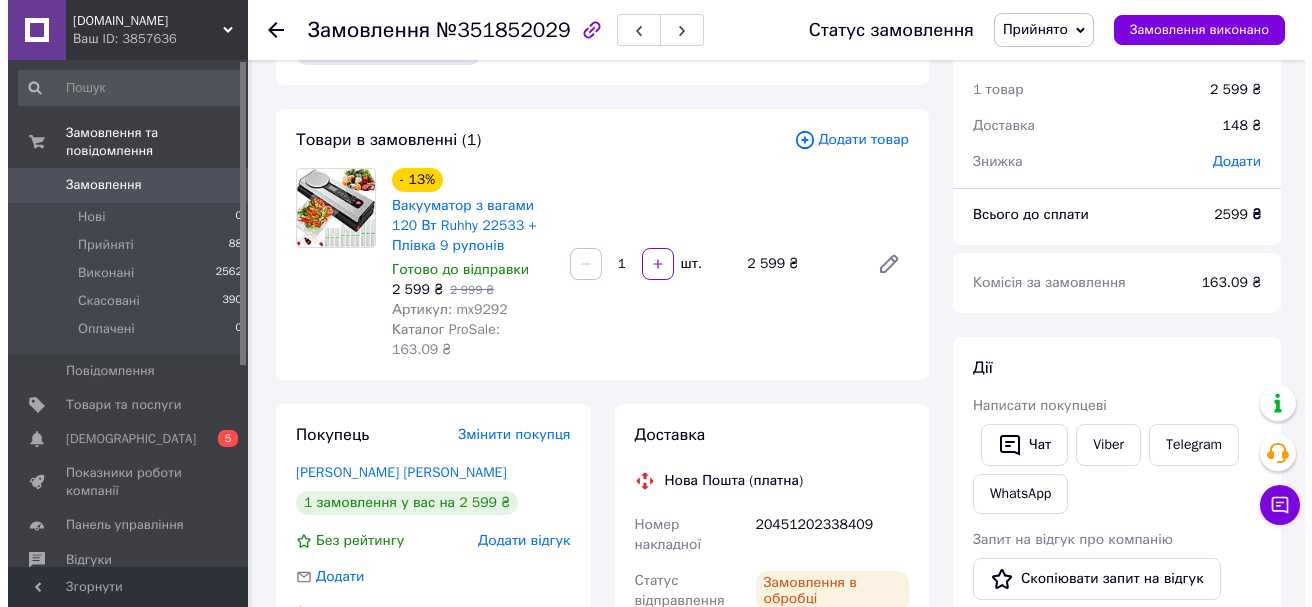 scroll, scrollTop: 200, scrollLeft: 0, axis: vertical 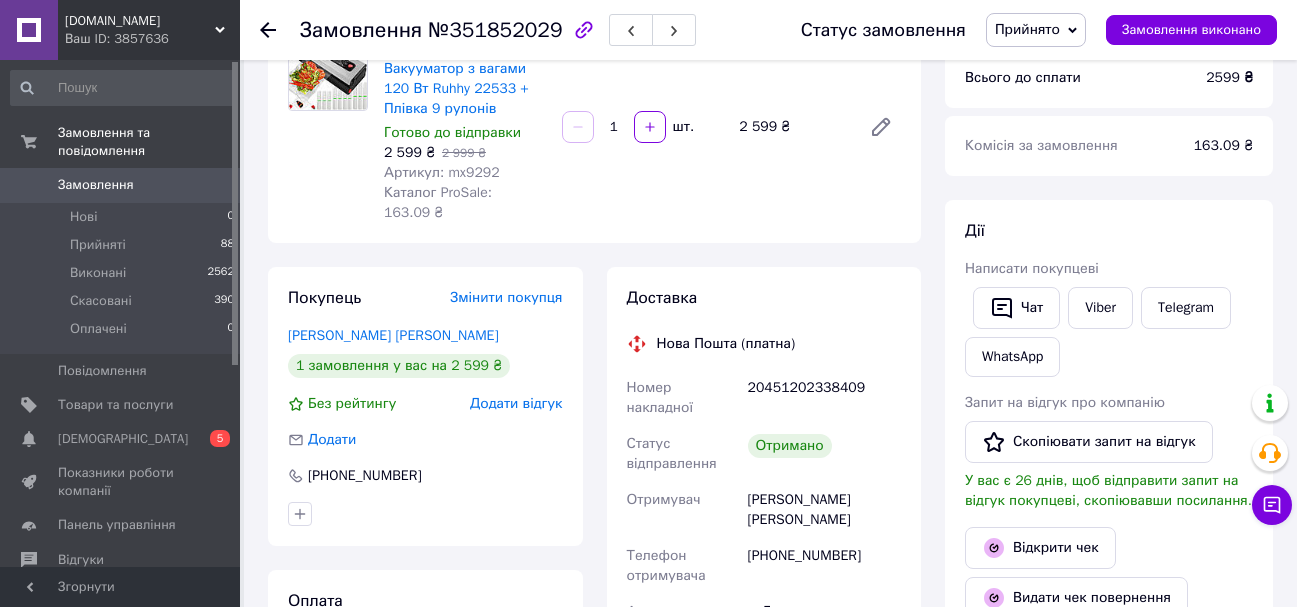 click on "Додати відгук" at bounding box center (516, 403) 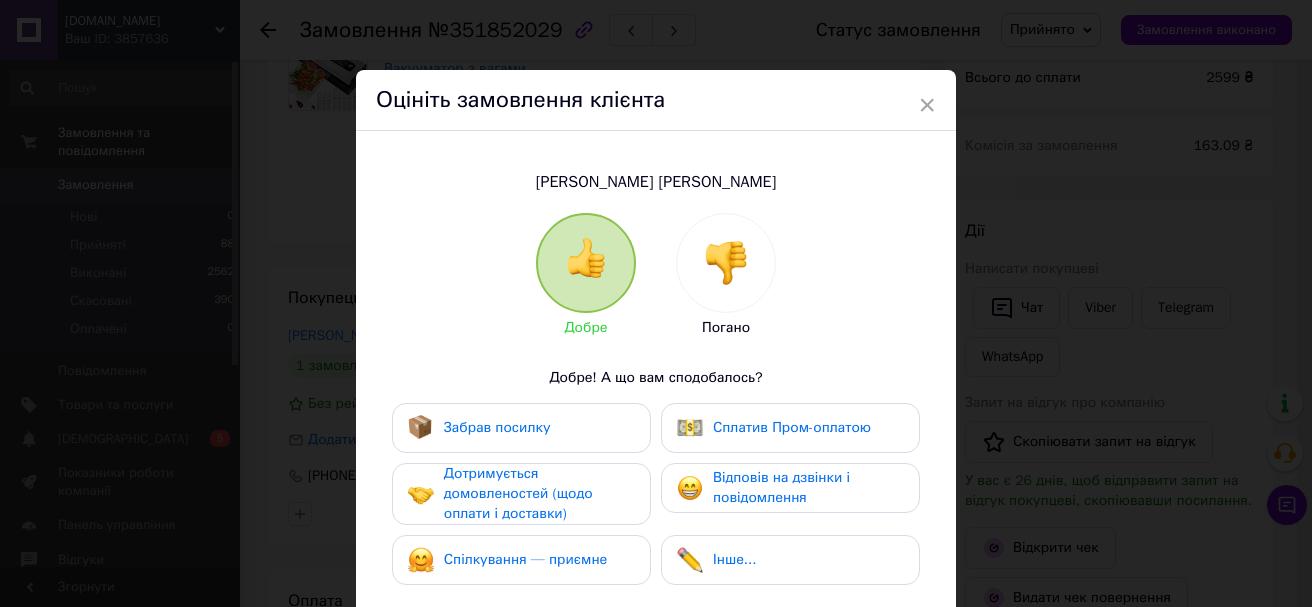 click on "Забрав посилку" at bounding box center [521, 428] 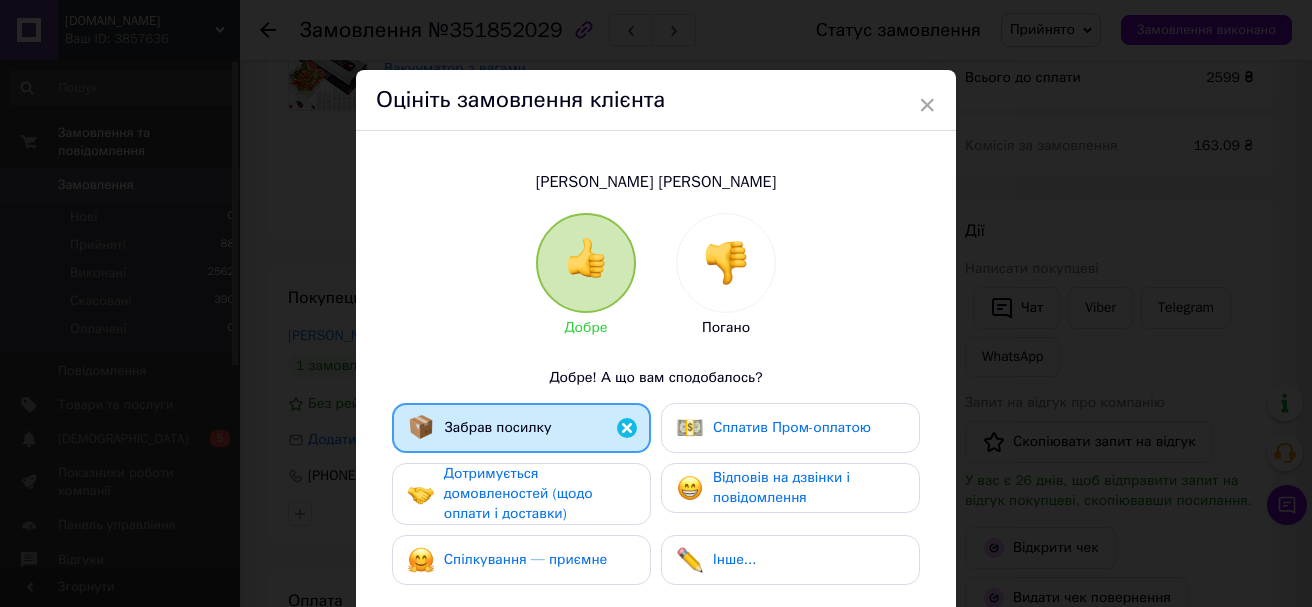 click on "Дотримується домовленостей (щодо оплати і доставки)" at bounding box center (539, 494) 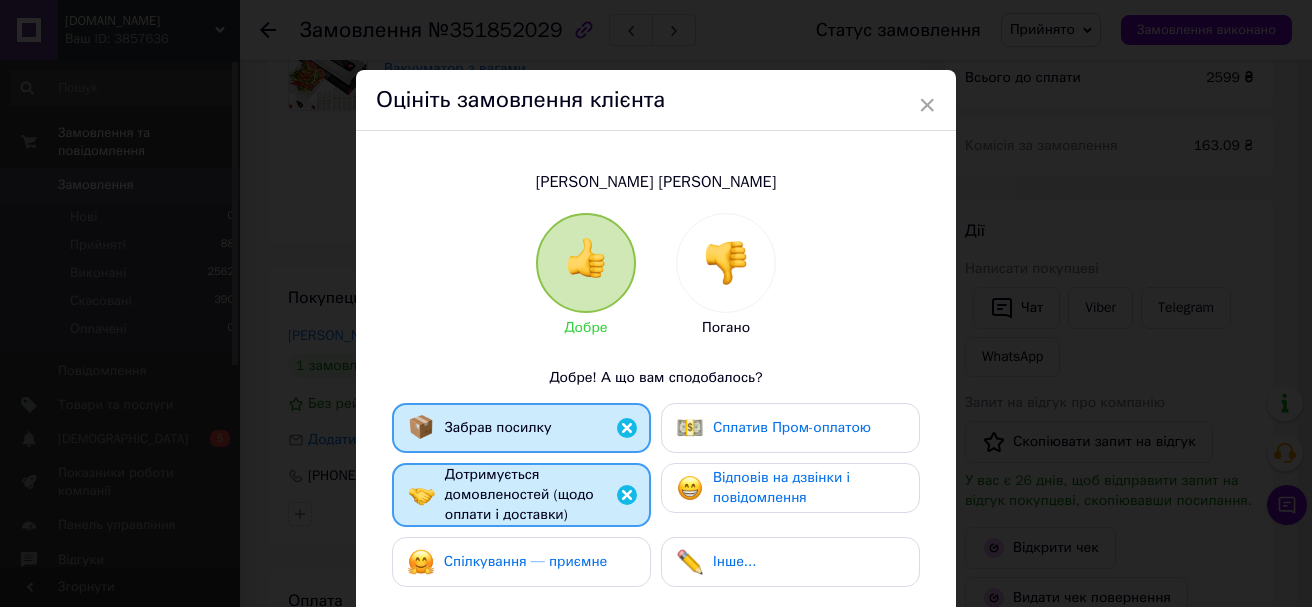 click on "Спілкування — приємне" at bounding box center (521, 562) 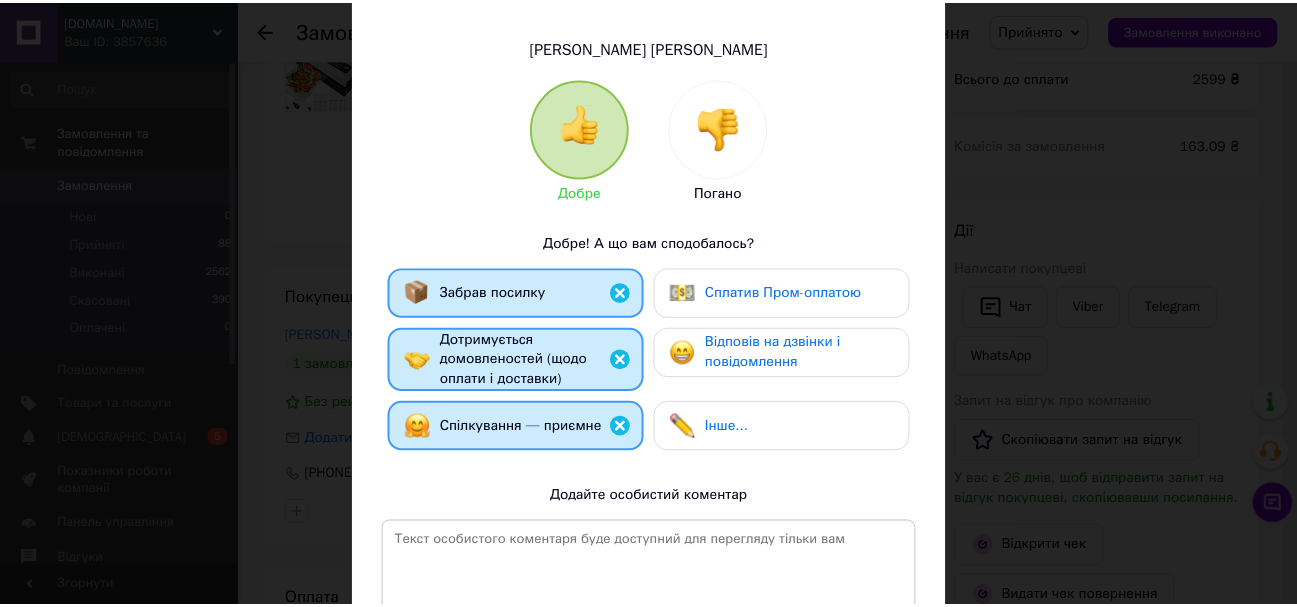 scroll, scrollTop: 300, scrollLeft: 0, axis: vertical 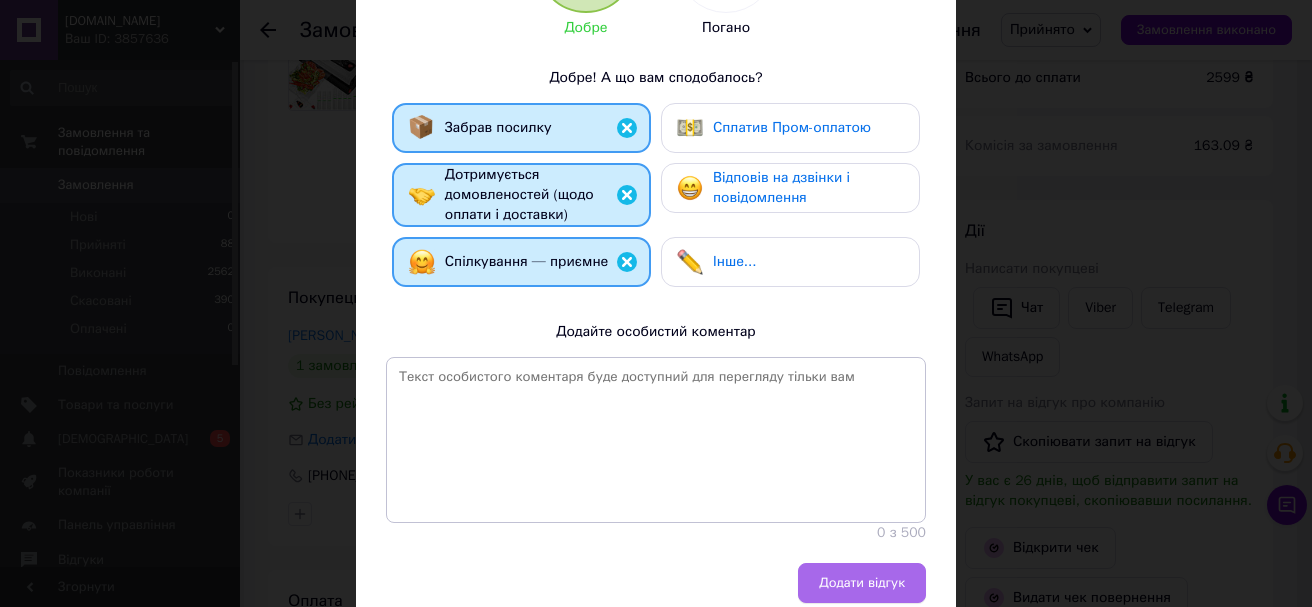 click on "Додати відгук" at bounding box center (862, 583) 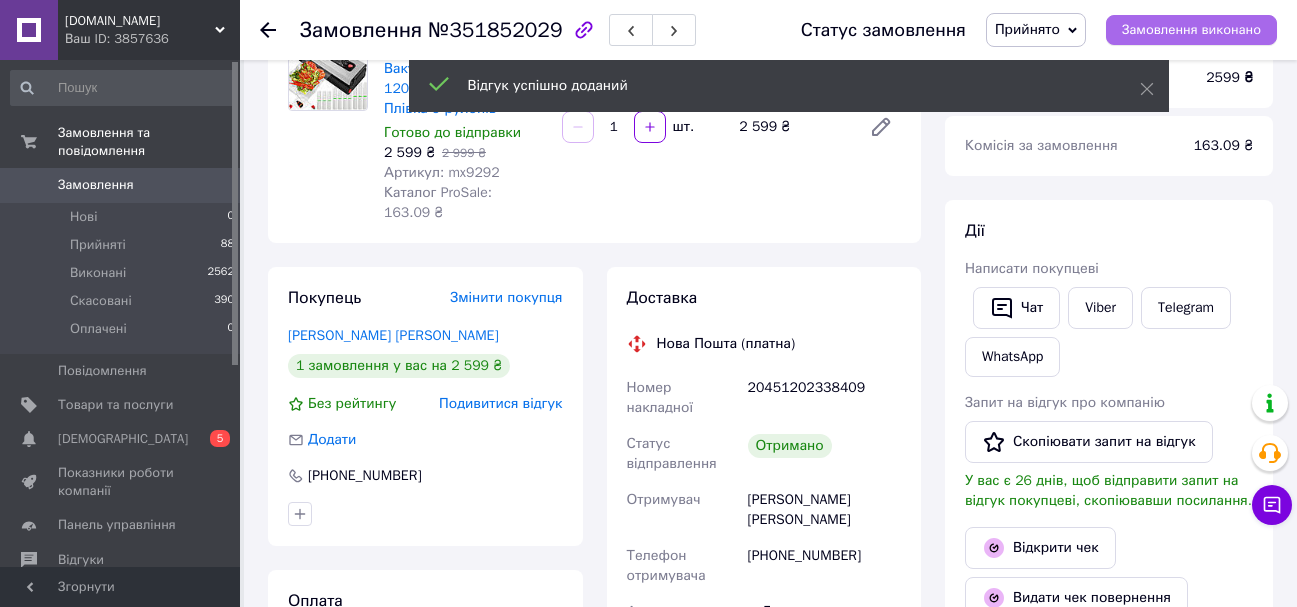 click on "Замовлення виконано" at bounding box center [1191, 30] 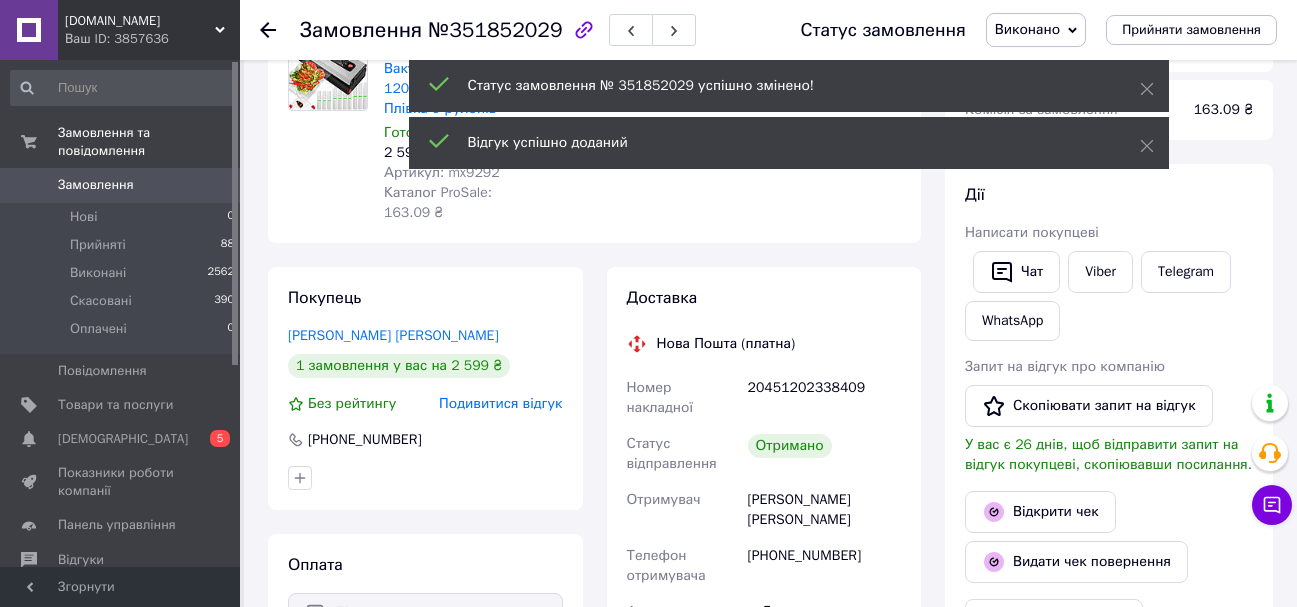 click 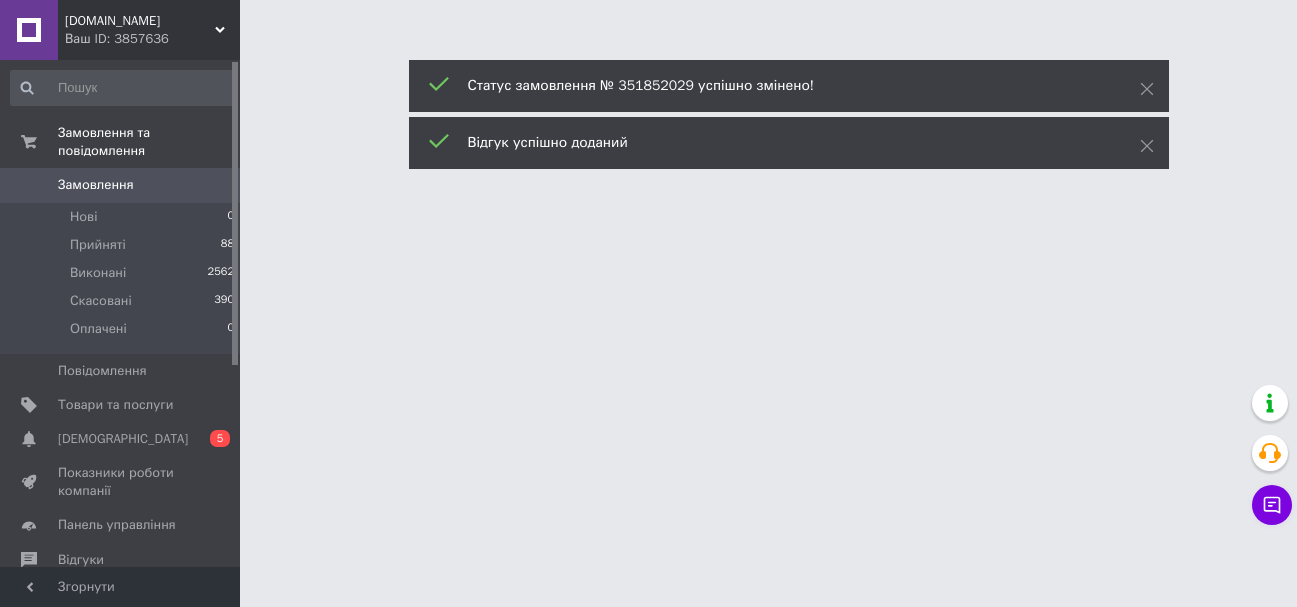 scroll, scrollTop: 0, scrollLeft: 0, axis: both 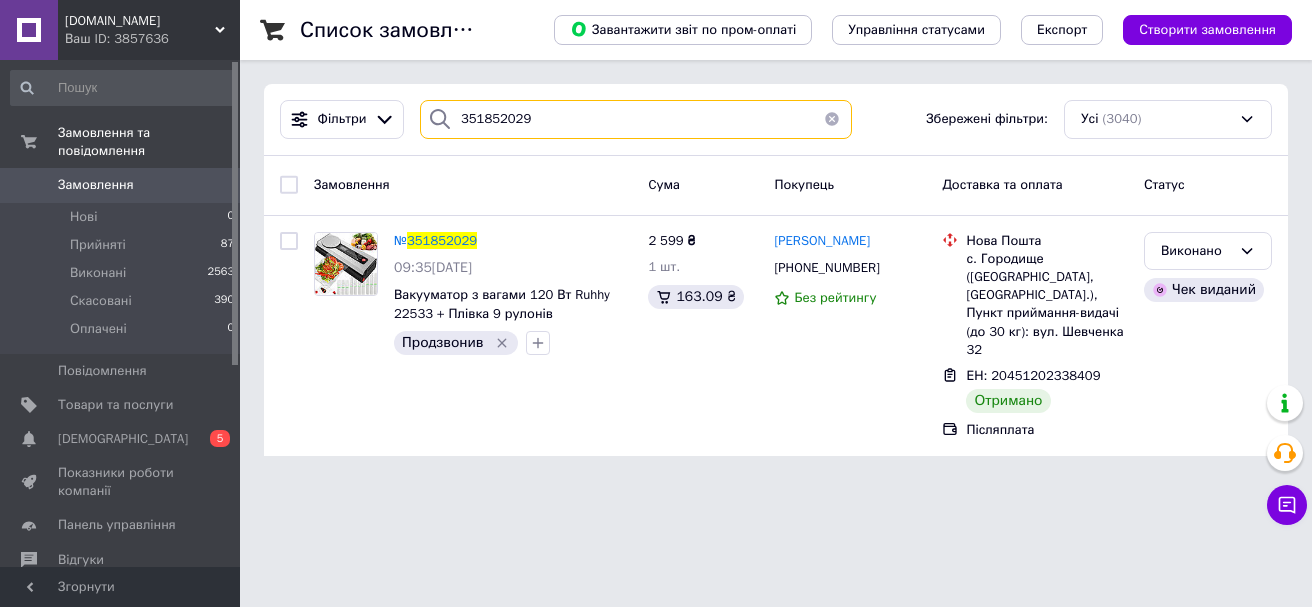 drag, startPoint x: 554, startPoint y: 118, endPoint x: 398, endPoint y: 100, distance: 157.03503 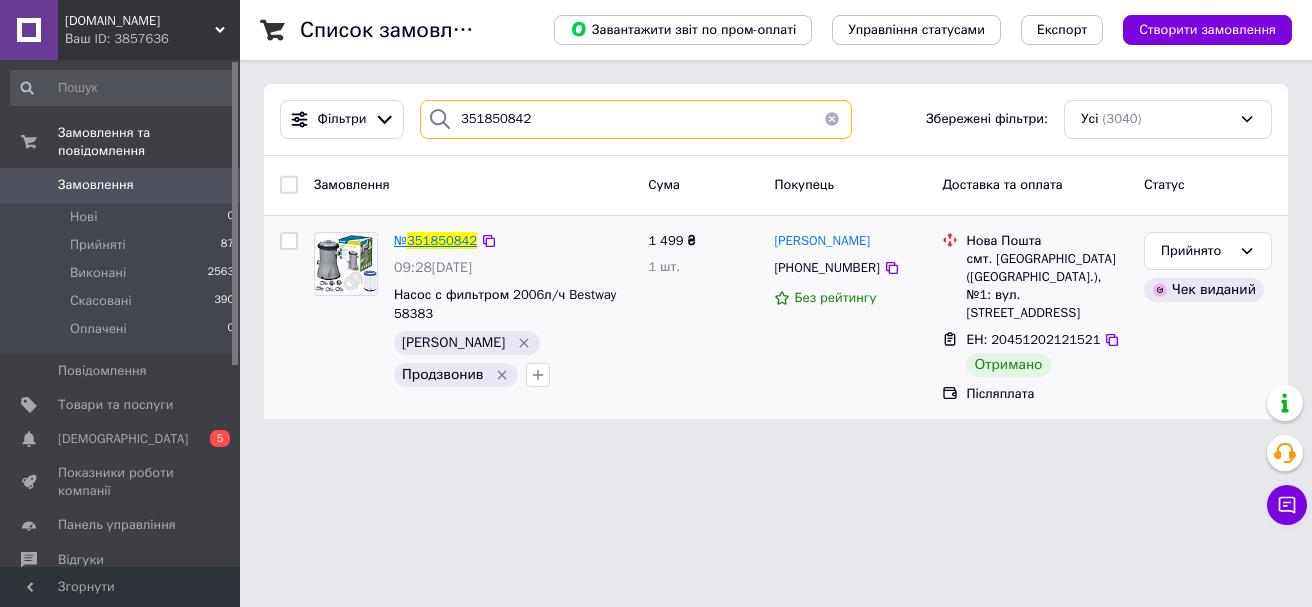 type on "351850842" 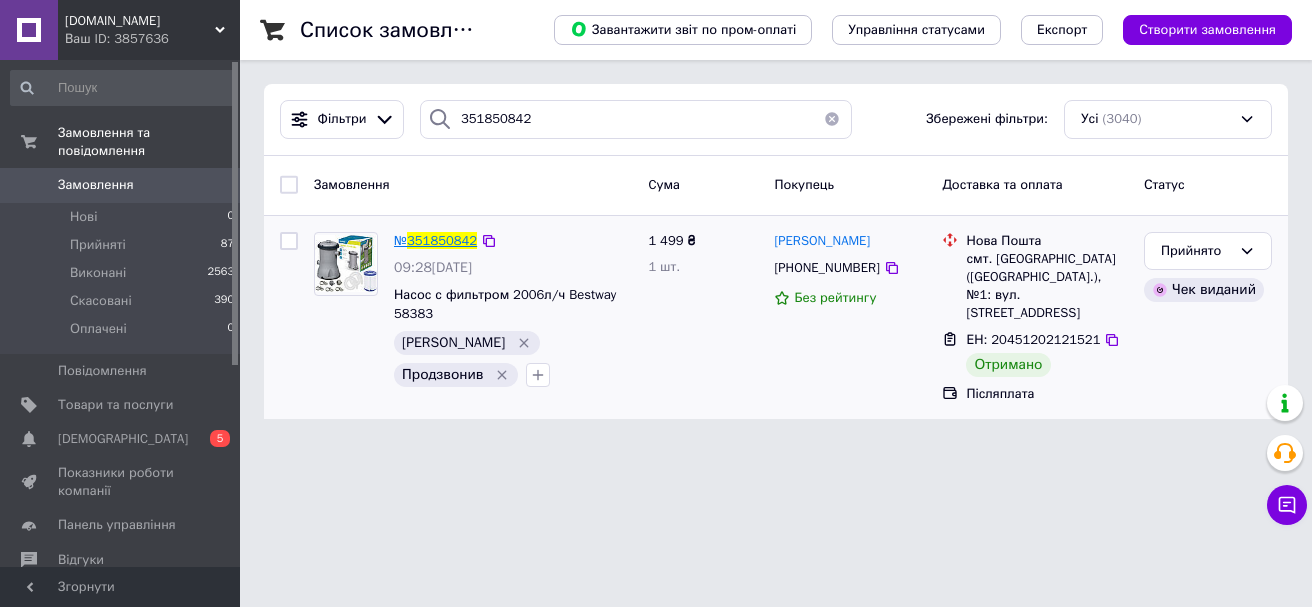 click on "351850842" at bounding box center (442, 240) 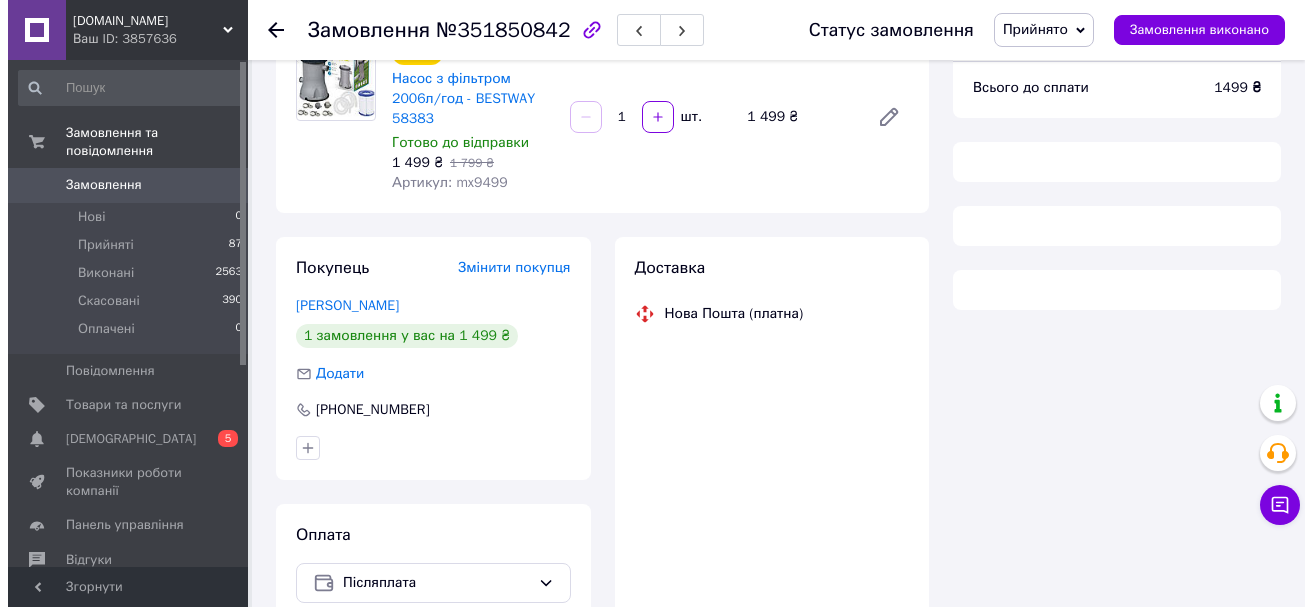 scroll, scrollTop: 200, scrollLeft: 0, axis: vertical 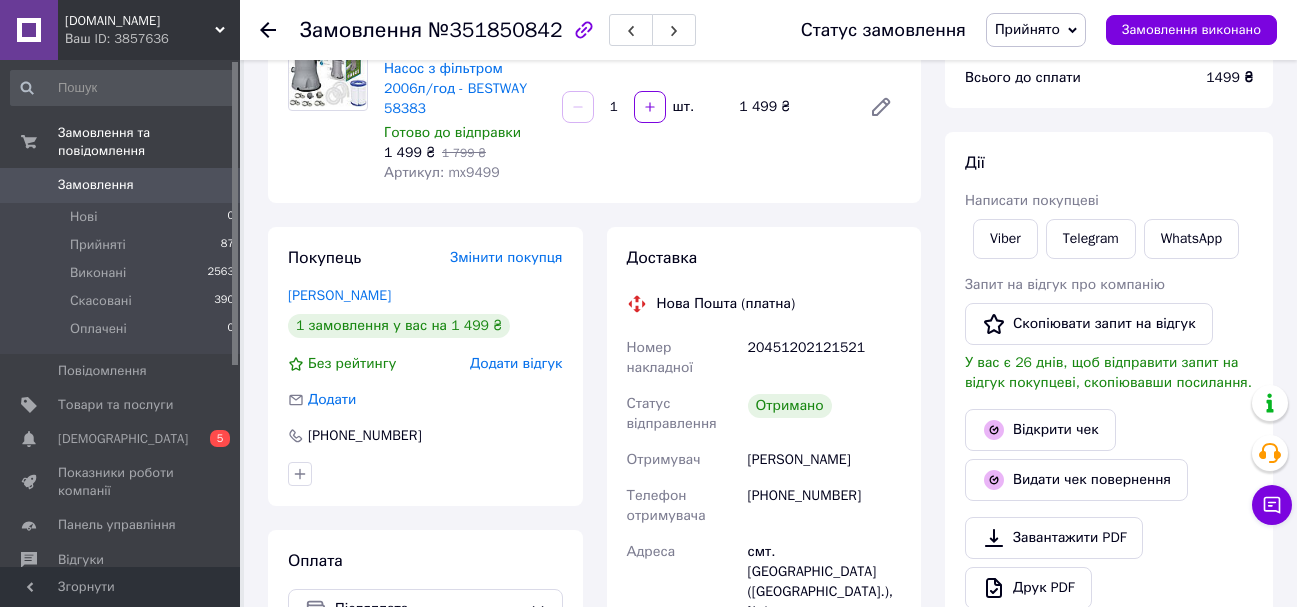click on "Додати відгук" at bounding box center (516, 363) 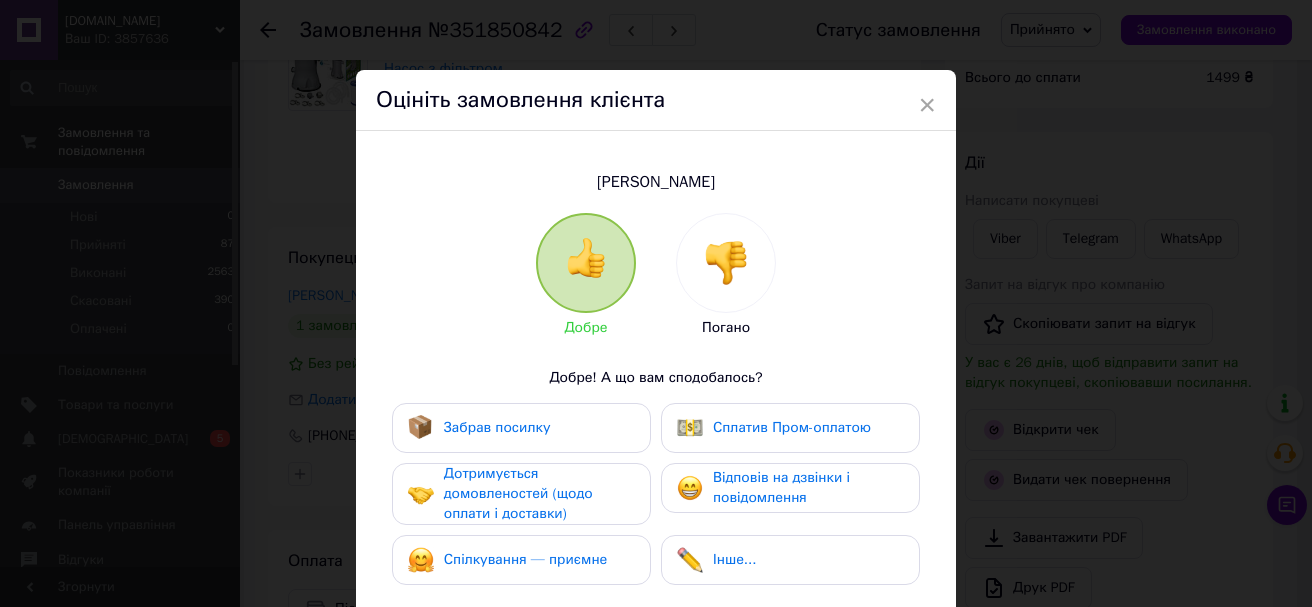 click on "Забрав посилку" at bounding box center (521, 428) 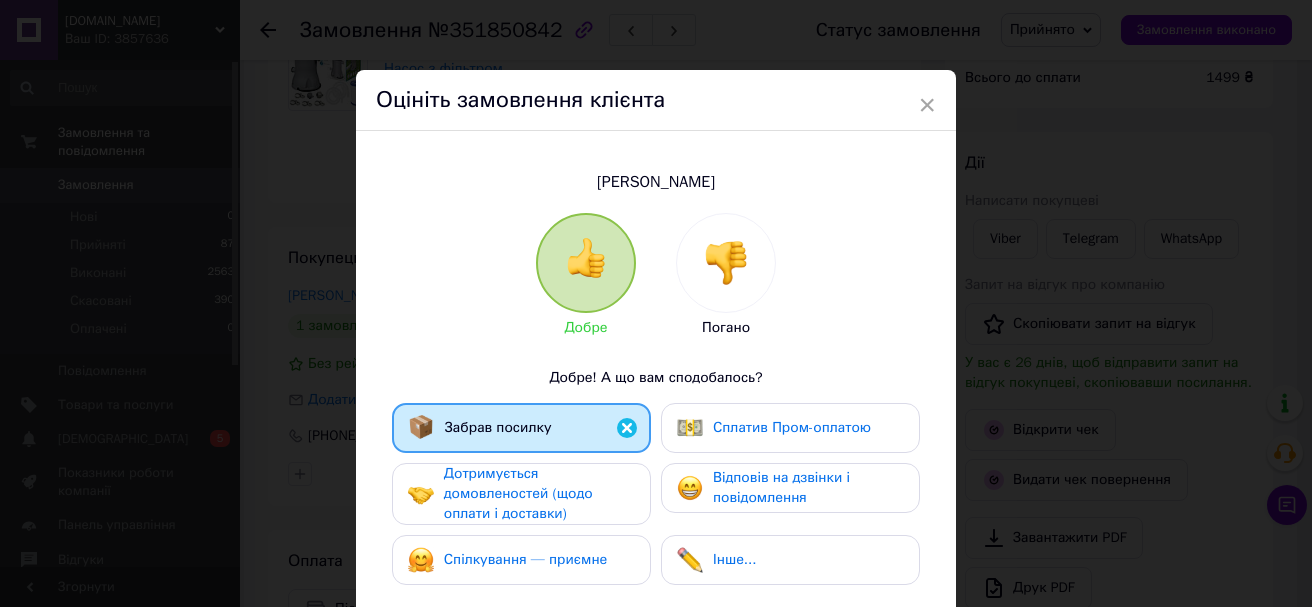 drag, startPoint x: 525, startPoint y: 491, endPoint x: 525, endPoint y: 502, distance: 11 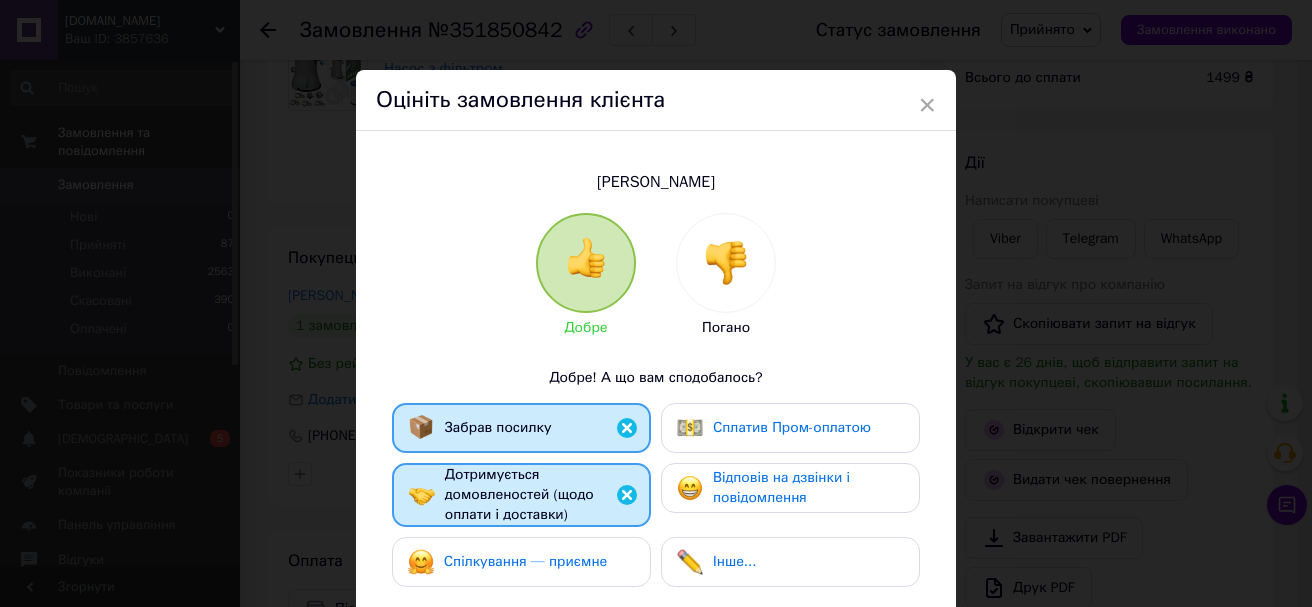 click on "Спілкування — приємне" at bounding box center [526, 561] 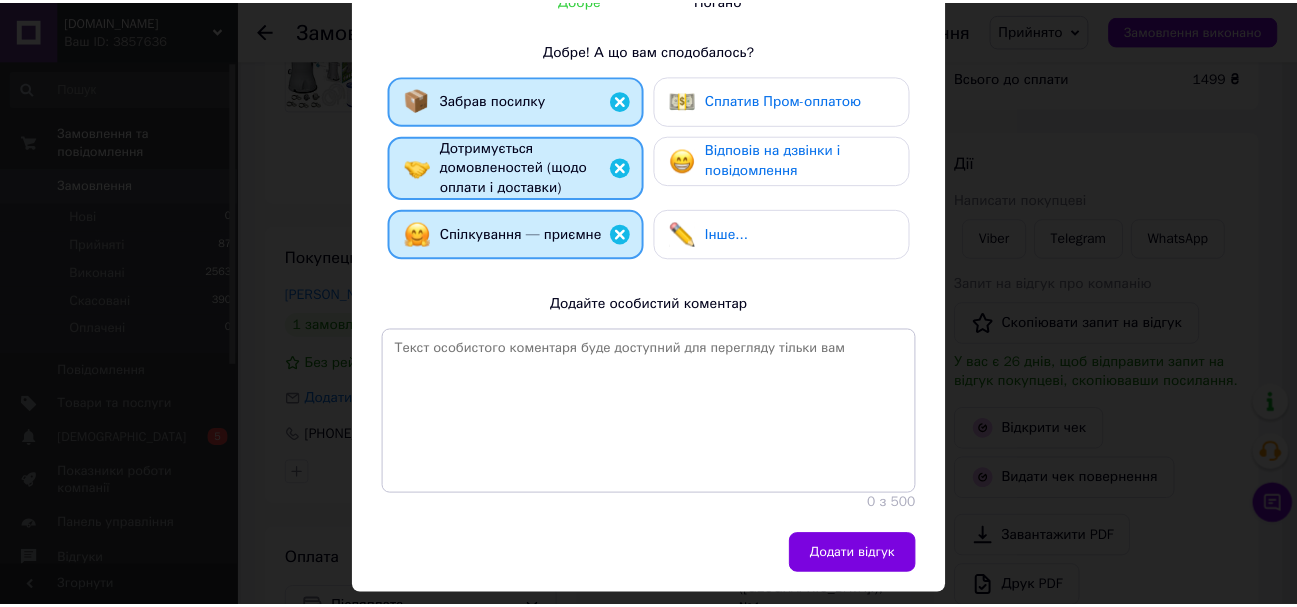 scroll, scrollTop: 378, scrollLeft: 0, axis: vertical 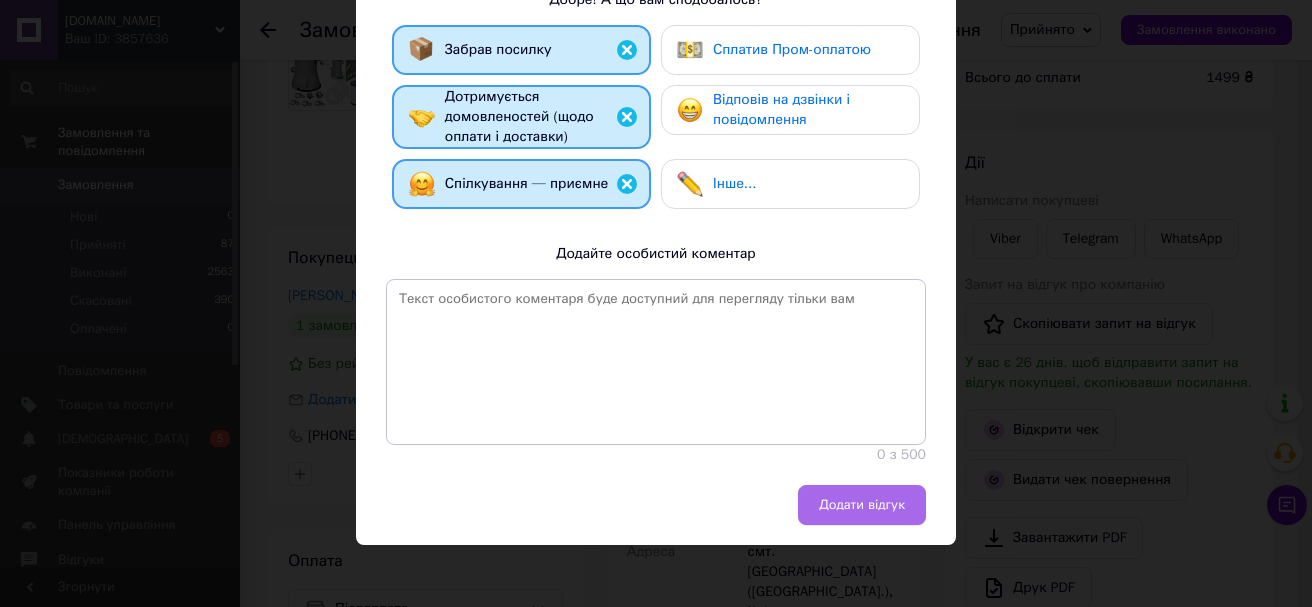click on "Додати відгук" at bounding box center (862, 505) 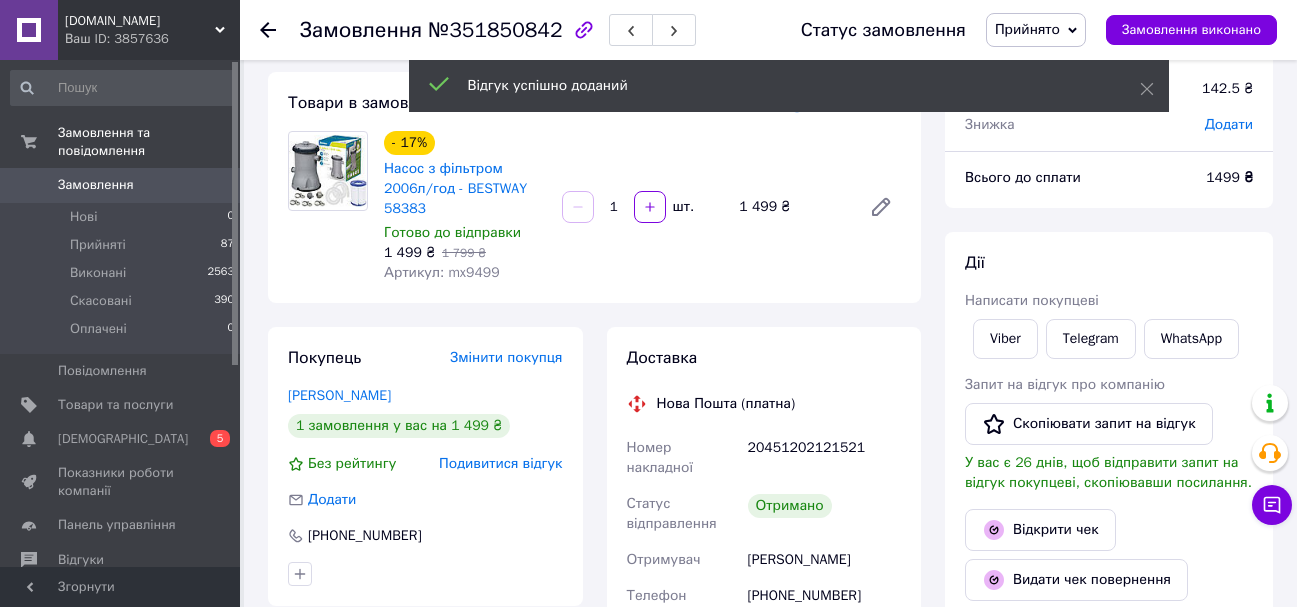 scroll, scrollTop: 0, scrollLeft: 0, axis: both 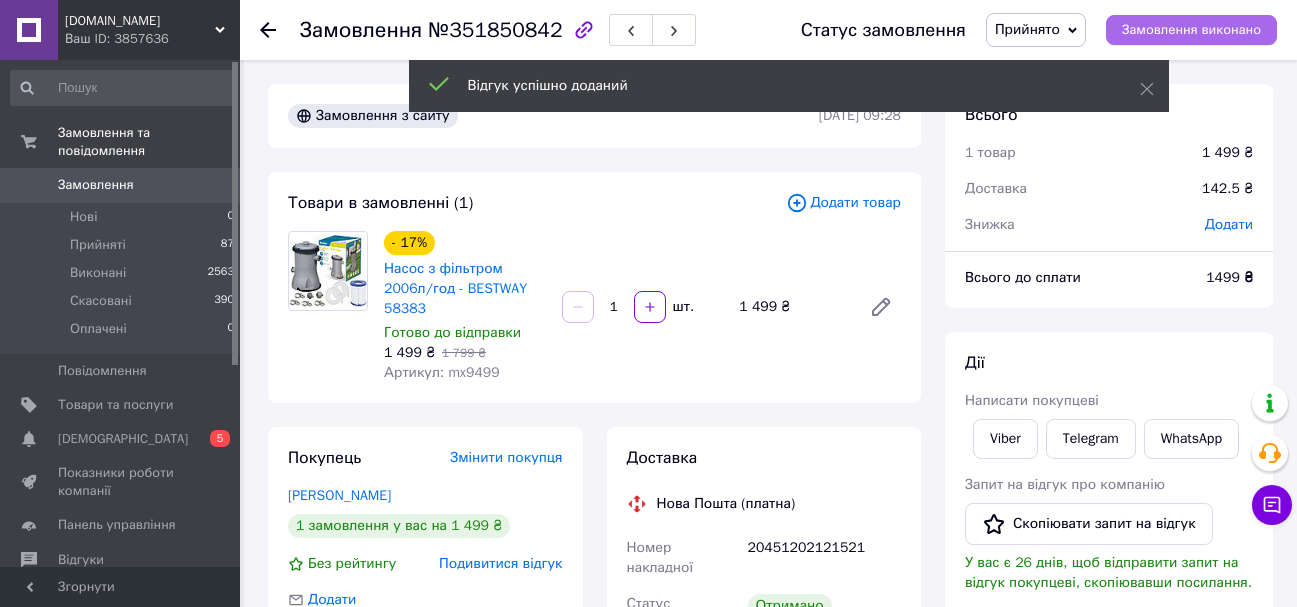 click on "Замовлення виконано" at bounding box center [1191, 30] 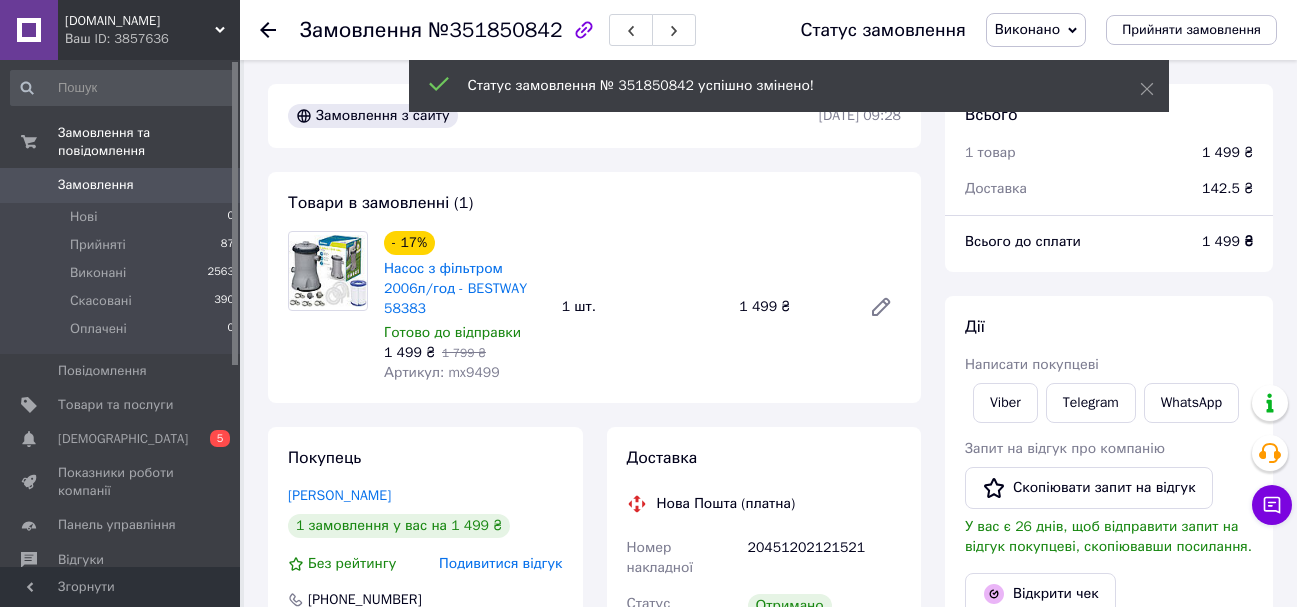 click 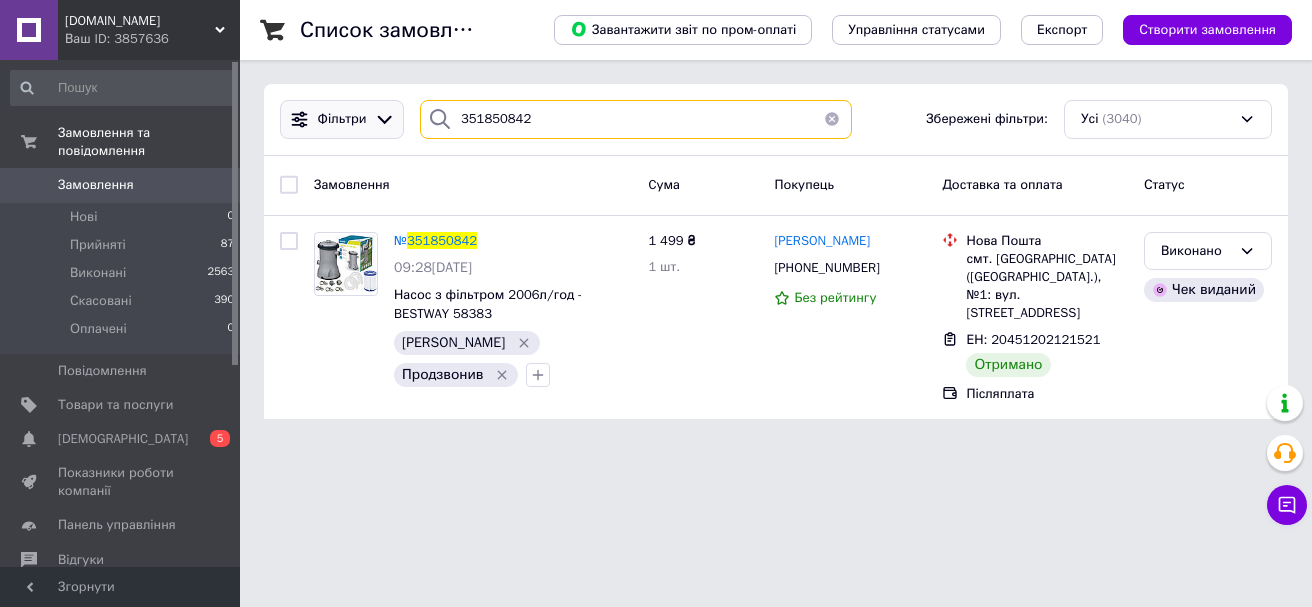 drag, startPoint x: 439, startPoint y: 134, endPoint x: 392, endPoint y: 130, distance: 47.169907 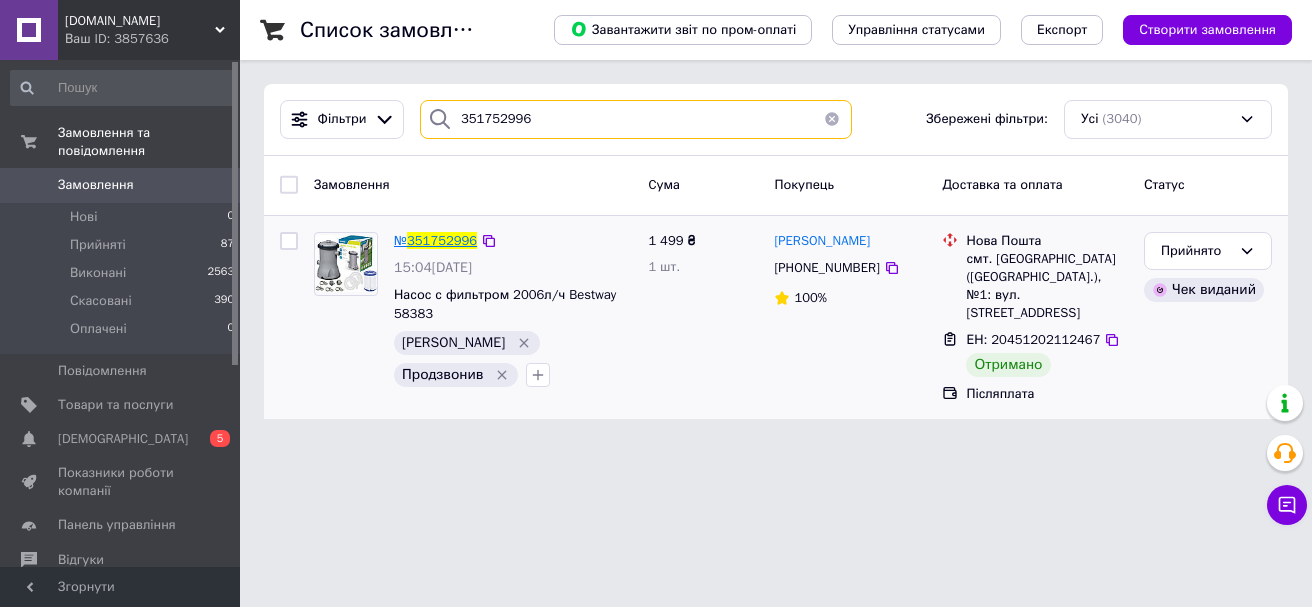 type on "351752996" 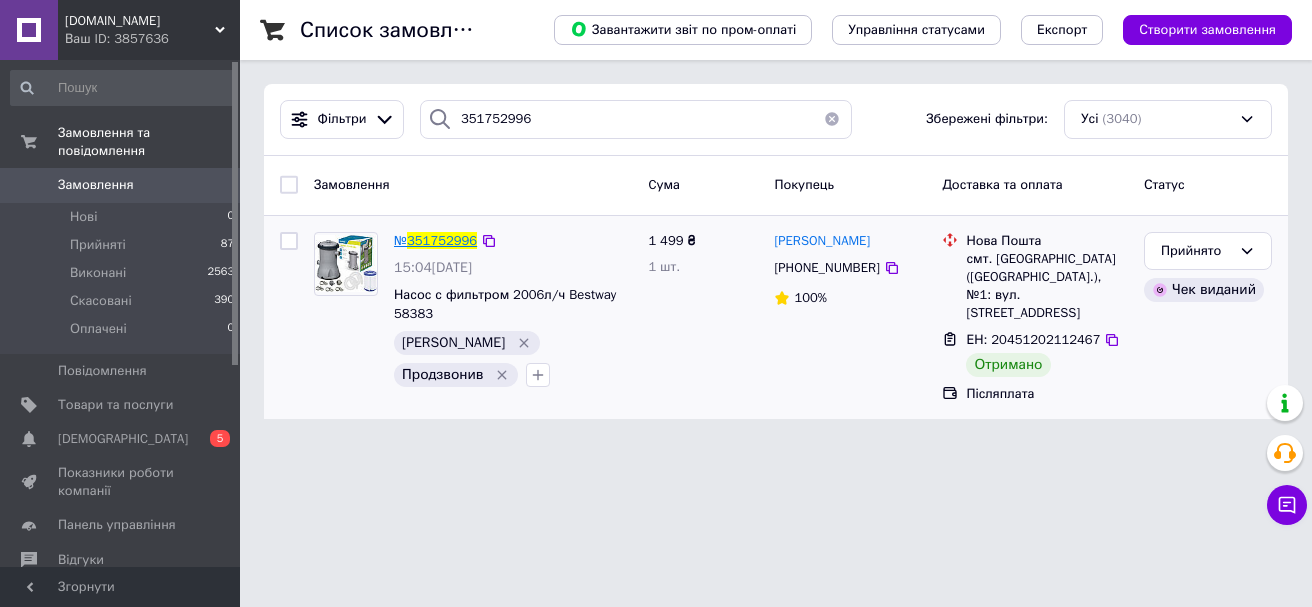 click on "351752996" at bounding box center [442, 240] 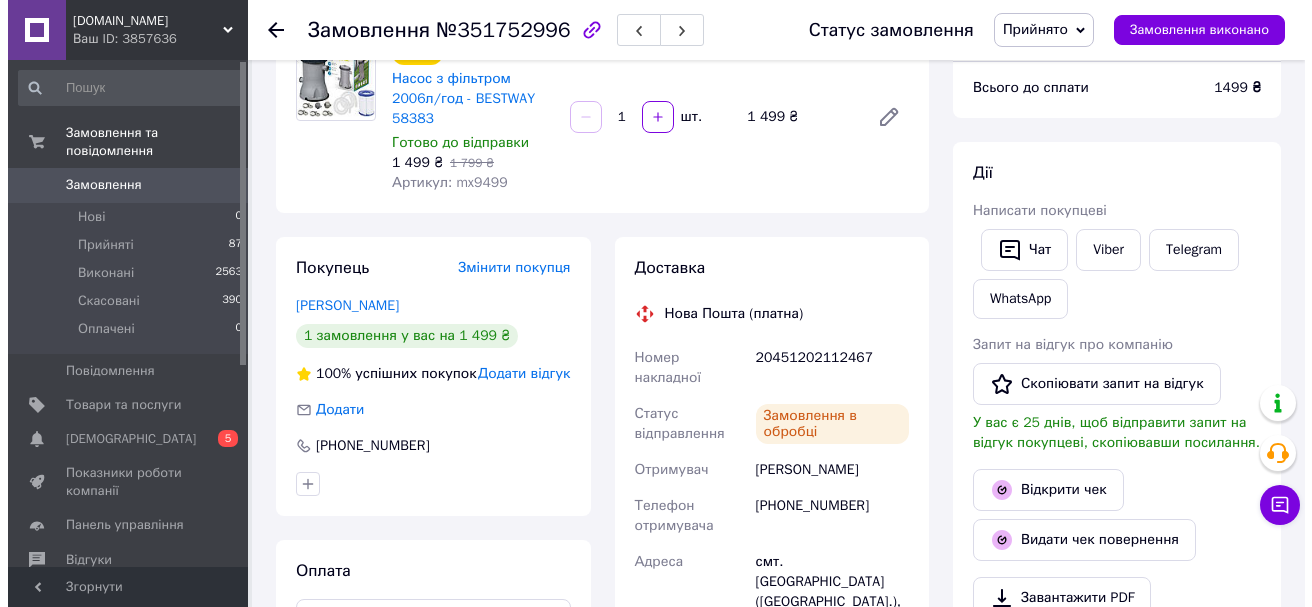 scroll, scrollTop: 200, scrollLeft: 0, axis: vertical 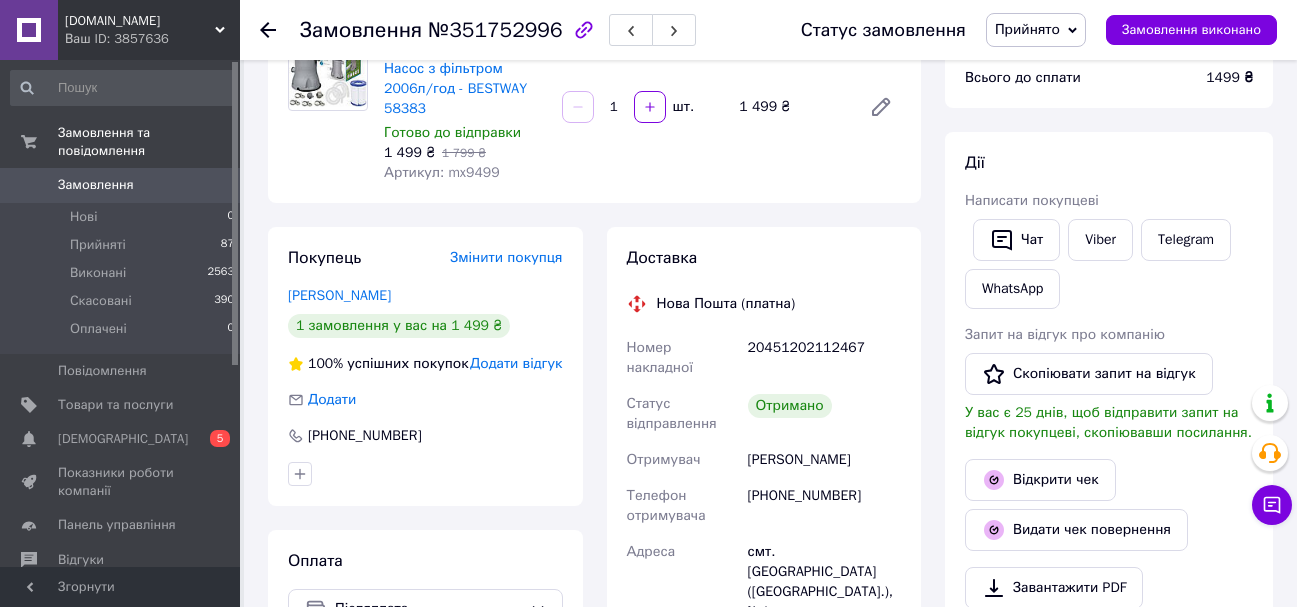 click on "Додати відгук" at bounding box center (516, 363) 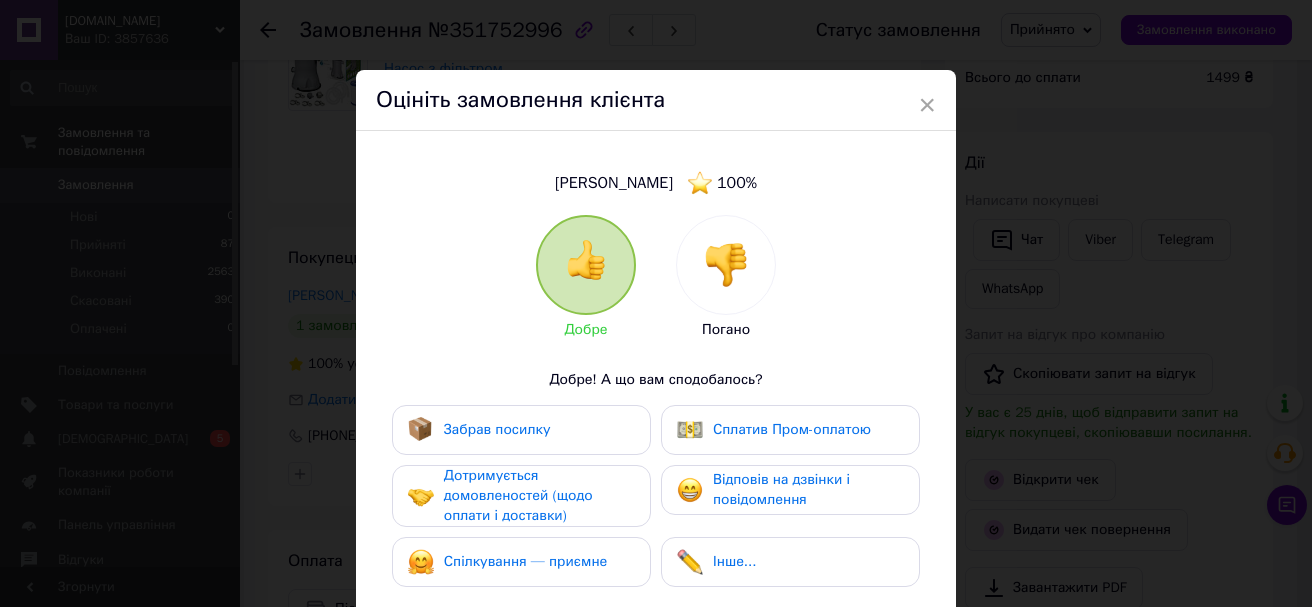 click on "Забрав посилку" at bounding box center [479, 430] 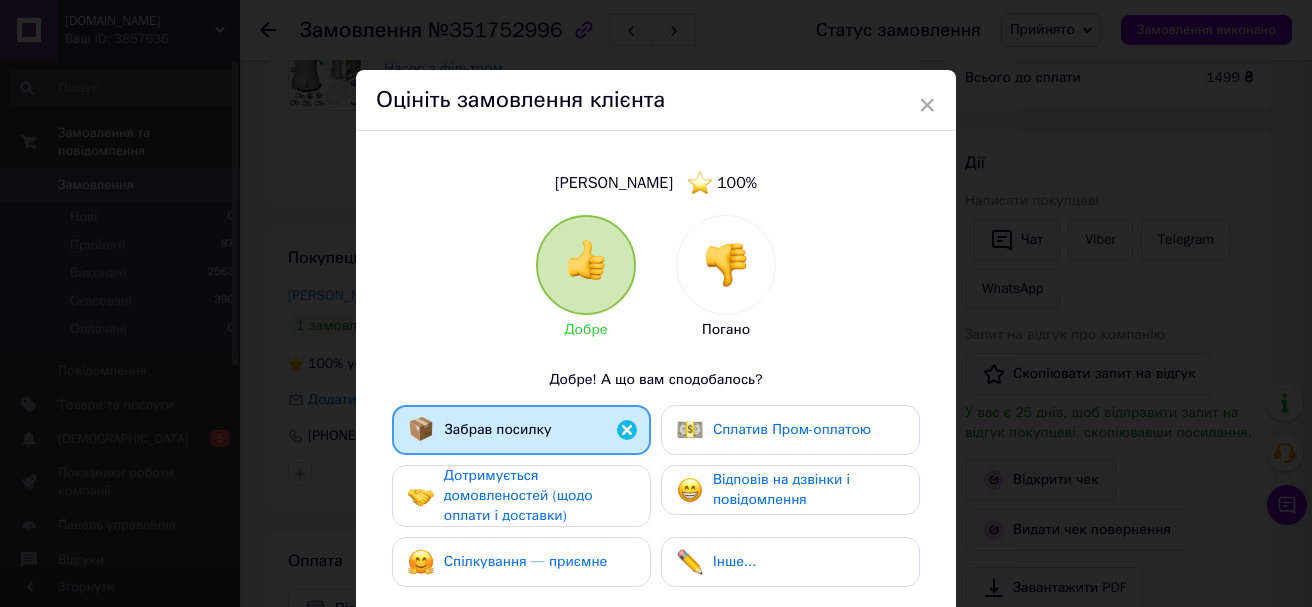 click on "Дотримується домовленостей (щодо оплати і доставки)" at bounding box center (518, 495) 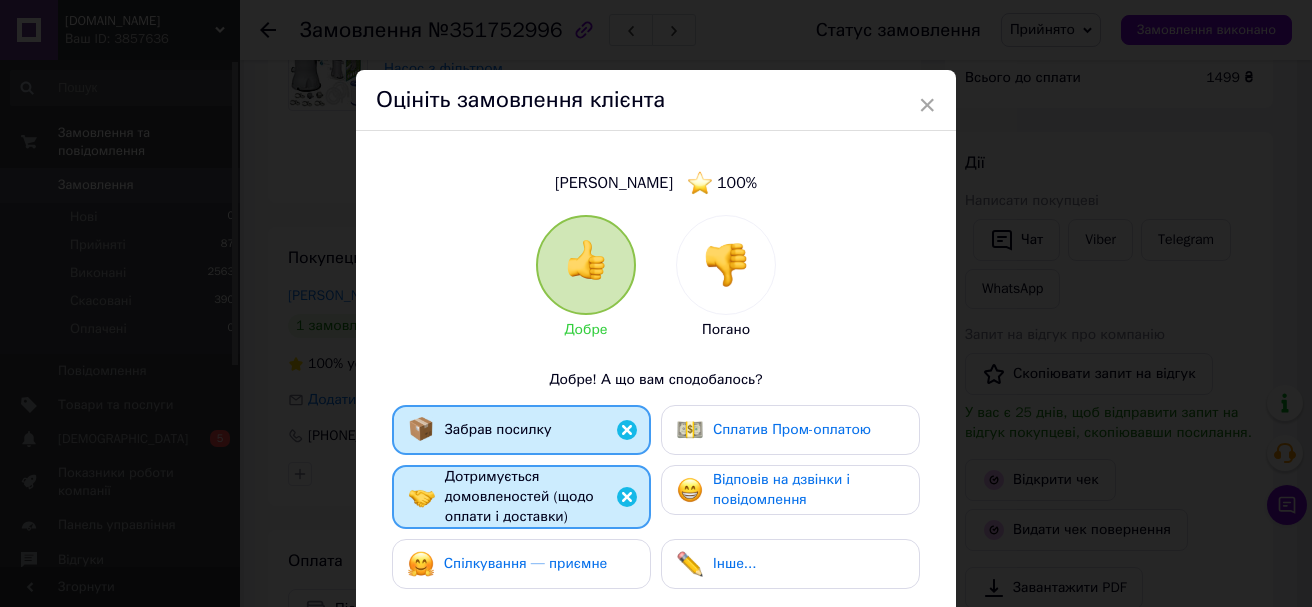drag, startPoint x: 538, startPoint y: 556, endPoint x: 569, endPoint y: 533, distance: 38.600517 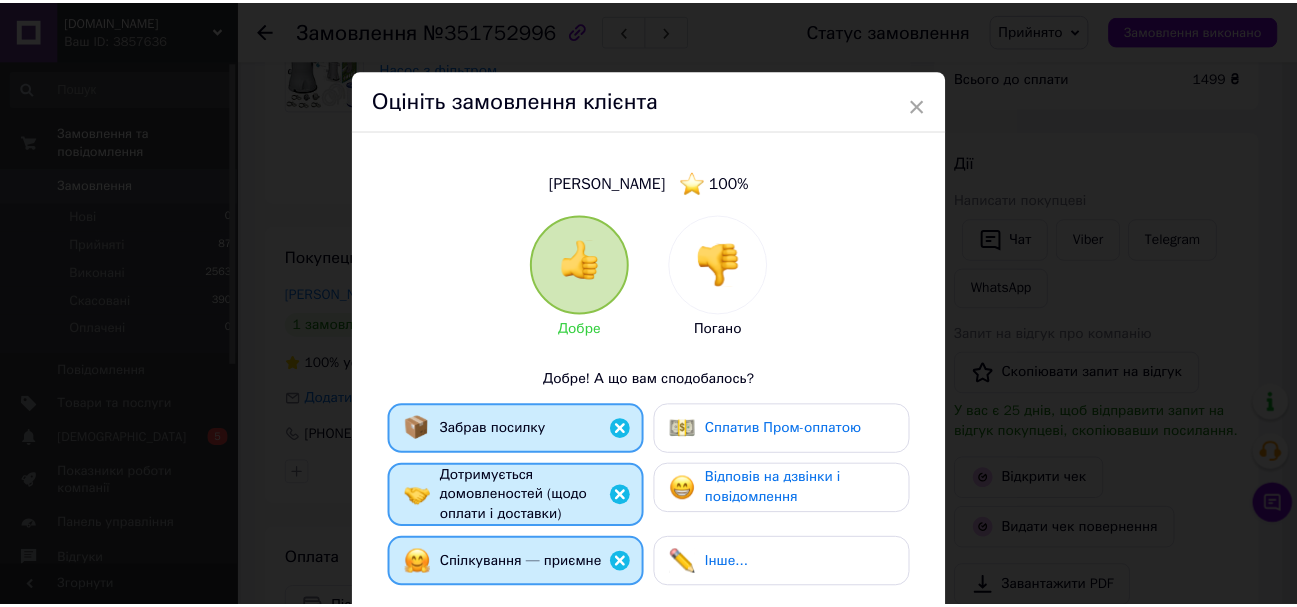 scroll, scrollTop: 300, scrollLeft: 0, axis: vertical 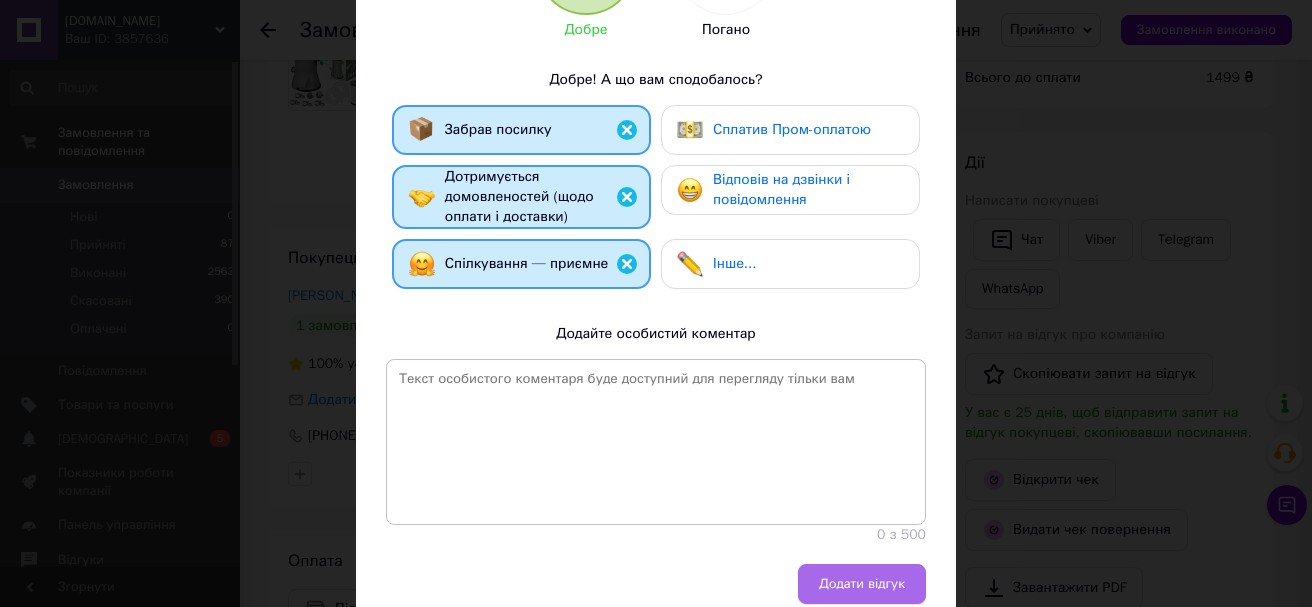 click on "Додати відгук" at bounding box center [862, 584] 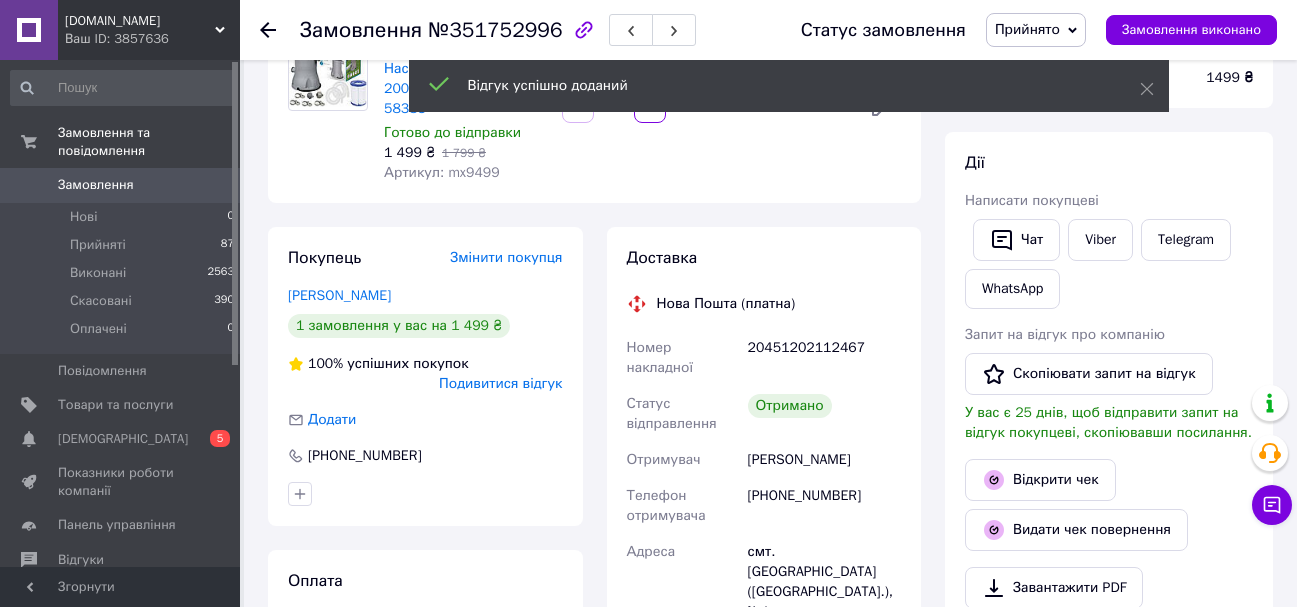 scroll, scrollTop: 0, scrollLeft: 0, axis: both 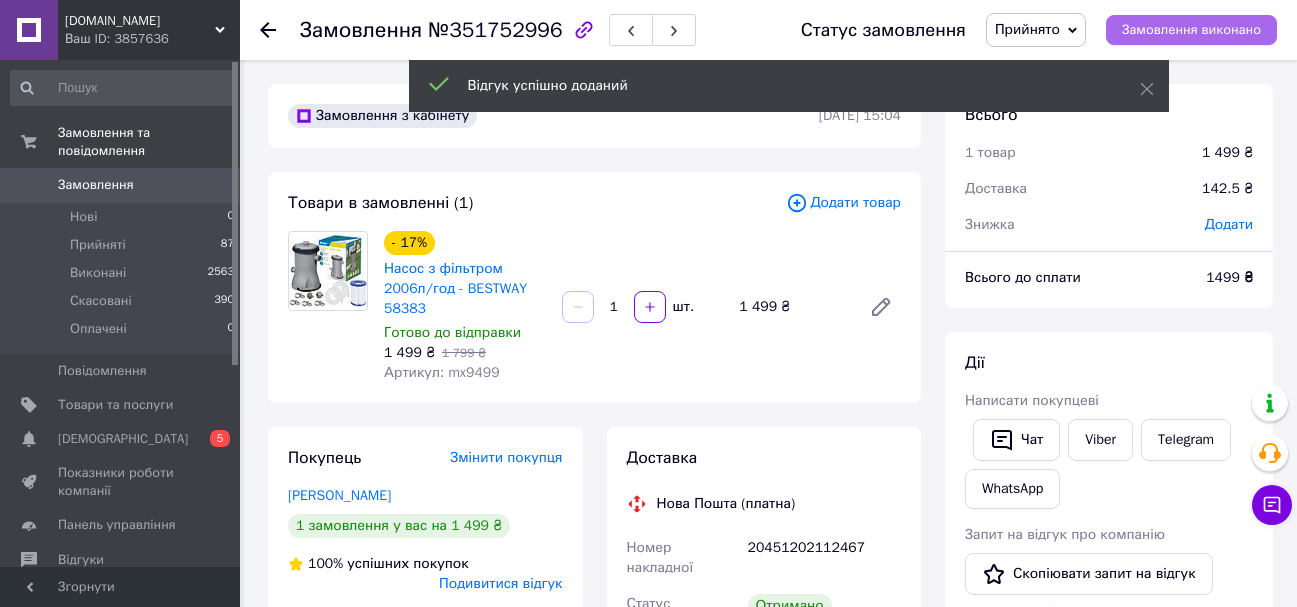 click on "Замовлення виконано" at bounding box center [1191, 30] 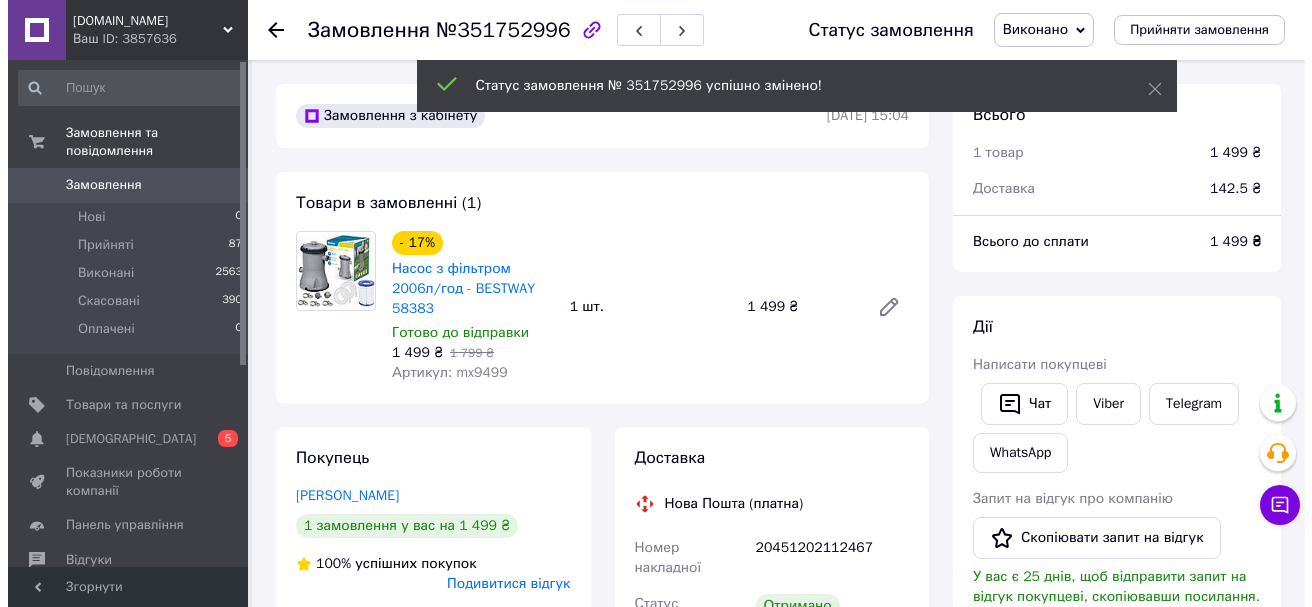 scroll, scrollTop: 32, scrollLeft: 0, axis: vertical 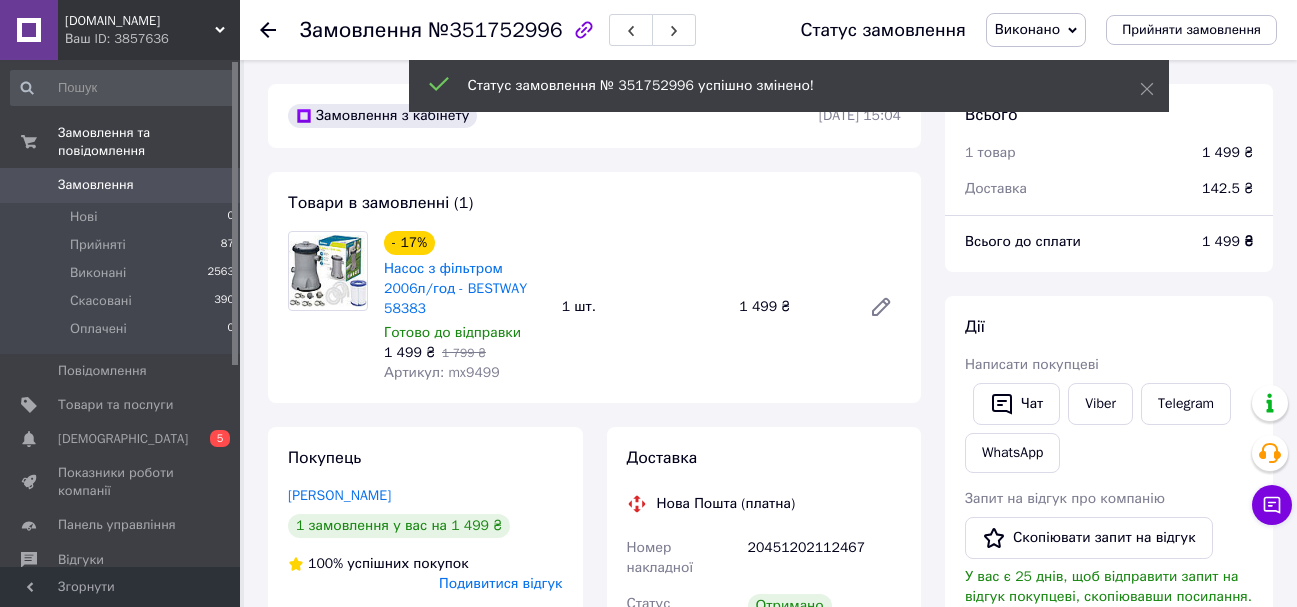 click 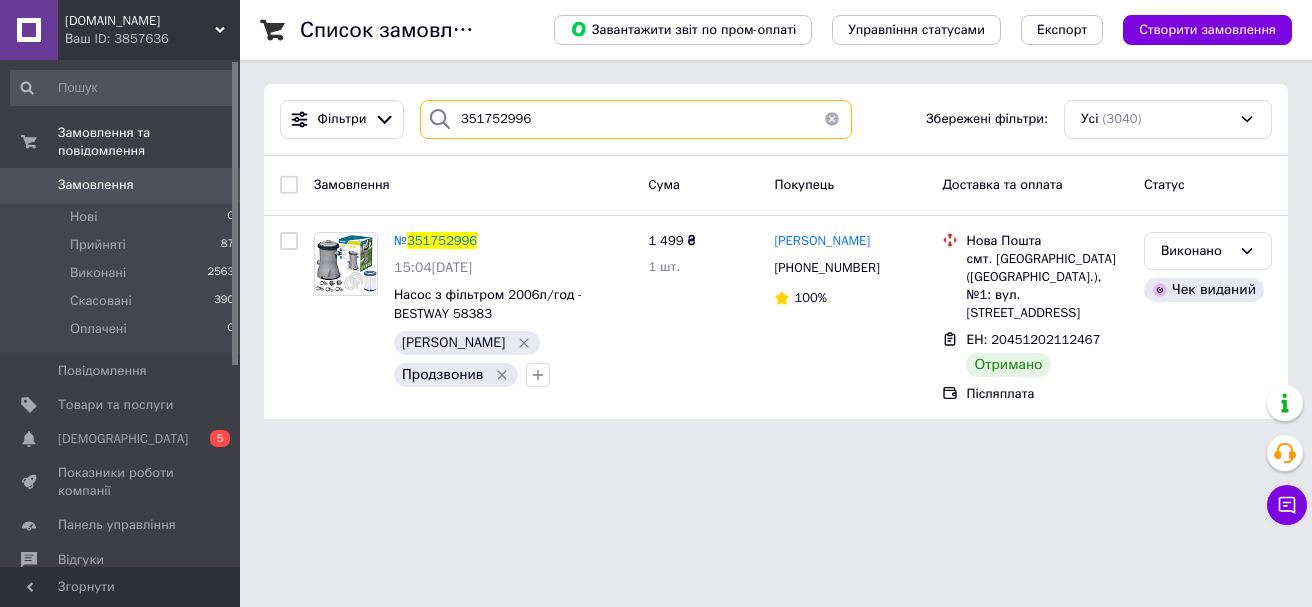 drag, startPoint x: 535, startPoint y: 127, endPoint x: 444, endPoint y: 114, distance: 91.92388 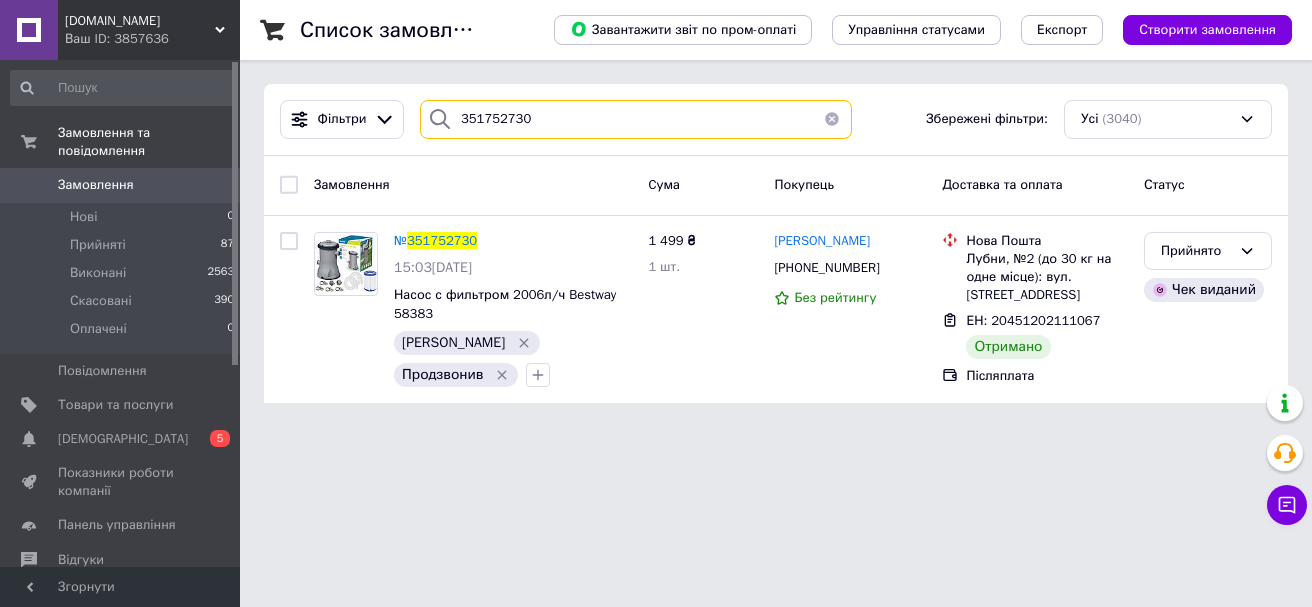 type on "351752730" 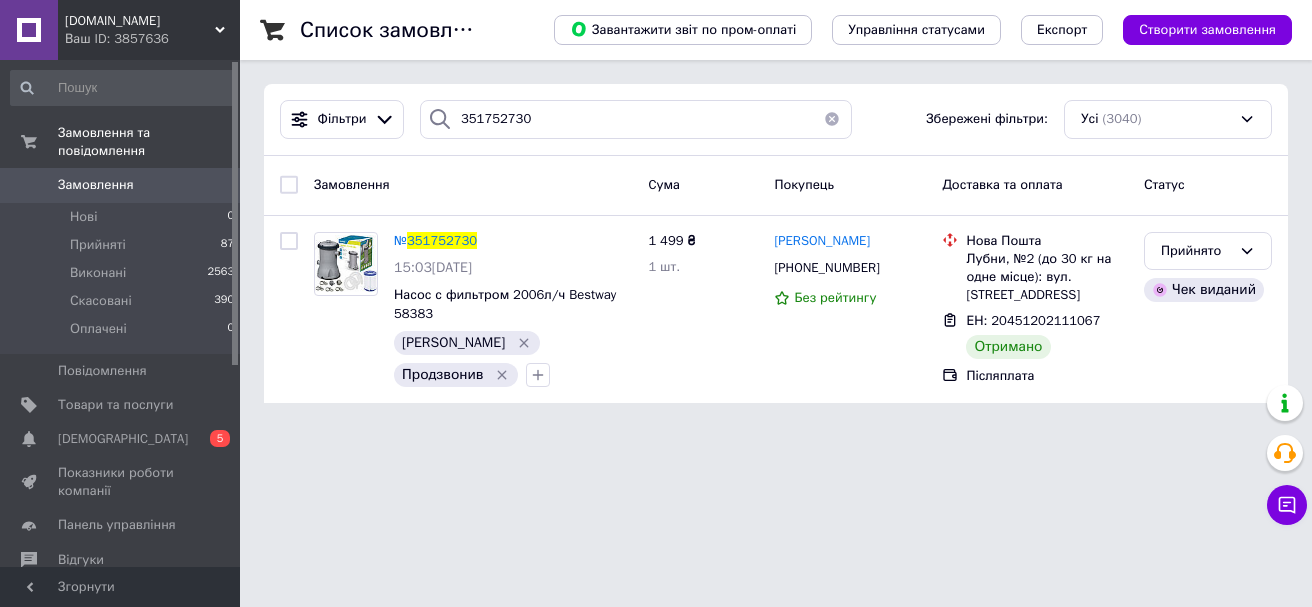 click on "351752730" at bounding box center [442, 240] 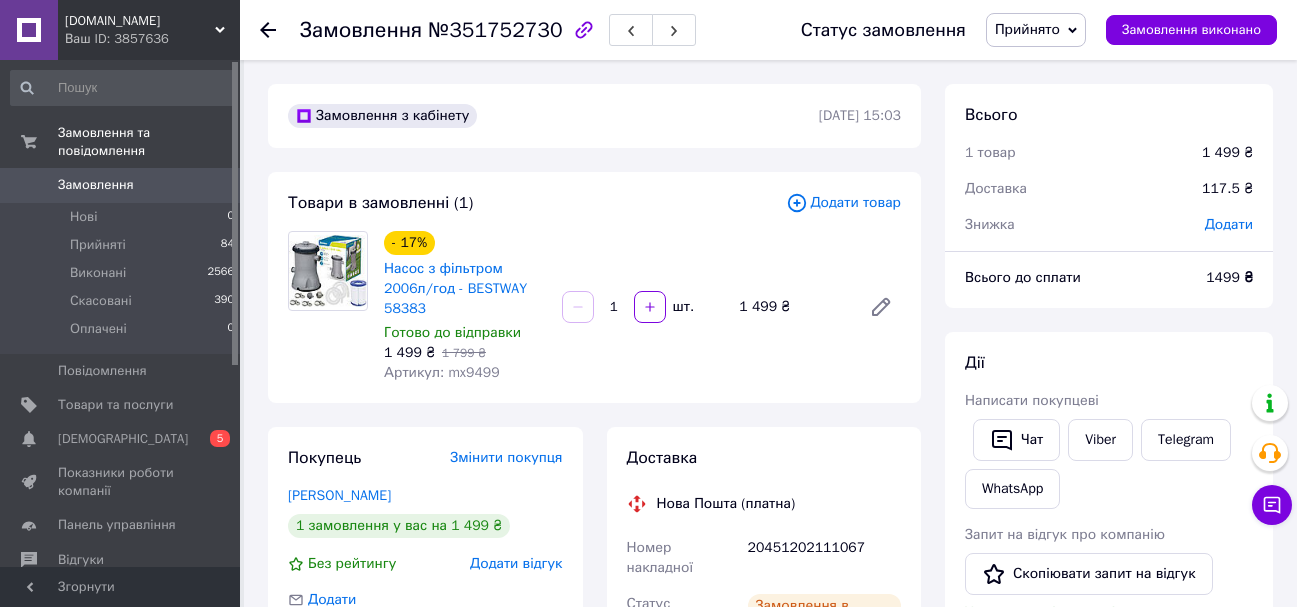 click on "Додати відгук" at bounding box center (516, 563) 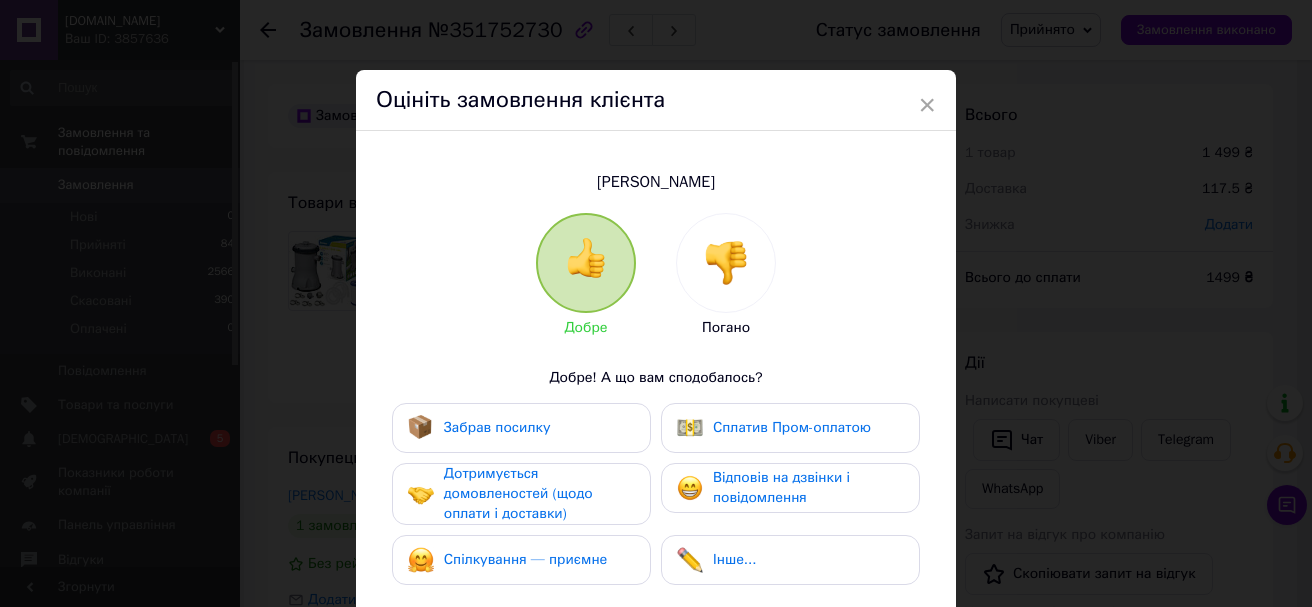 click on "Забрав посилку" at bounding box center (521, 428) 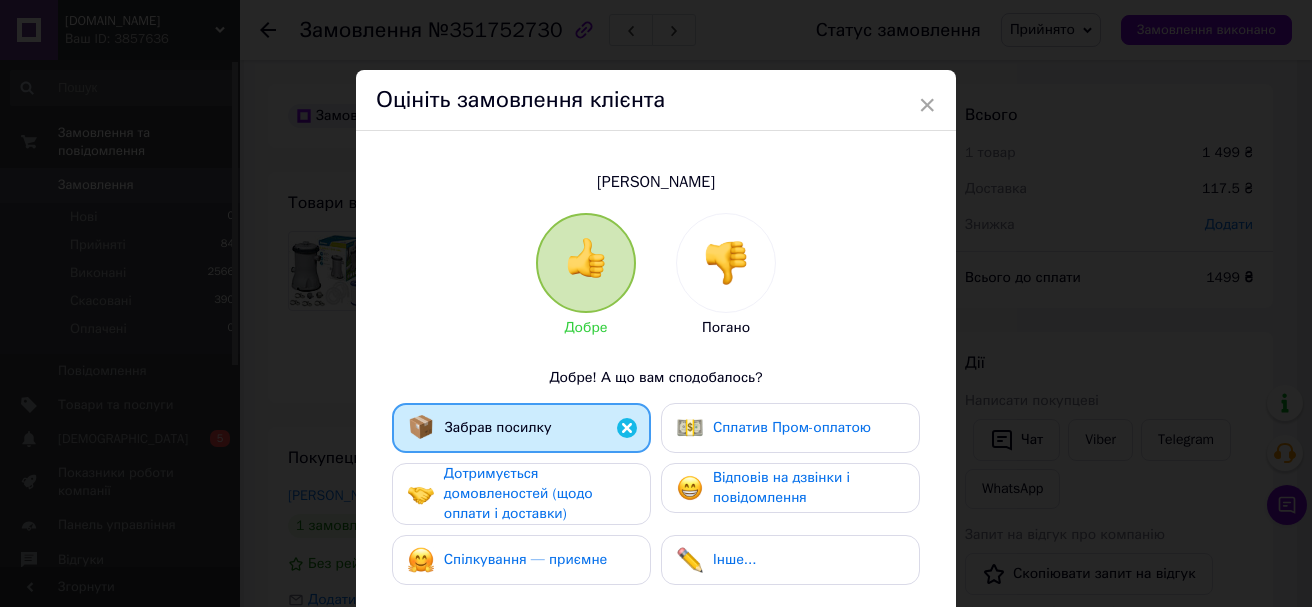 click on "Дотримується домовленостей (щодо оплати і доставки)" at bounding box center [539, 494] 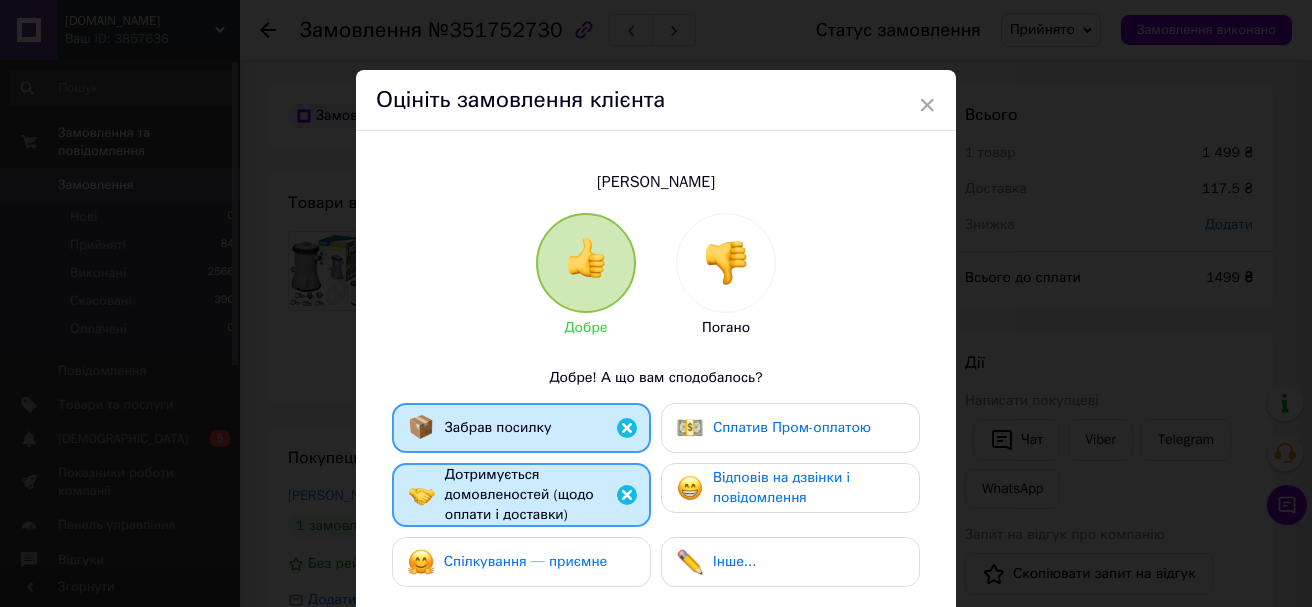 drag, startPoint x: 553, startPoint y: 561, endPoint x: 617, endPoint y: 531, distance: 70.68239 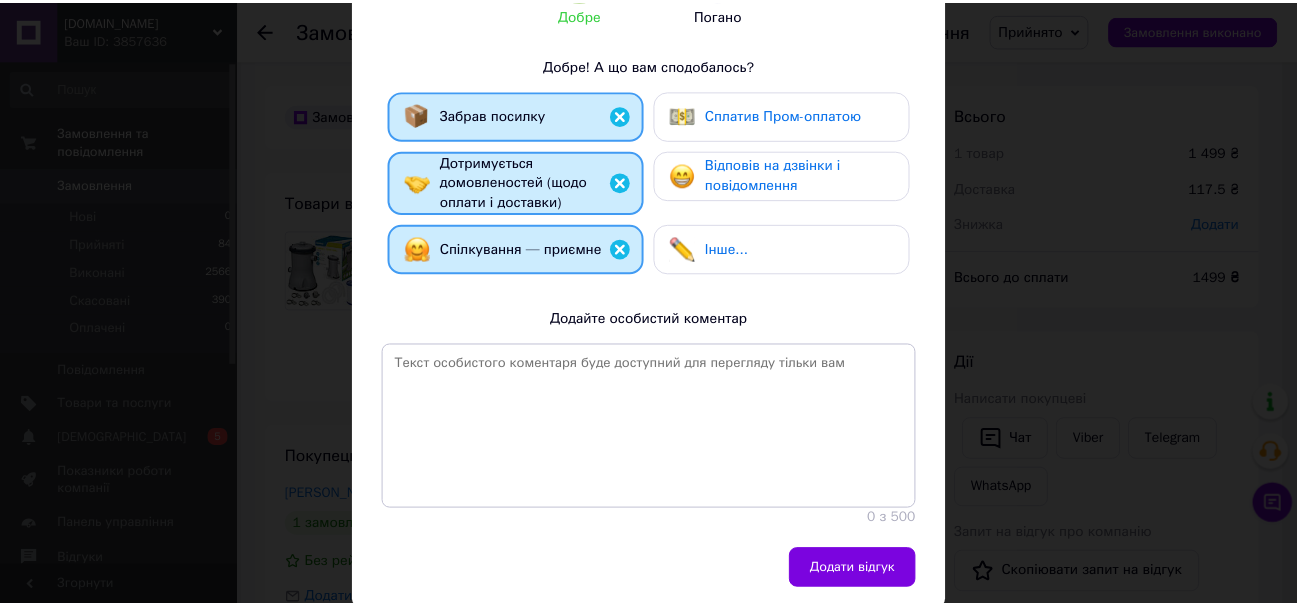 scroll, scrollTop: 378, scrollLeft: 0, axis: vertical 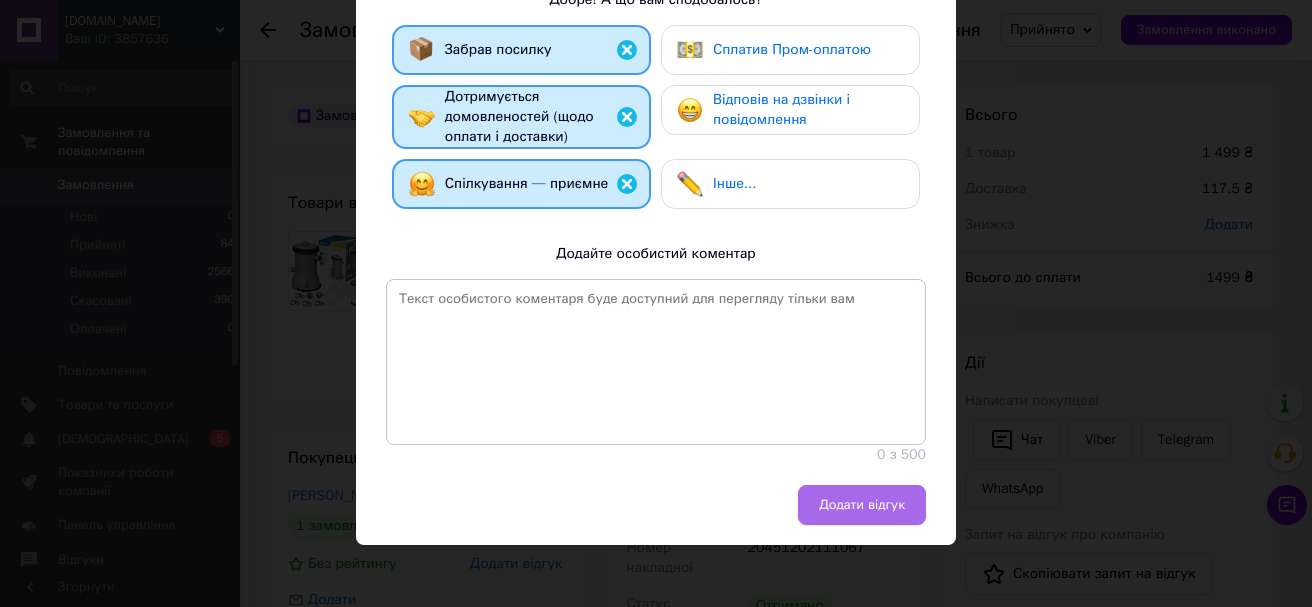 click on "Додати відгук" at bounding box center [862, 505] 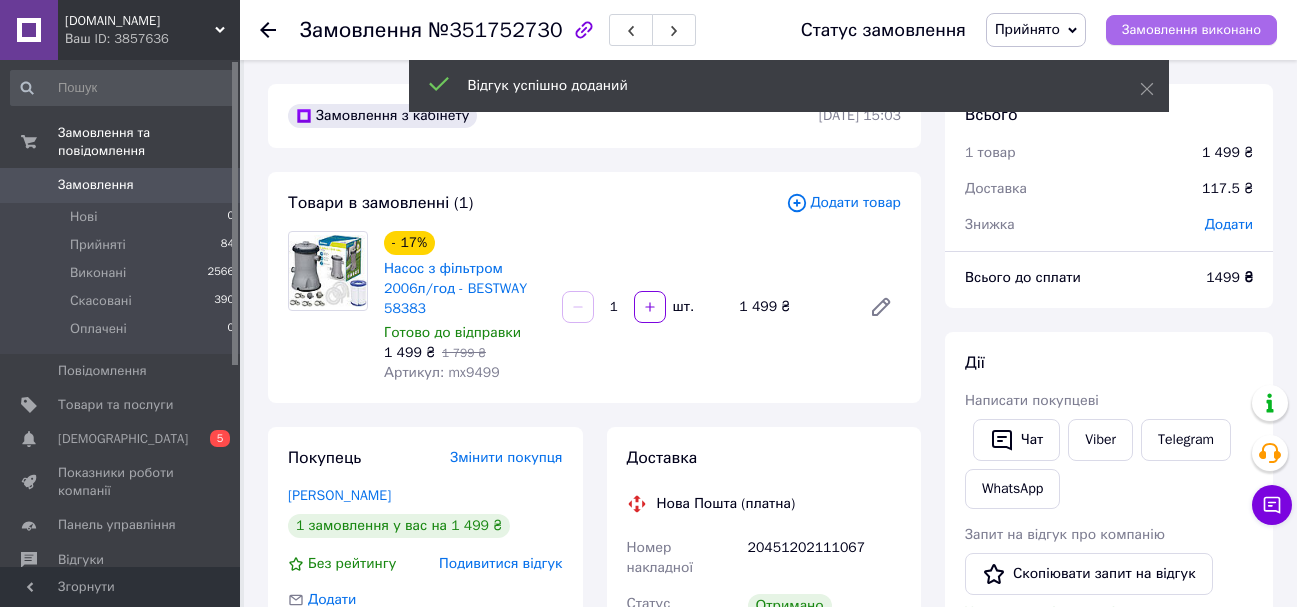 click on "Замовлення виконано" at bounding box center (1191, 30) 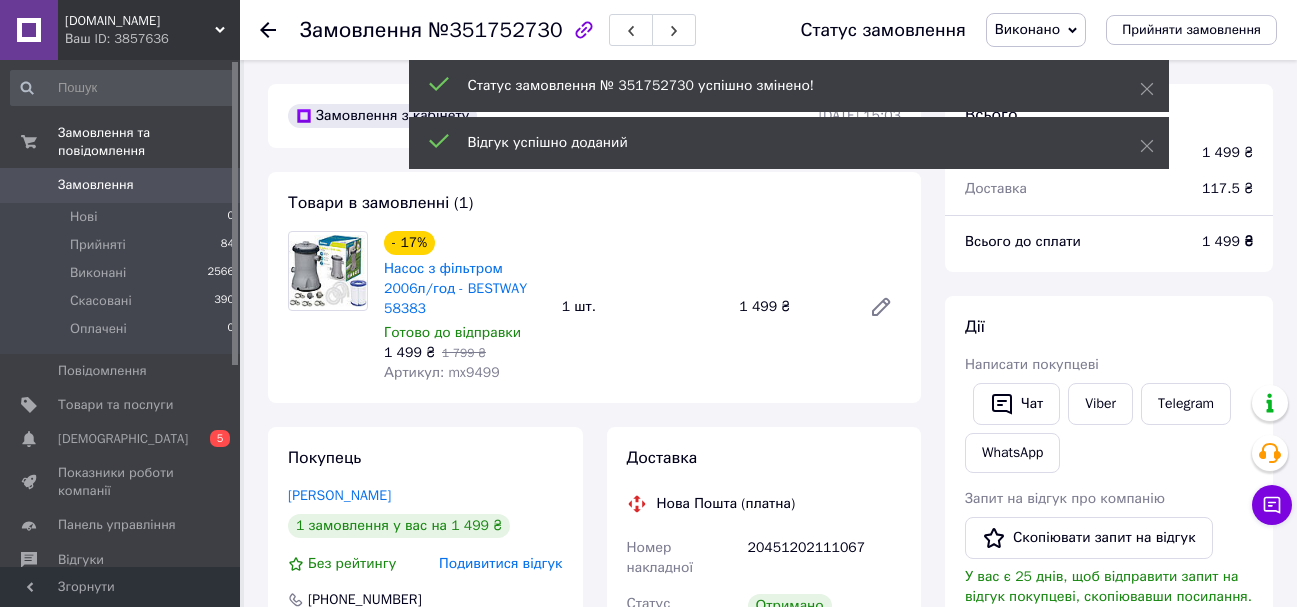 scroll, scrollTop: 32, scrollLeft: 0, axis: vertical 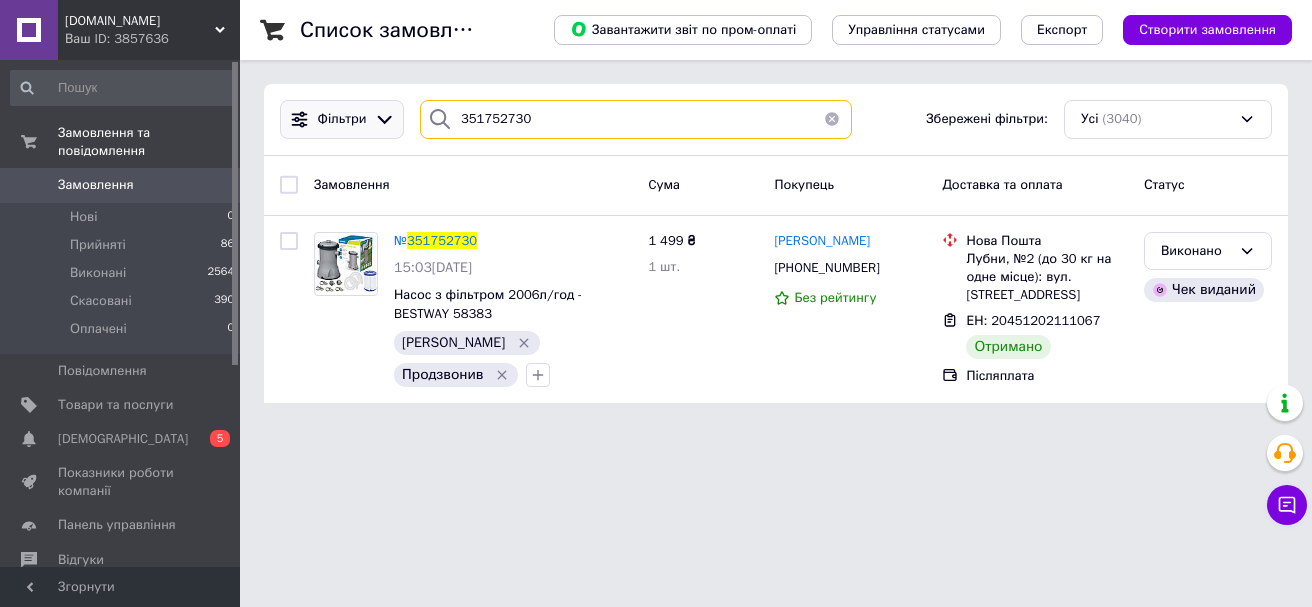 drag, startPoint x: 571, startPoint y: 118, endPoint x: 401, endPoint y: 105, distance: 170.49634 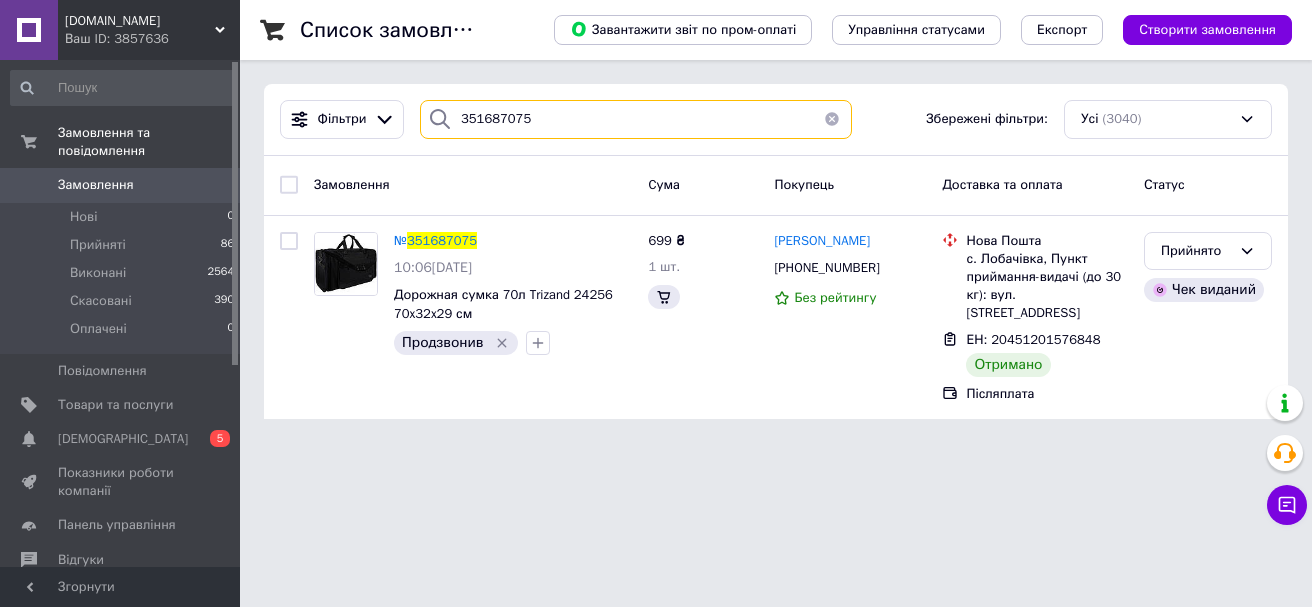 type on "351687075" 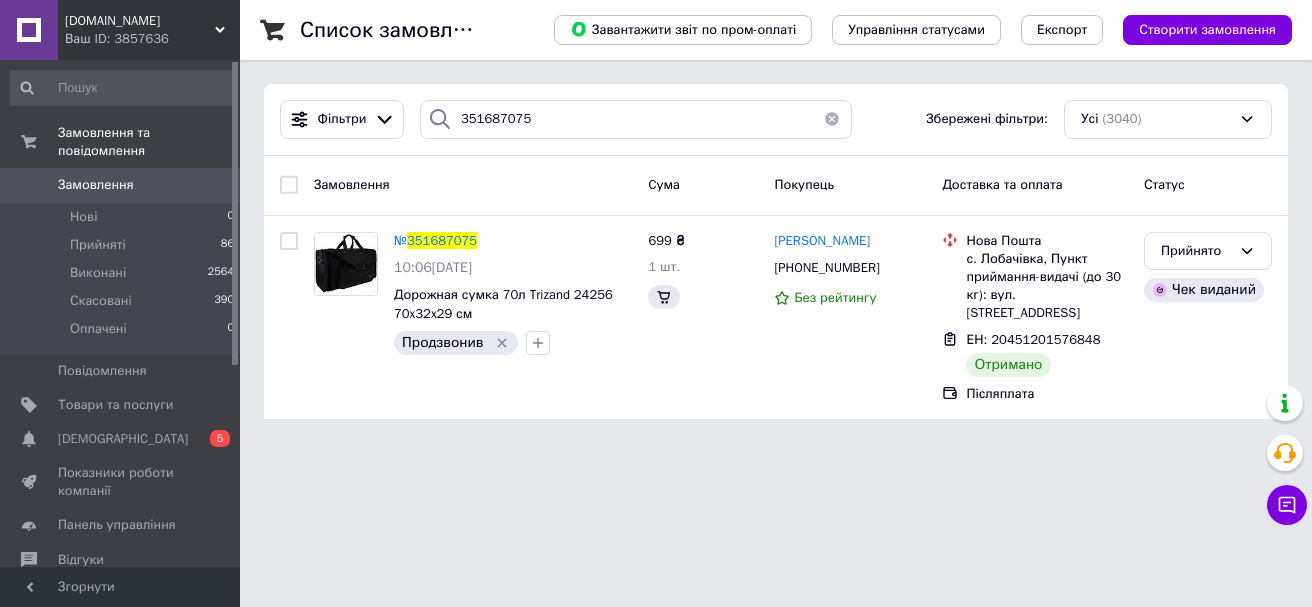 click on "351687075" at bounding box center [442, 240] 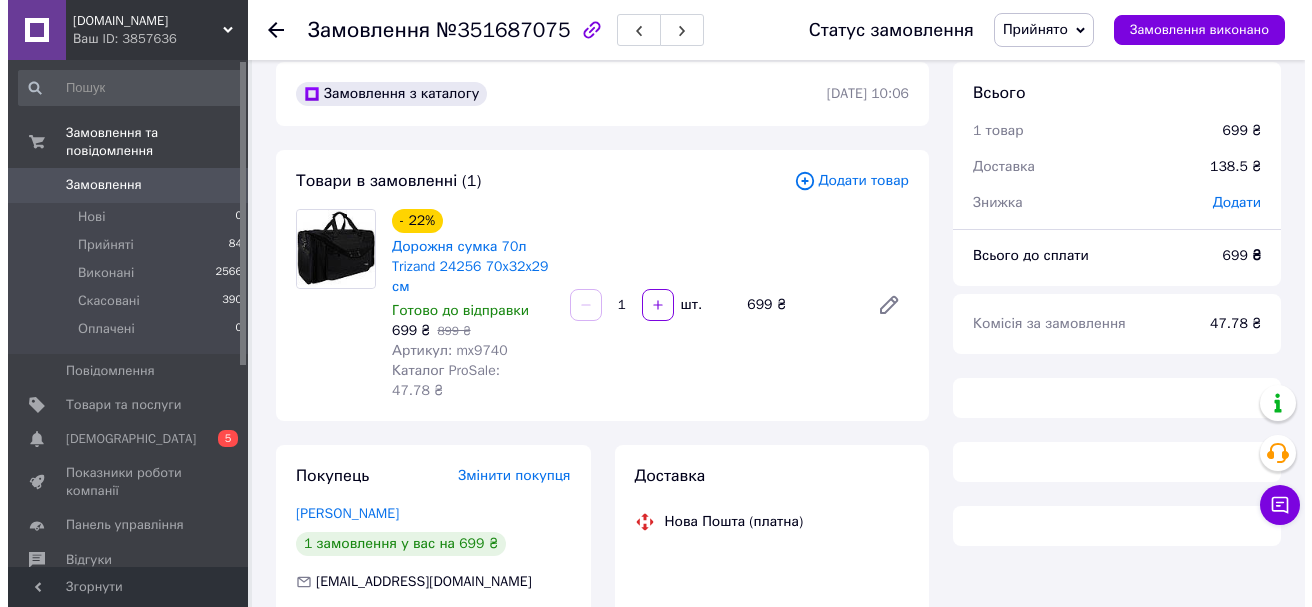 scroll, scrollTop: 100, scrollLeft: 0, axis: vertical 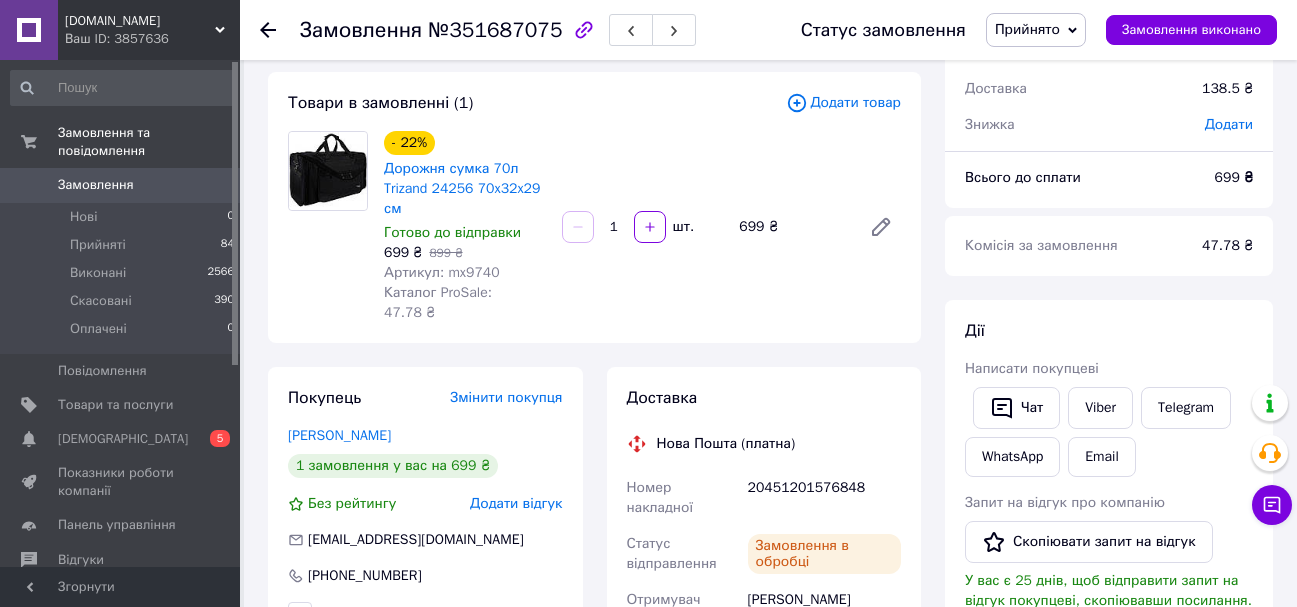 click on "Додати відгук" at bounding box center [516, 503] 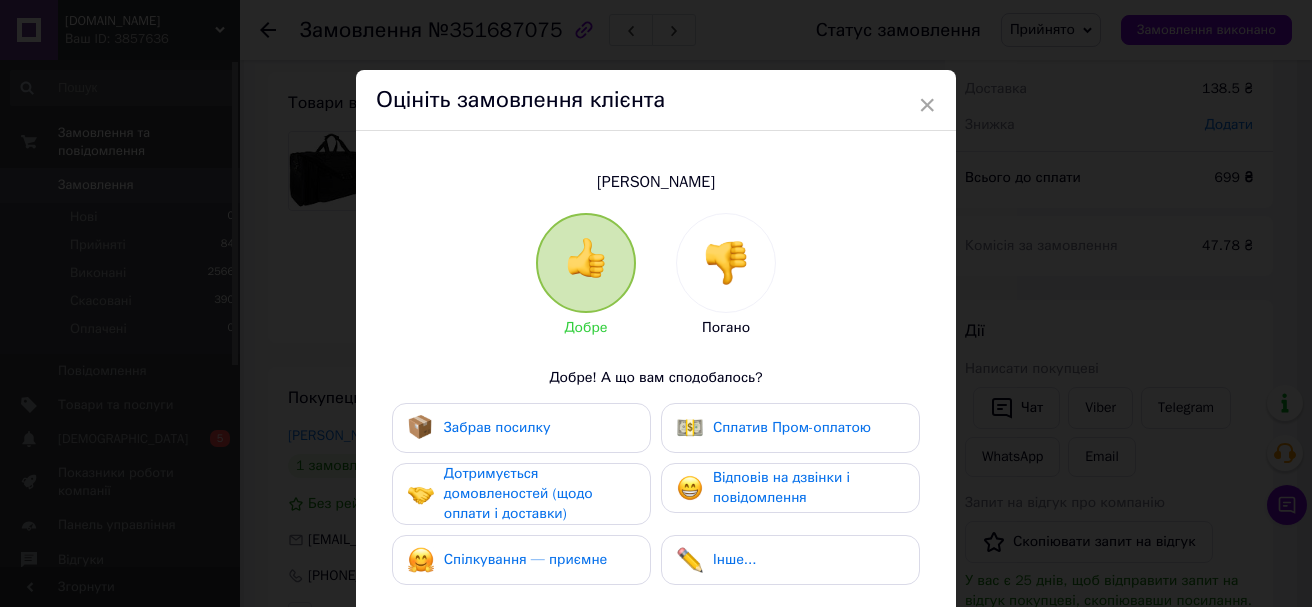 click on "Забрав посилку" at bounding box center (497, 427) 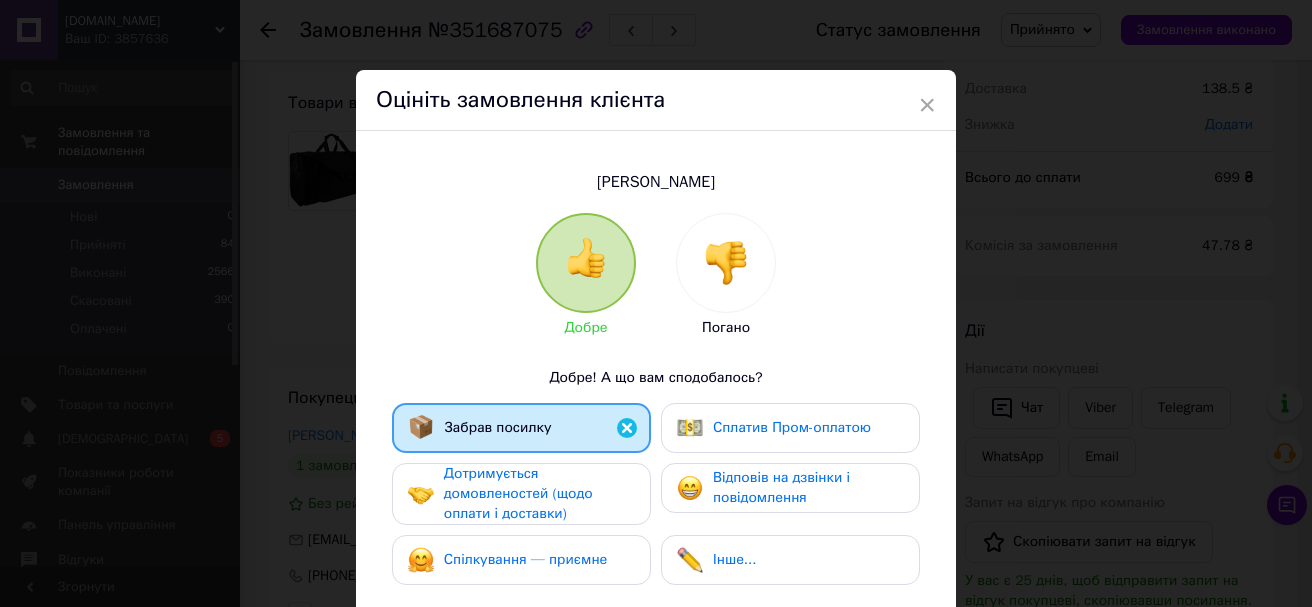 click on "Дотримується домовленостей (щодо оплати і доставки)" at bounding box center [518, 493] 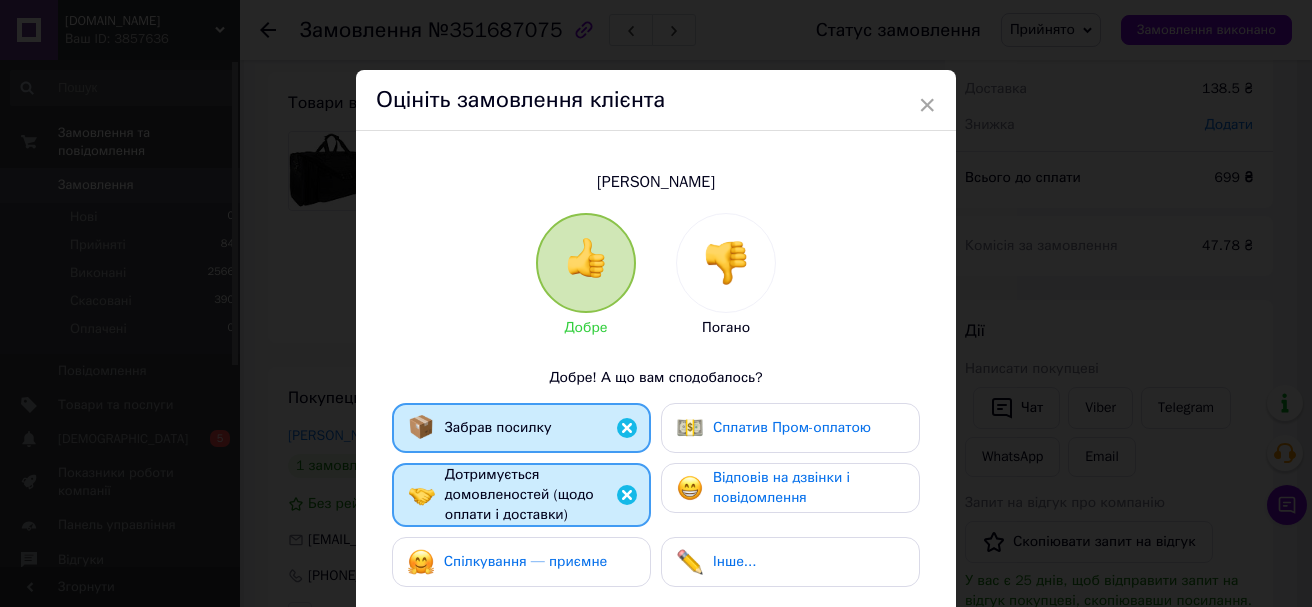 click on "Спілкування — приємне" at bounding box center (526, 561) 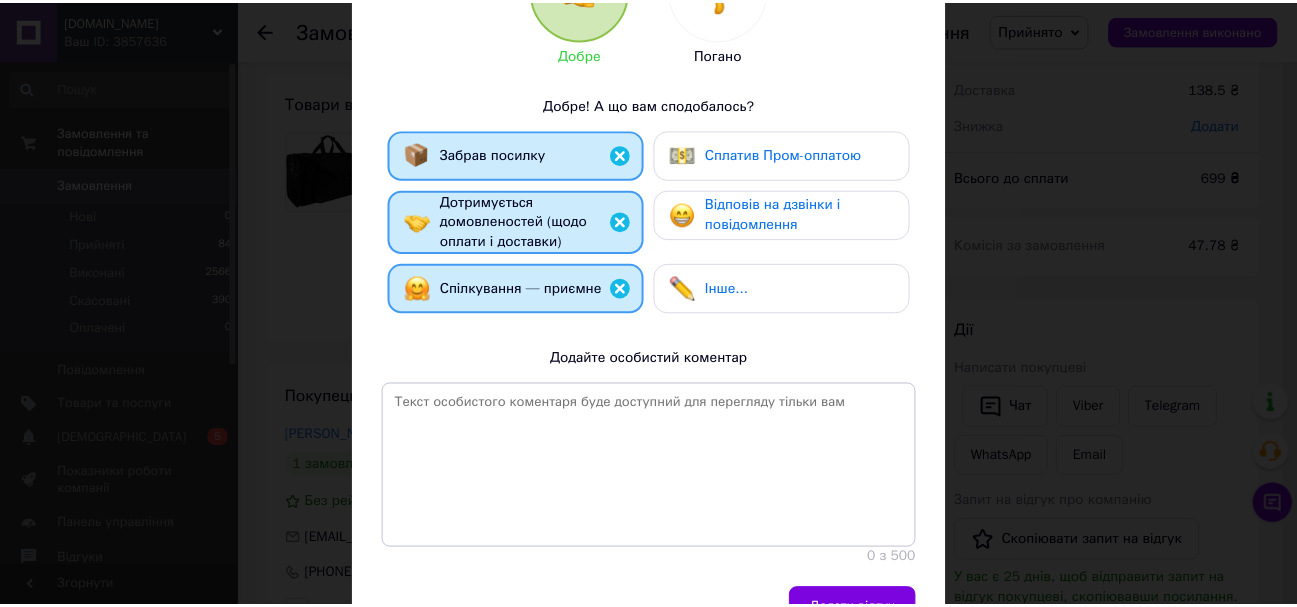 scroll, scrollTop: 378, scrollLeft: 0, axis: vertical 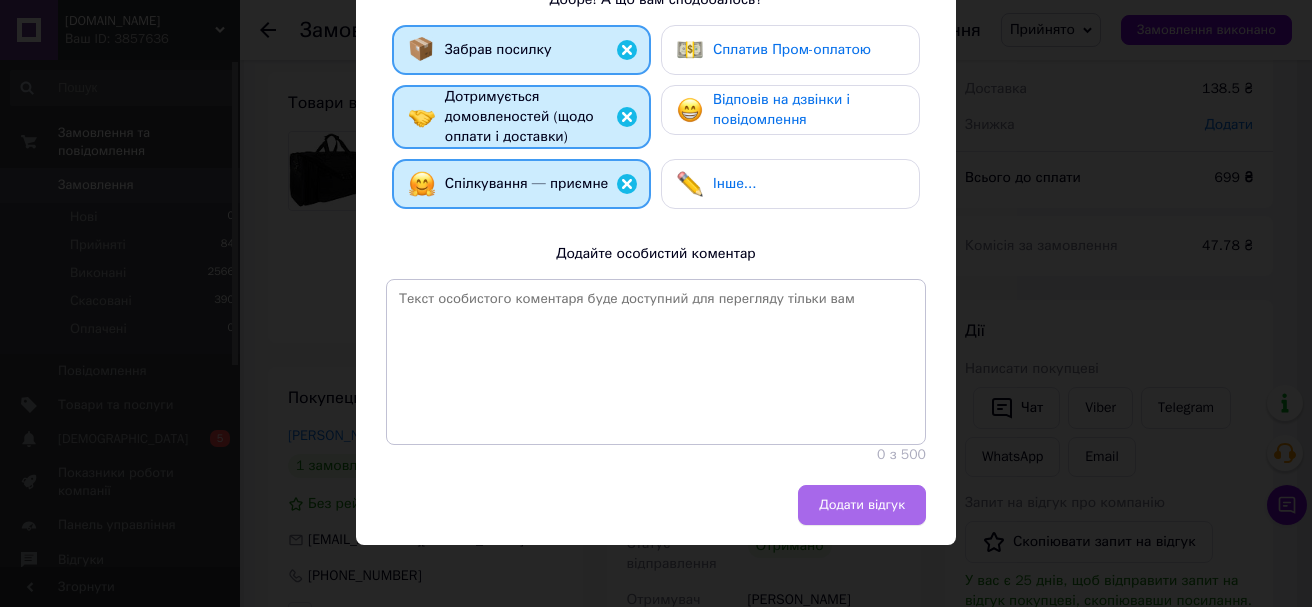 click on "Додати відгук" at bounding box center (862, 505) 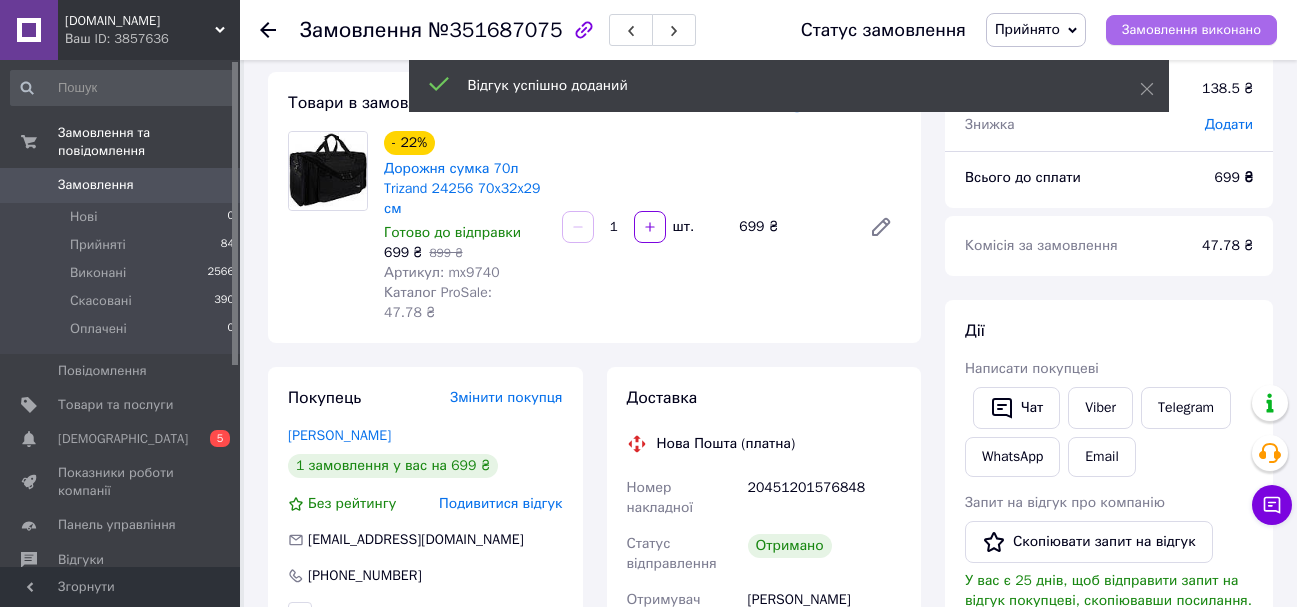 click on "Замовлення виконано" at bounding box center [1191, 30] 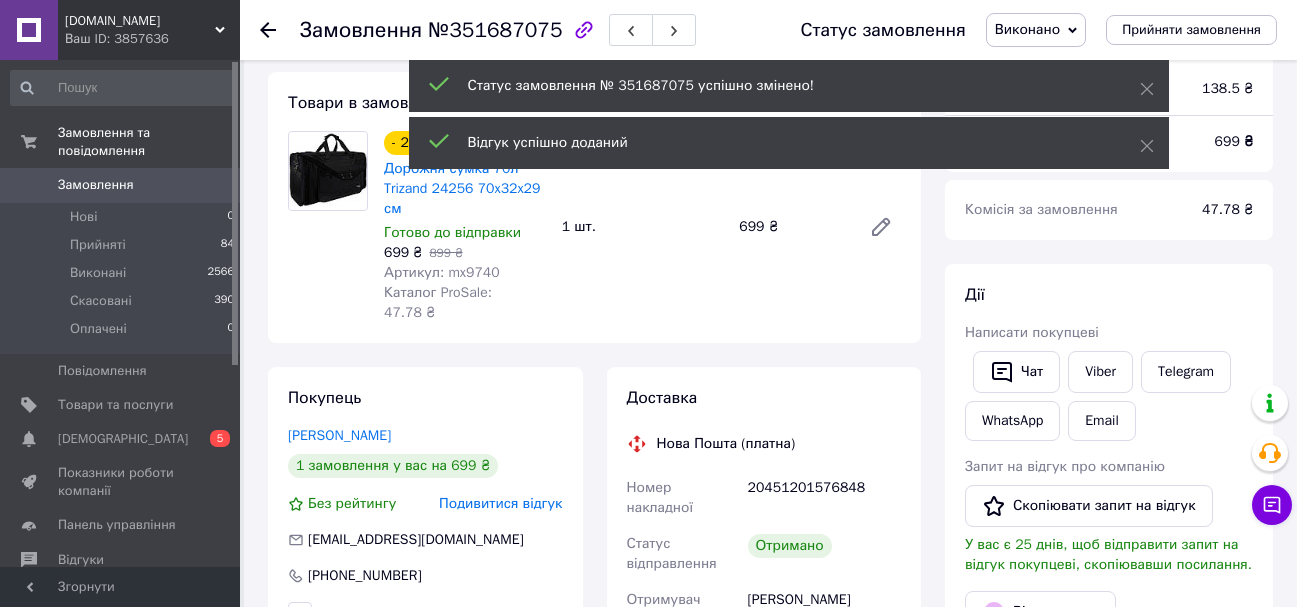click 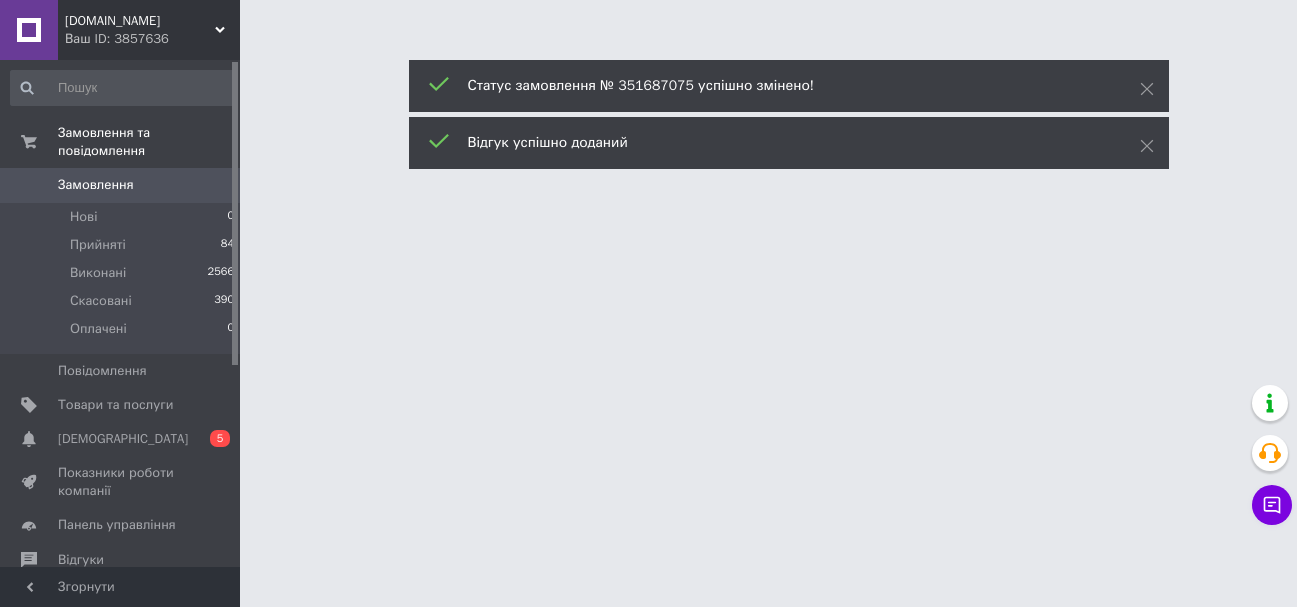 scroll, scrollTop: 0, scrollLeft: 0, axis: both 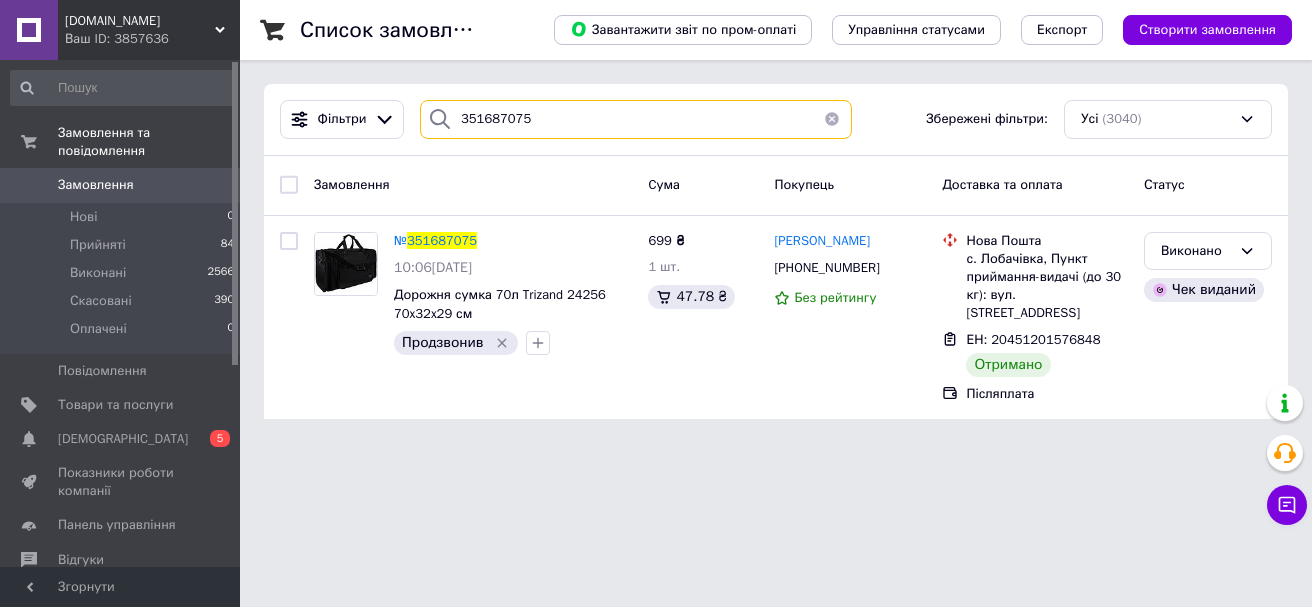 drag, startPoint x: 549, startPoint y: 100, endPoint x: 410, endPoint y: 104, distance: 139.05754 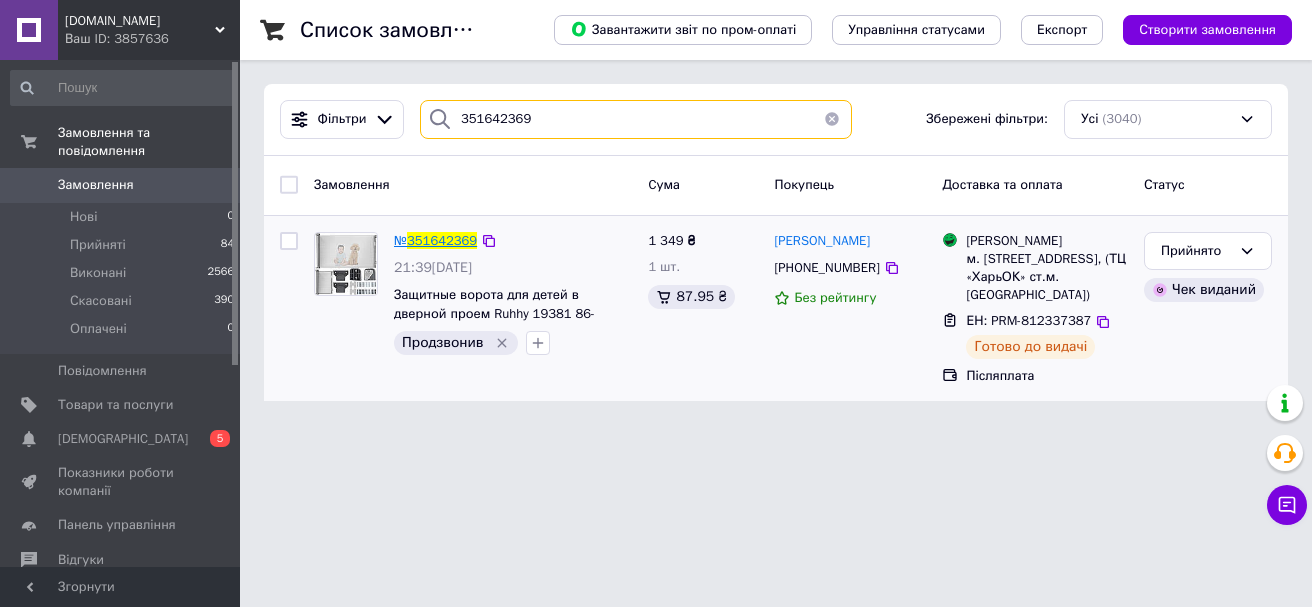 type on "351642369" 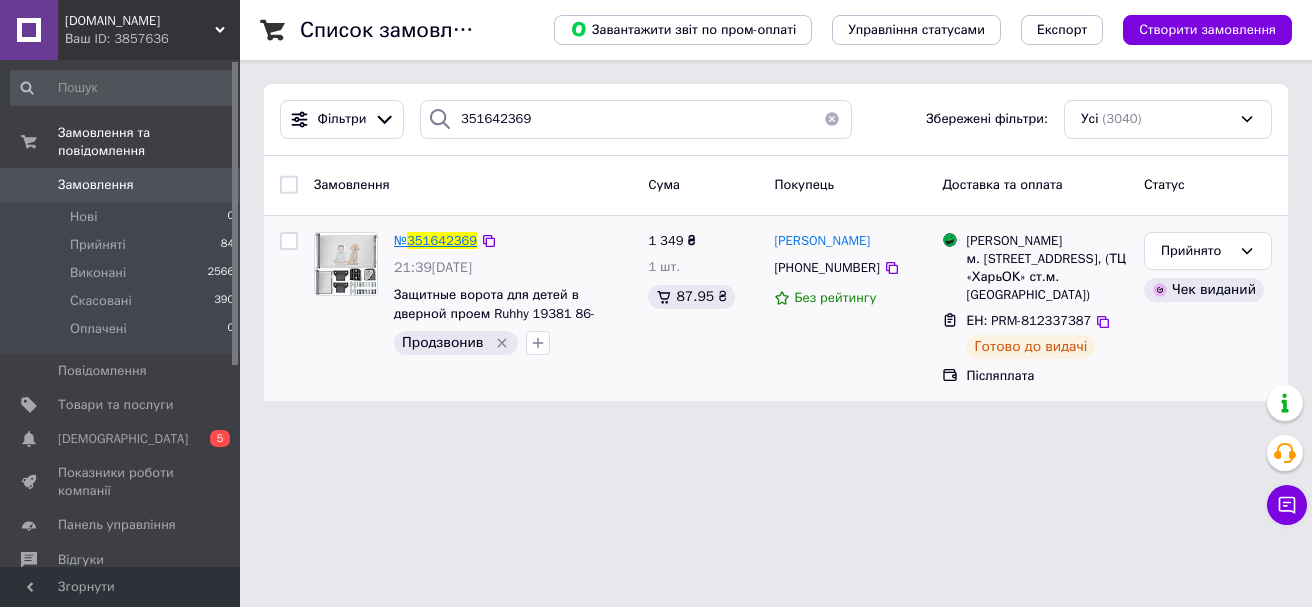click on "351642369" at bounding box center (442, 240) 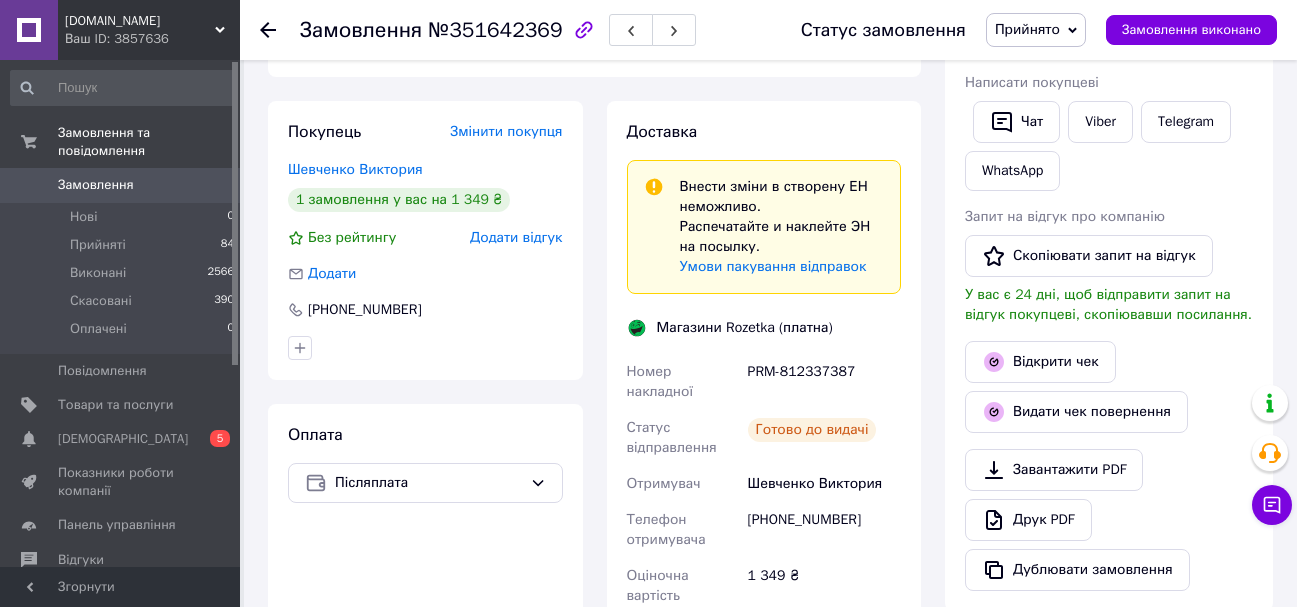 scroll, scrollTop: 400, scrollLeft: 0, axis: vertical 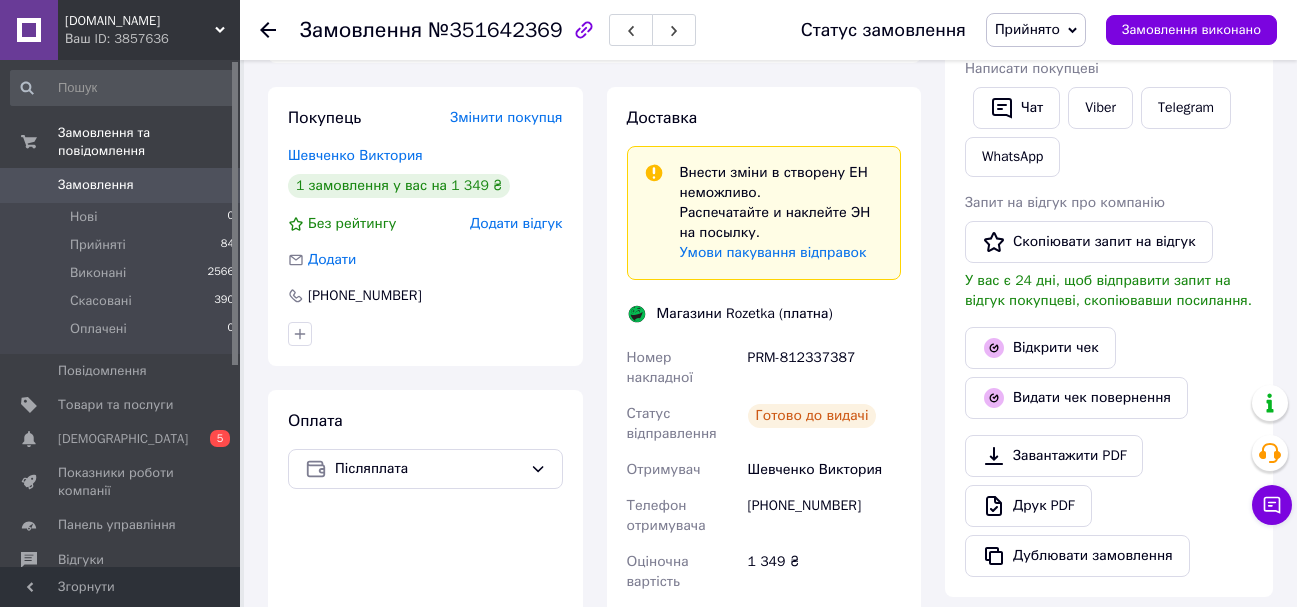 click at bounding box center (280, 30) 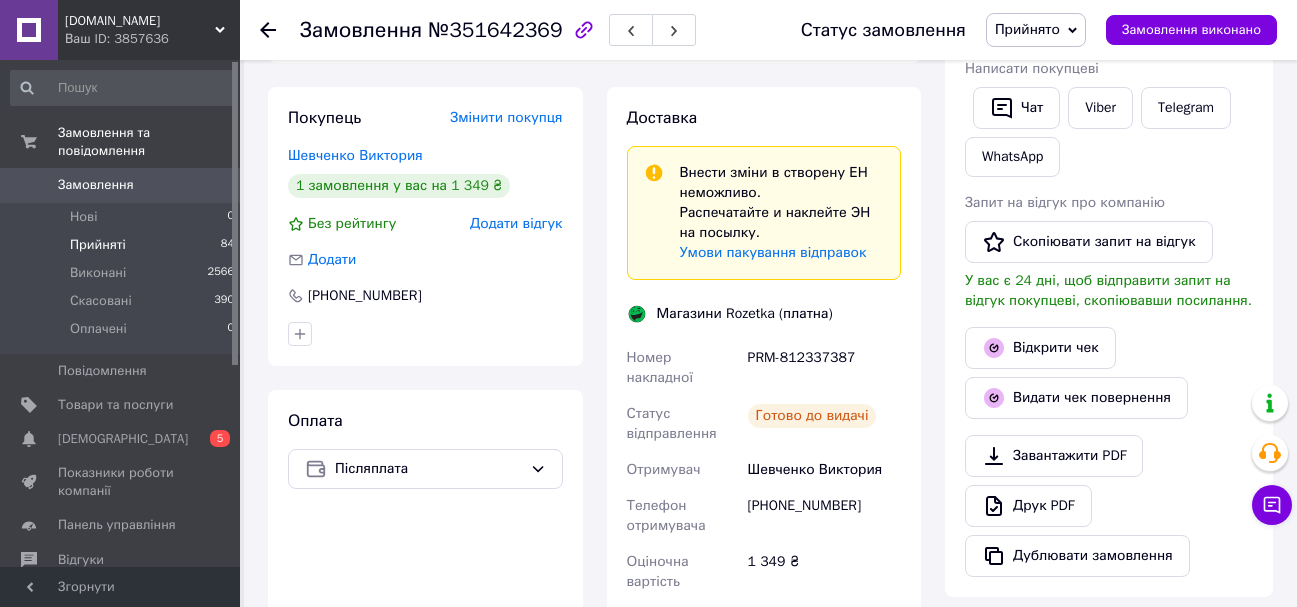 click on "Прийняті" at bounding box center [98, 245] 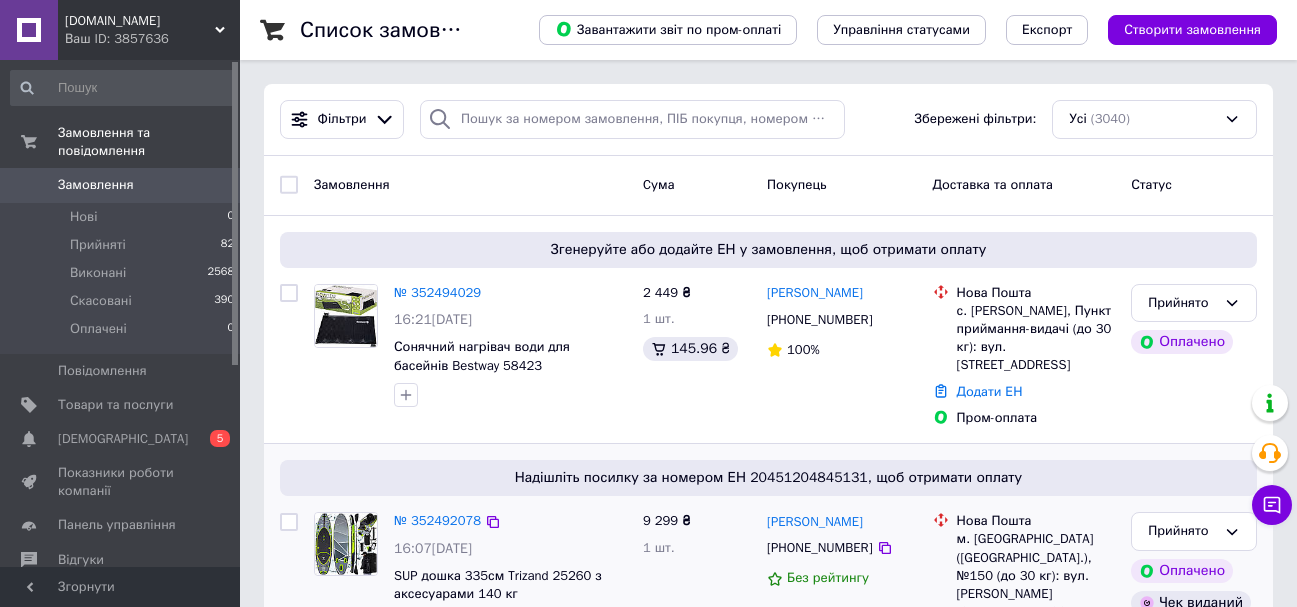 scroll, scrollTop: 100, scrollLeft: 0, axis: vertical 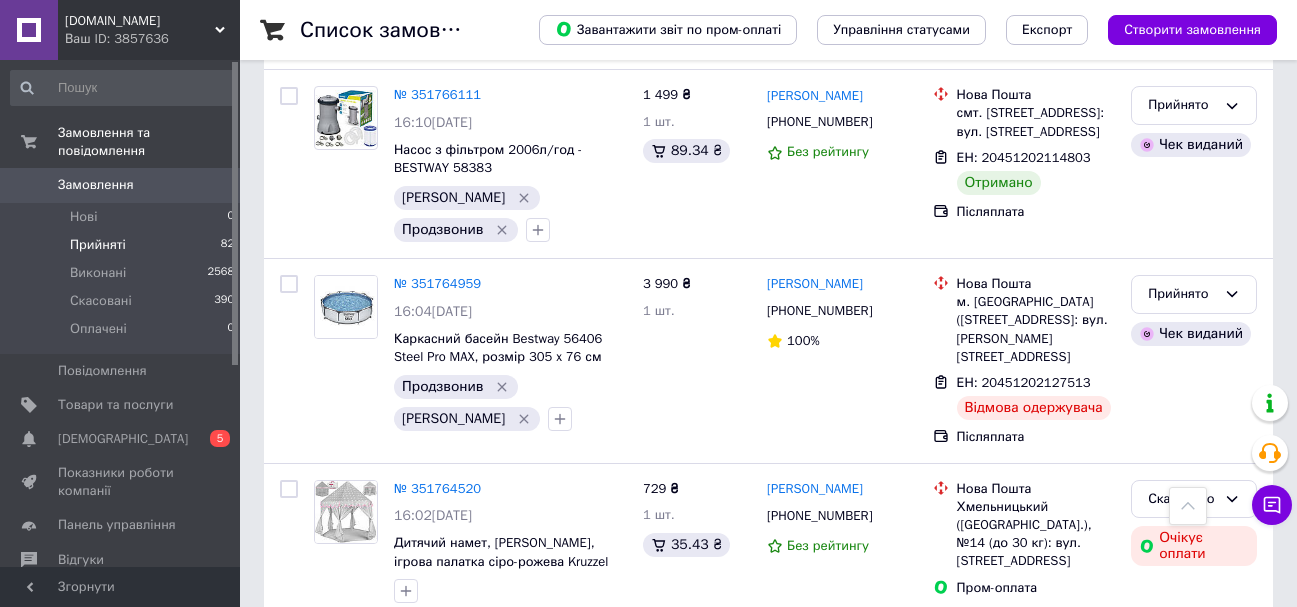 click on "Прийняті" at bounding box center (98, 245) 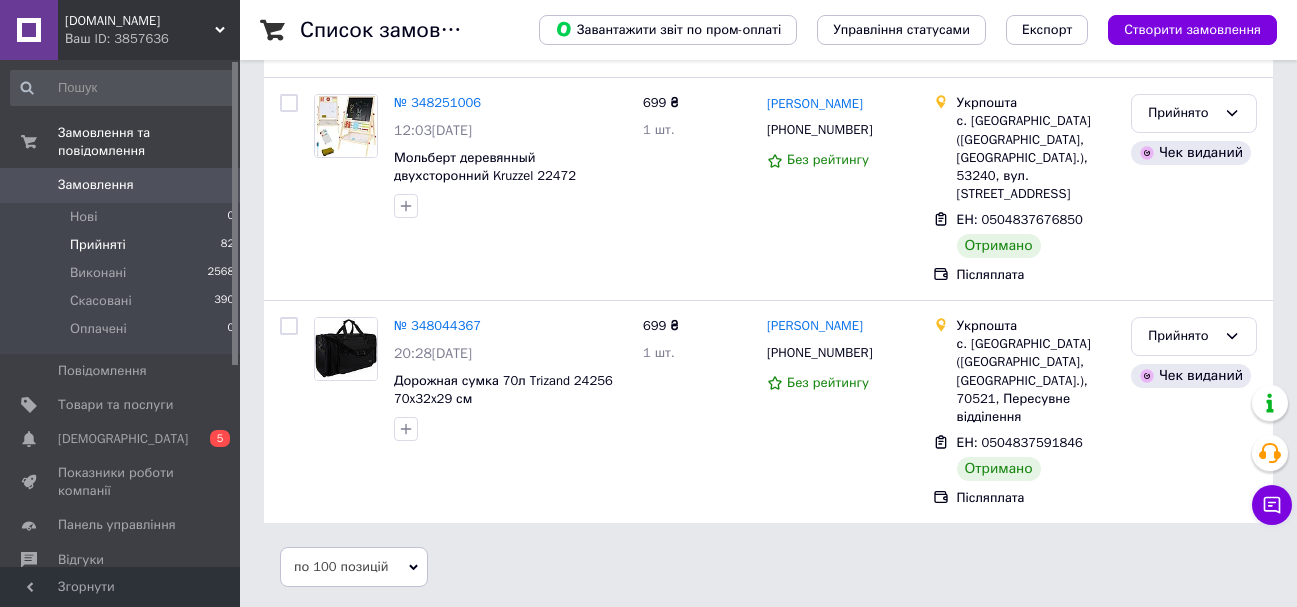 scroll, scrollTop: 0, scrollLeft: 0, axis: both 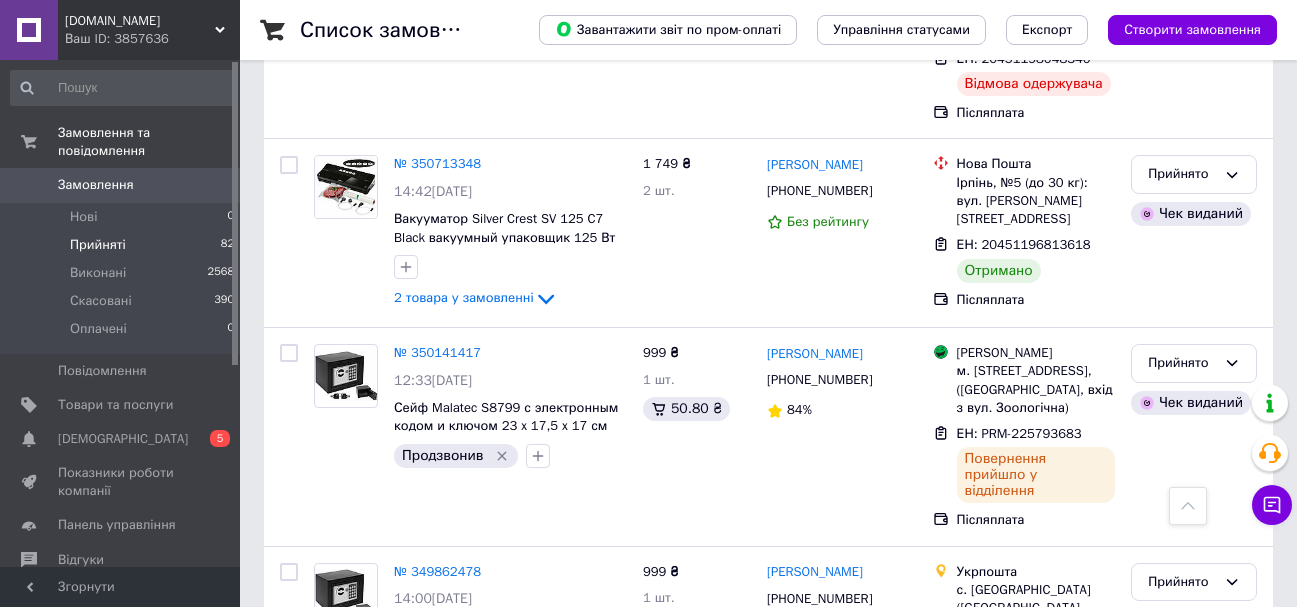 click on "№ 348811383" at bounding box center [437, 982] 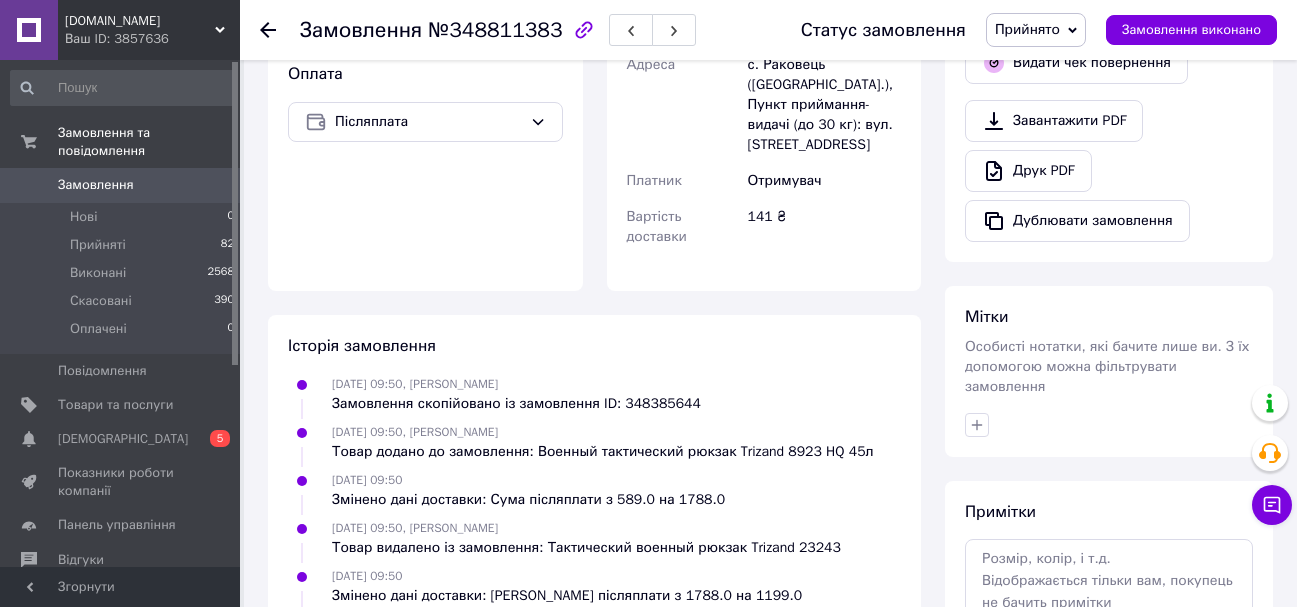 scroll, scrollTop: 530, scrollLeft: 0, axis: vertical 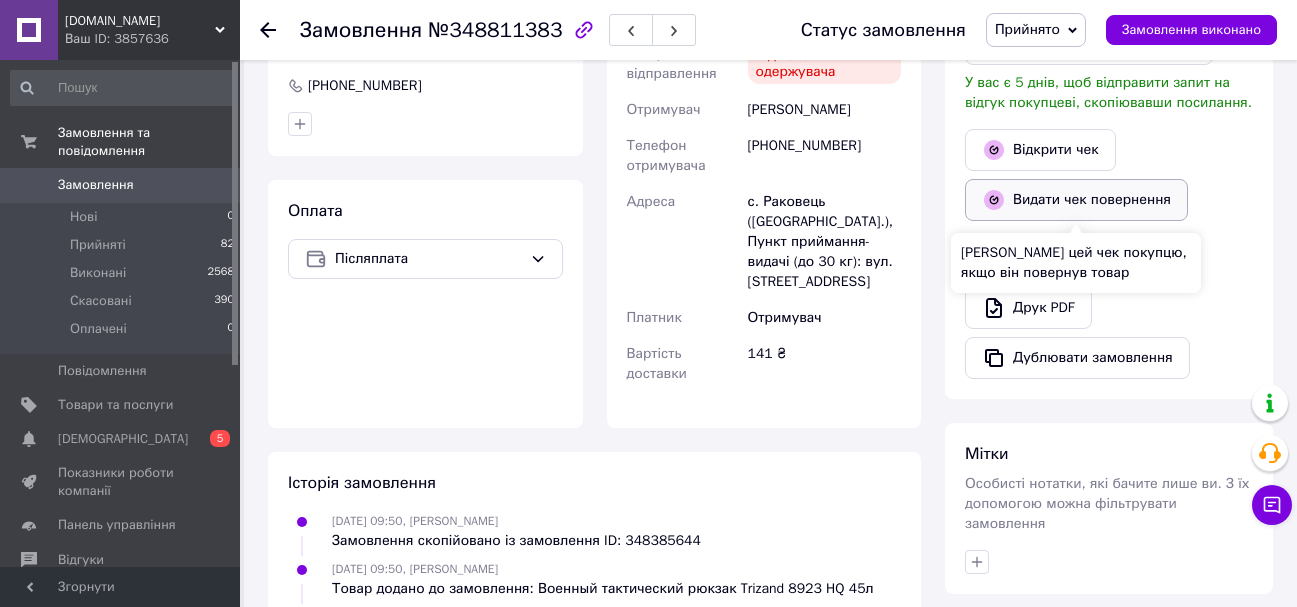 click on "Видати чек повернення" at bounding box center (1076, 200) 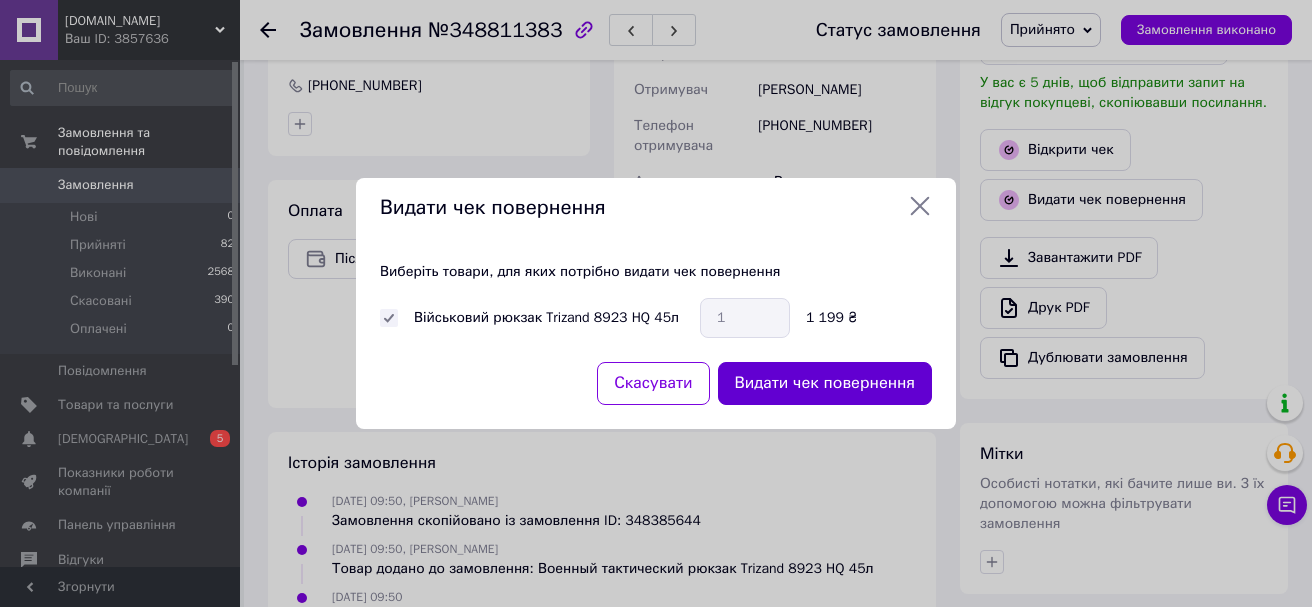 click on "Видати чек повернення" at bounding box center (825, 383) 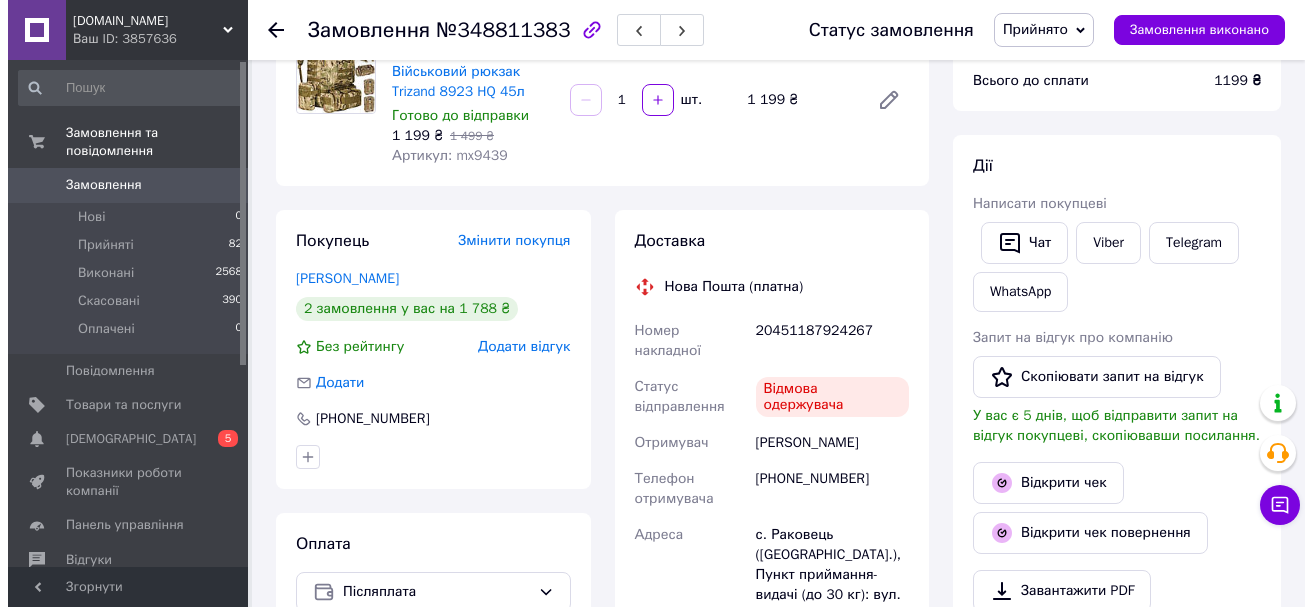 scroll, scrollTop: 130, scrollLeft: 0, axis: vertical 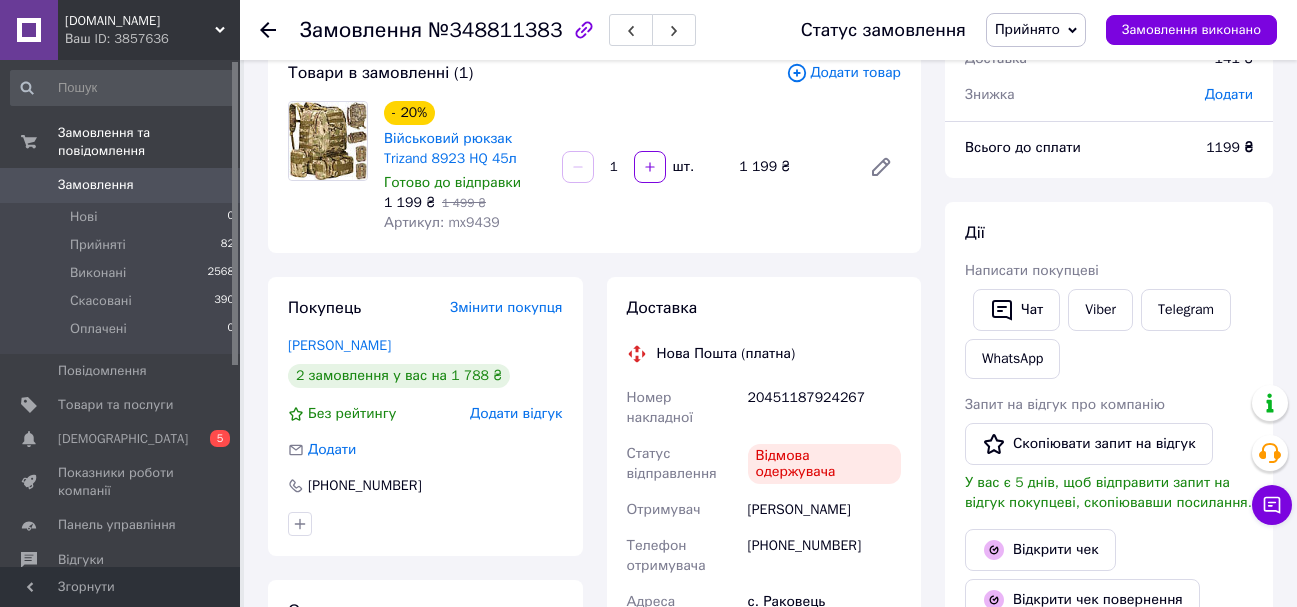 click on "Прийнято" at bounding box center (1036, 30) 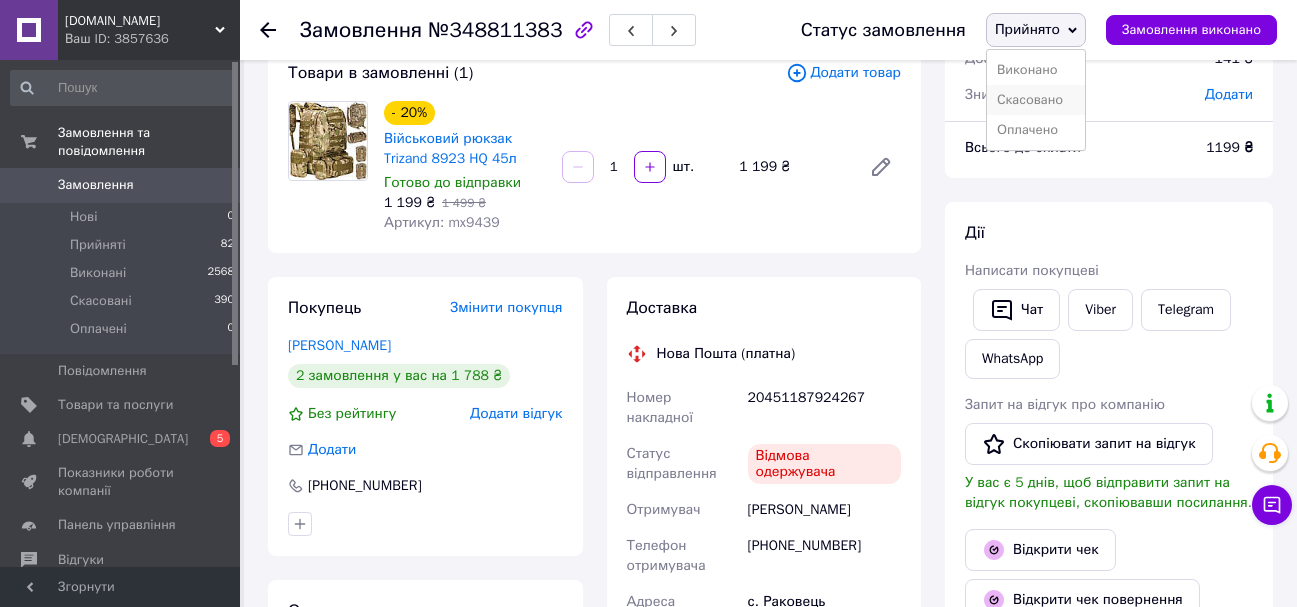 click on "Скасовано" at bounding box center (1036, 100) 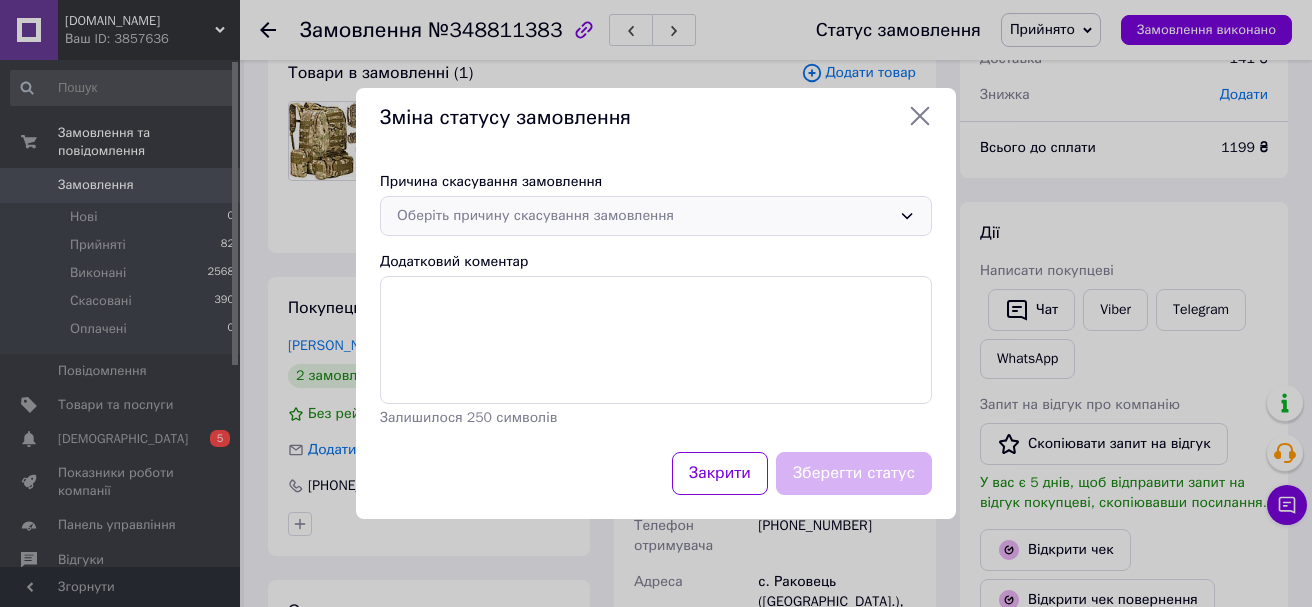 click on "Оберіть причину скасування замовлення" at bounding box center (644, 216) 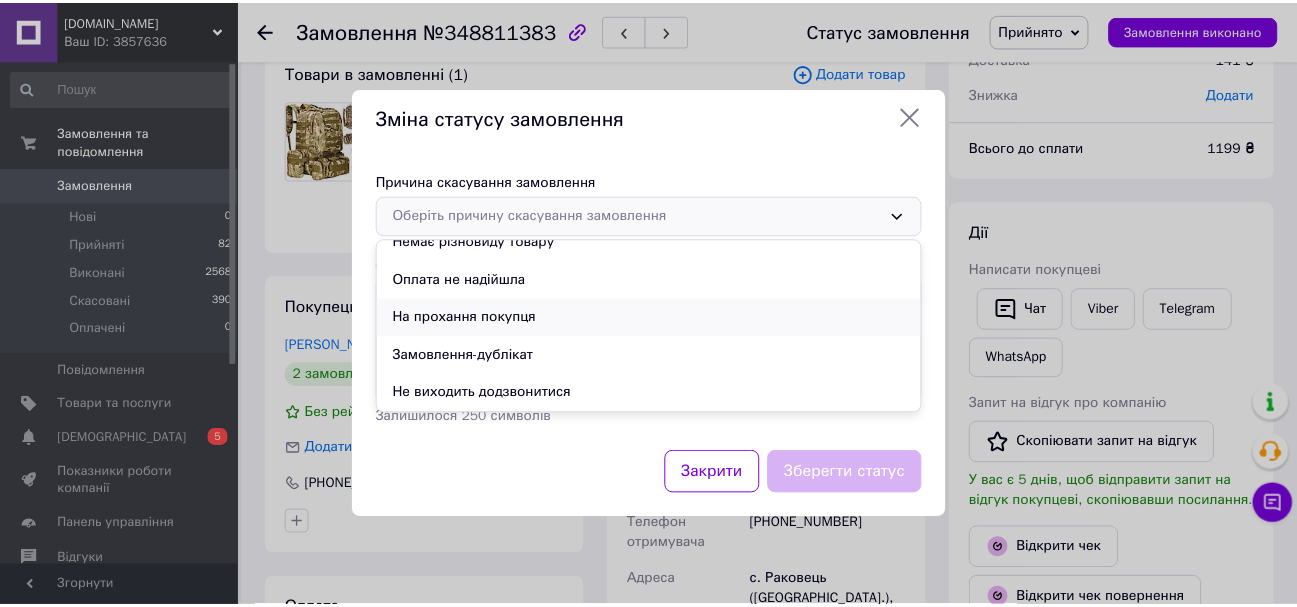 scroll, scrollTop: 93, scrollLeft: 0, axis: vertical 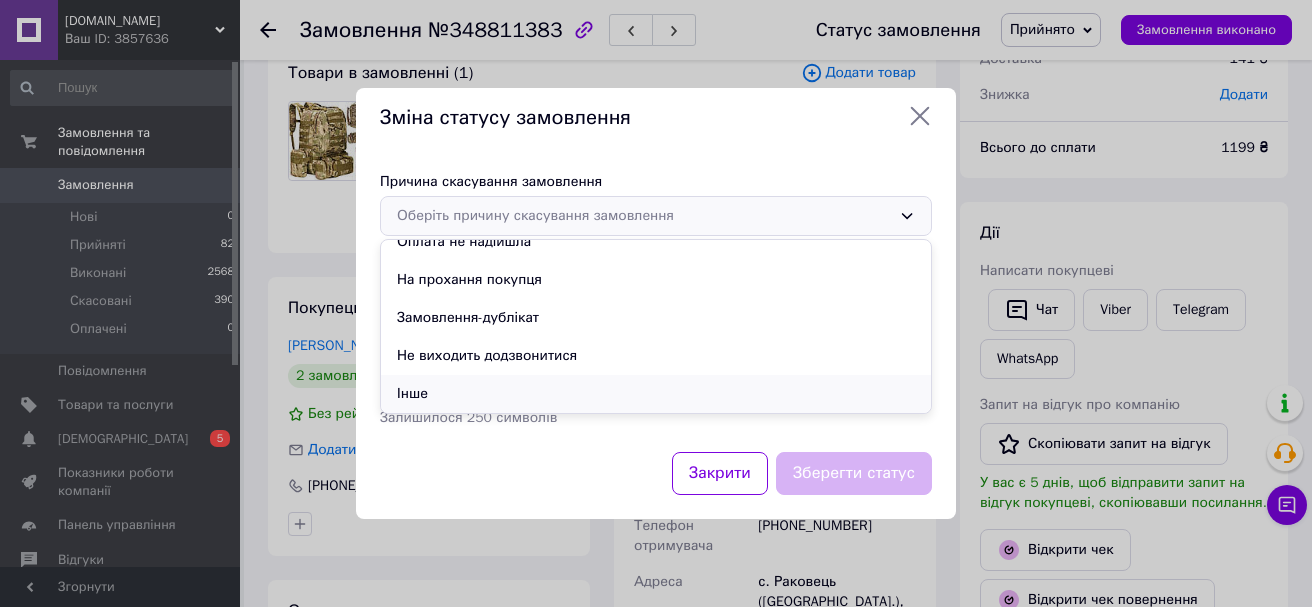 click on "Інше" at bounding box center [656, 394] 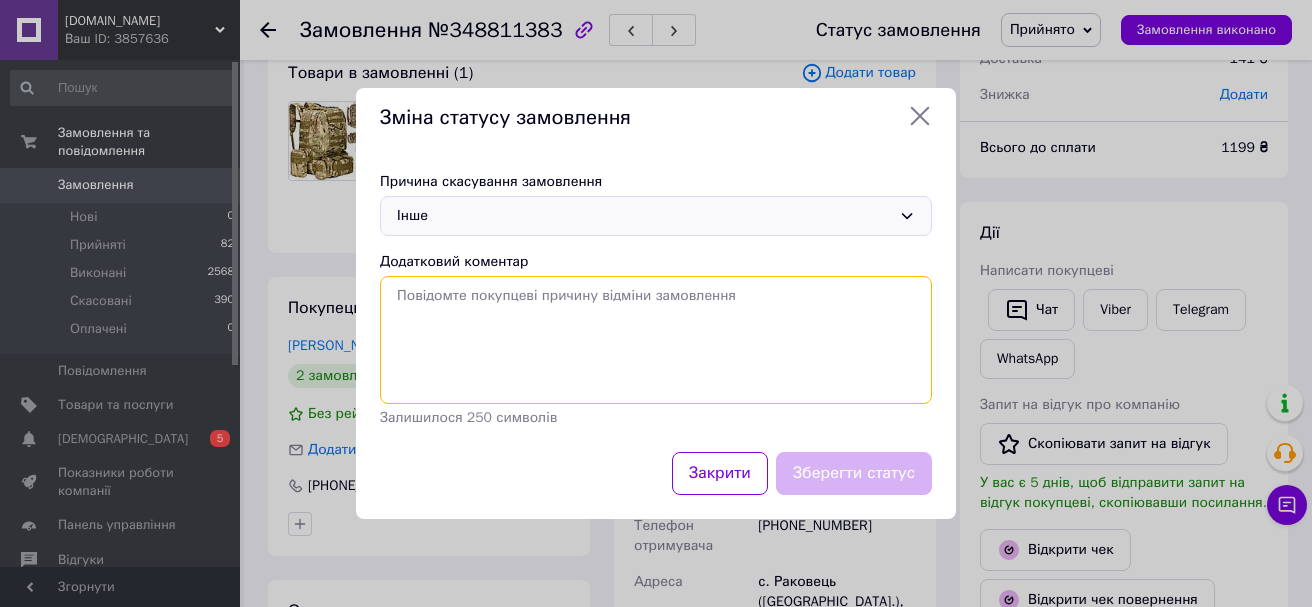 click on "Додатковий коментар" at bounding box center [656, 340] 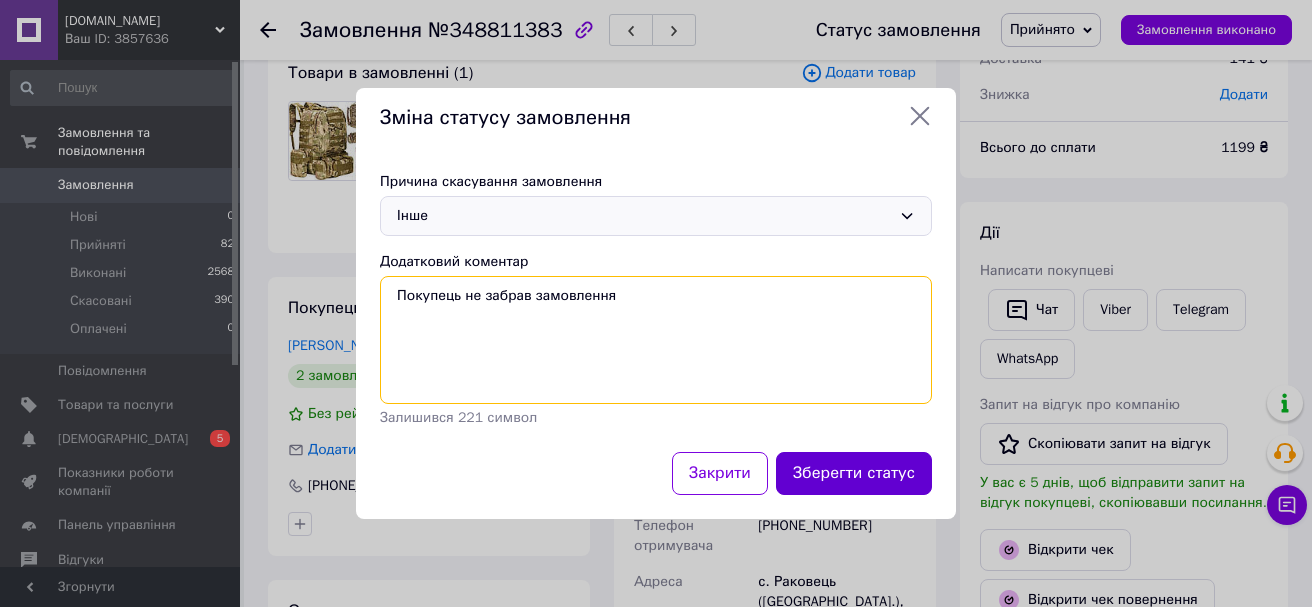 type on "Покупець не забрав замовлення" 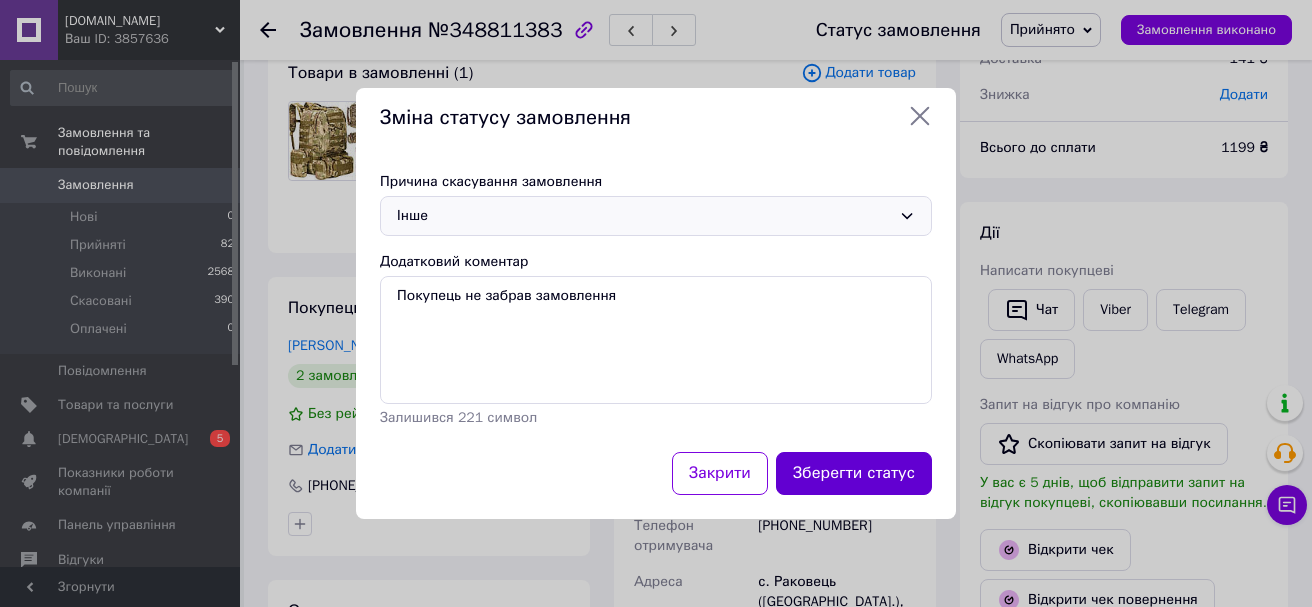 click on "Зберегти статус" at bounding box center (854, 473) 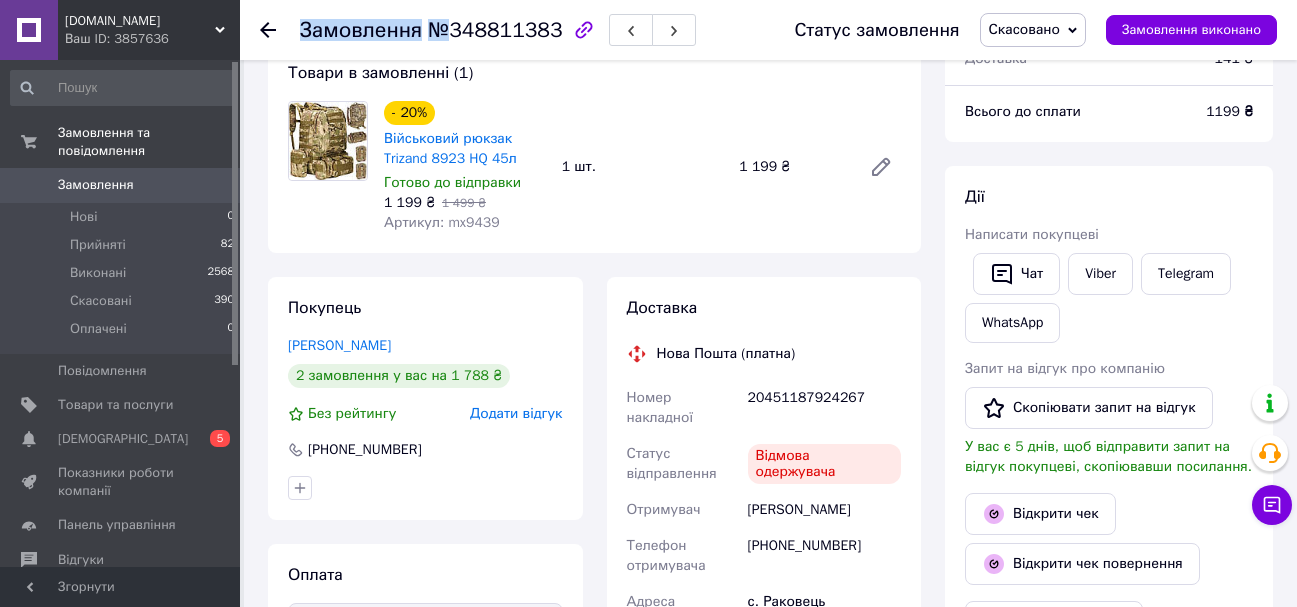 drag, startPoint x: 448, startPoint y: 27, endPoint x: 550, endPoint y: 36, distance: 102.396286 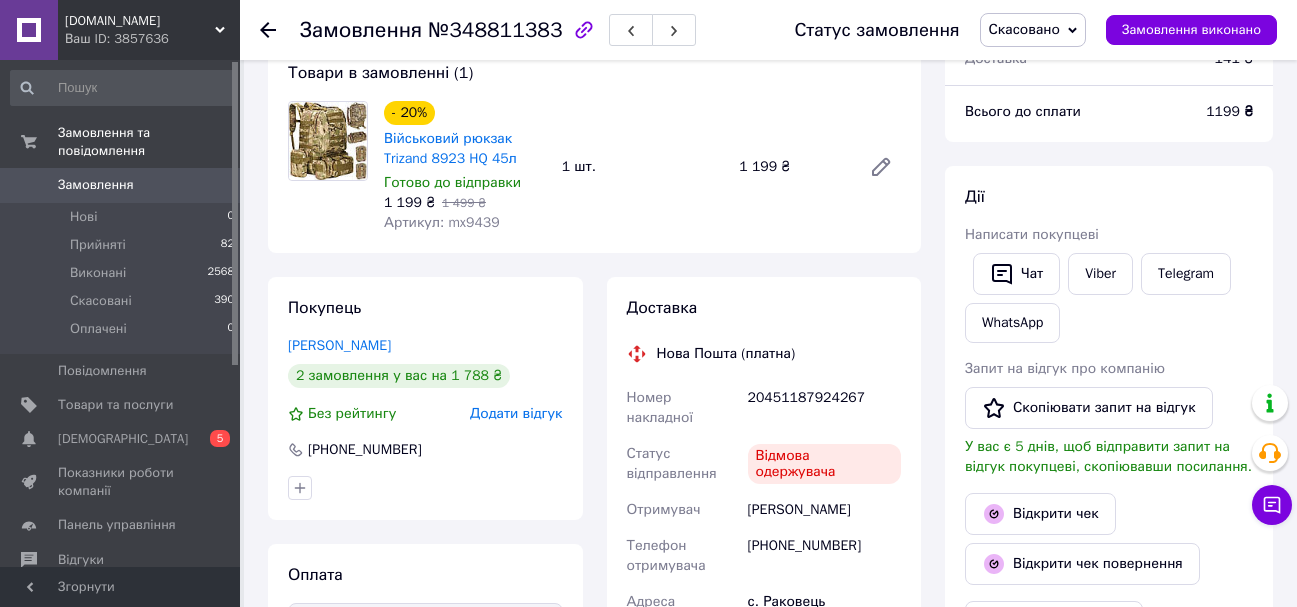 click on "№348811383" at bounding box center (495, 30) 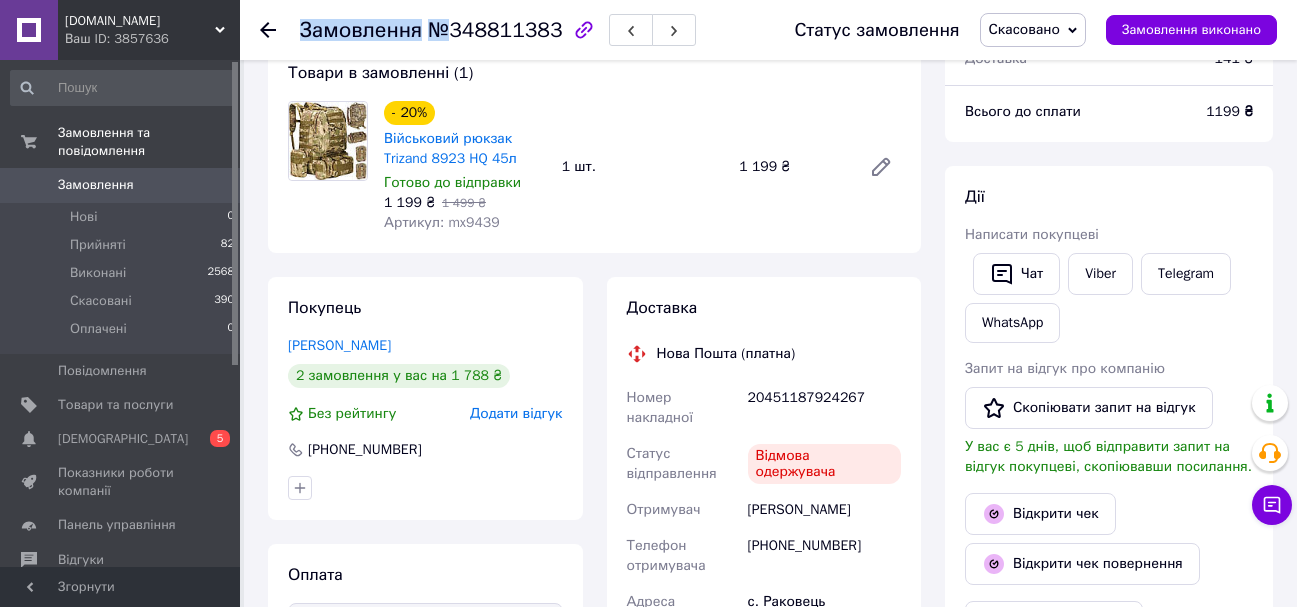 drag, startPoint x: 446, startPoint y: 28, endPoint x: 549, endPoint y: 32, distance: 103.077644 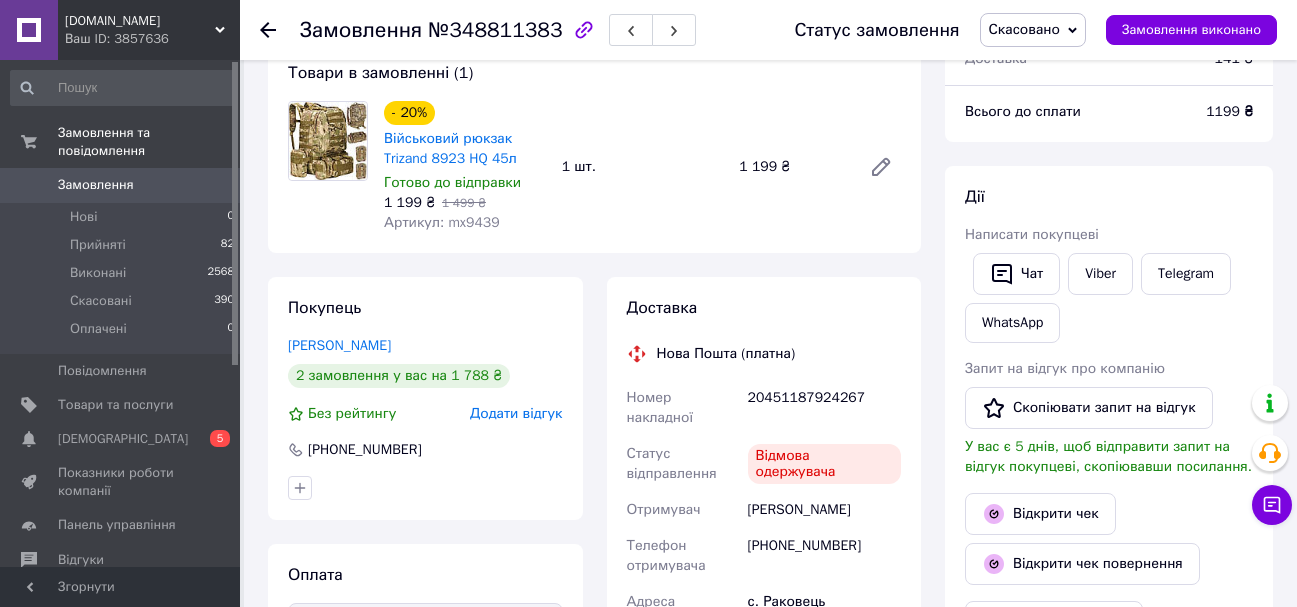 click on "№348811383" at bounding box center (495, 30) 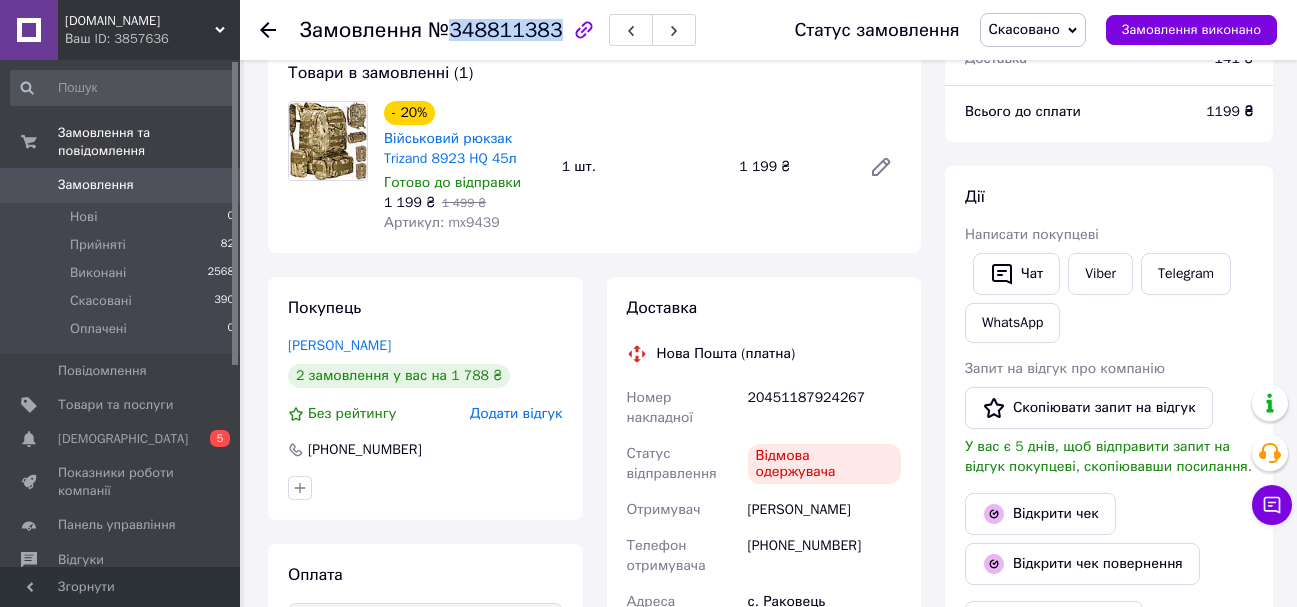 drag, startPoint x: 450, startPoint y: 30, endPoint x: 544, endPoint y: 33, distance: 94.04786 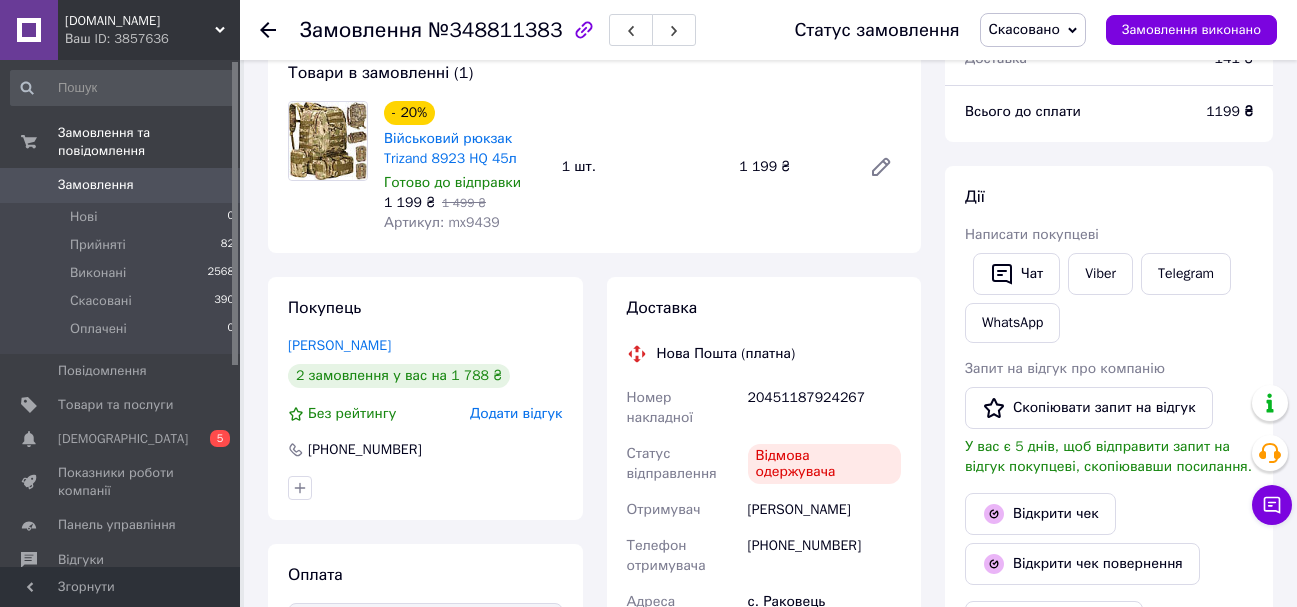 click 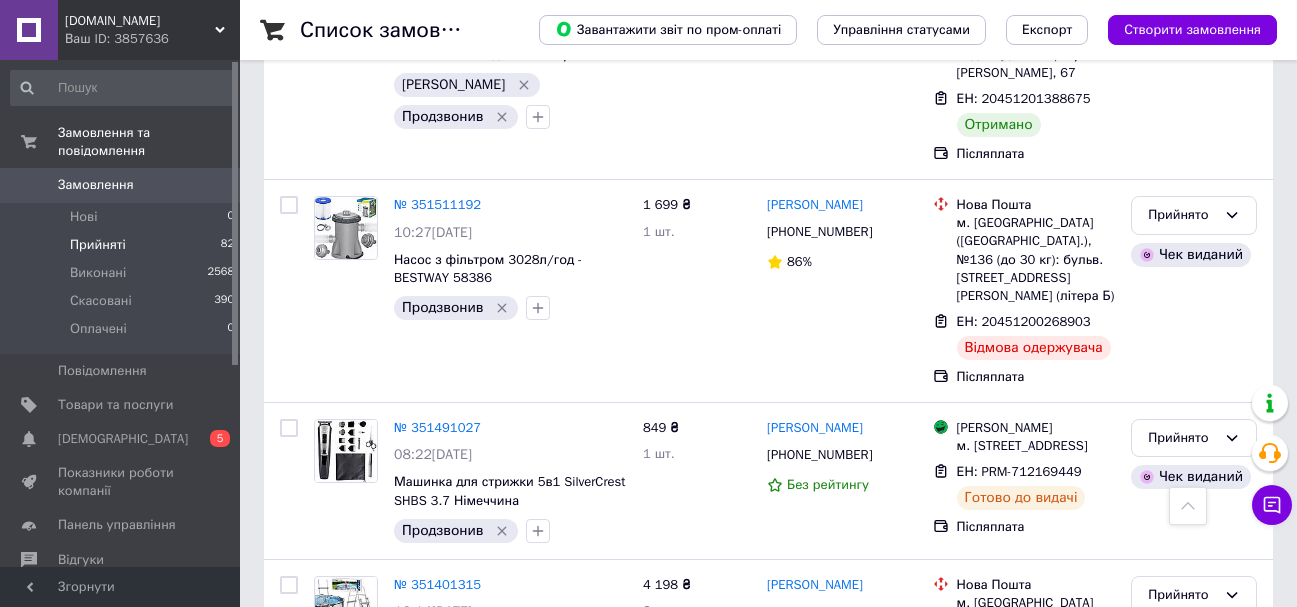 scroll, scrollTop: 15102, scrollLeft: 0, axis: vertical 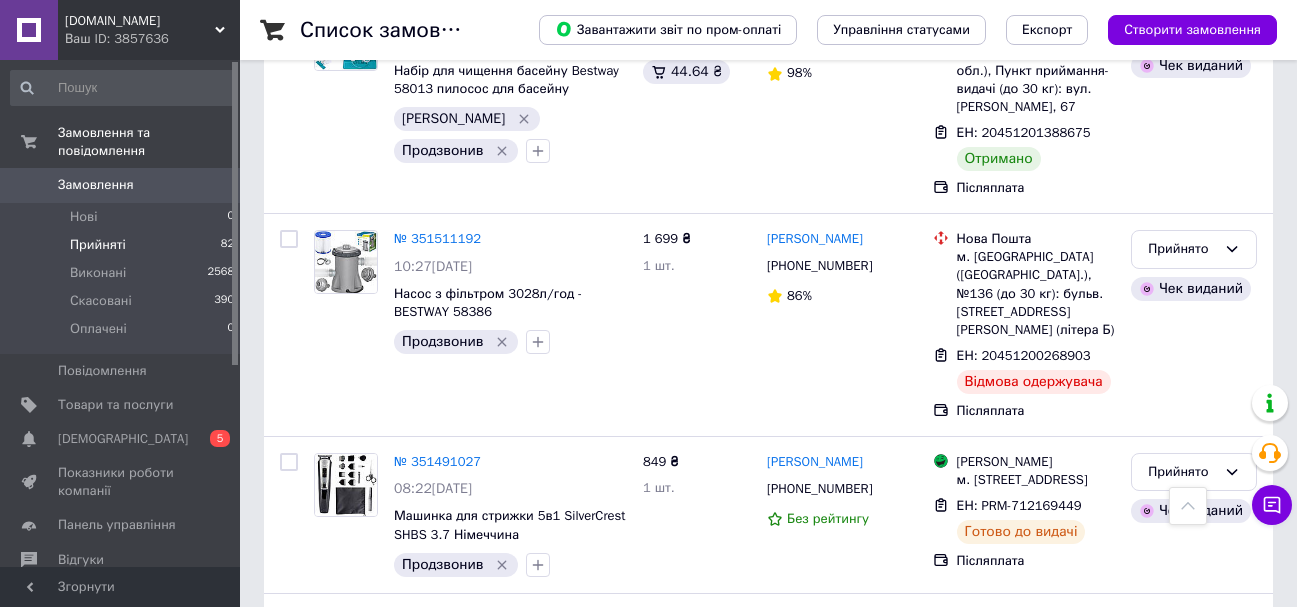click 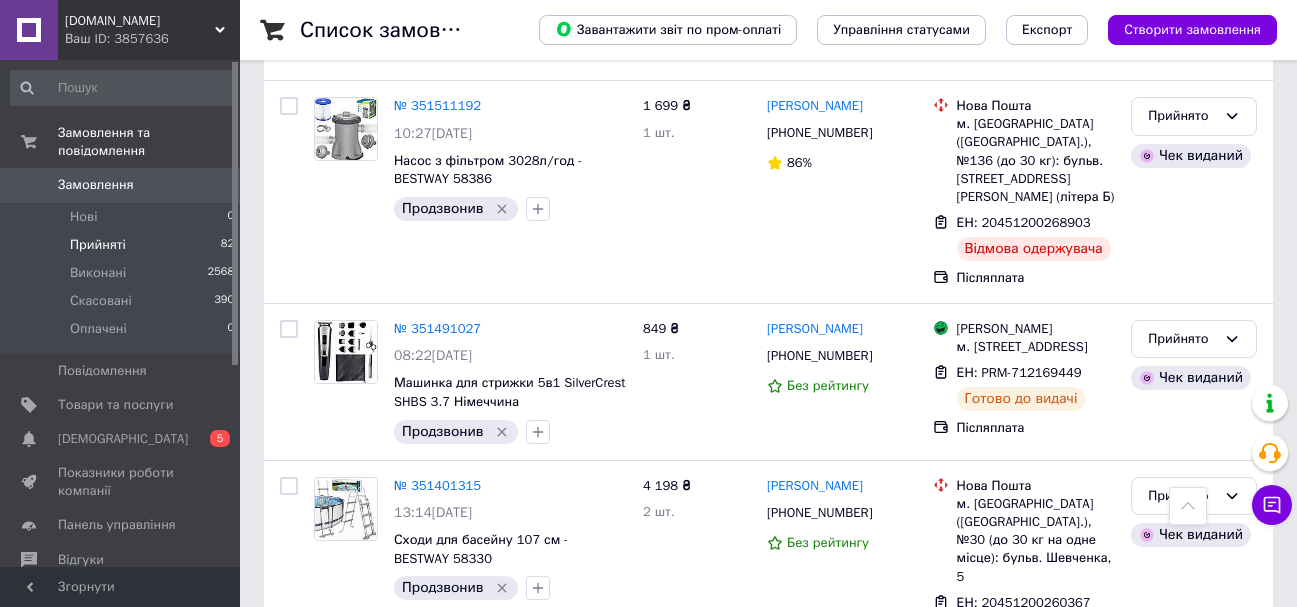 scroll, scrollTop: 15202, scrollLeft: 0, axis: vertical 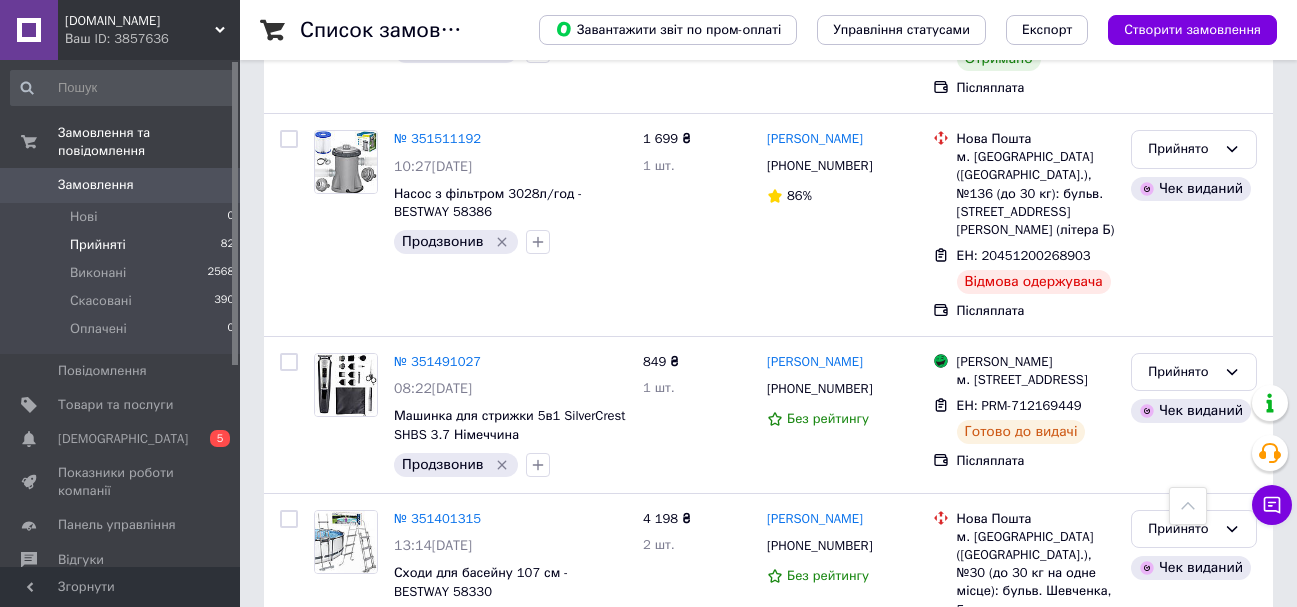 click on "№ 350713348" at bounding box center [437, 963] 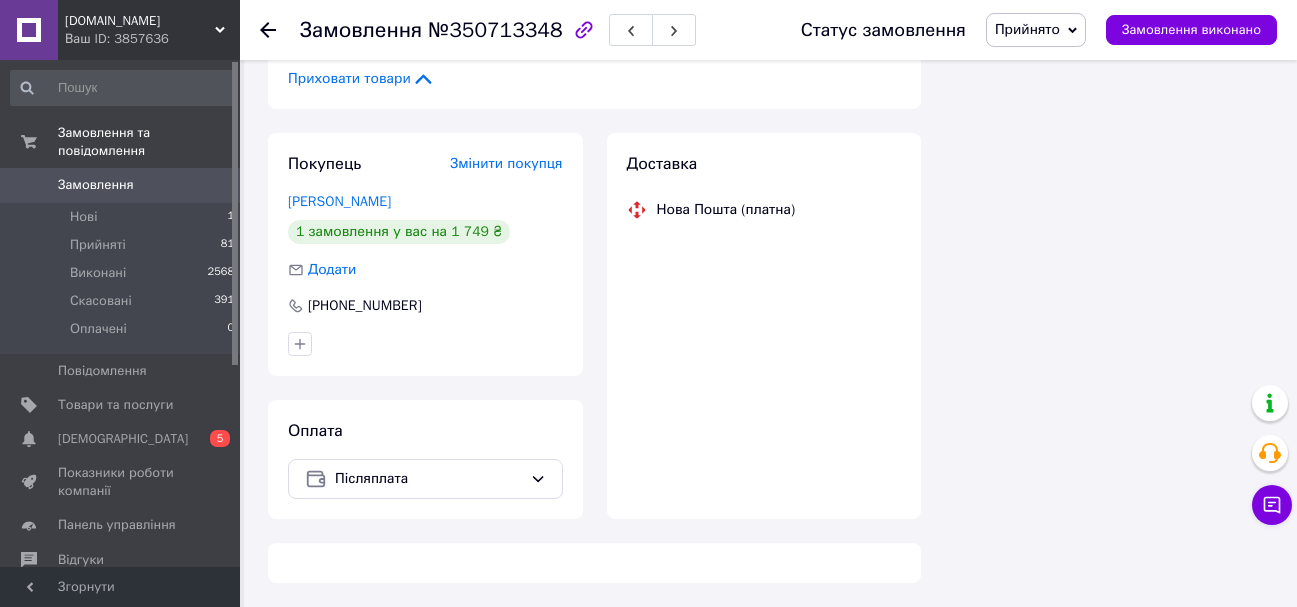 scroll, scrollTop: 1144, scrollLeft: 0, axis: vertical 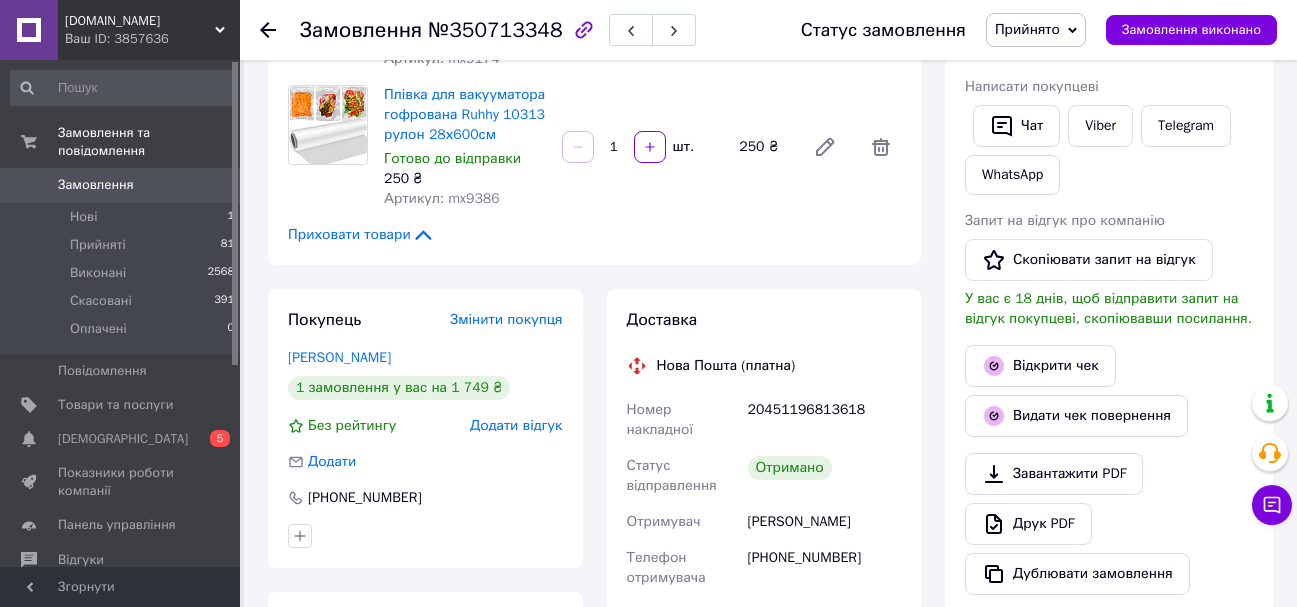 click on "Додати відгук" at bounding box center [516, 425] 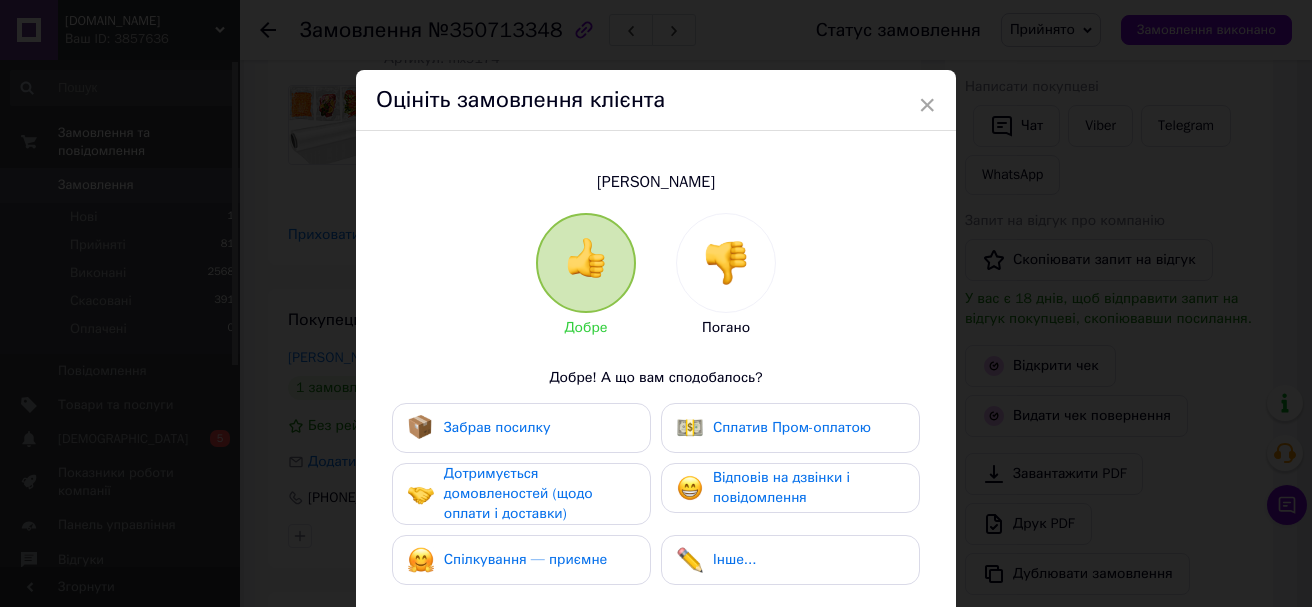 click on "Забрав посилку" at bounding box center (497, 427) 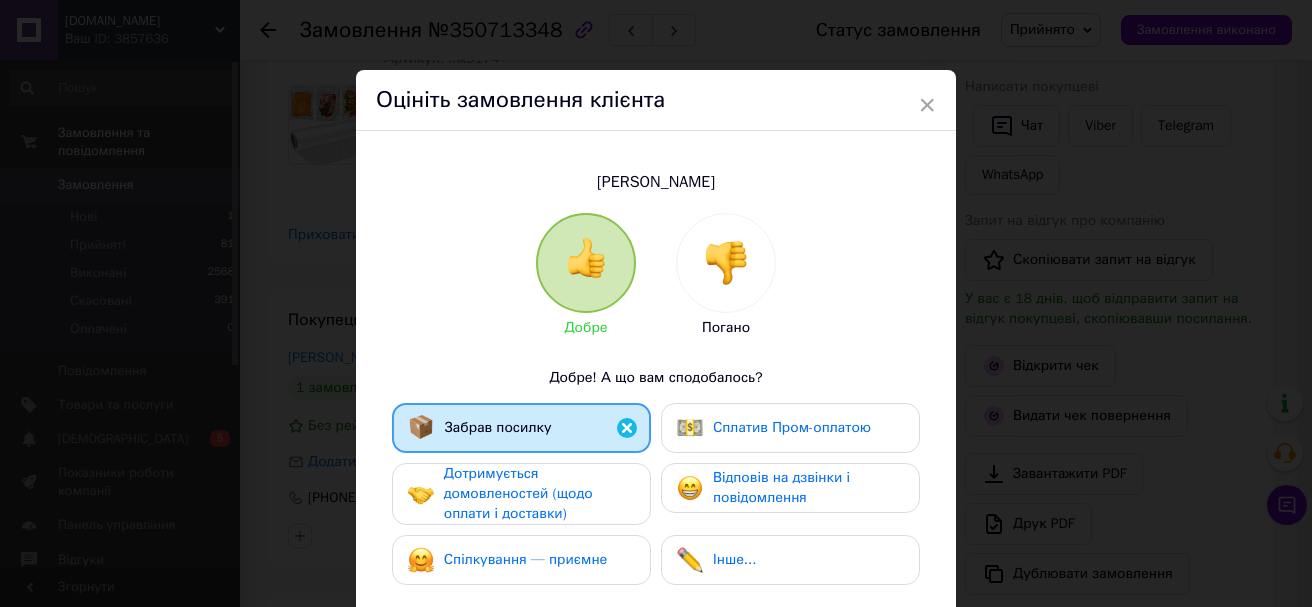 drag, startPoint x: 502, startPoint y: 481, endPoint x: 501, endPoint y: 497, distance: 16.03122 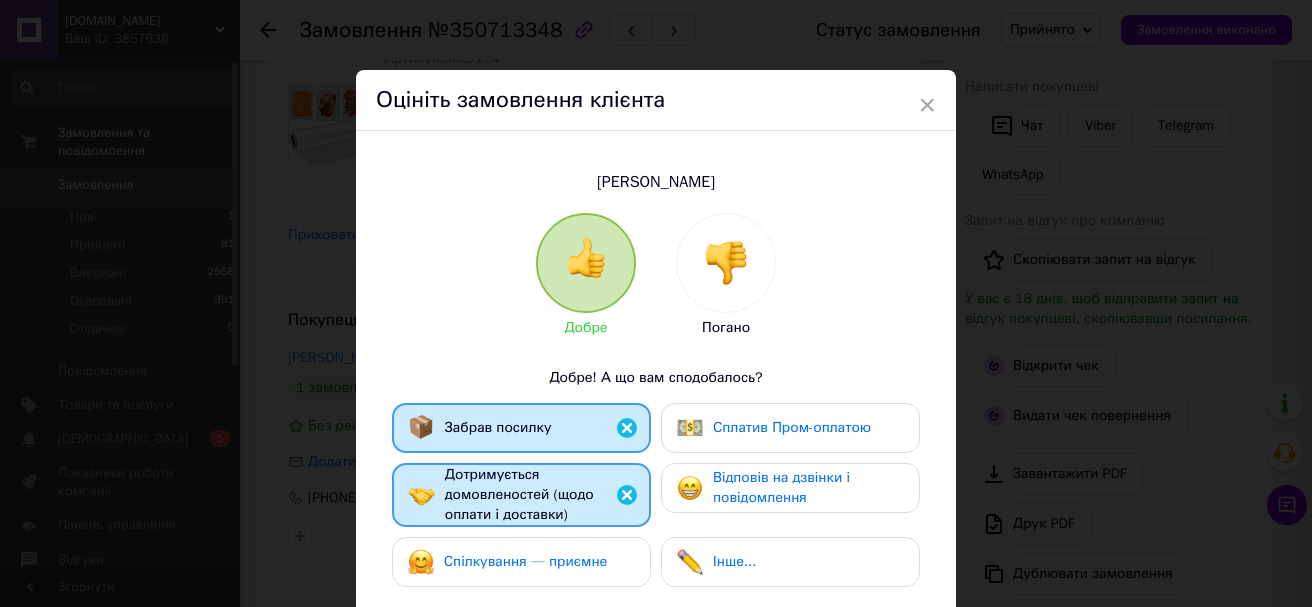 click on "Спілкування — приємне" at bounding box center [526, 561] 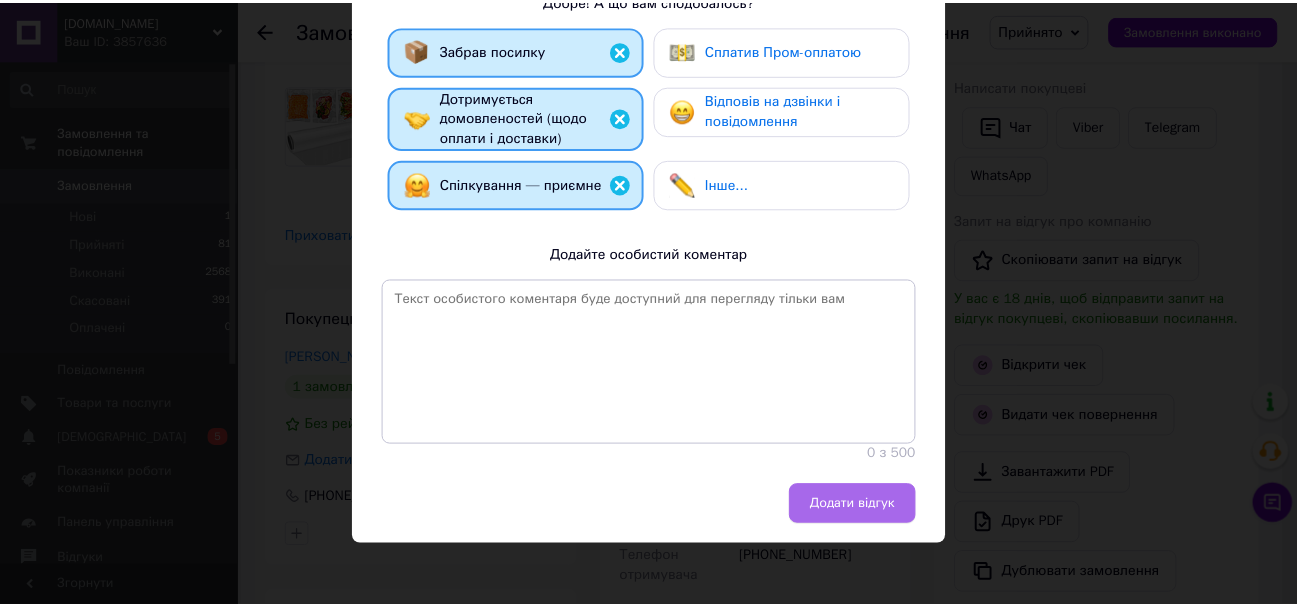 scroll, scrollTop: 378, scrollLeft: 0, axis: vertical 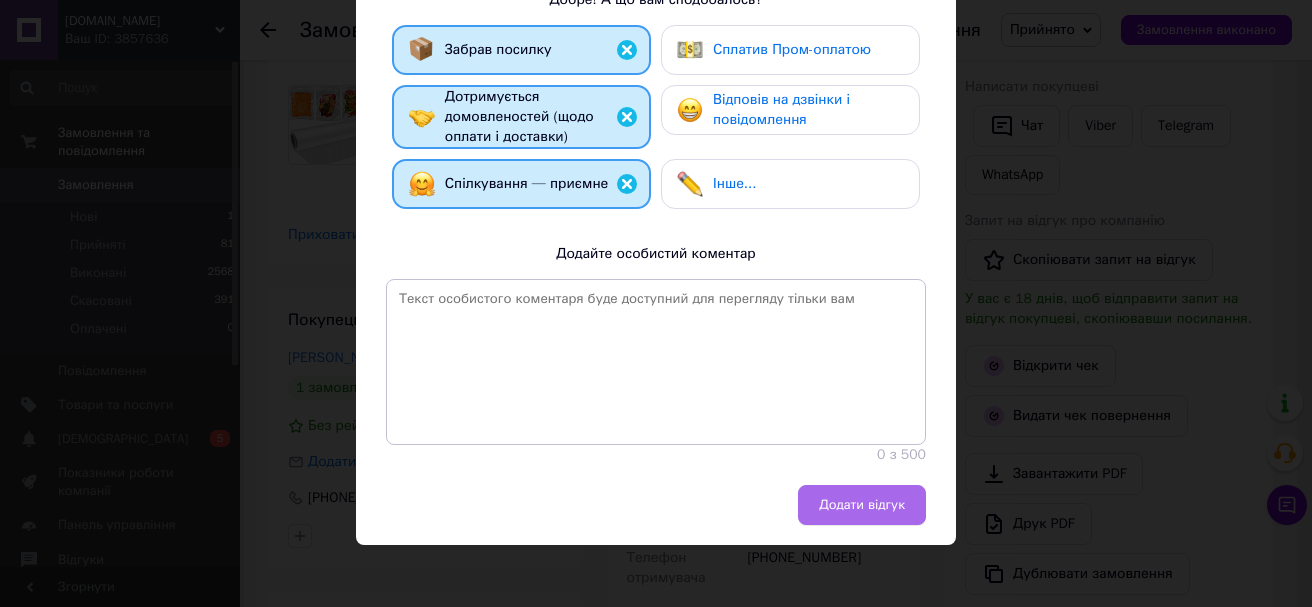 click on "Додати відгук" at bounding box center [862, 505] 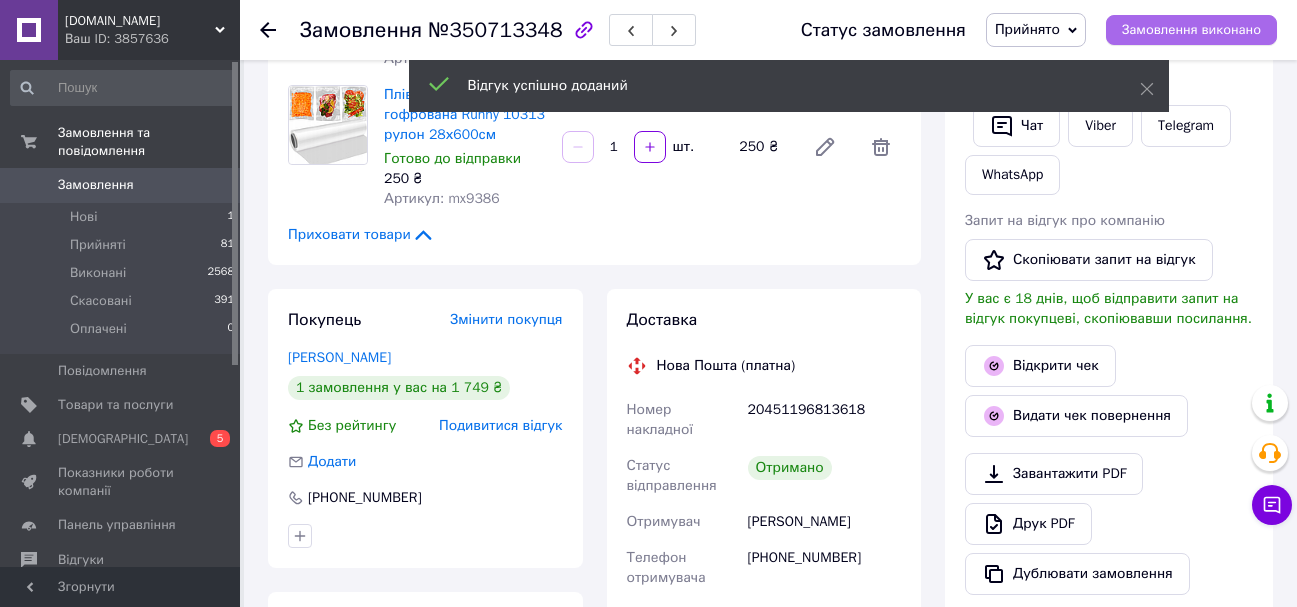 click on "Замовлення виконано" at bounding box center [1191, 30] 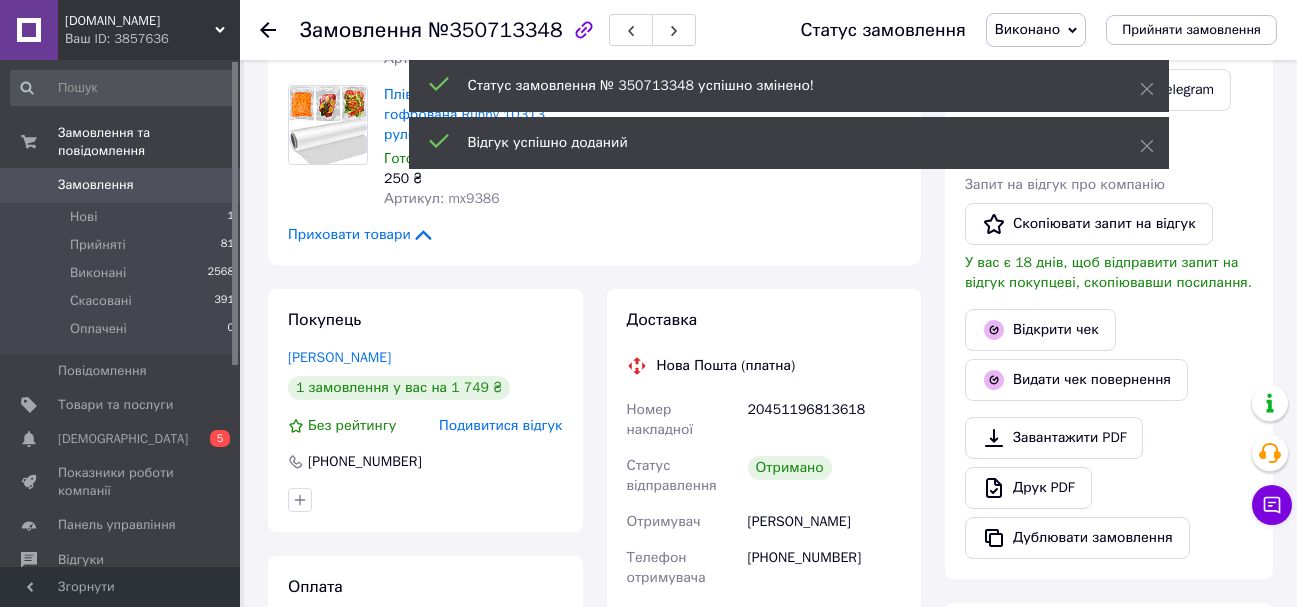 scroll, scrollTop: 100, scrollLeft: 0, axis: vertical 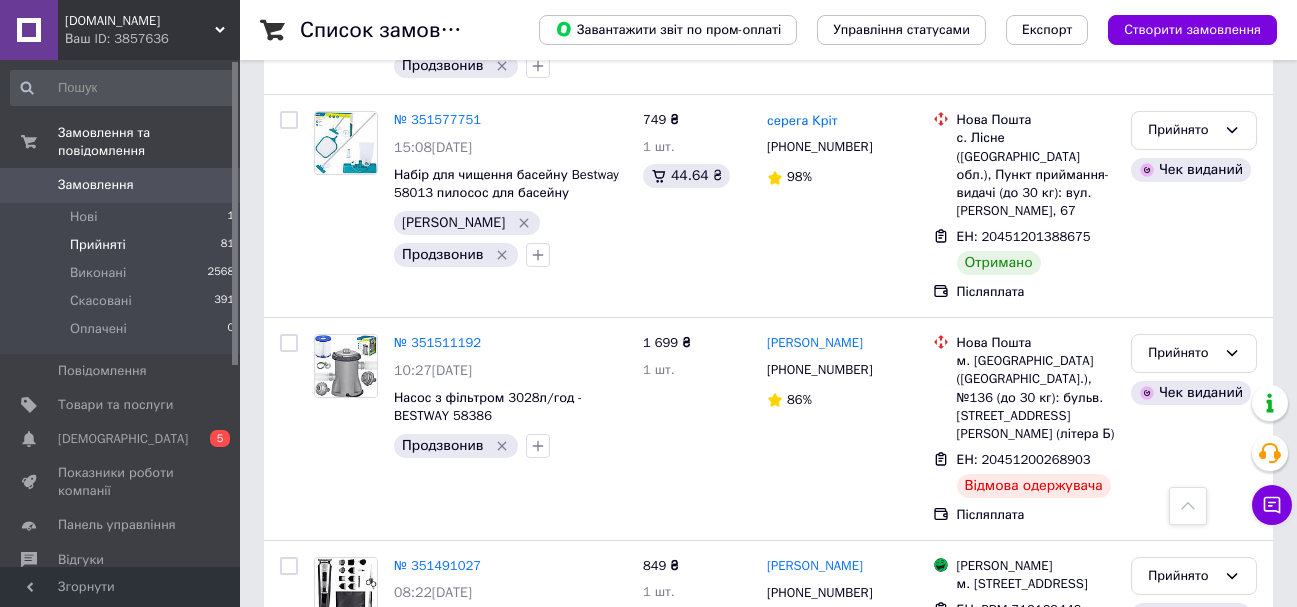click on "№ 350961985" at bounding box center (437, 945) 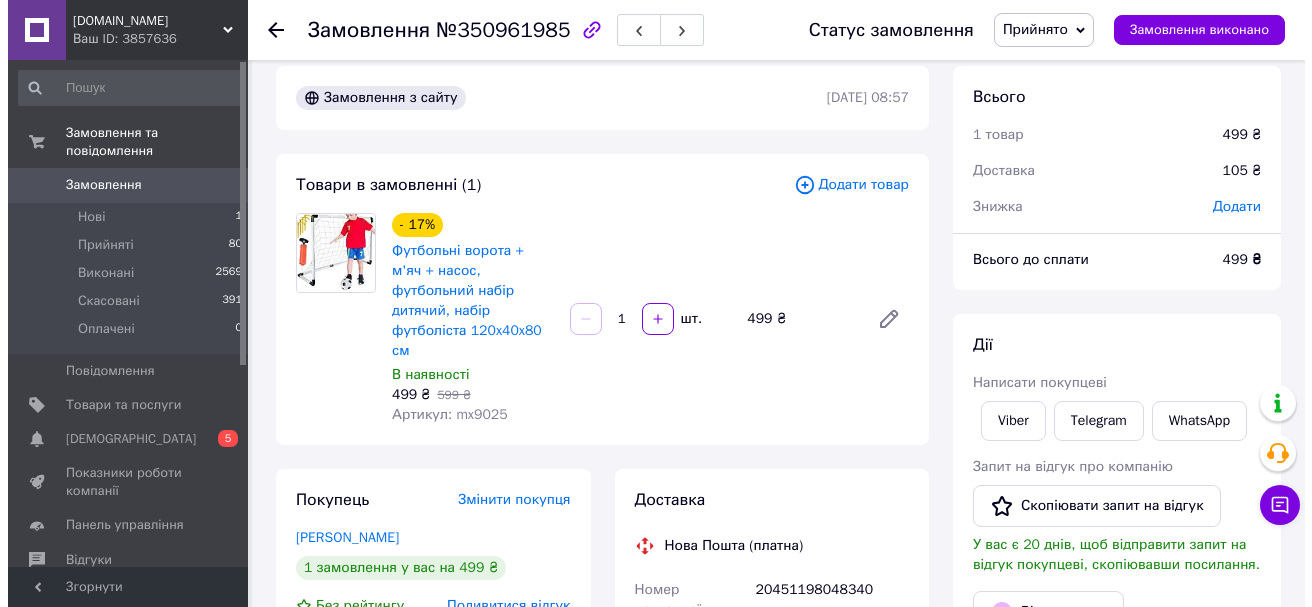 scroll, scrollTop: 0, scrollLeft: 0, axis: both 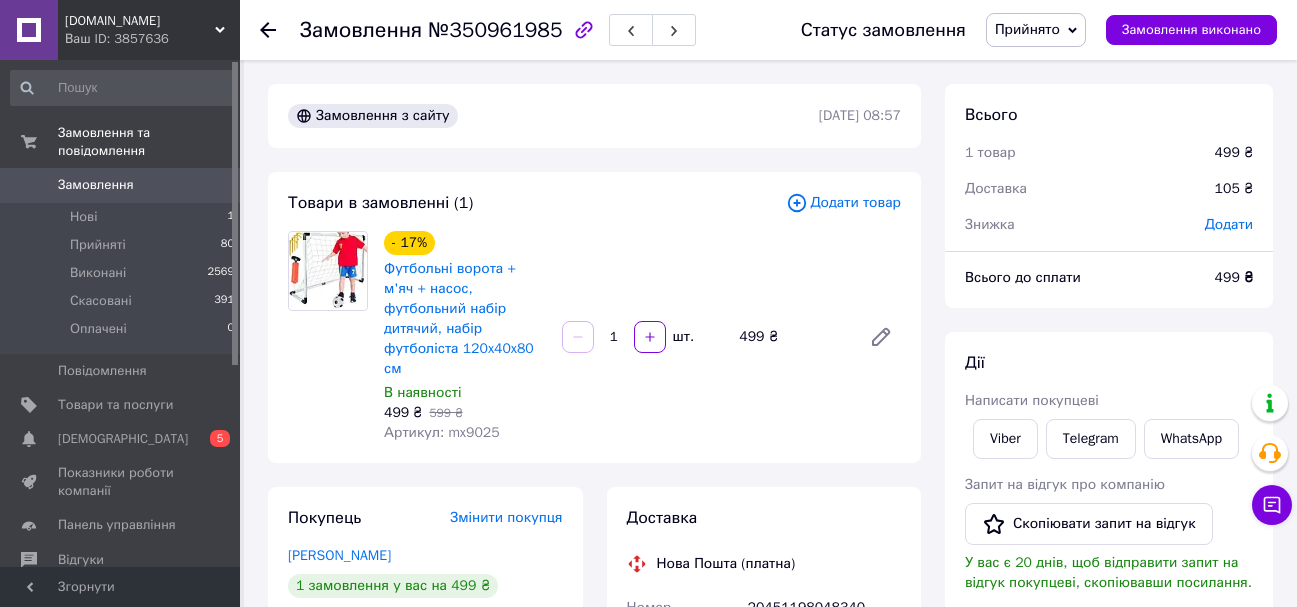 click on "Прийнято" at bounding box center (1036, 30) 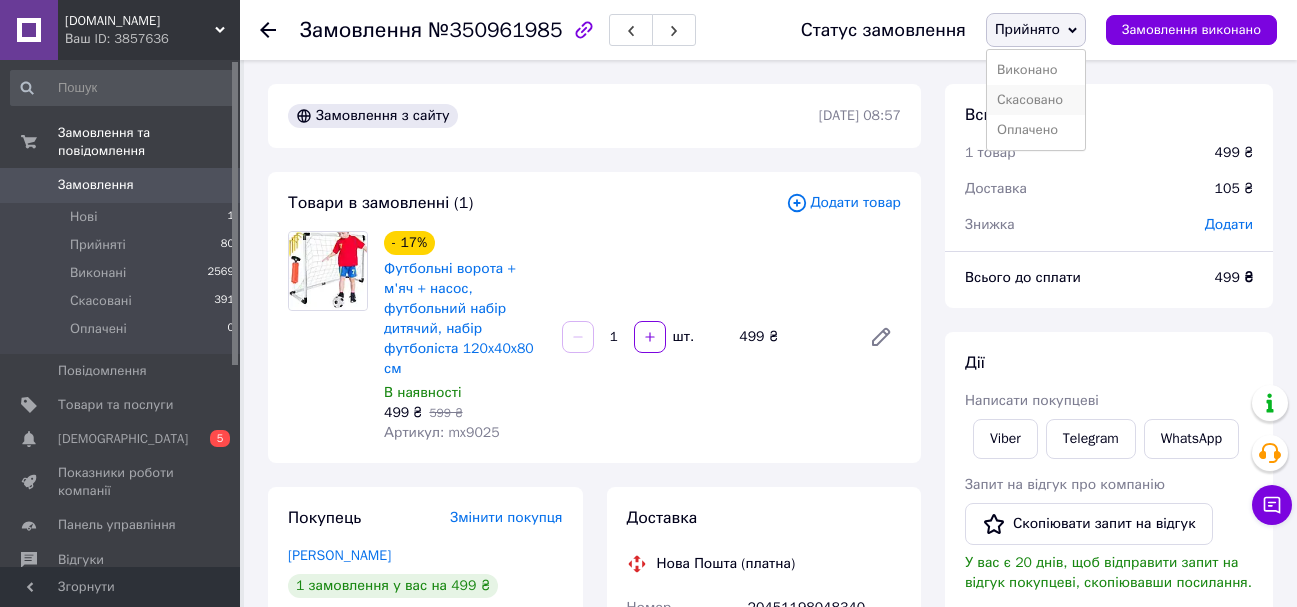 click on "Скасовано" at bounding box center (1036, 100) 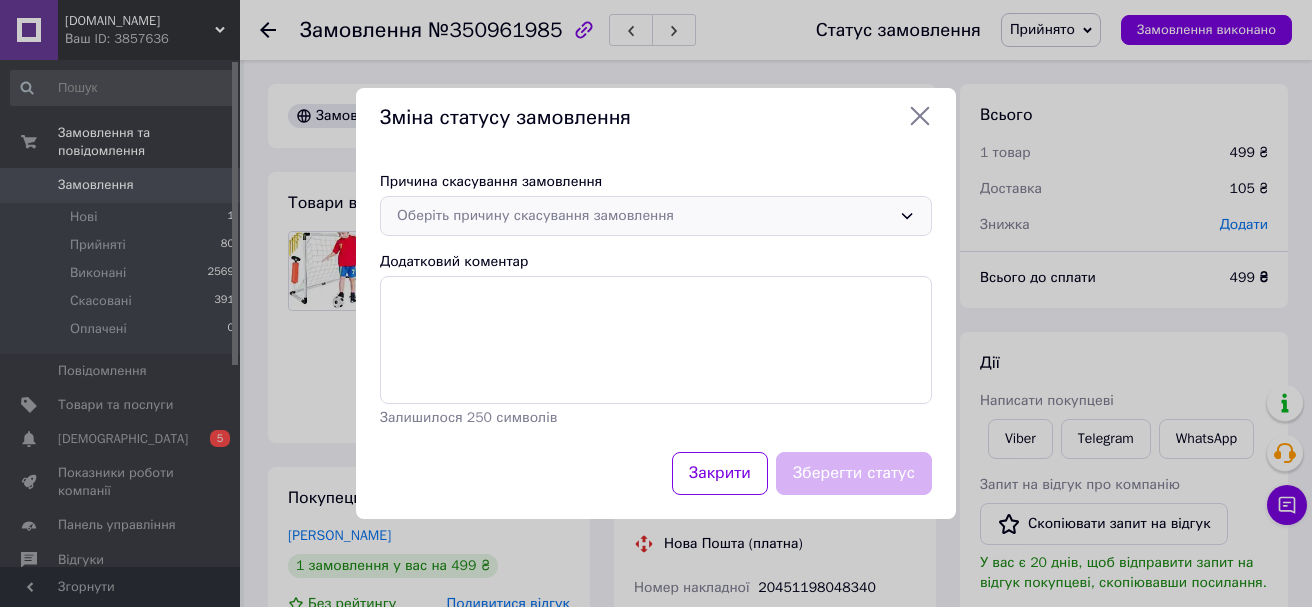 click on "Оберіть причину скасування замовлення" at bounding box center (644, 216) 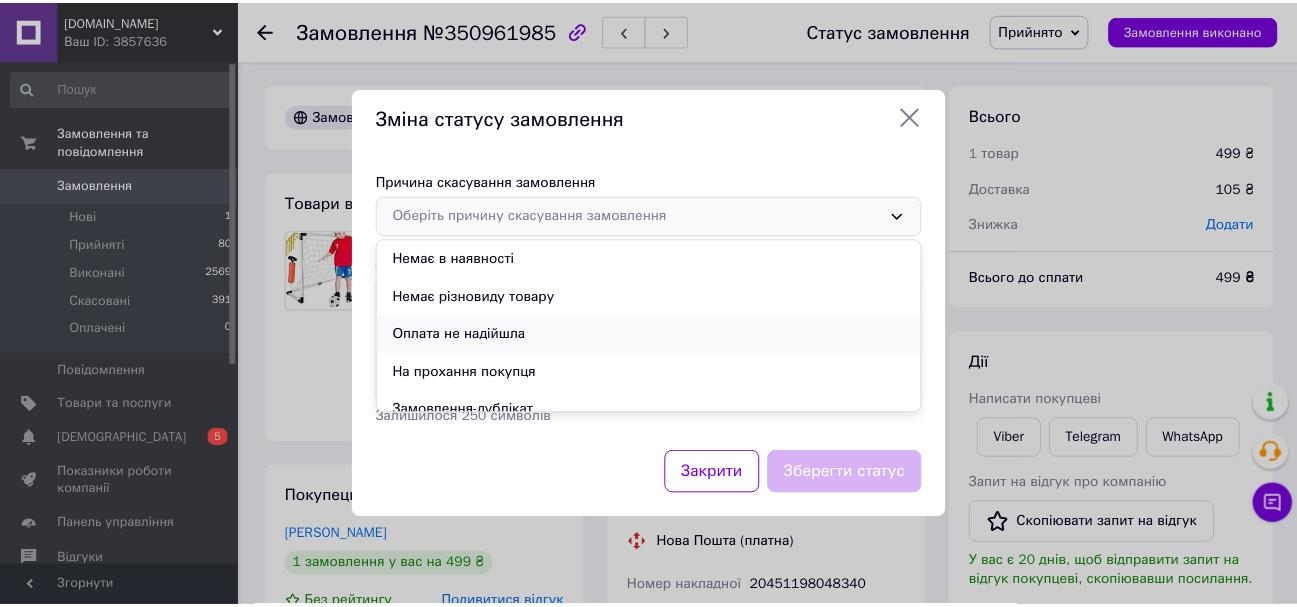 scroll, scrollTop: 93, scrollLeft: 0, axis: vertical 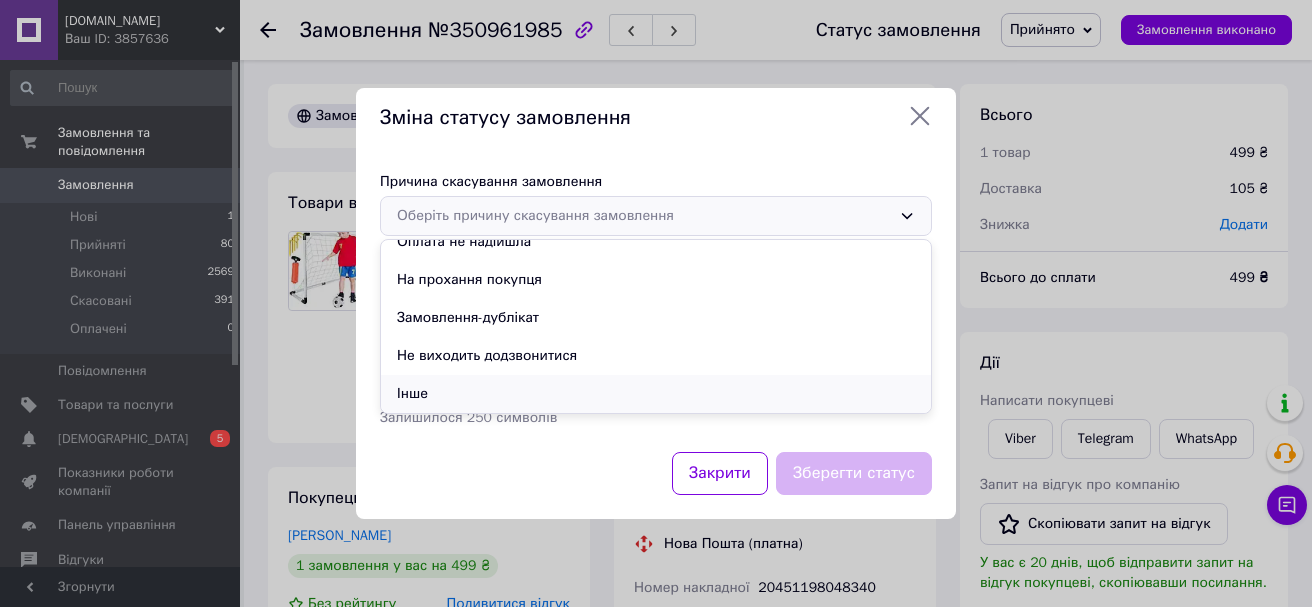 click on "Інше" at bounding box center [656, 394] 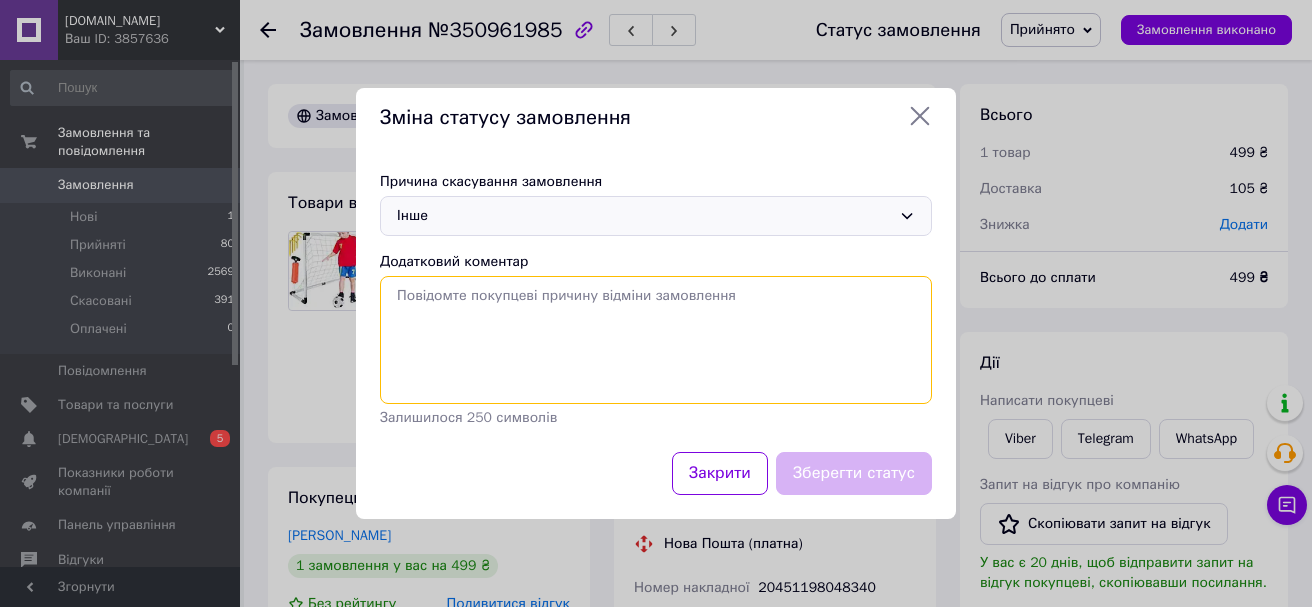 click on "Додатковий коментар" at bounding box center (656, 340) 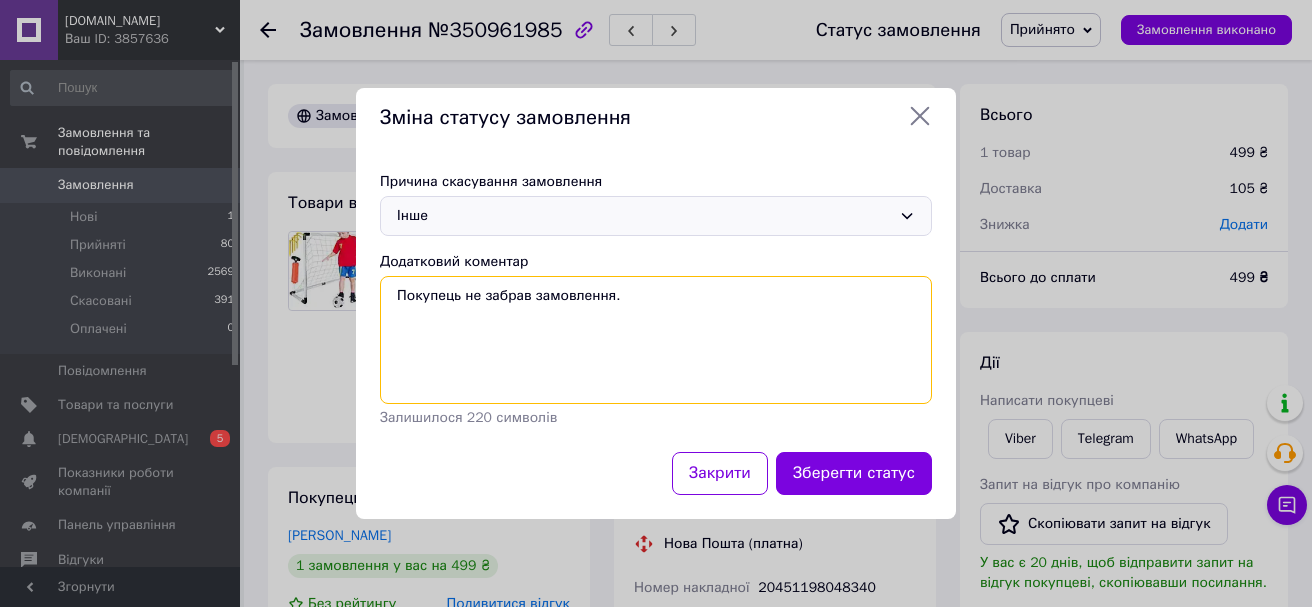type on "Покупець не забрав замовлення." 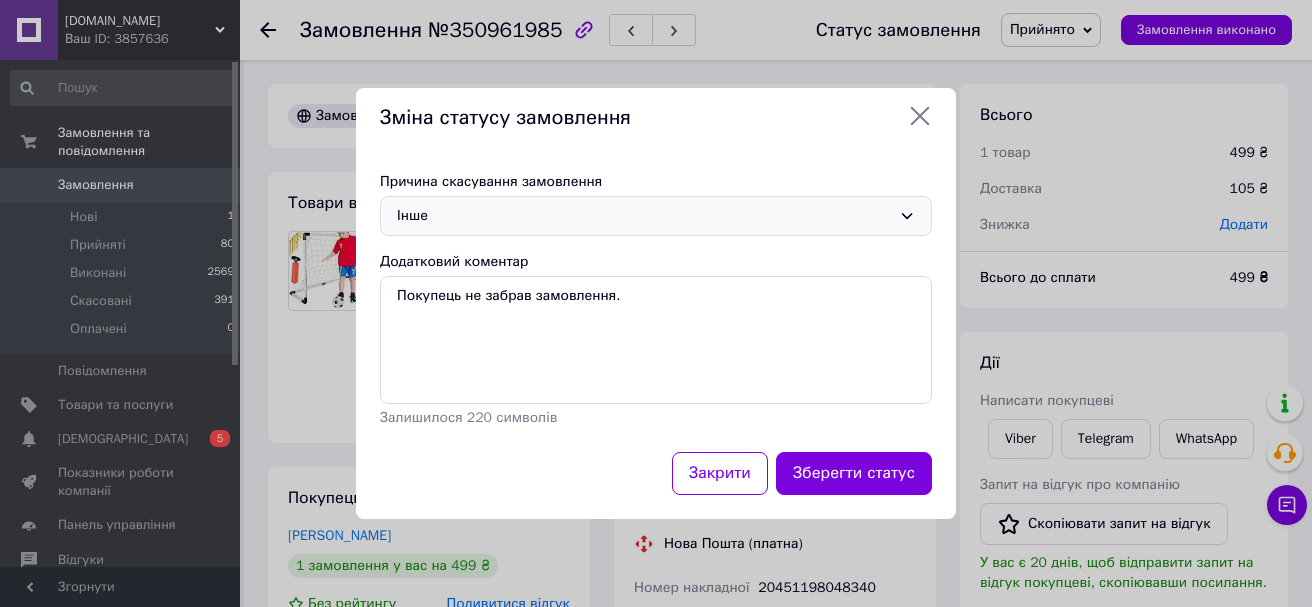 click on "Зберегти статус" at bounding box center (854, 473) 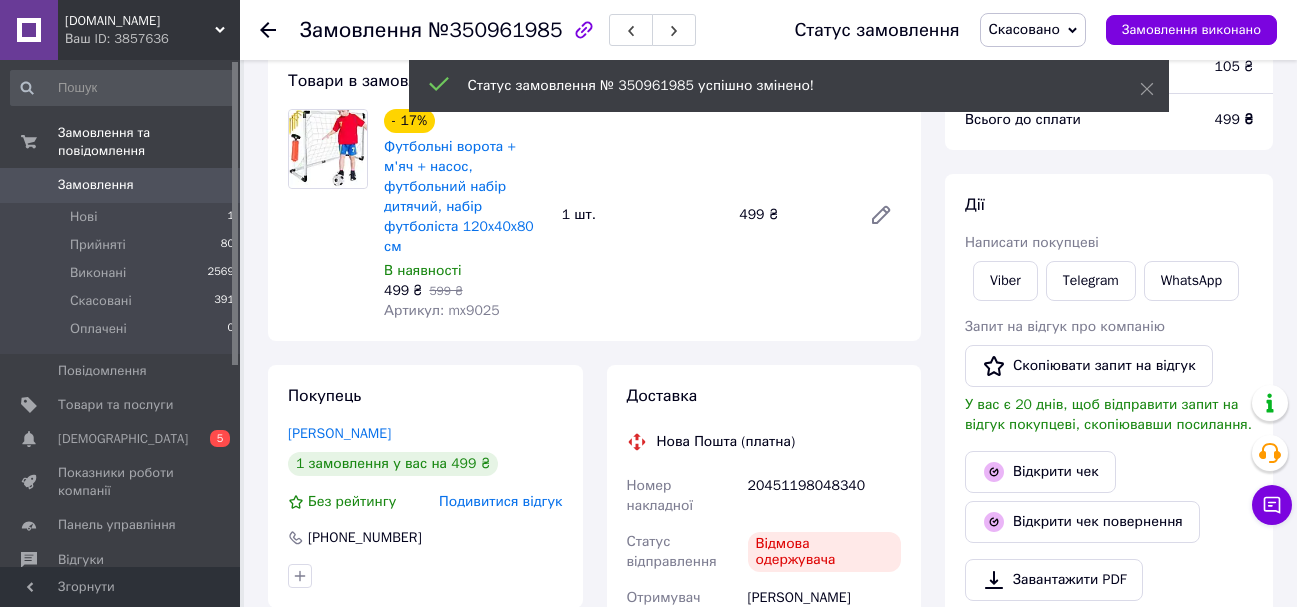 scroll, scrollTop: 200, scrollLeft: 0, axis: vertical 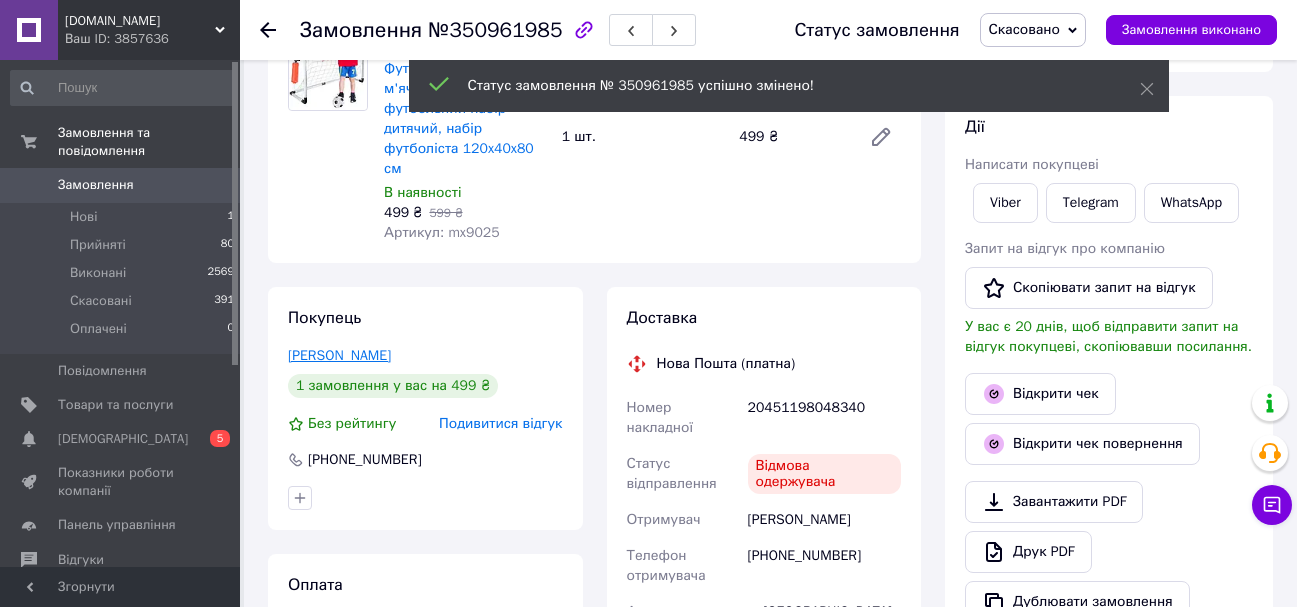 click on "Романчук Тетяна" at bounding box center (339, 355) 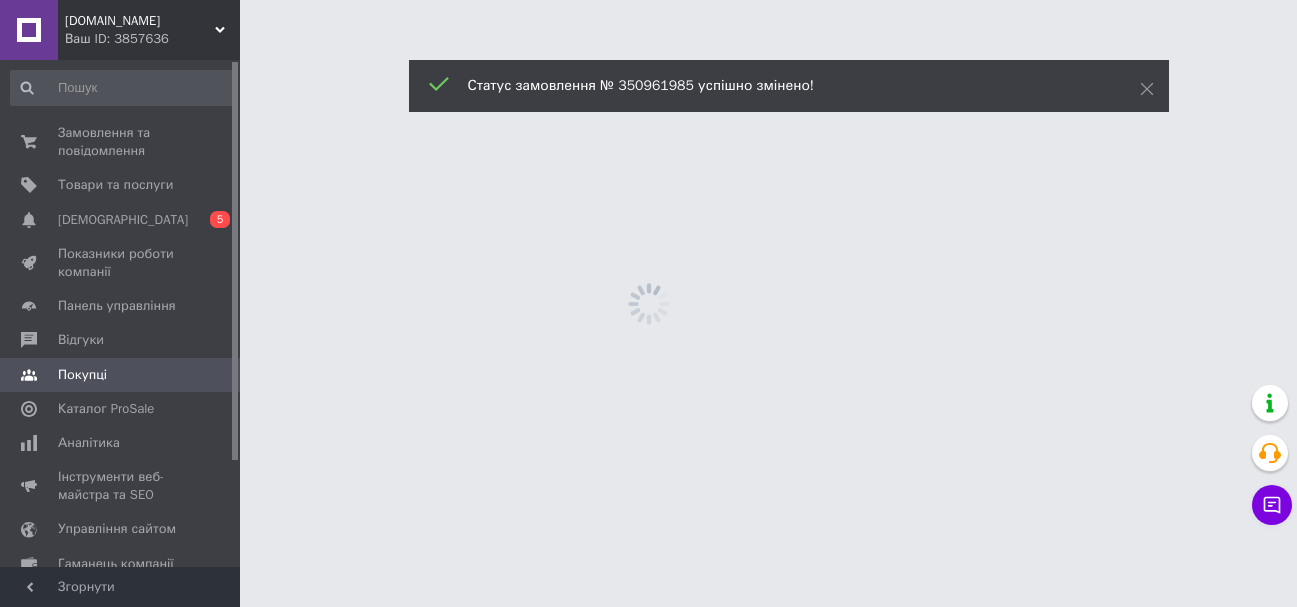 scroll, scrollTop: 0, scrollLeft: 0, axis: both 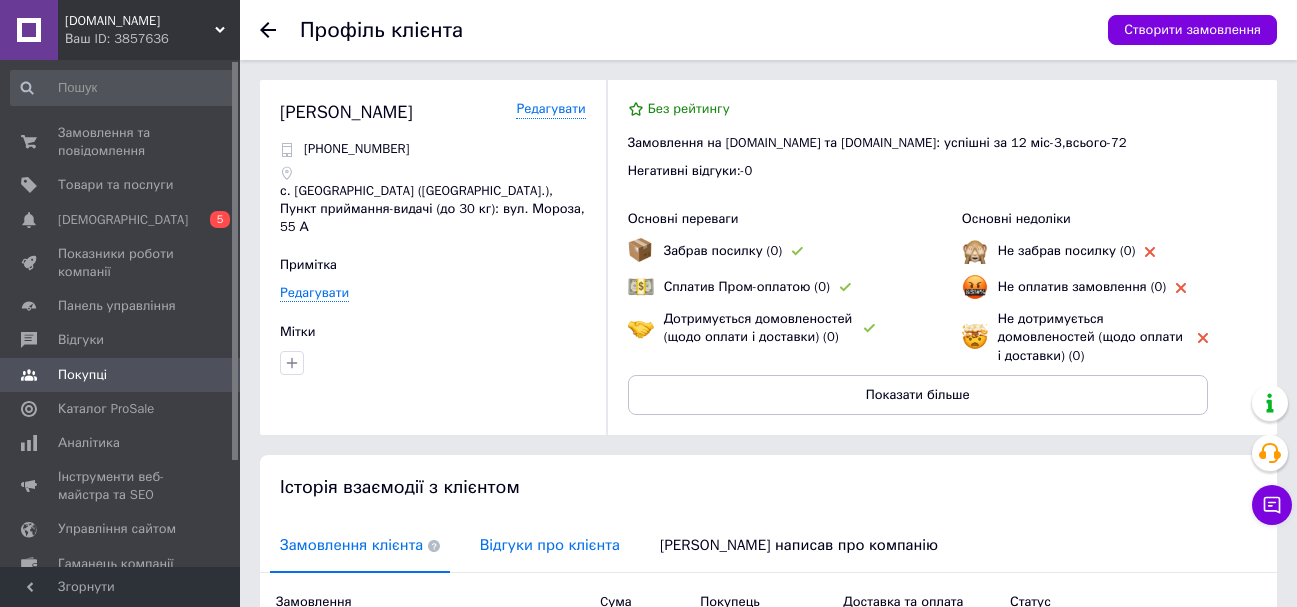 click on "Відгуки про клієнта" at bounding box center [550, 545] 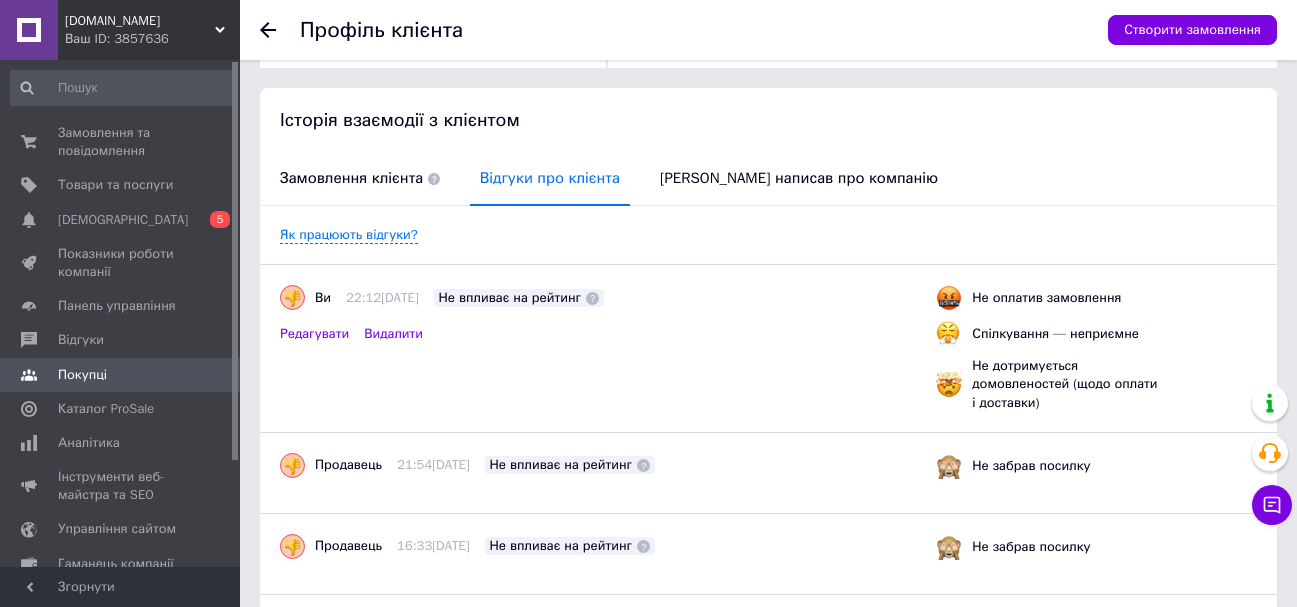 click 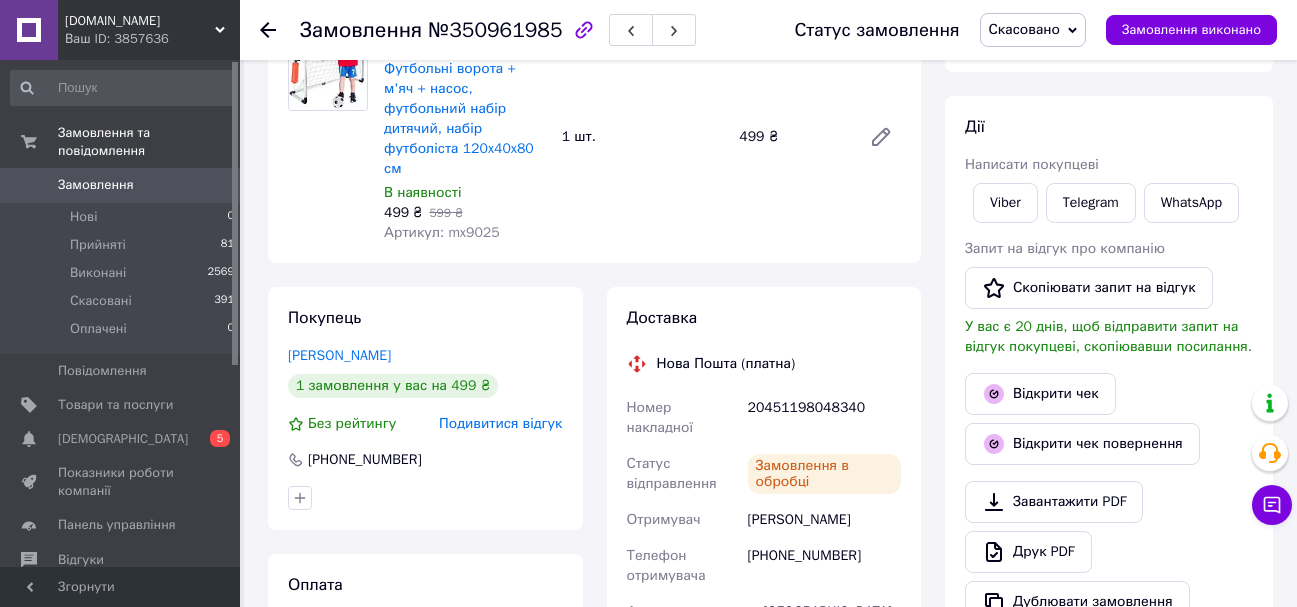 click 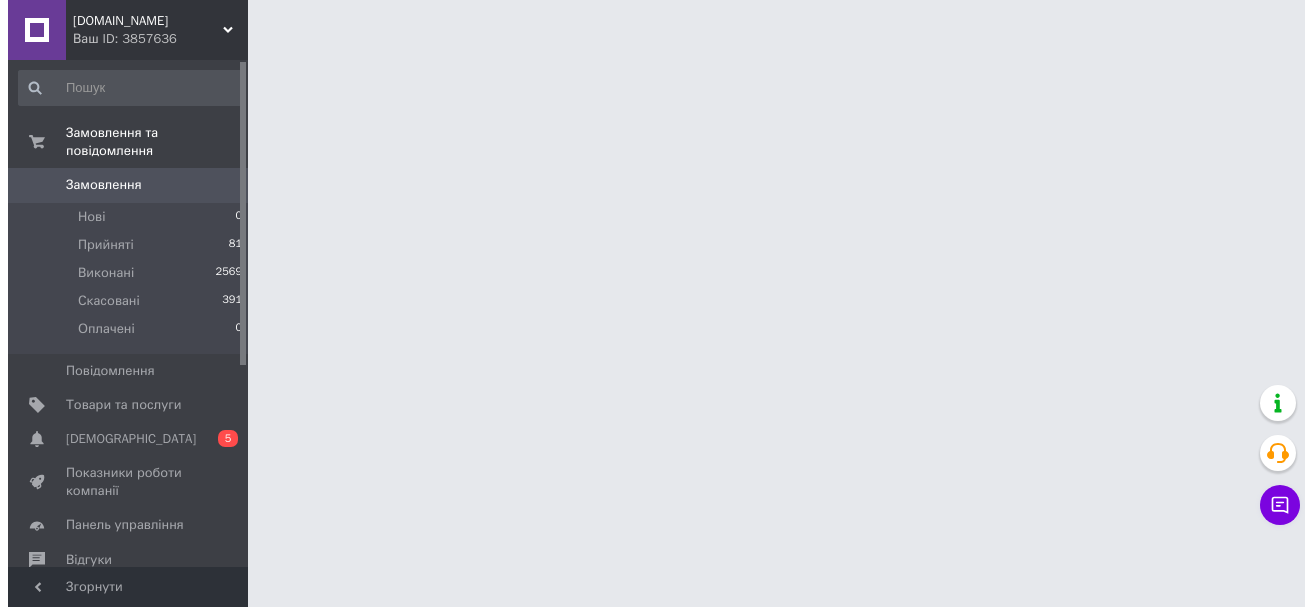 scroll, scrollTop: 0, scrollLeft: 0, axis: both 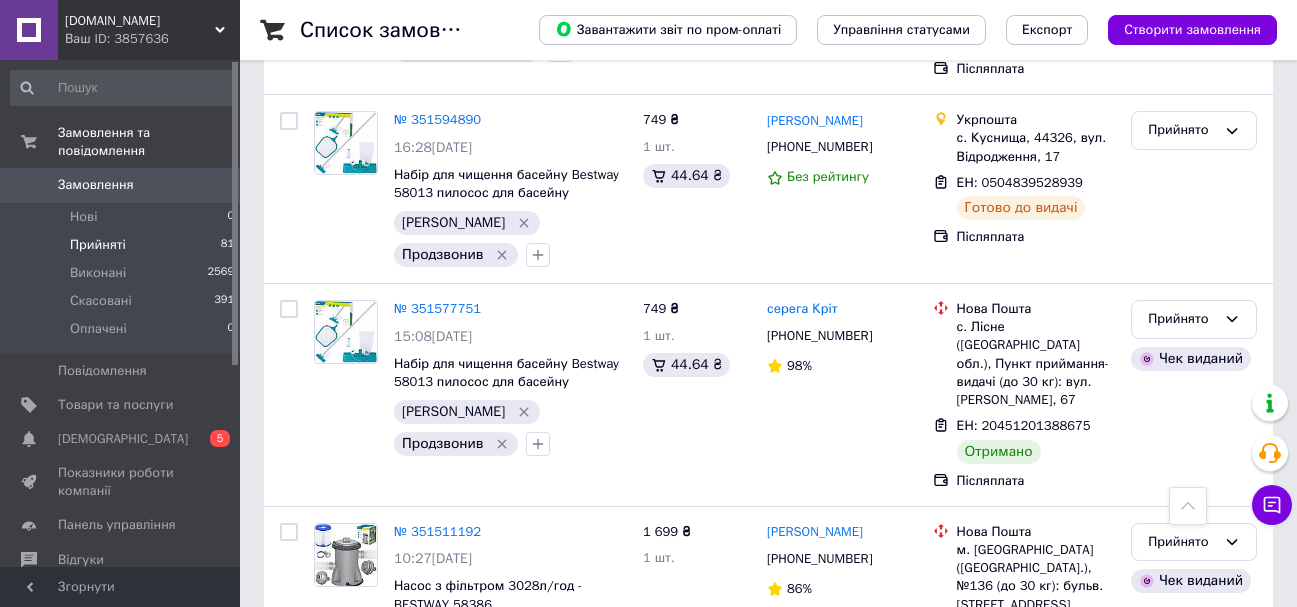 click 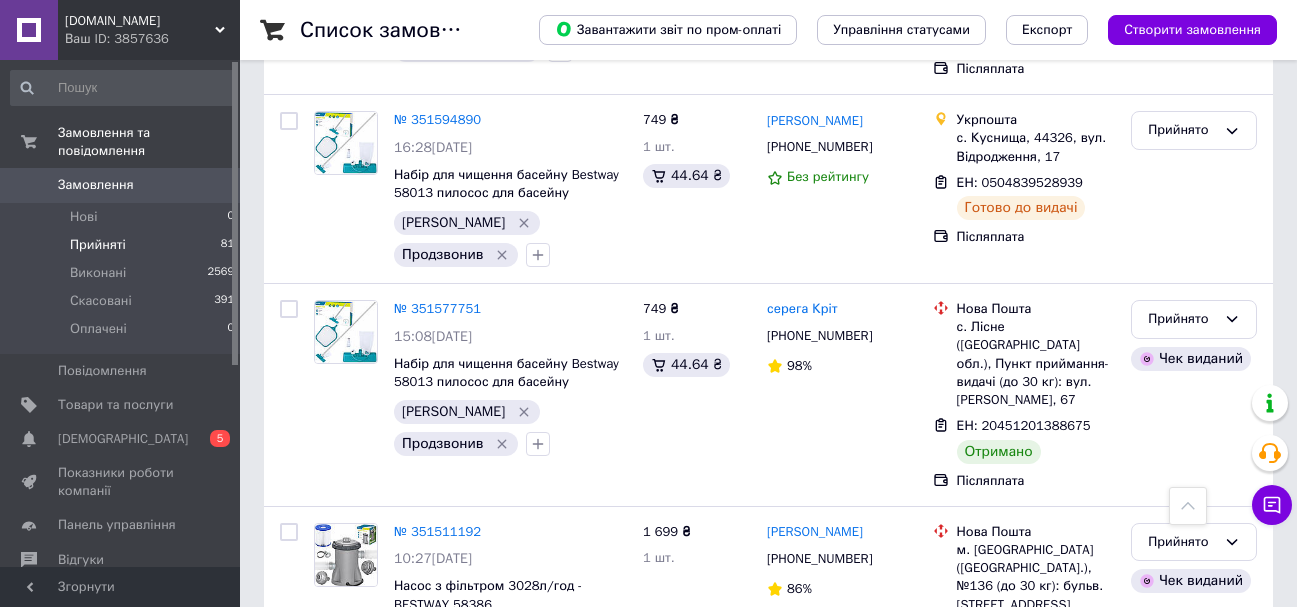 click on "№ 351401315" at bounding box center (437, 911) 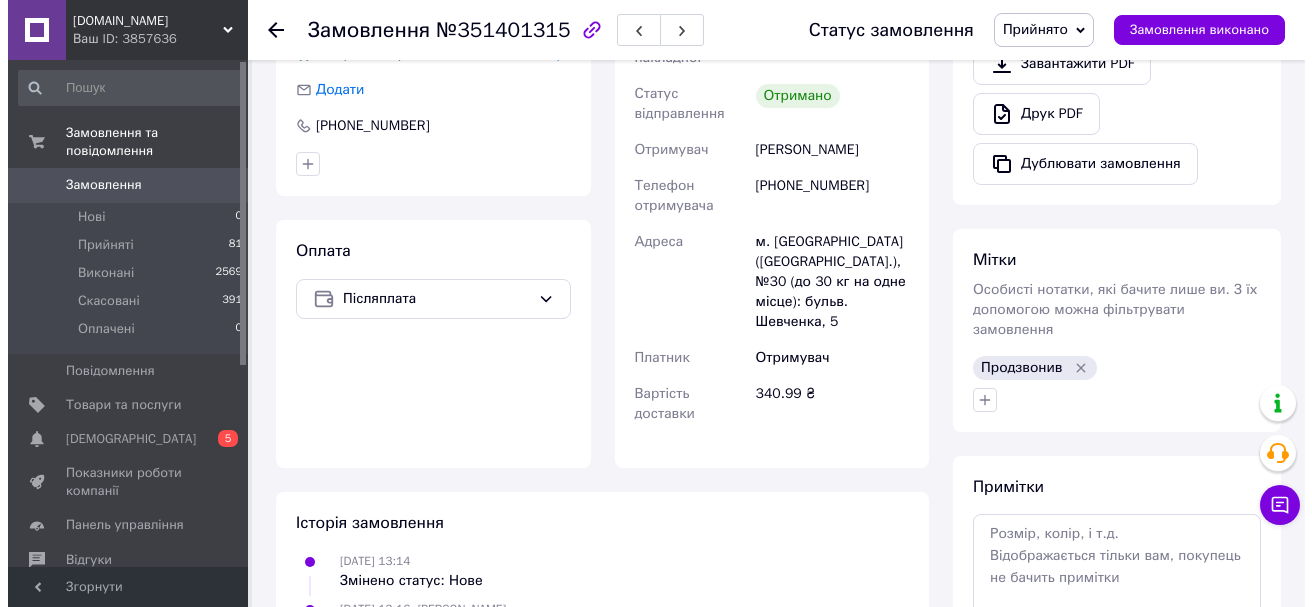 scroll, scrollTop: 602, scrollLeft: 0, axis: vertical 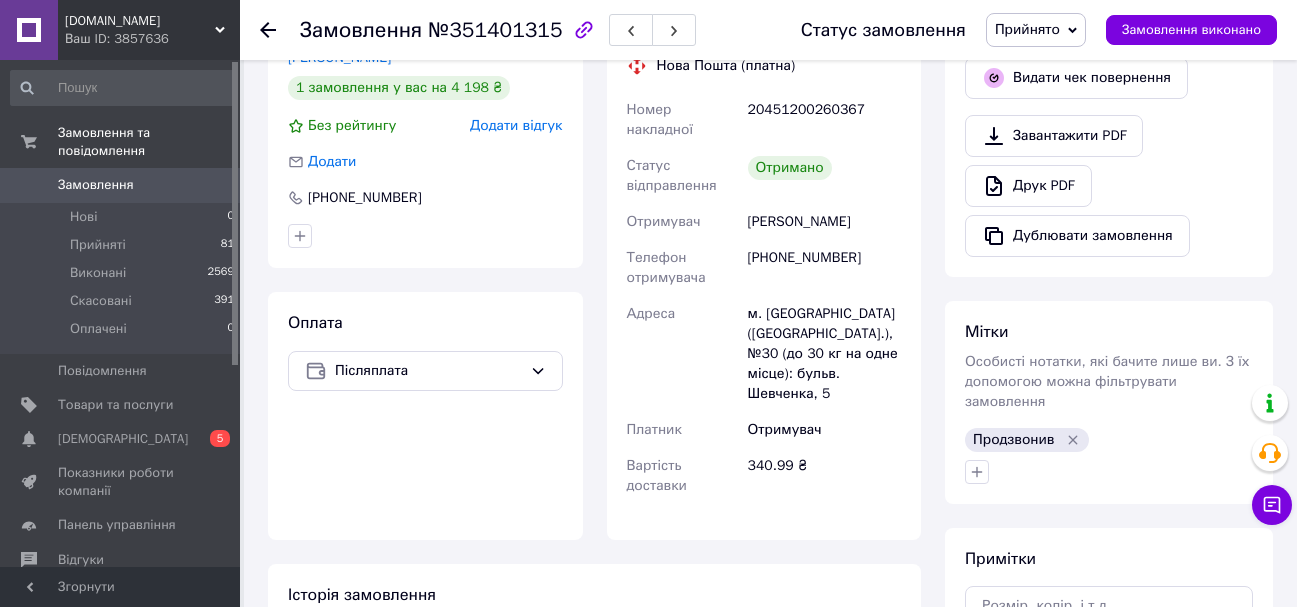 click on "Додати відгук" at bounding box center [516, 125] 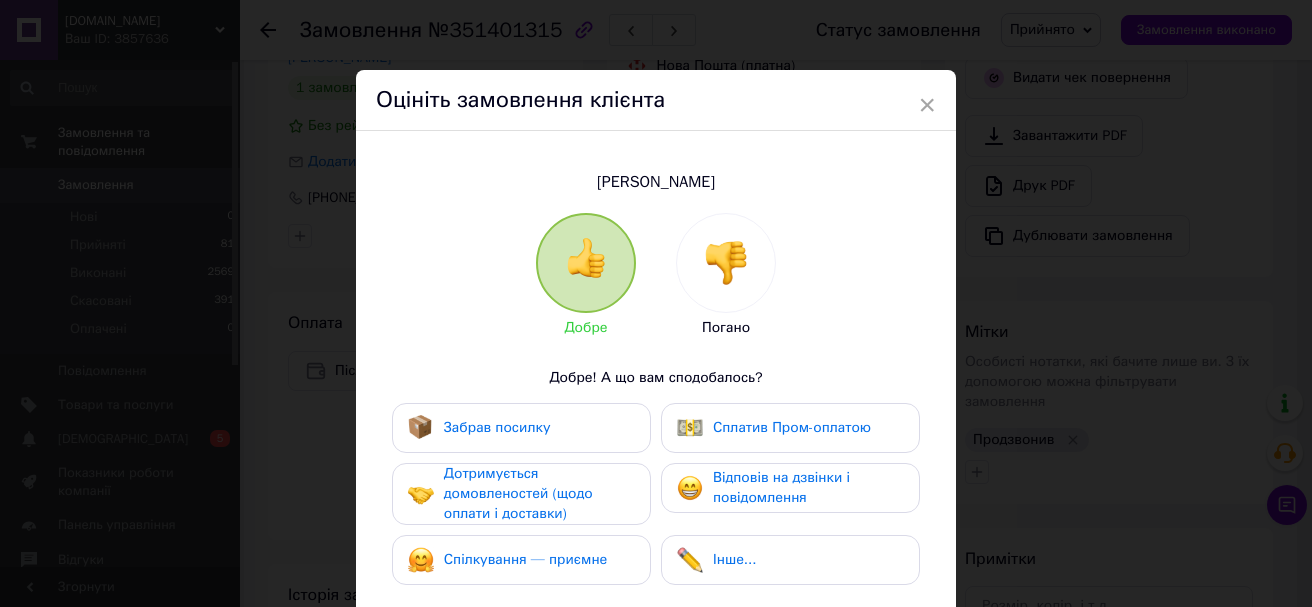 click on "Забрав посилку" at bounding box center (521, 428) 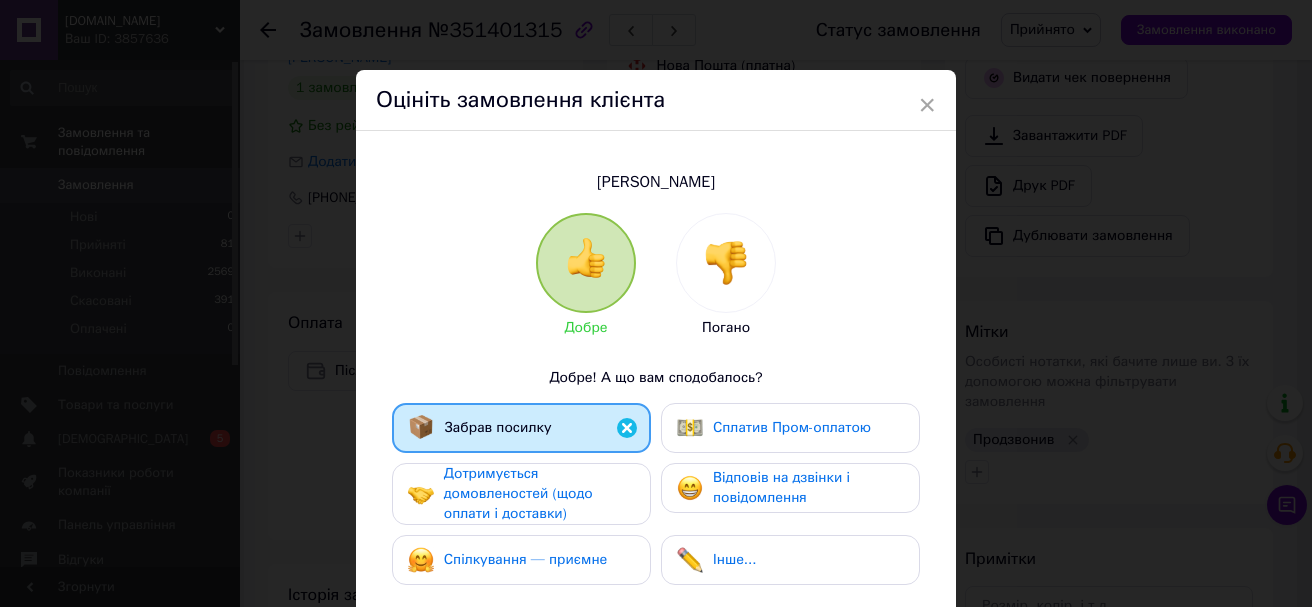 click on "Дотримується домовленостей (щодо оплати і доставки)" at bounding box center (518, 493) 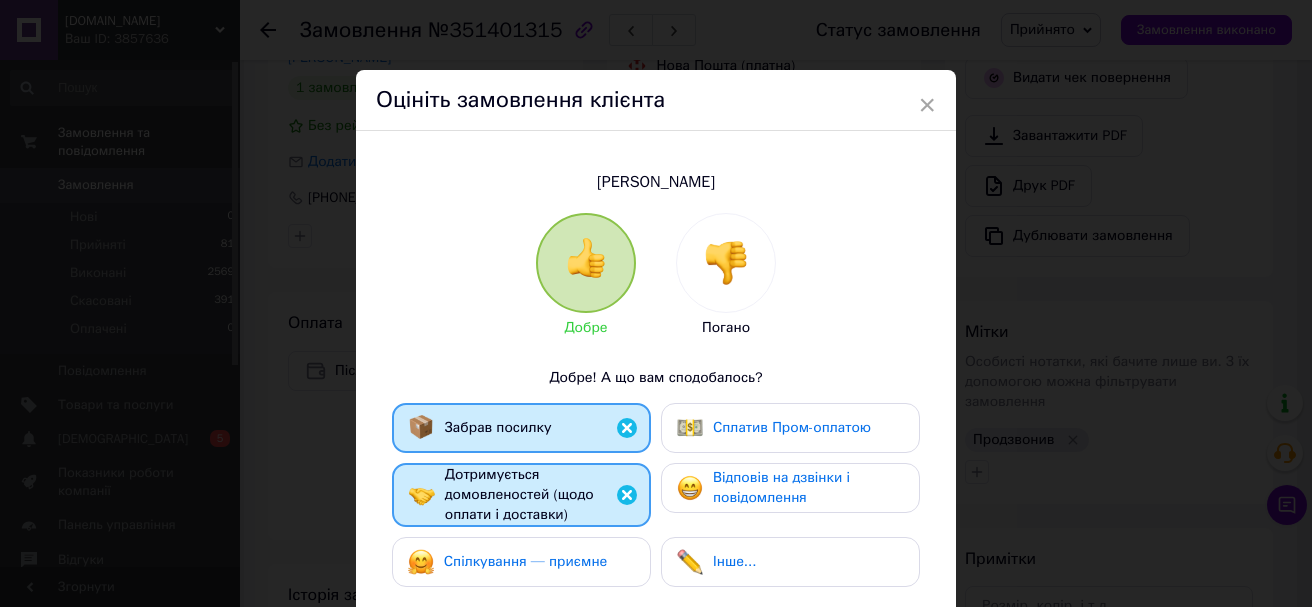 click on "Спілкування — приємне" at bounding box center [526, 561] 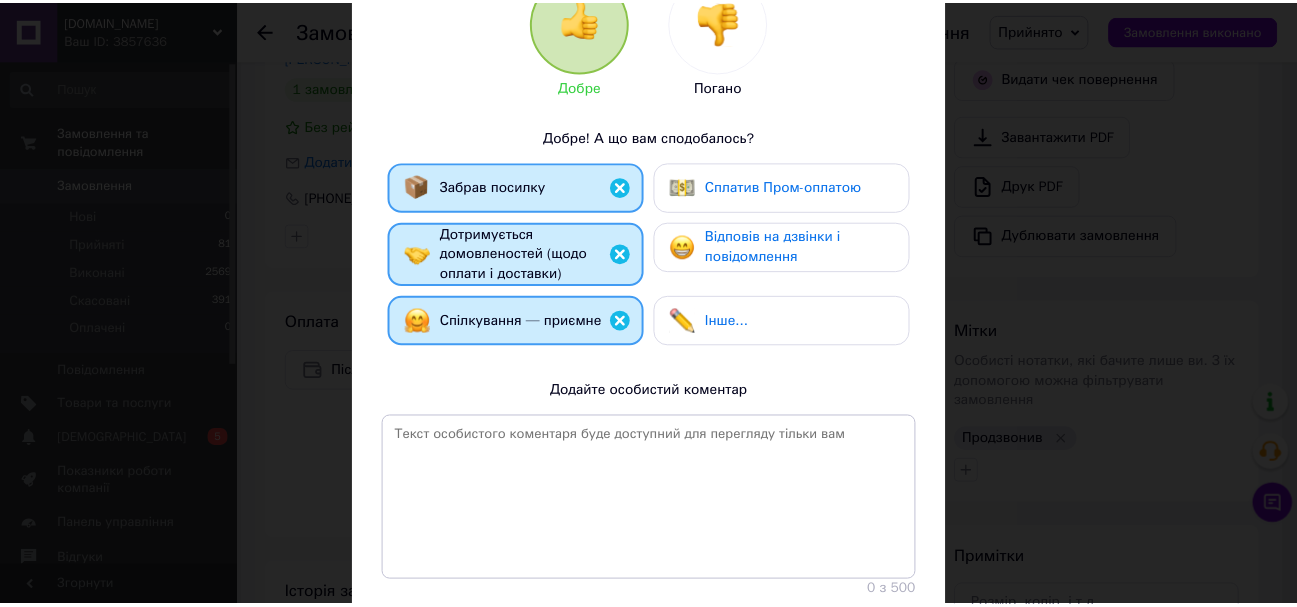 scroll, scrollTop: 300, scrollLeft: 0, axis: vertical 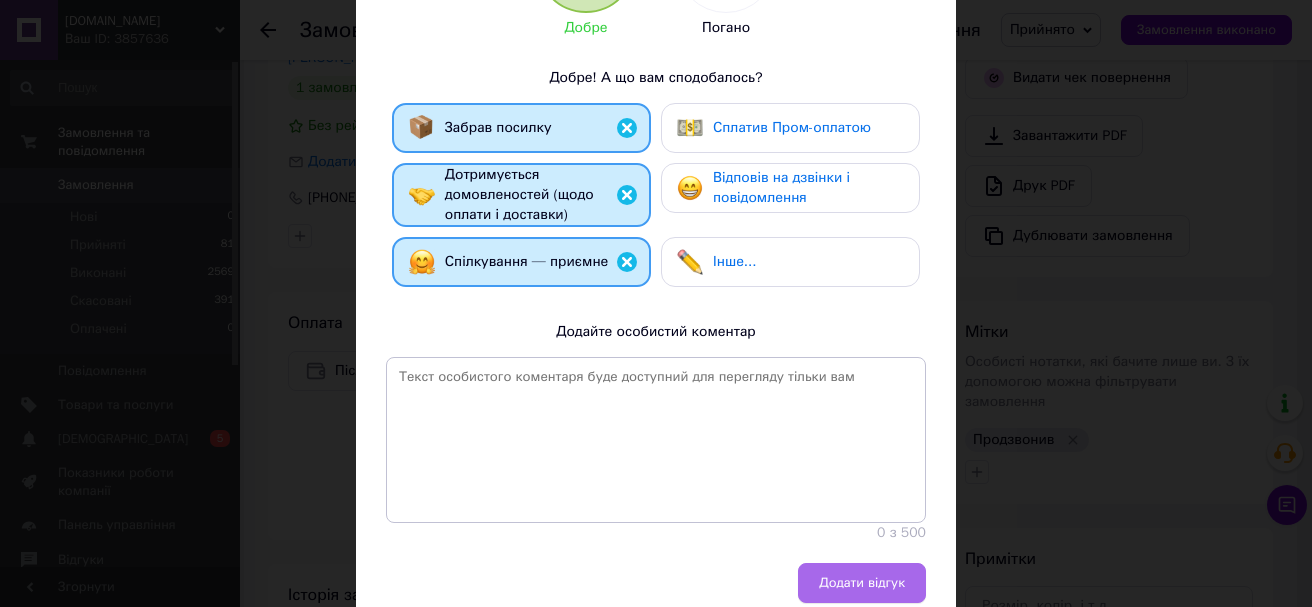 click on "Додати відгук" at bounding box center (862, 583) 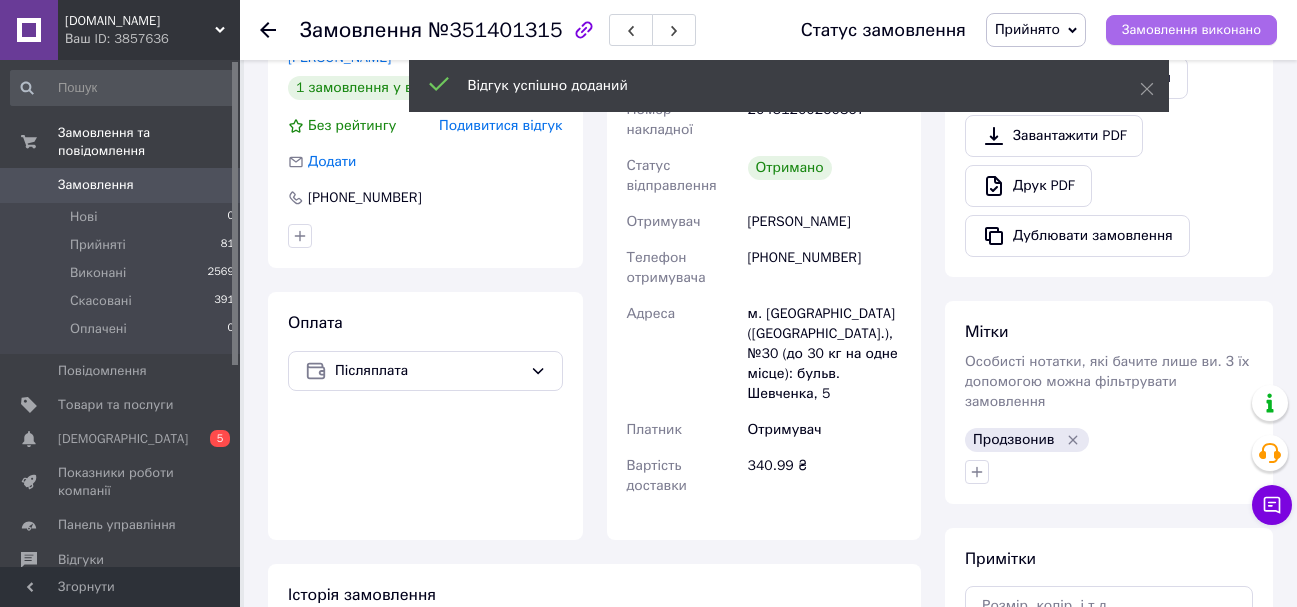 click on "Замовлення виконано" at bounding box center [1191, 30] 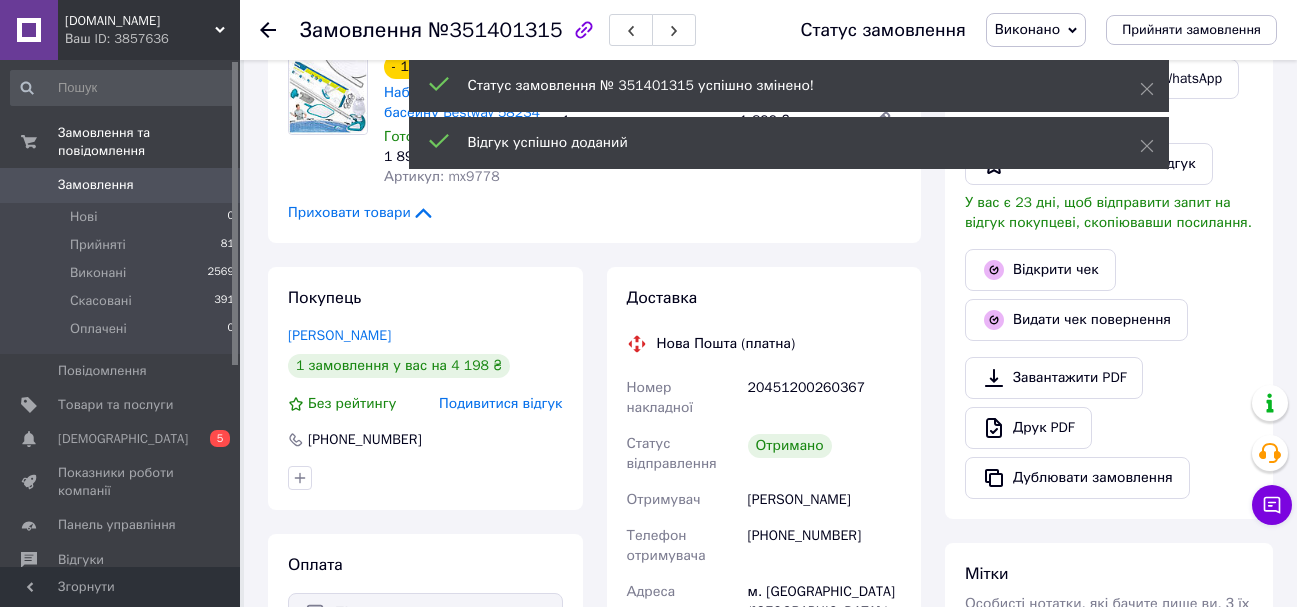 scroll, scrollTop: 102, scrollLeft: 0, axis: vertical 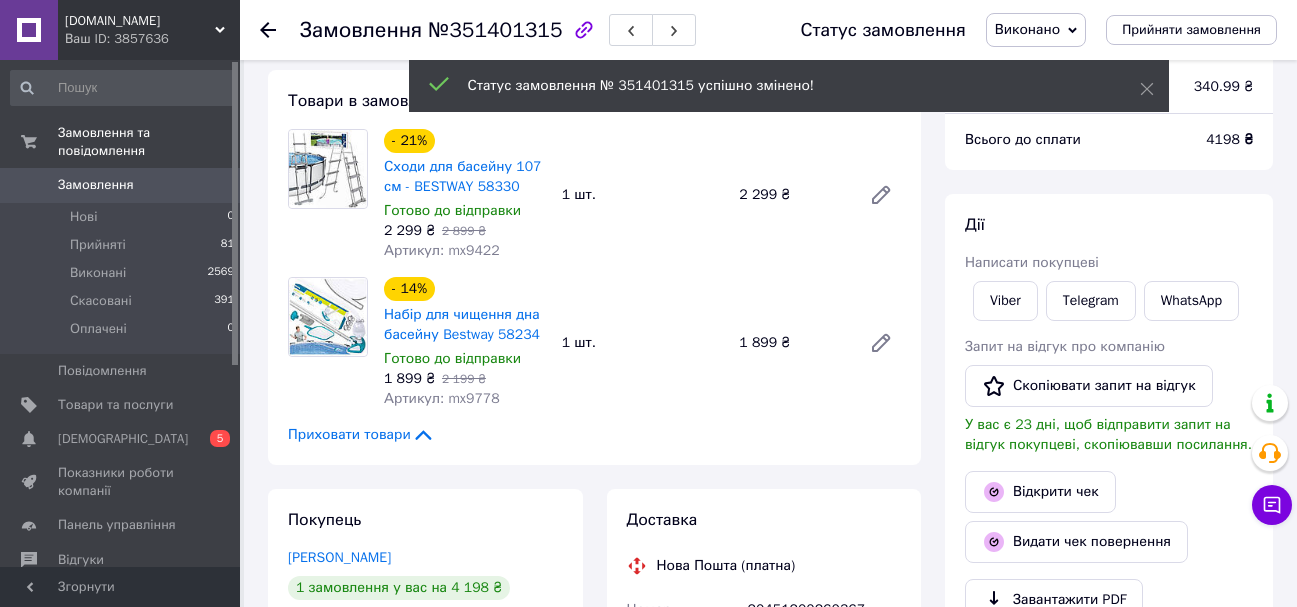 click 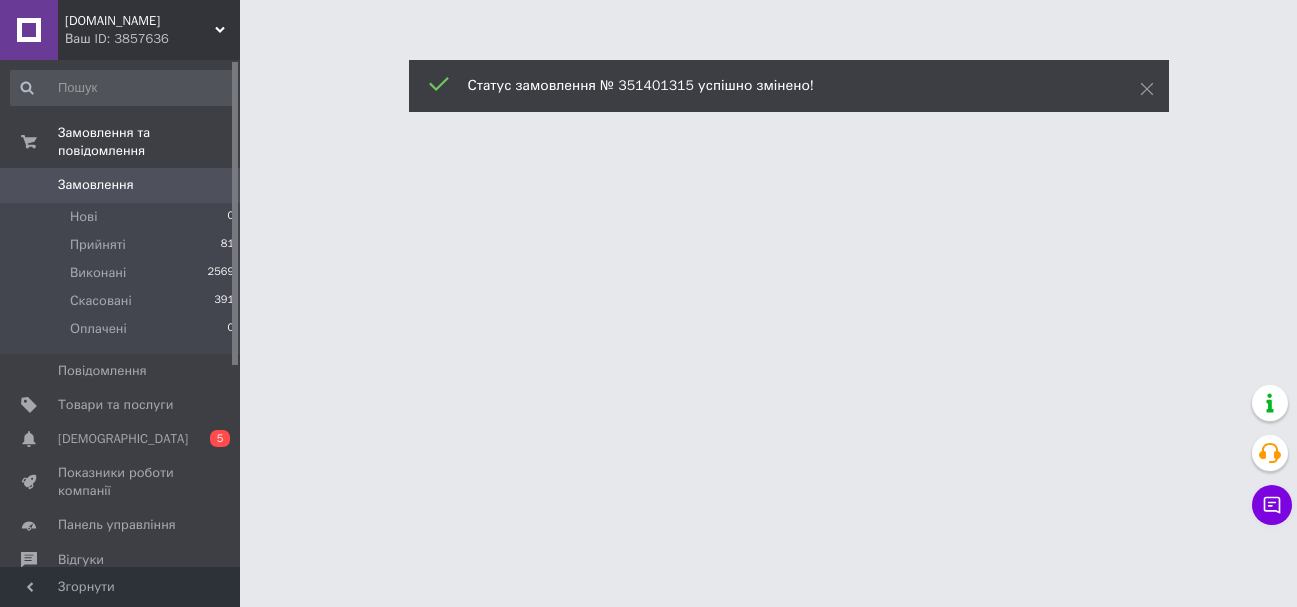 scroll, scrollTop: 0, scrollLeft: 0, axis: both 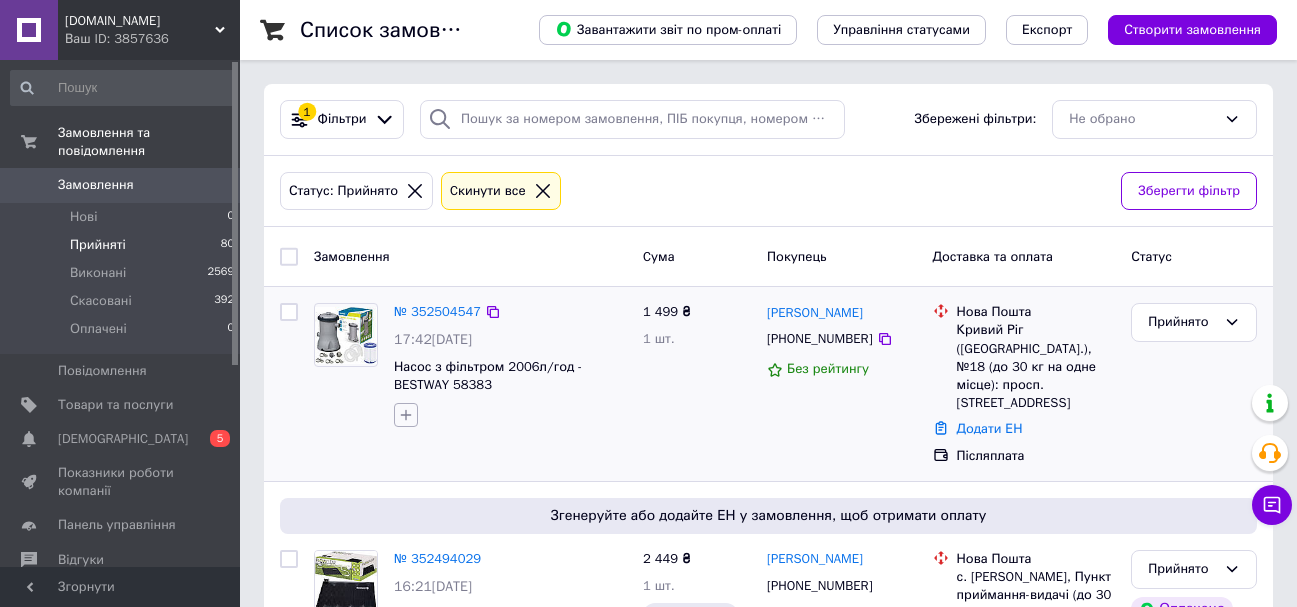 click at bounding box center [406, 415] 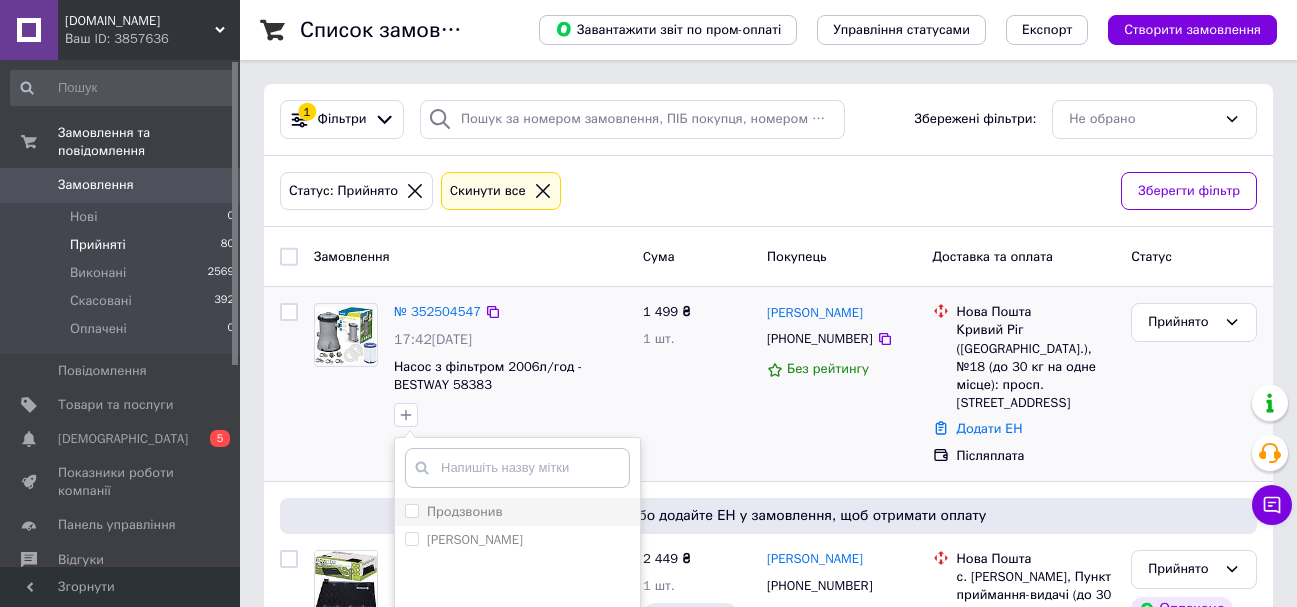 click on "Продзвонив" at bounding box center [411, 510] 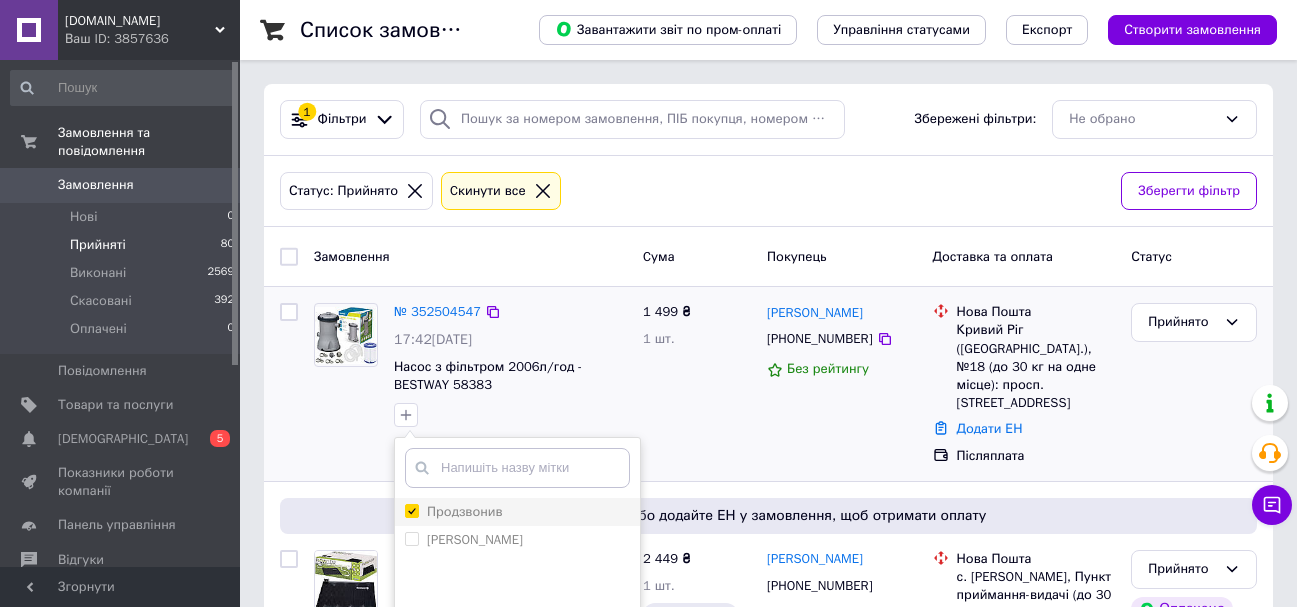 checkbox on "true" 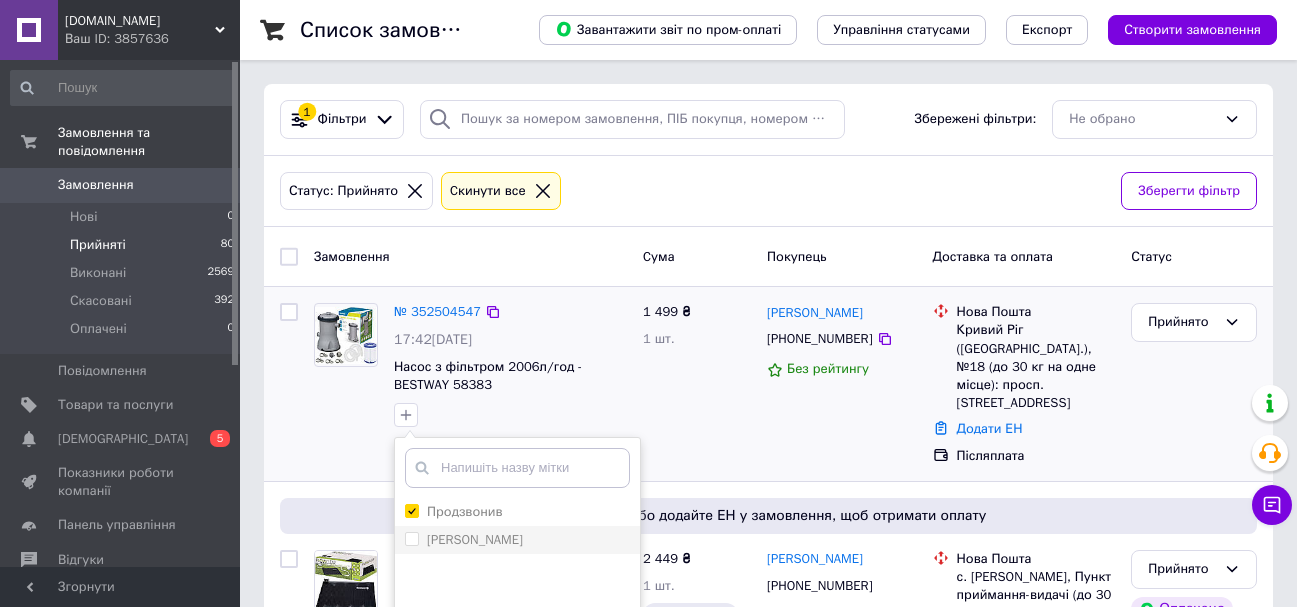click on "[PERSON_NAME]" at bounding box center (517, 540) 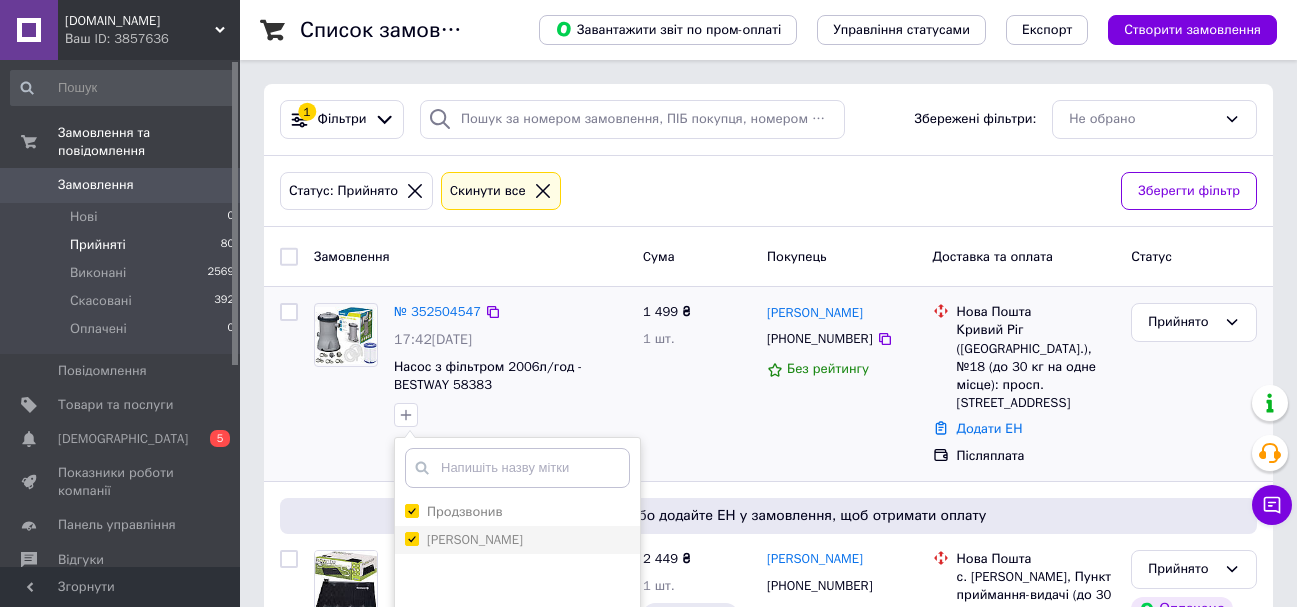 checkbox on "true" 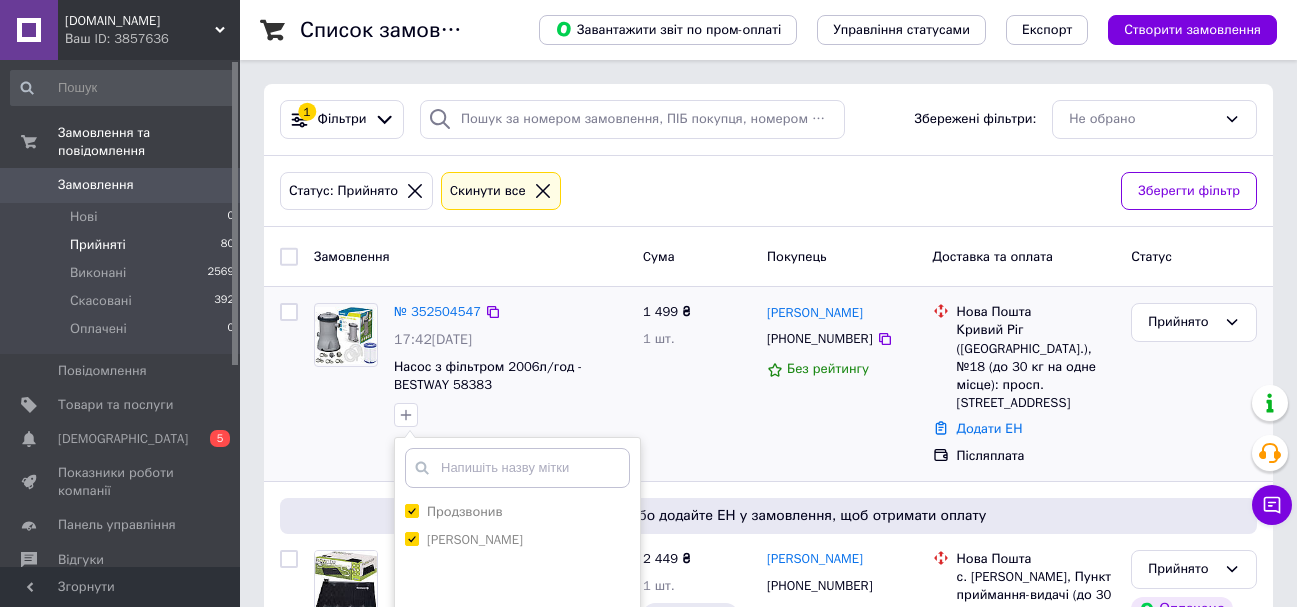 scroll, scrollTop: 300, scrollLeft: 0, axis: vertical 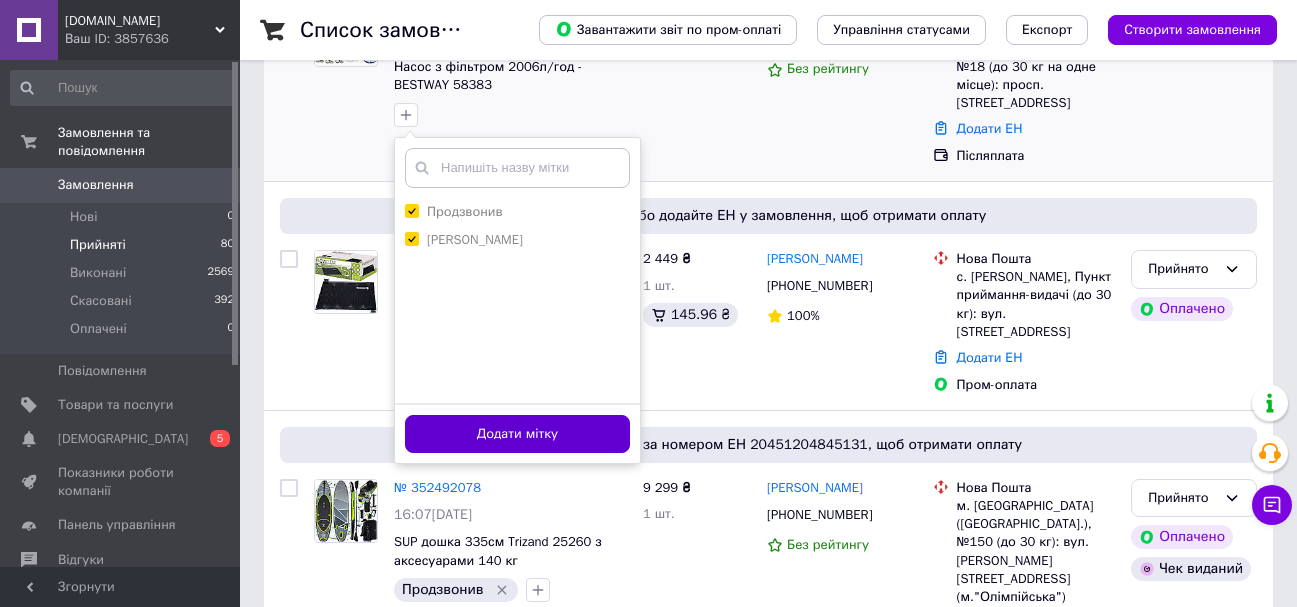 click on "Додати мітку" at bounding box center (517, 434) 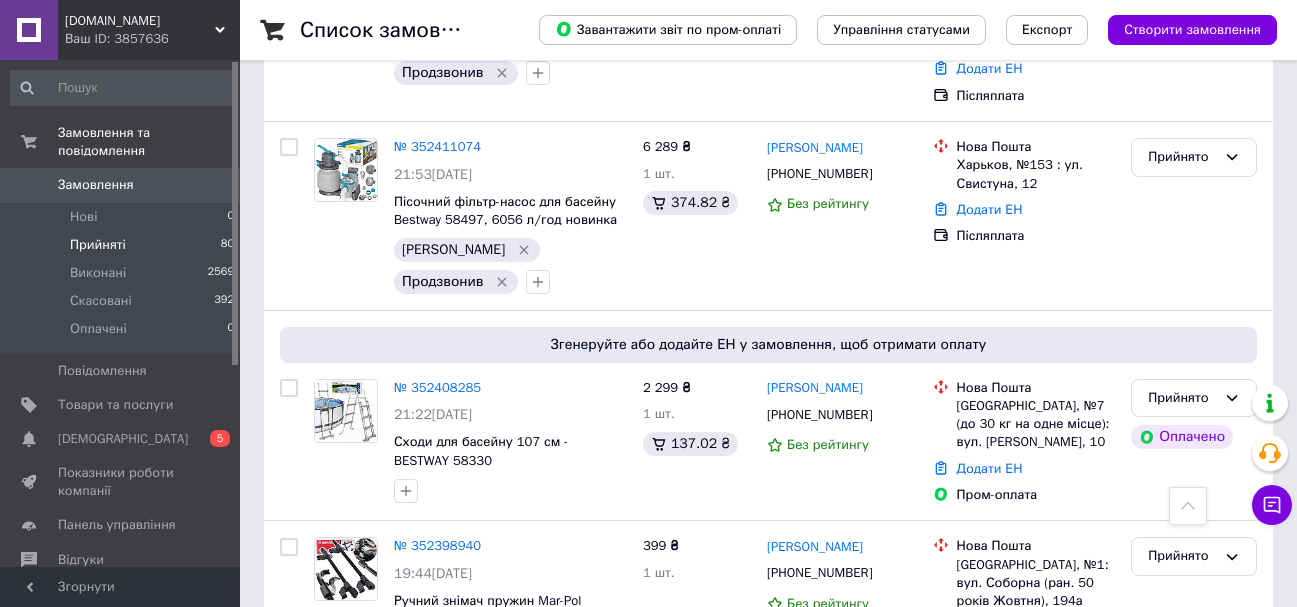 scroll, scrollTop: 2000, scrollLeft: 0, axis: vertical 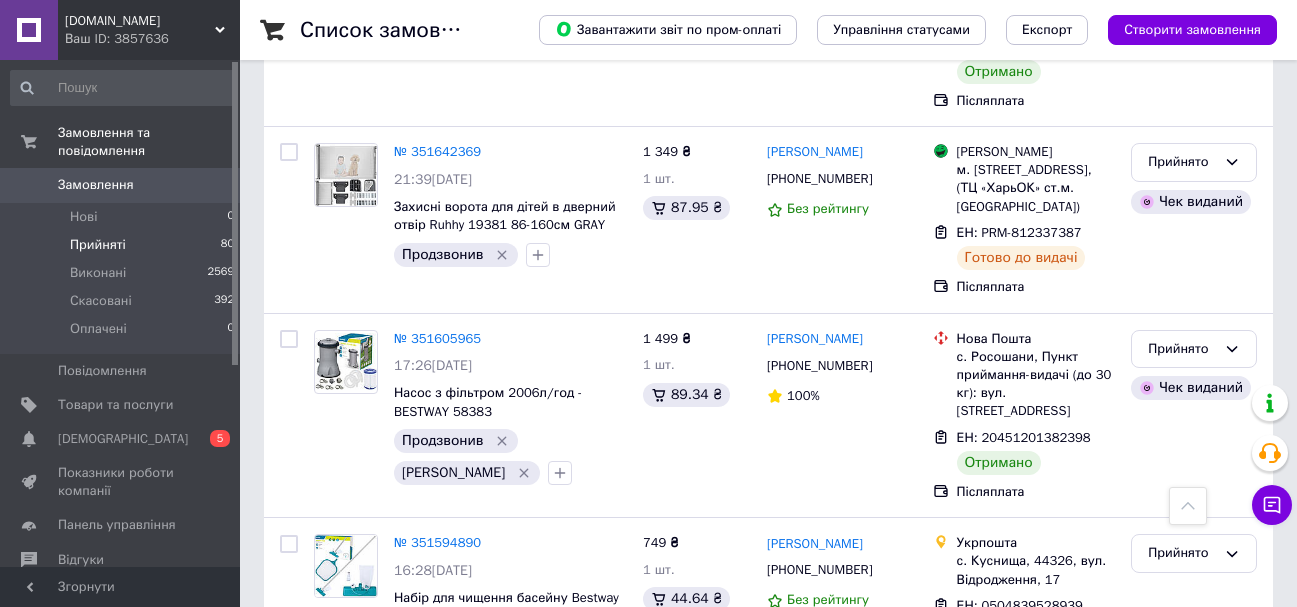 click on "№ 351511192" at bounding box center (437, 954) 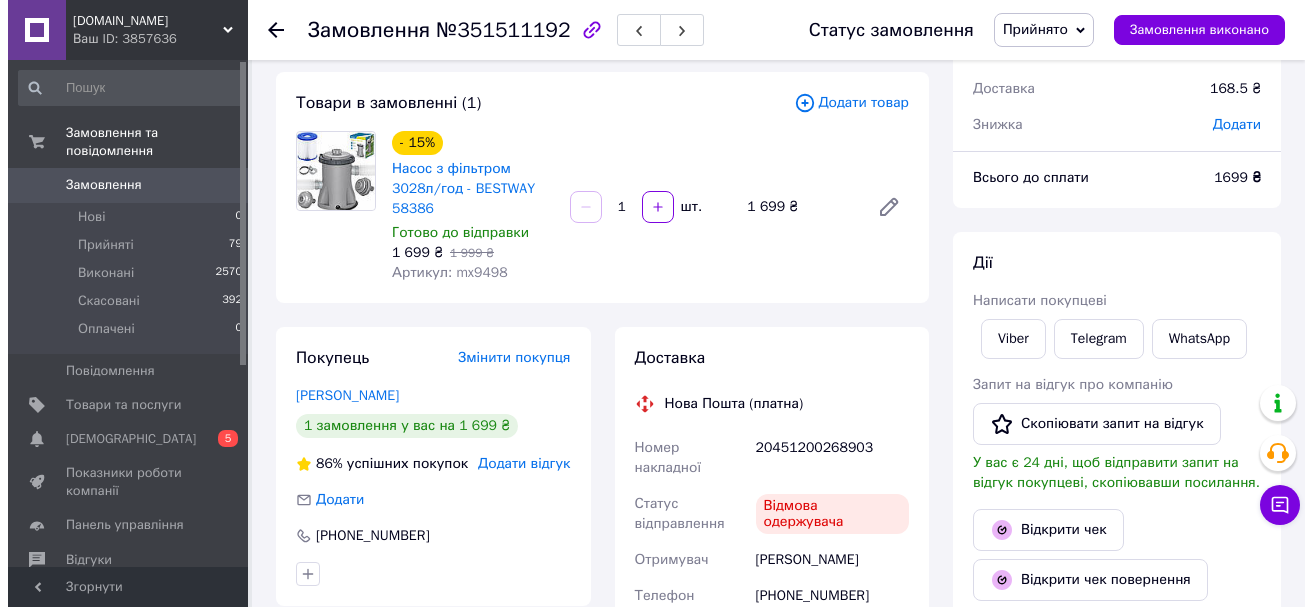 scroll, scrollTop: 0, scrollLeft: 0, axis: both 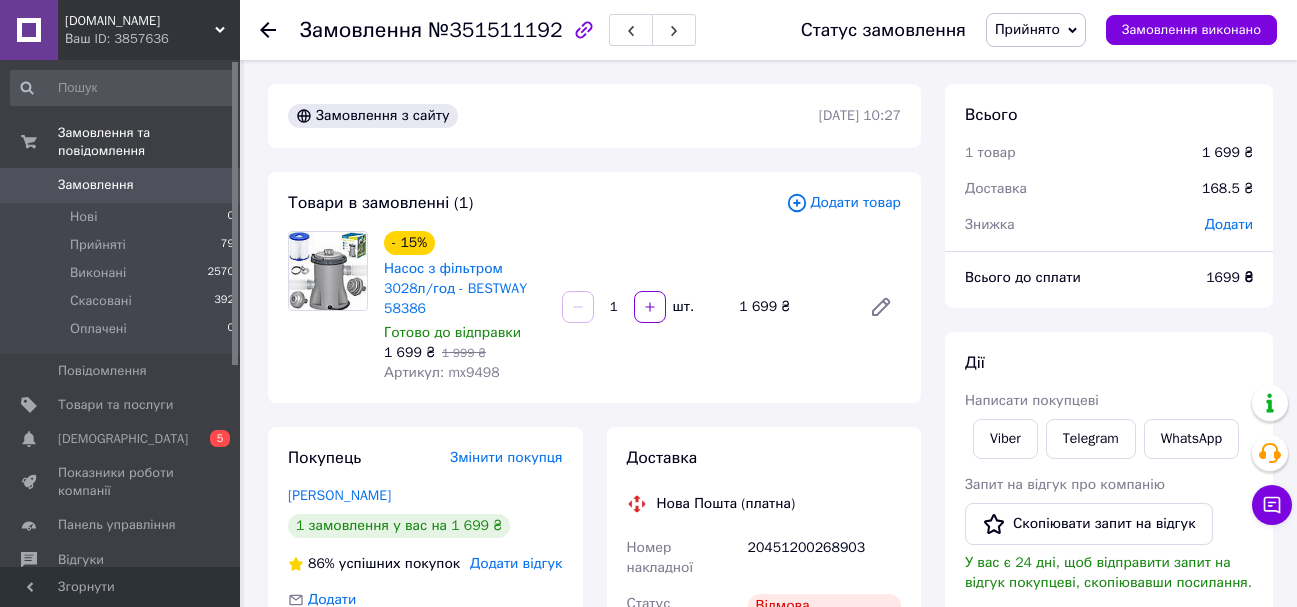 click on "Прийнято" at bounding box center [1027, 29] 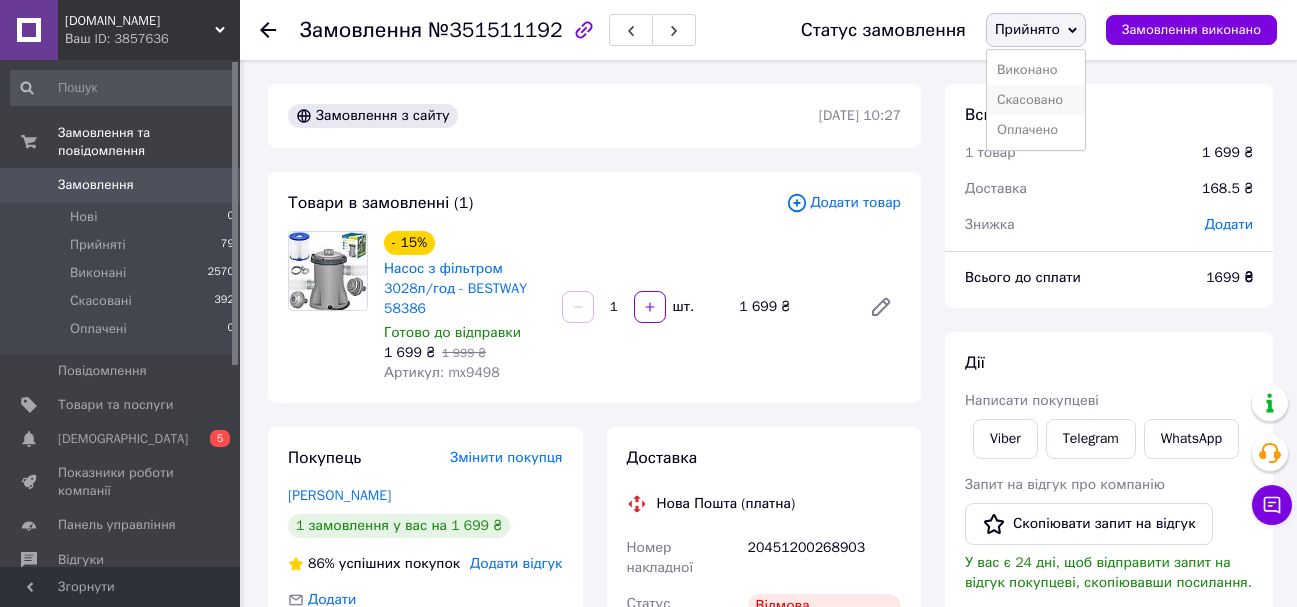 click on "Скасовано" at bounding box center [1036, 100] 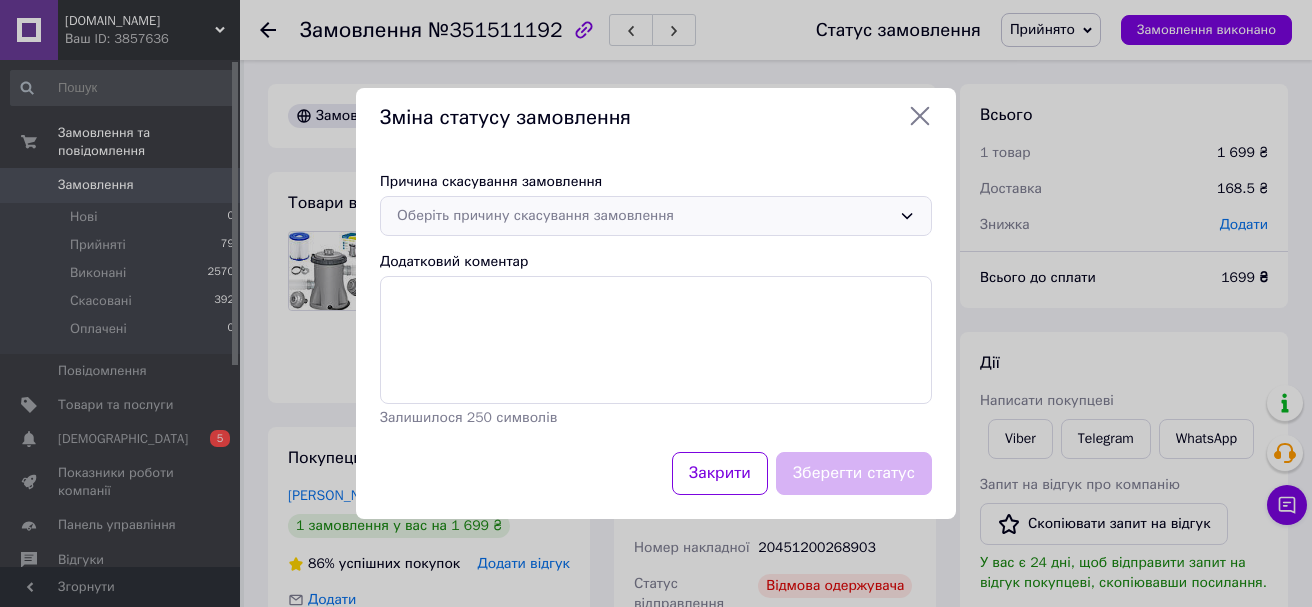 click on "Оберіть причину скасування замовлення" at bounding box center [644, 216] 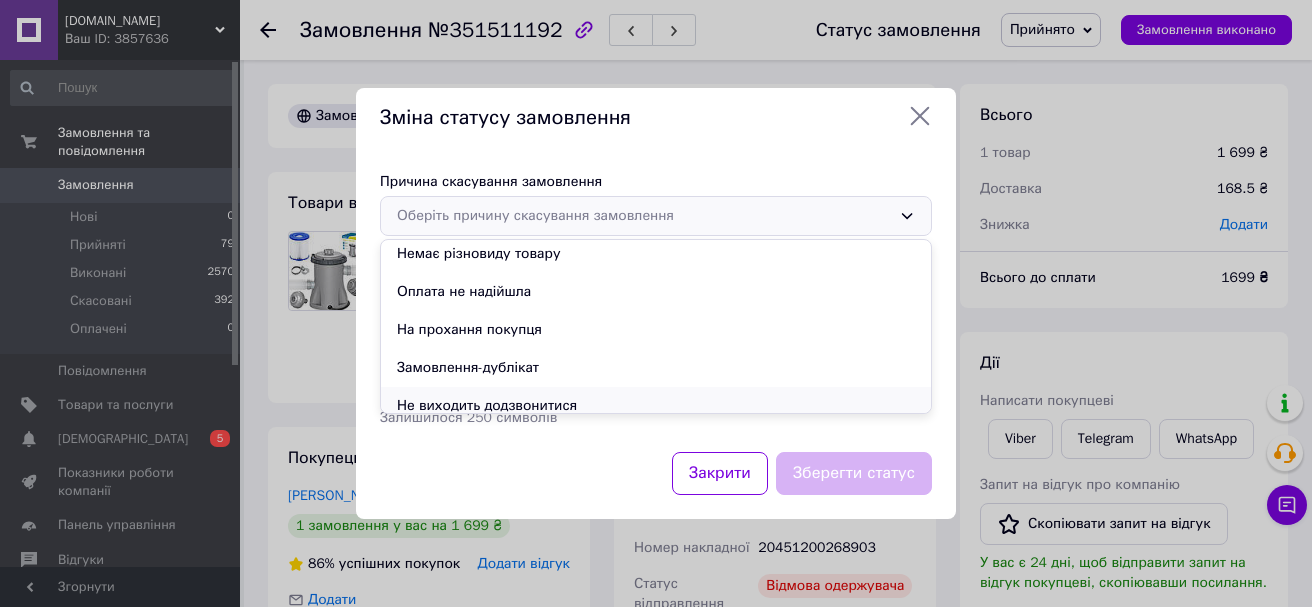 scroll, scrollTop: 93, scrollLeft: 0, axis: vertical 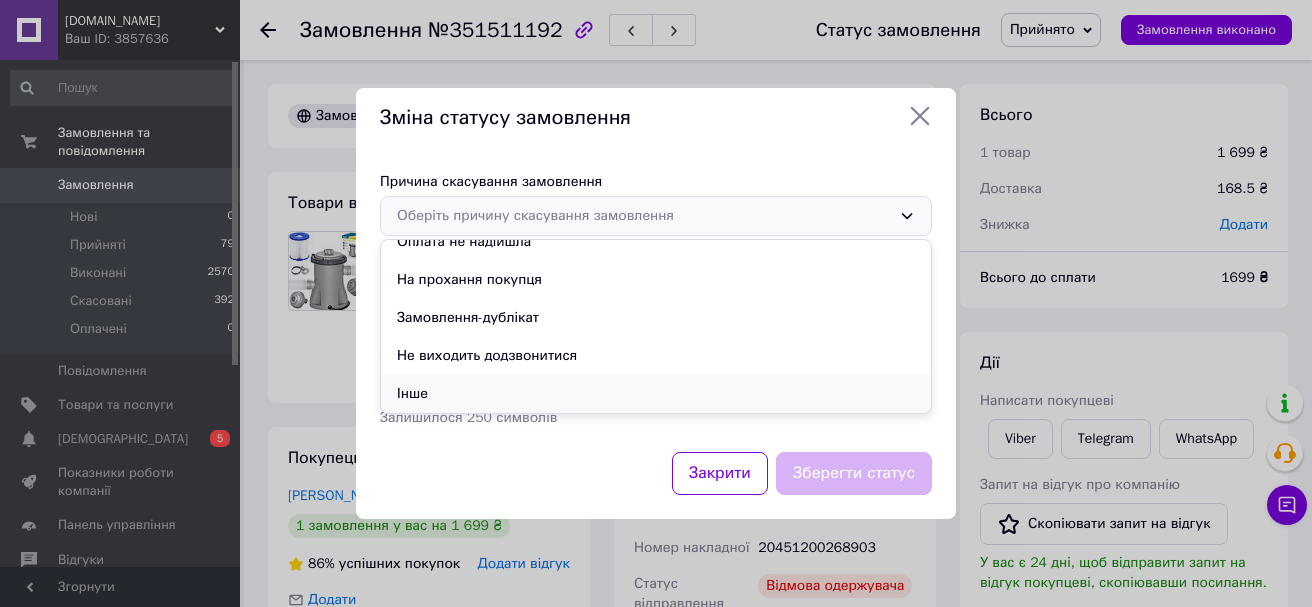 click on "Інше" at bounding box center [656, 394] 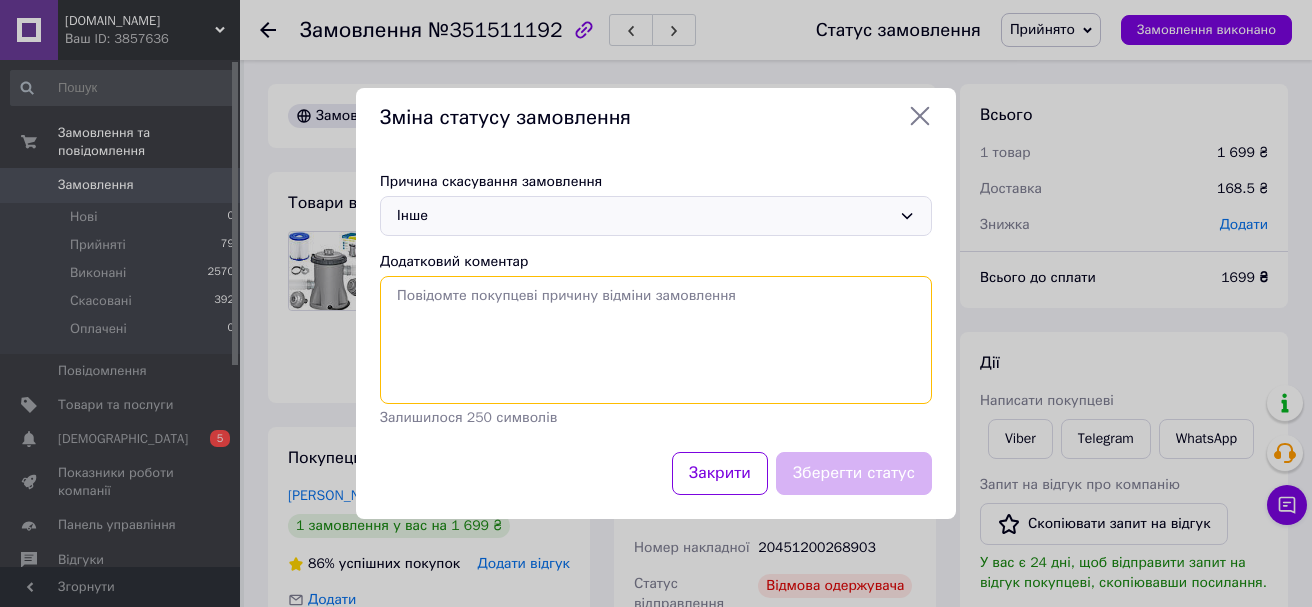 click on "Додатковий коментар" at bounding box center [656, 340] 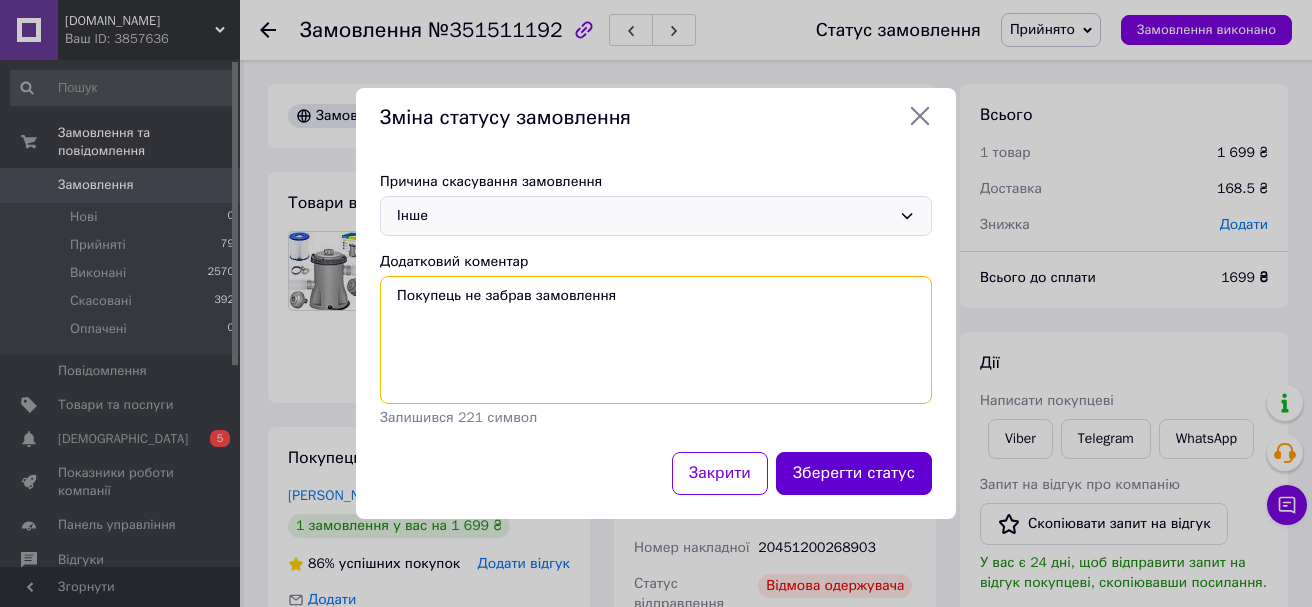 type on "Покупець не забрав замовлення" 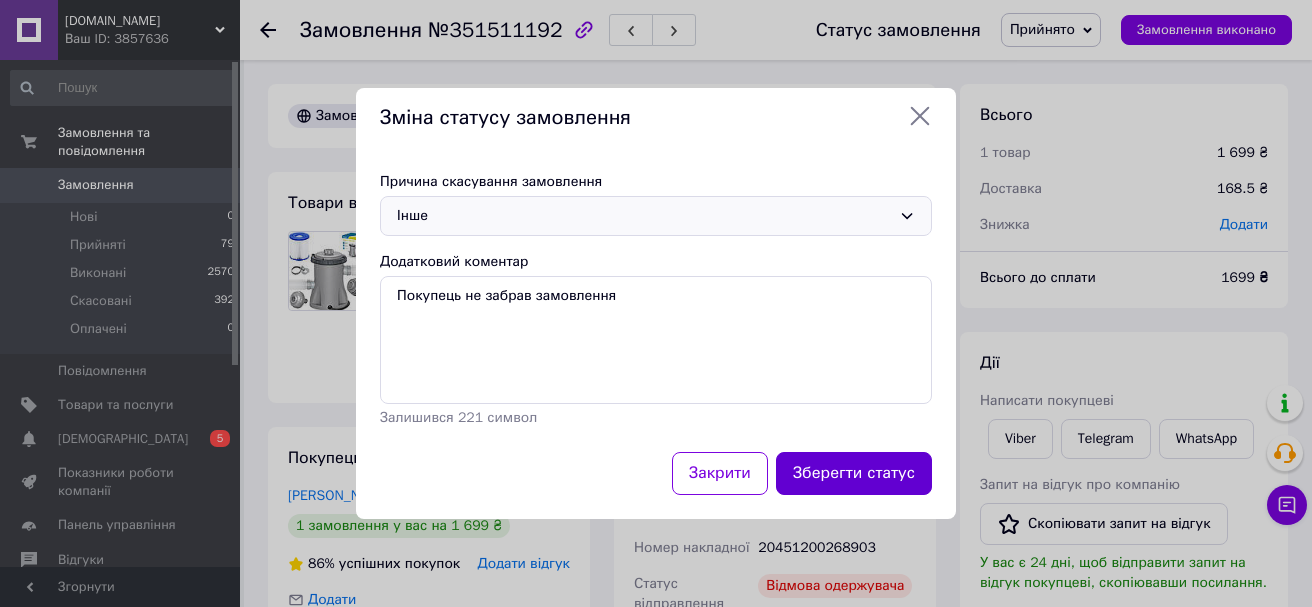 click on "Зберегти статус" at bounding box center (854, 473) 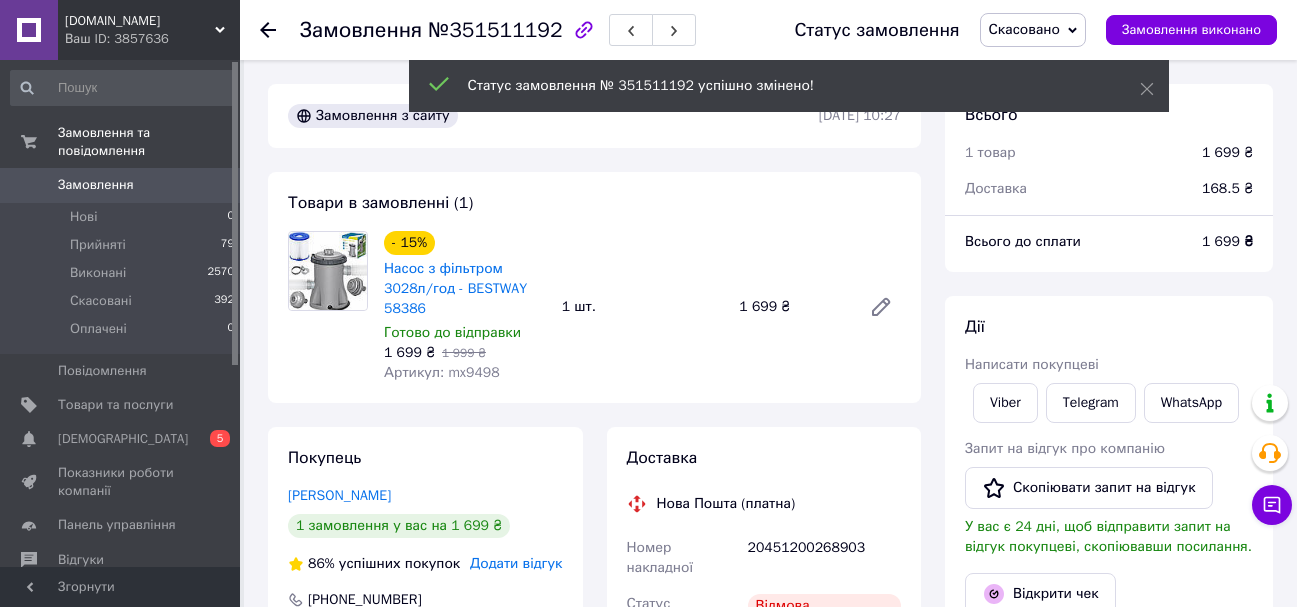 click 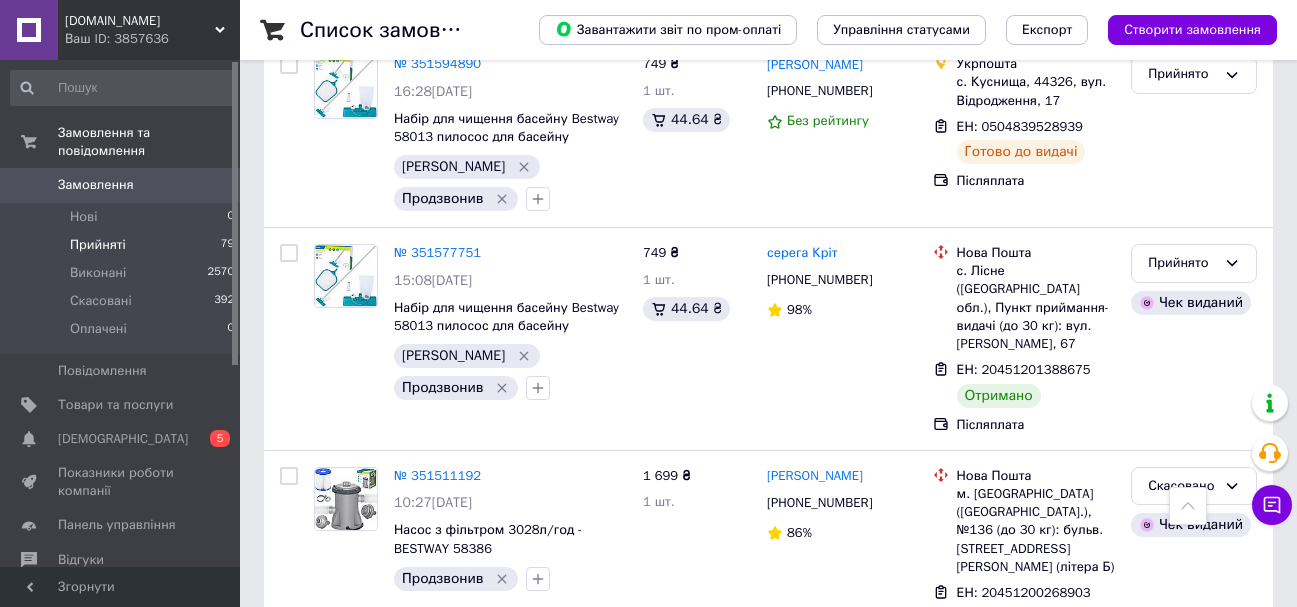 scroll, scrollTop: 15676, scrollLeft: 0, axis: vertical 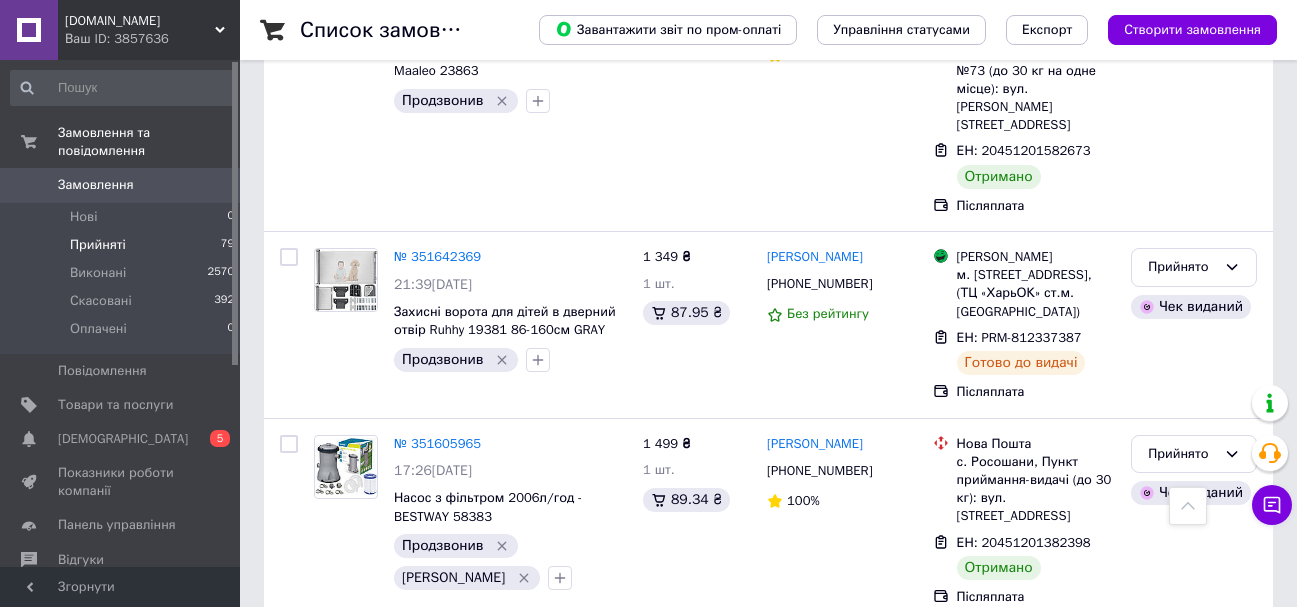 click 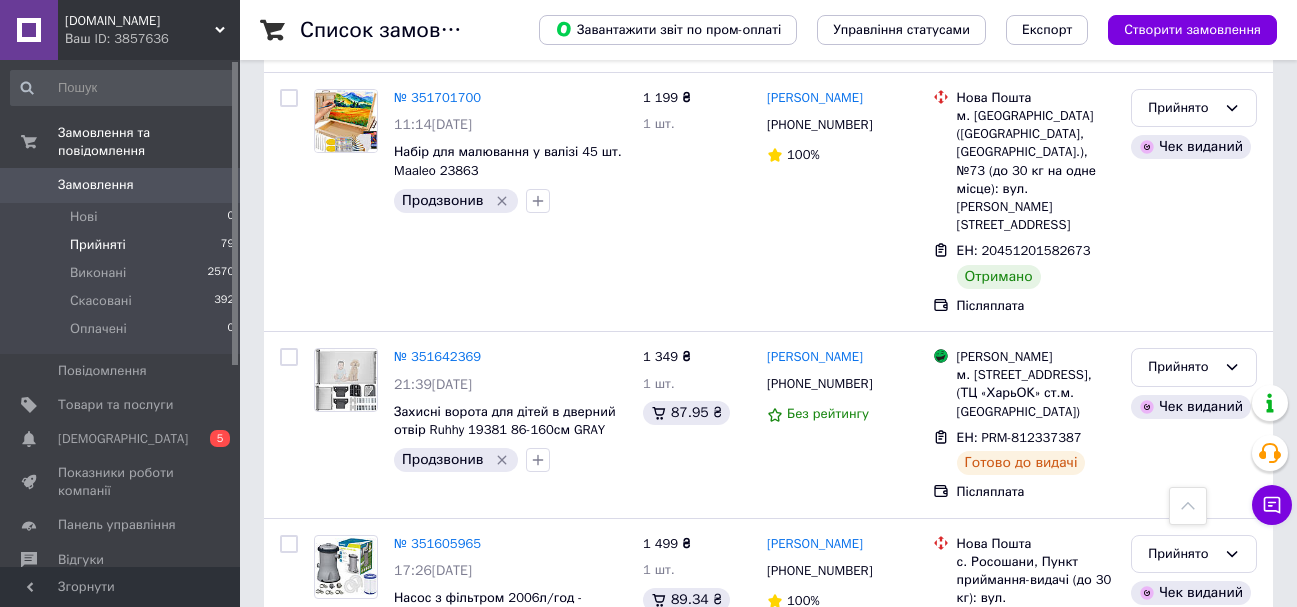 scroll, scrollTop: 14276, scrollLeft: 0, axis: vertical 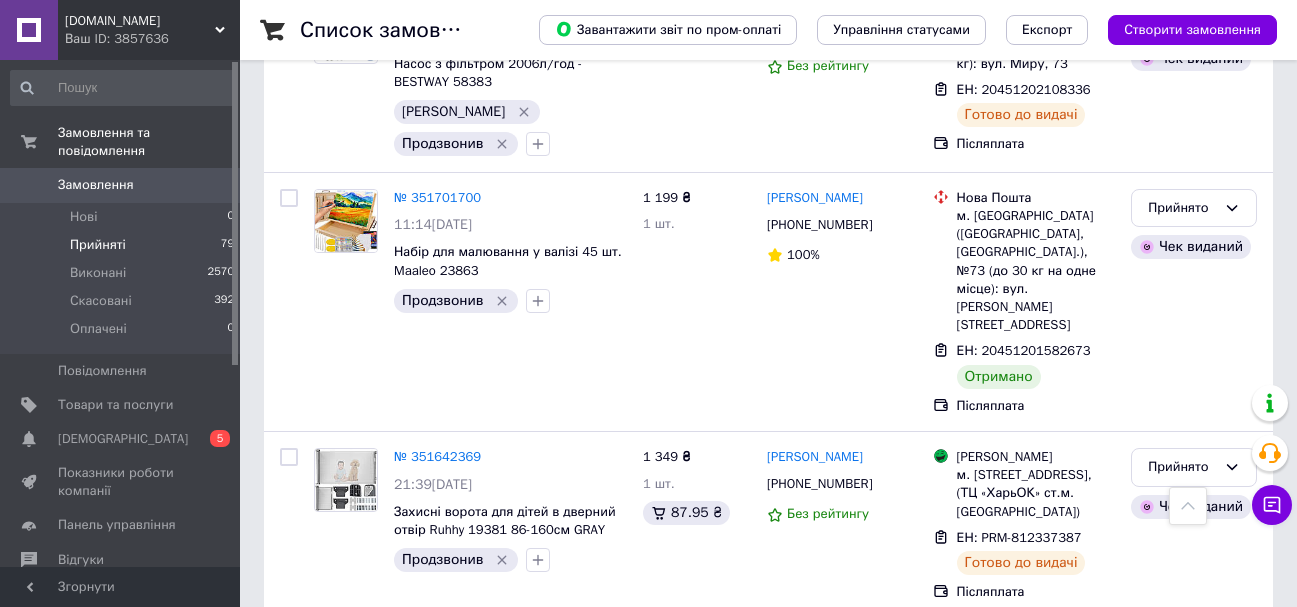 click 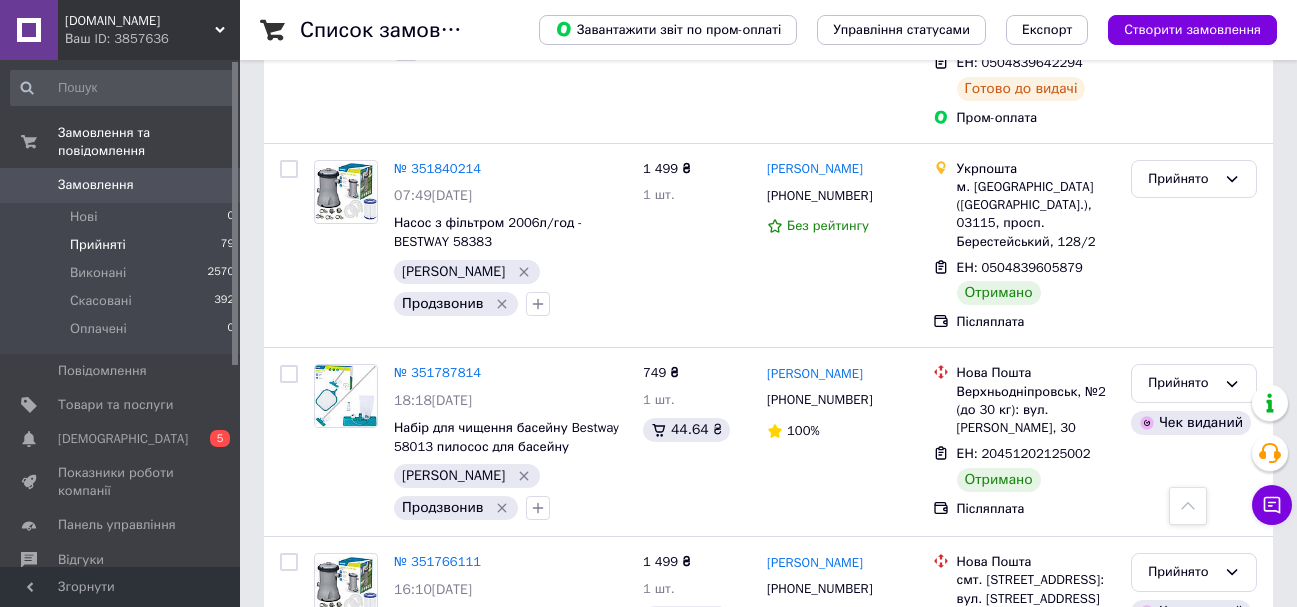 scroll, scrollTop: 12476, scrollLeft: 0, axis: vertical 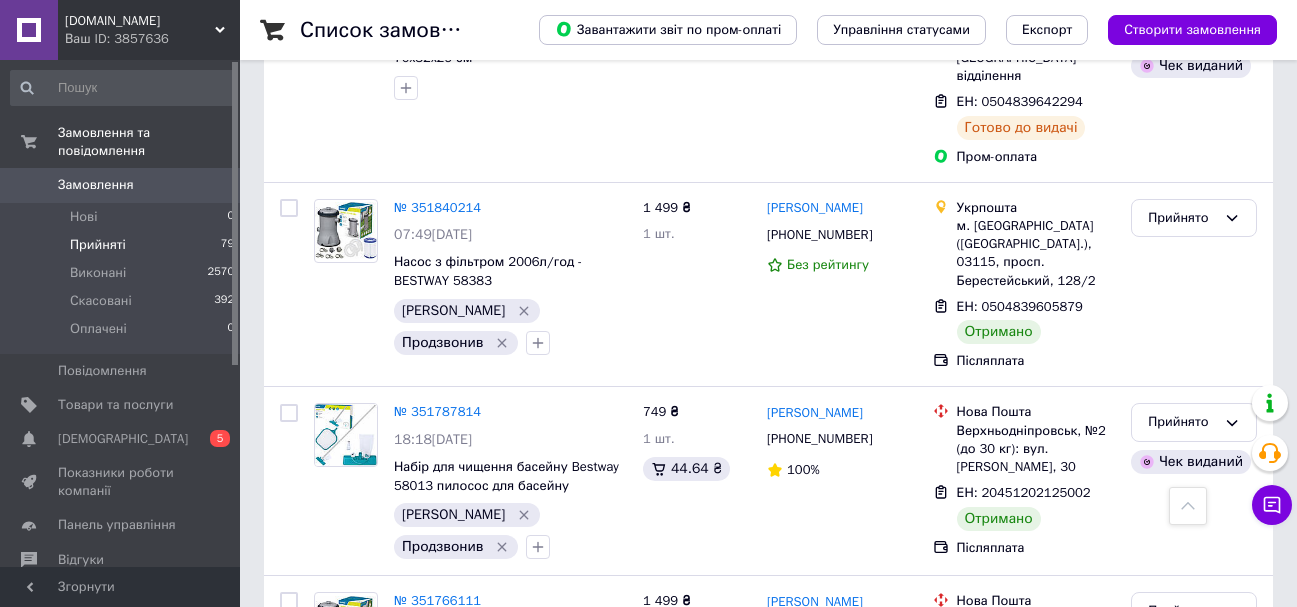 click on "№ 351764959" at bounding box center (437, 789) 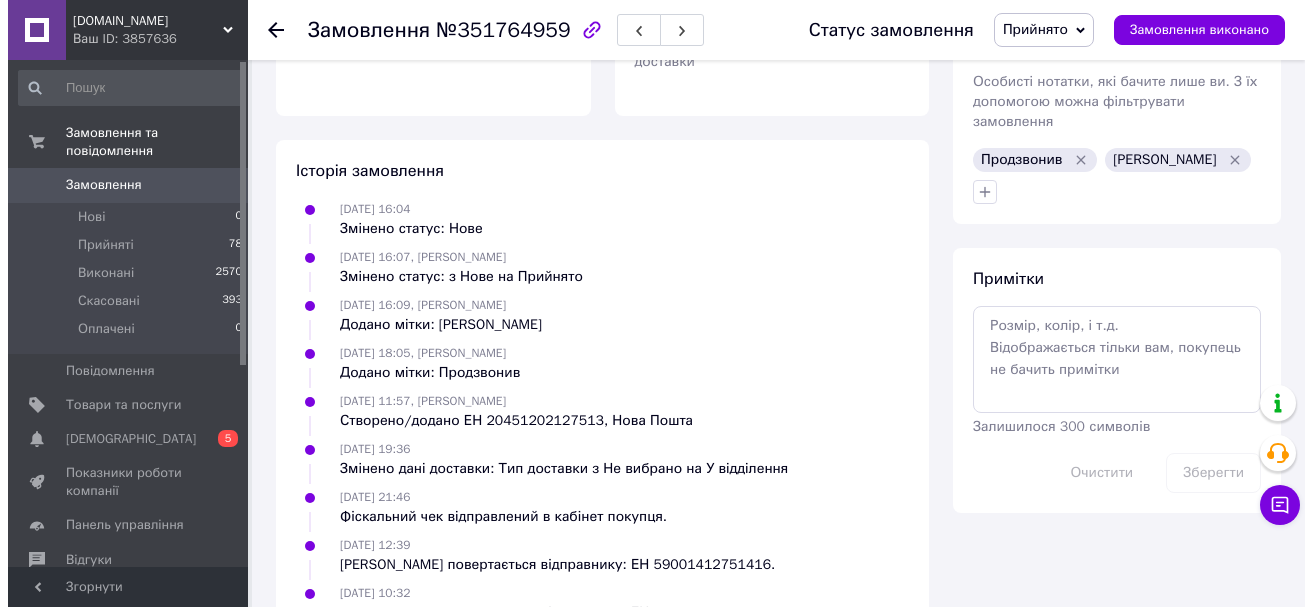 scroll, scrollTop: 182, scrollLeft: 0, axis: vertical 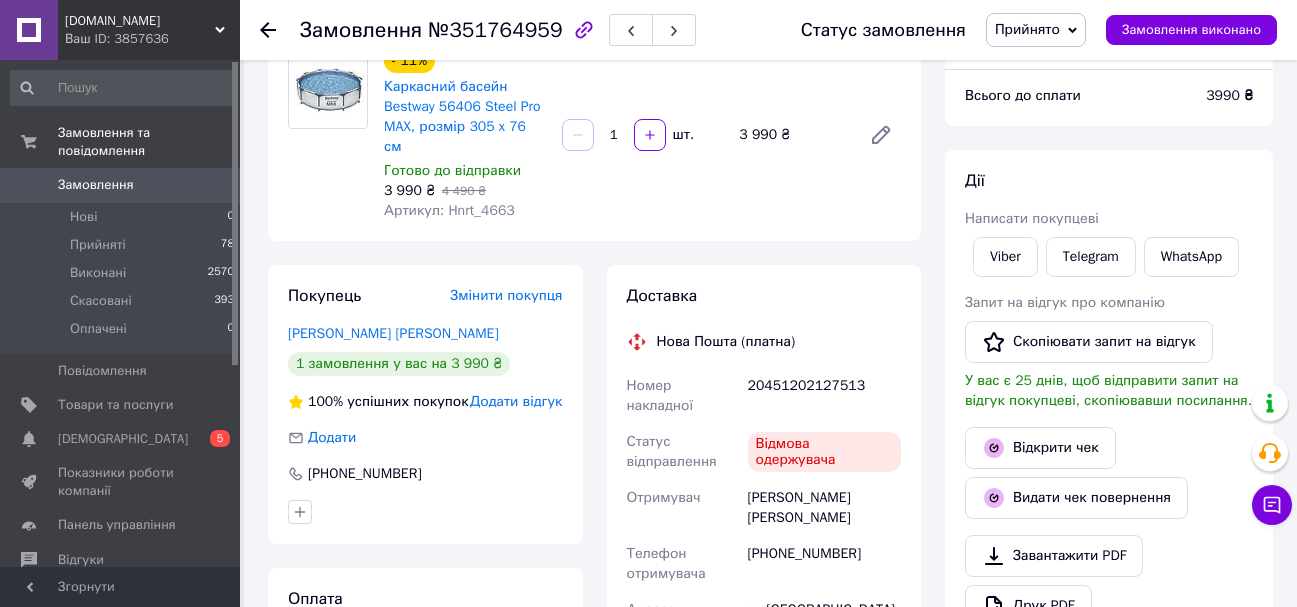 click on "Прийнято" at bounding box center [1027, 29] 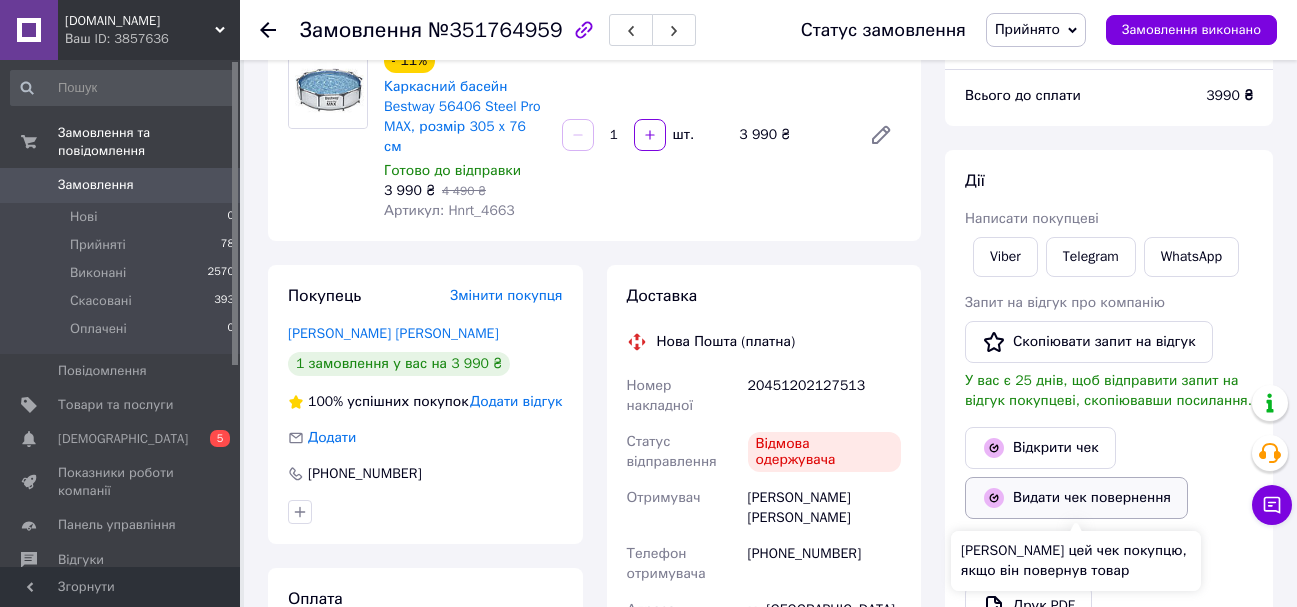 click on "Видати чек повернення" at bounding box center (1076, 498) 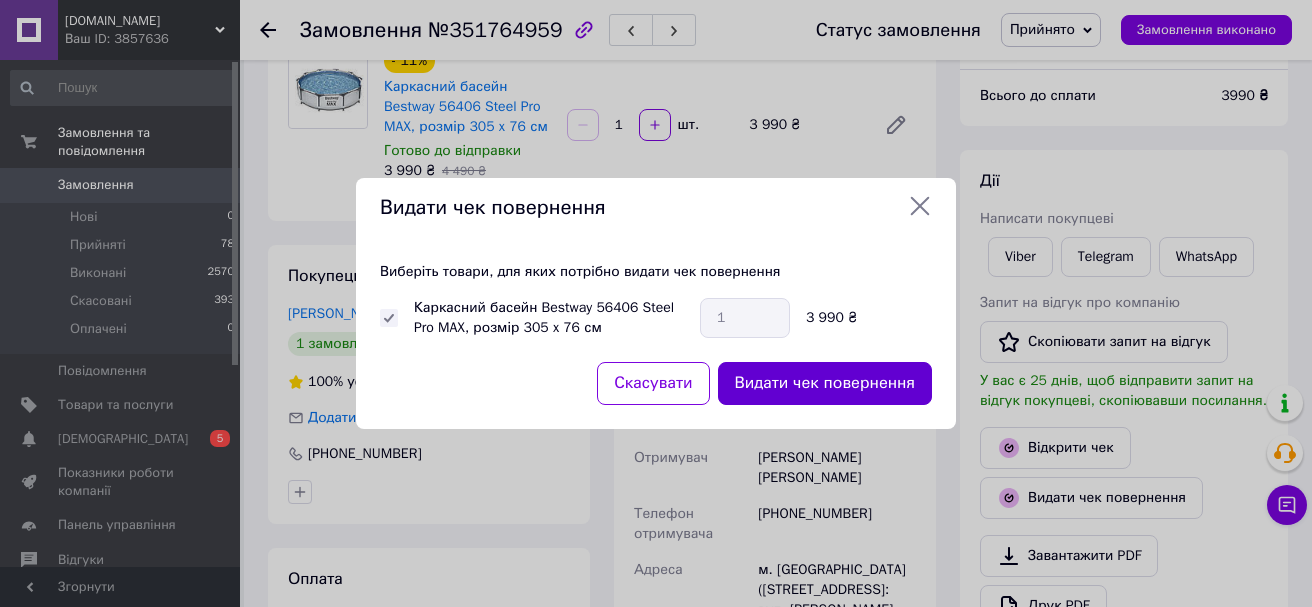 click on "Видати чек повернення" at bounding box center [825, 383] 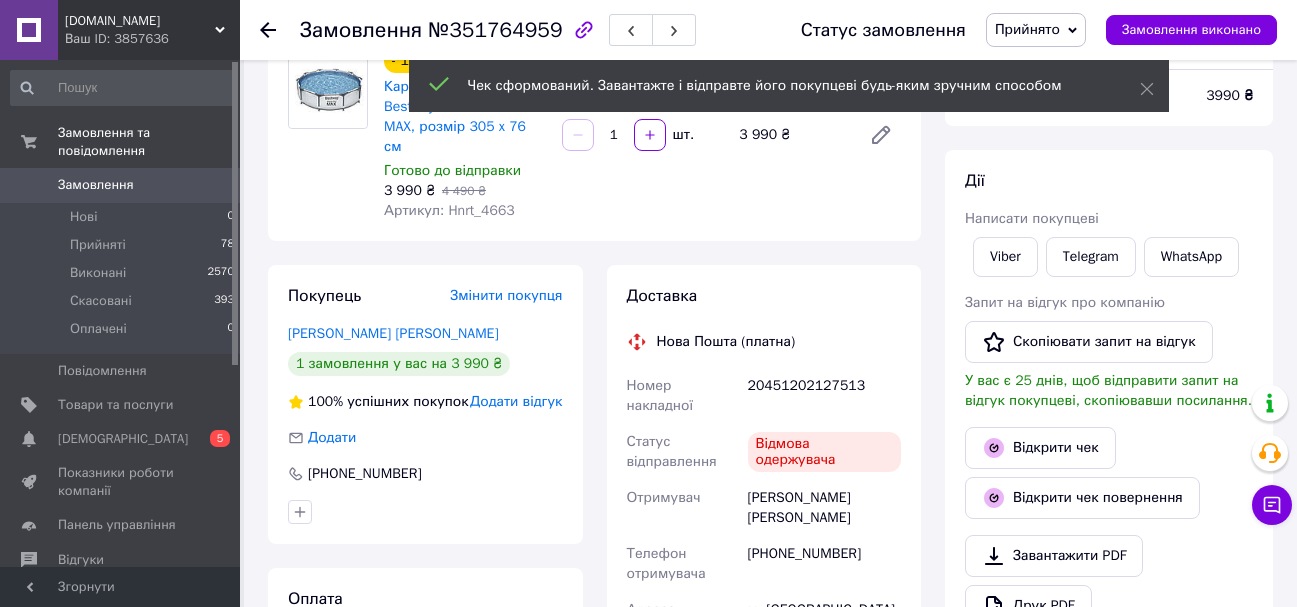 click on "Прийнято" at bounding box center [1027, 29] 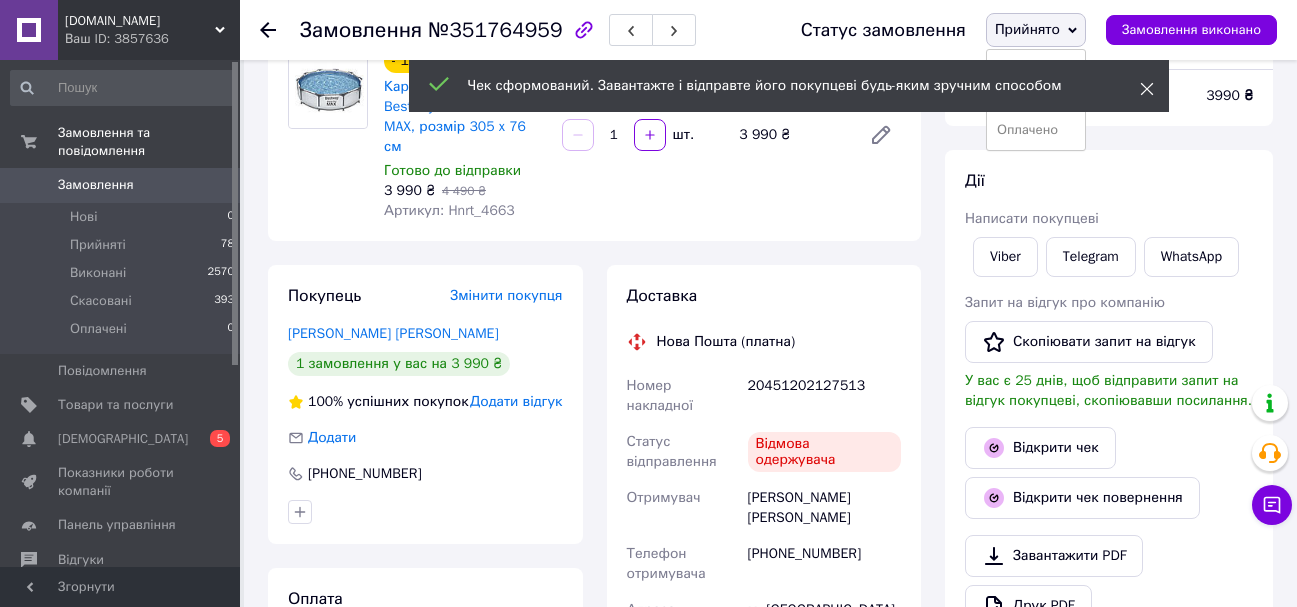click 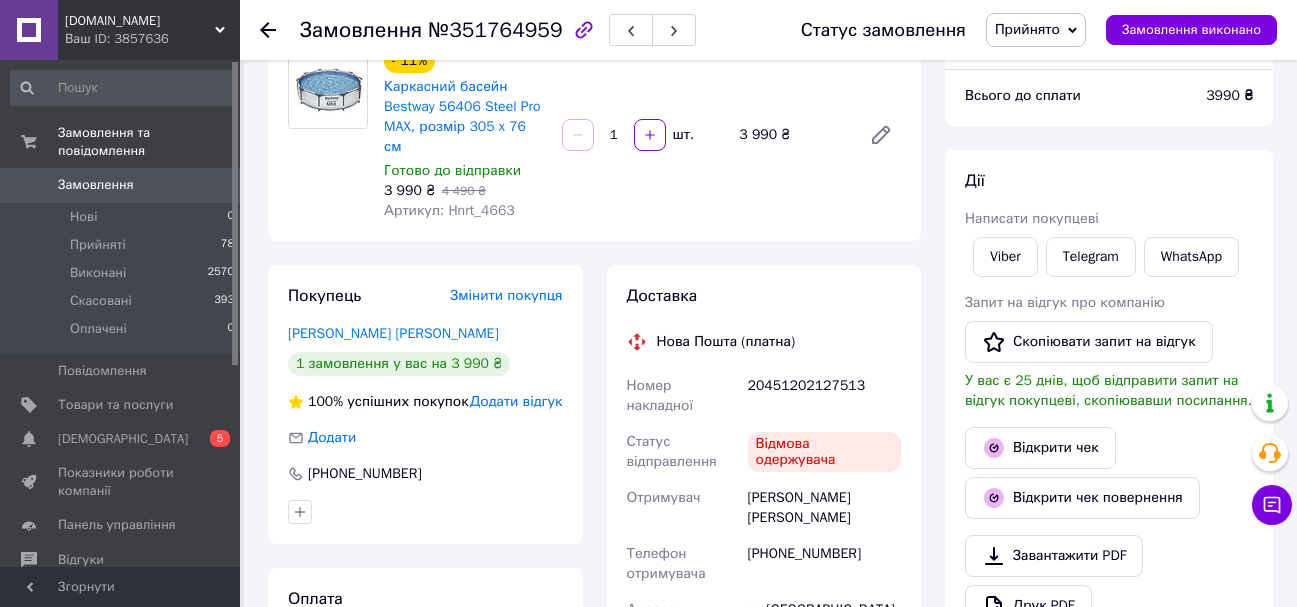click on "Прийнято" at bounding box center [1027, 29] 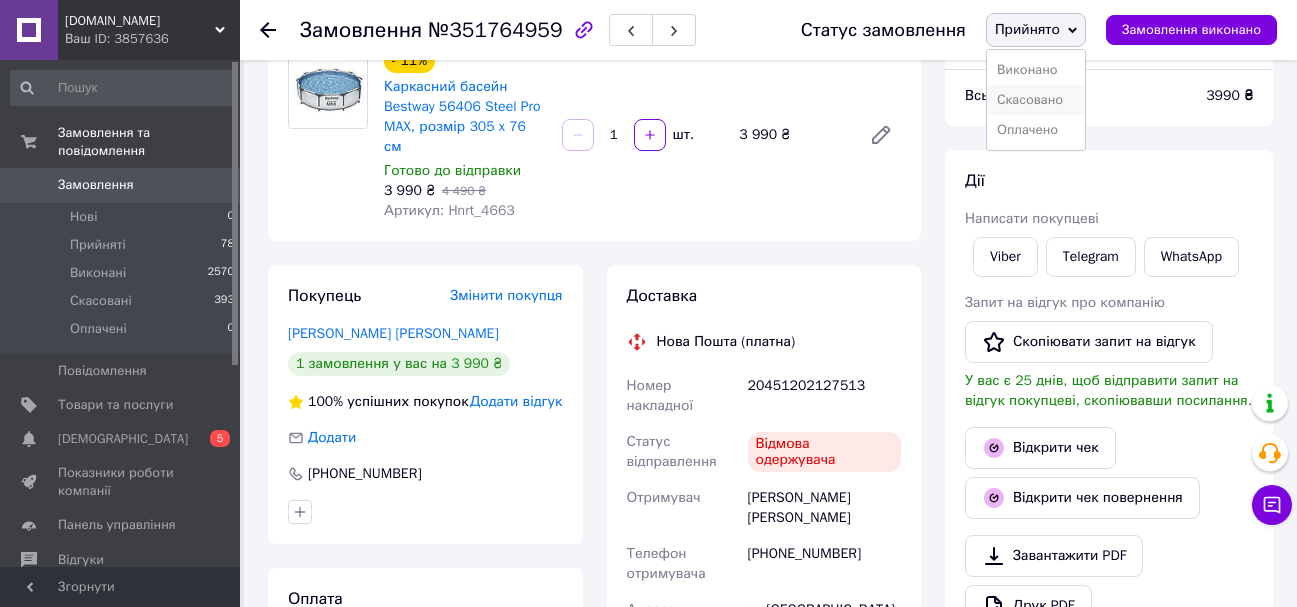 click on "Скасовано" at bounding box center (1036, 100) 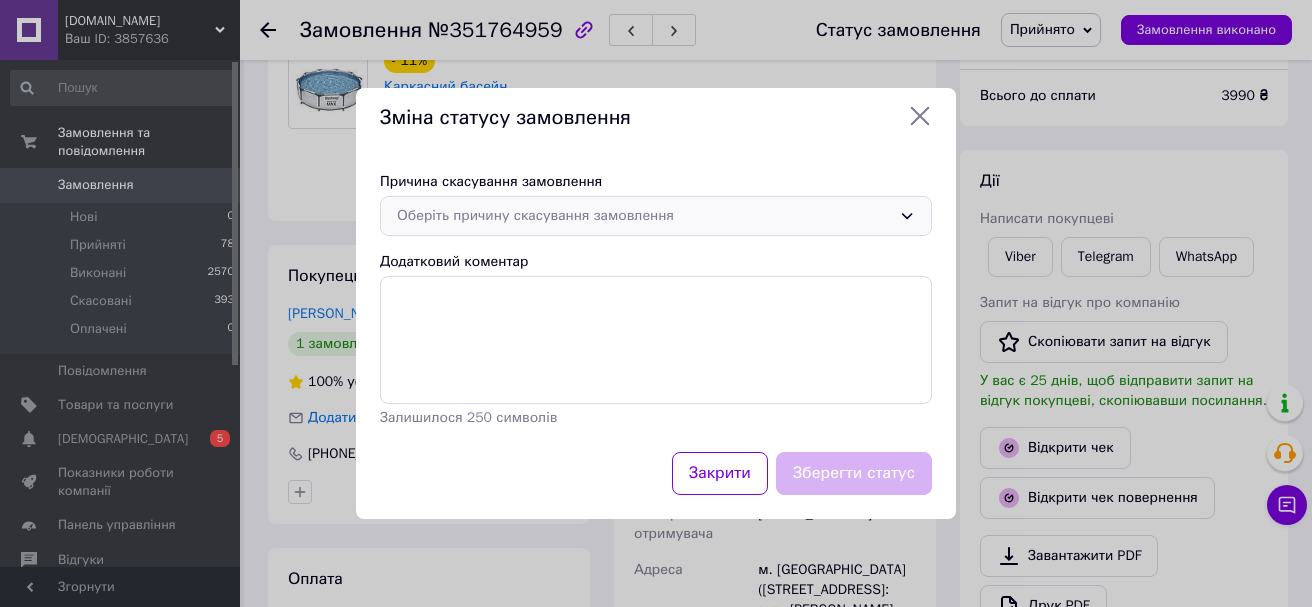 click on "Оберіть причину скасування замовлення" at bounding box center [644, 216] 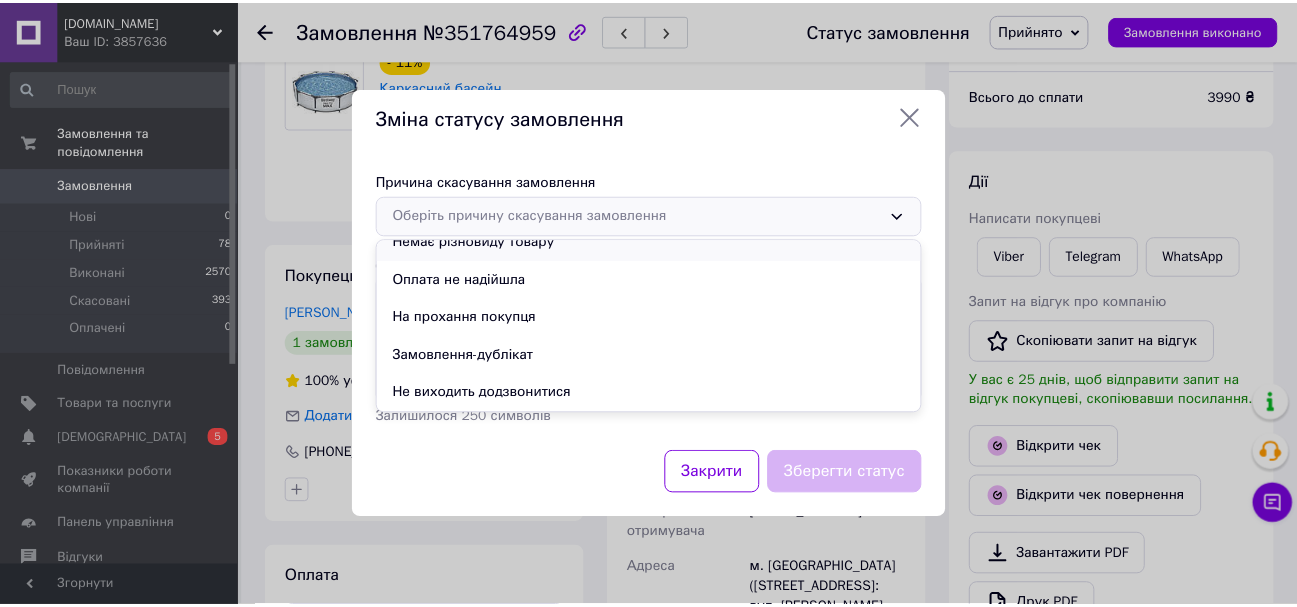 scroll, scrollTop: 93, scrollLeft: 0, axis: vertical 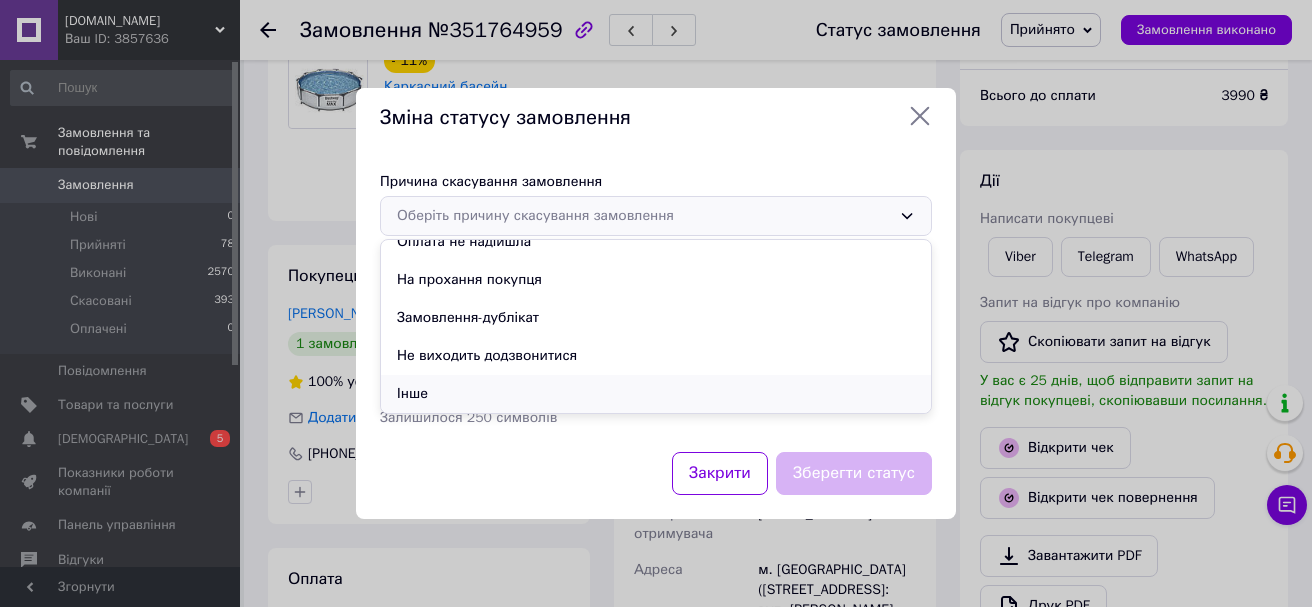 click on "Інше" at bounding box center [656, 394] 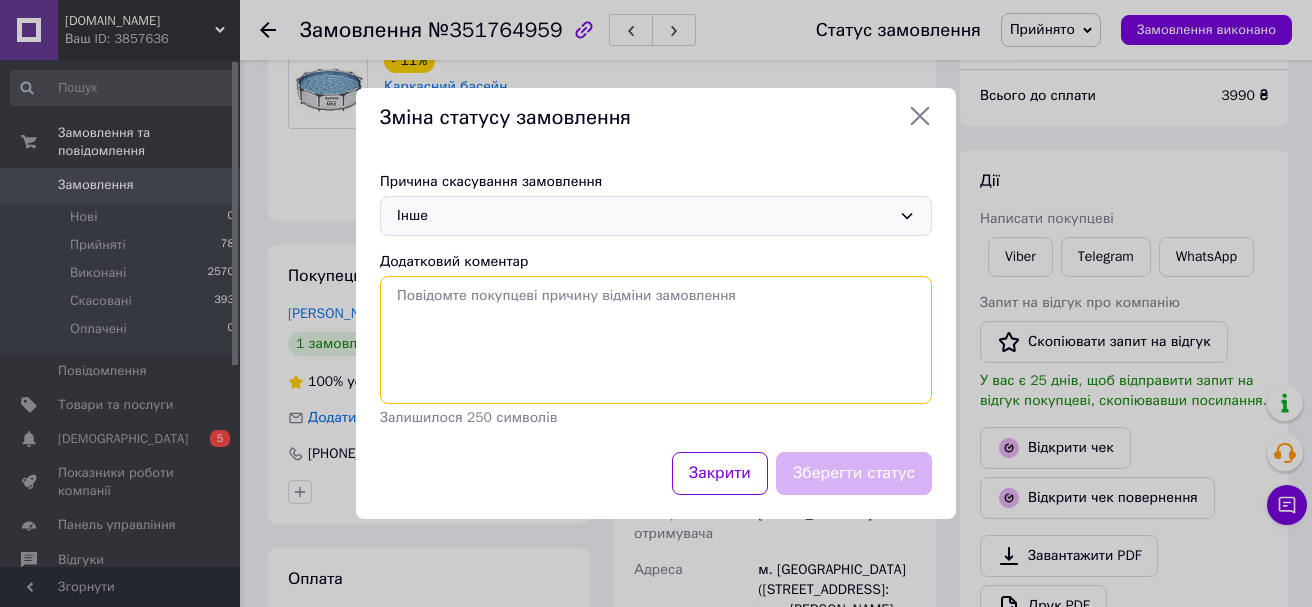 click on "Додатковий коментар" at bounding box center [656, 340] 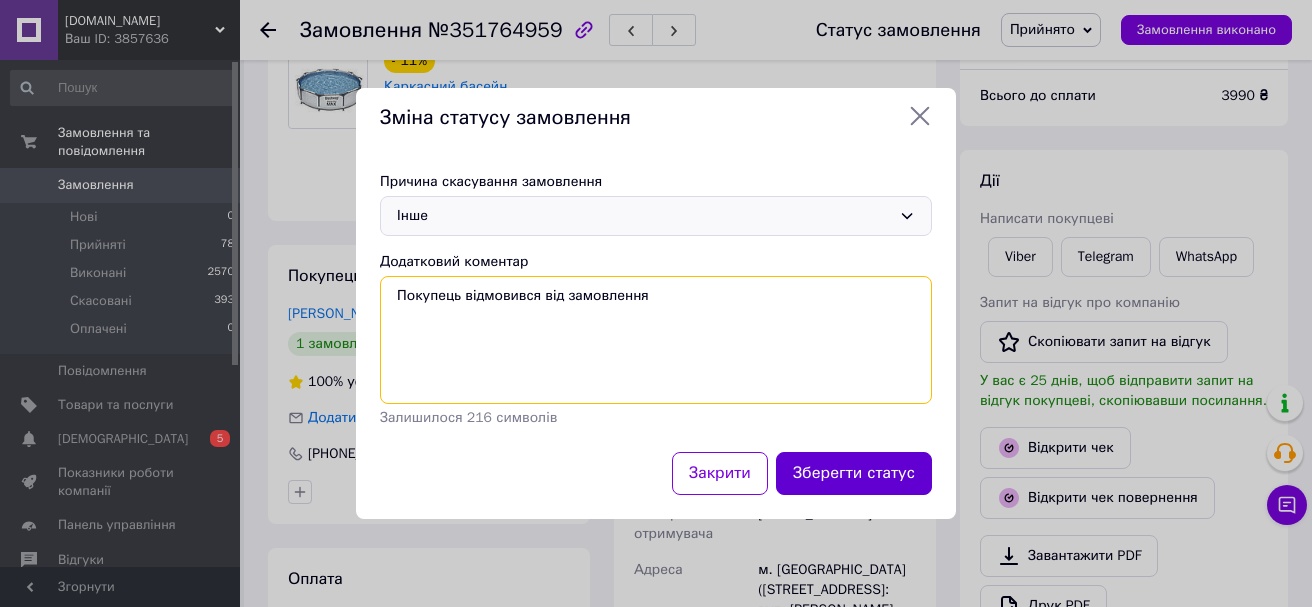 type on "Покупець відмовився від замовлення" 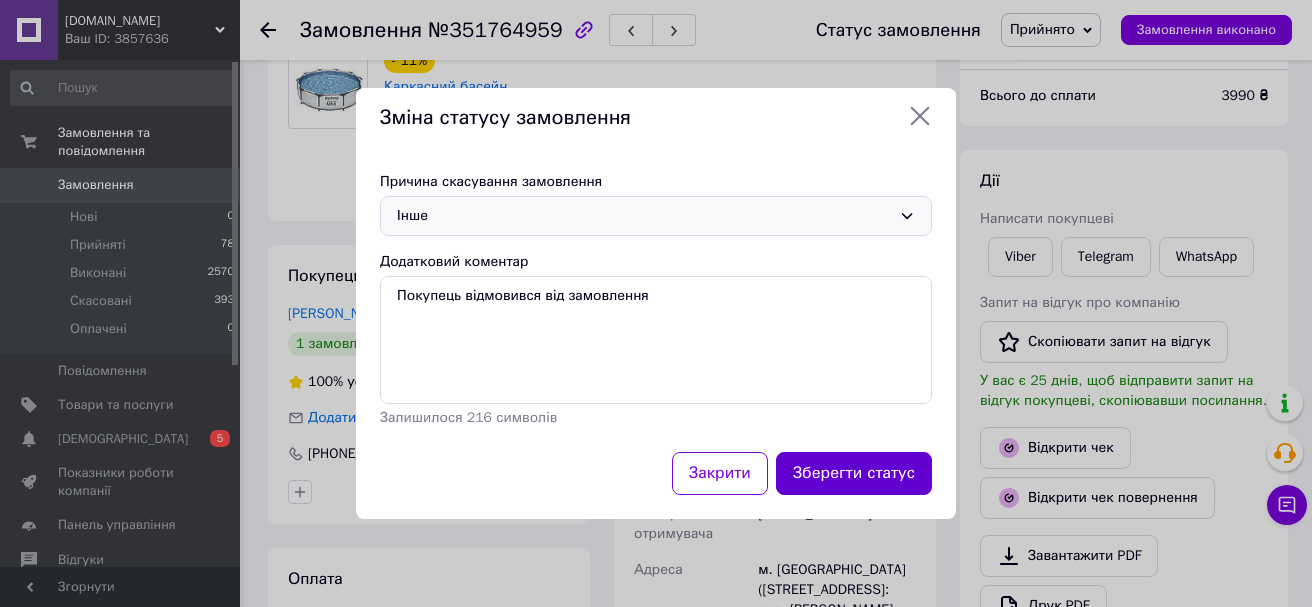 click on "Зберегти статус" at bounding box center [854, 473] 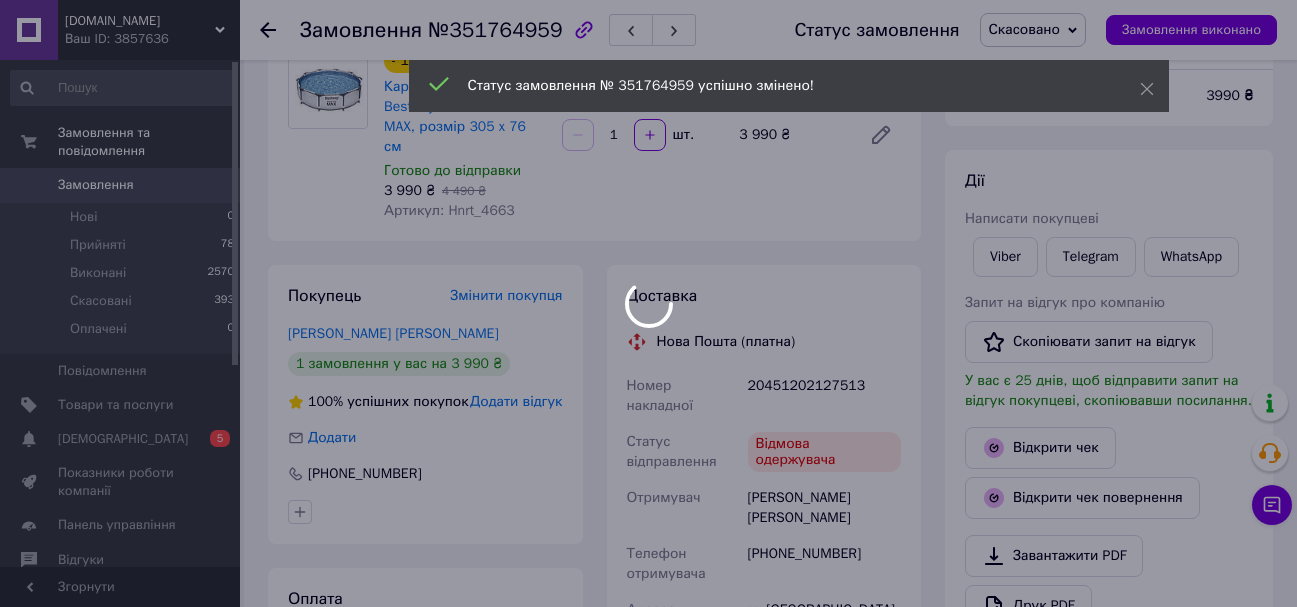 drag, startPoint x: 468, startPoint y: 33, endPoint x: 451, endPoint y: 29, distance: 17.464249 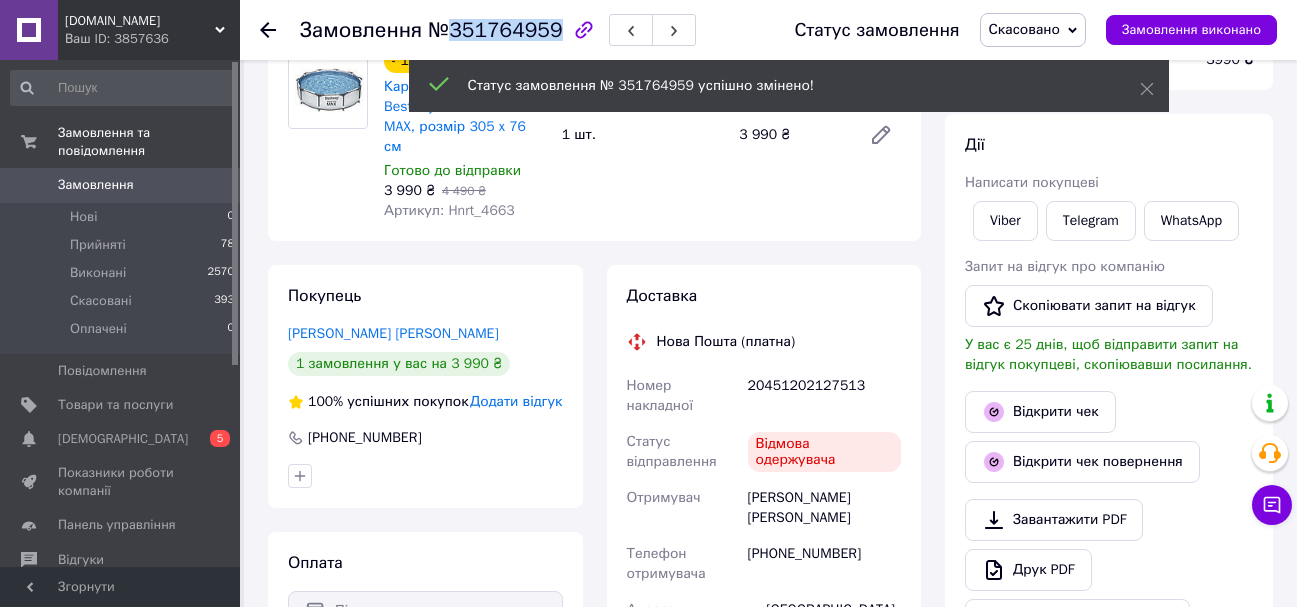 drag, startPoint x: 447, startPoint y: 29, endPoint x: 547, endPoint y: 34, distance: 100.12492 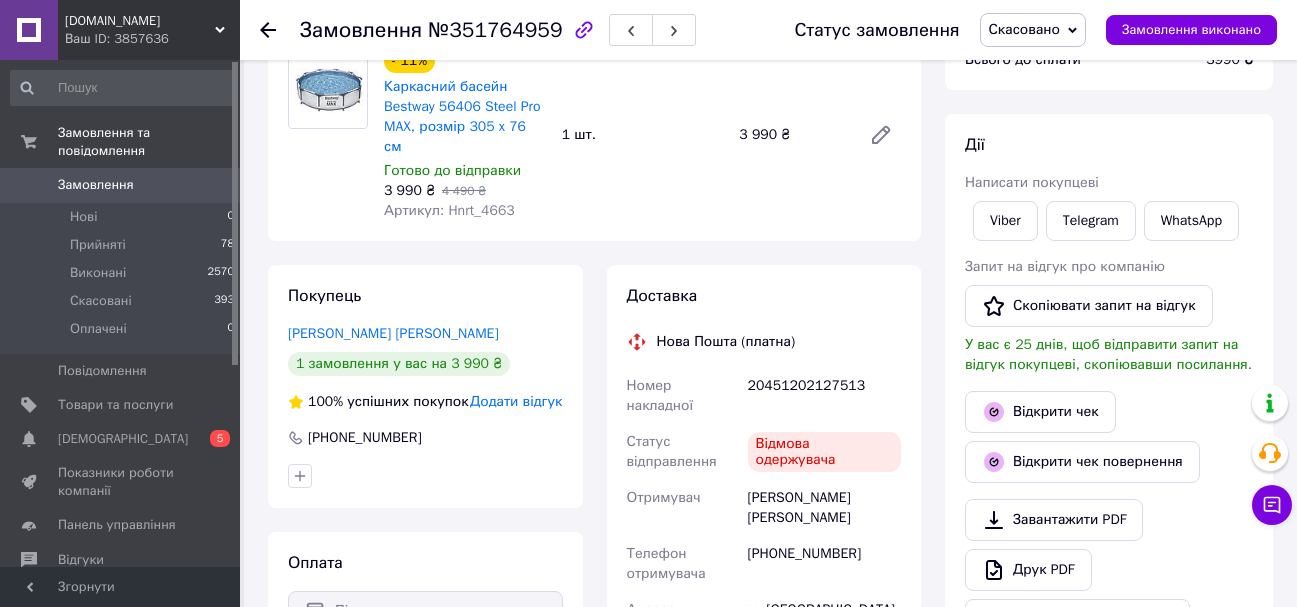 click 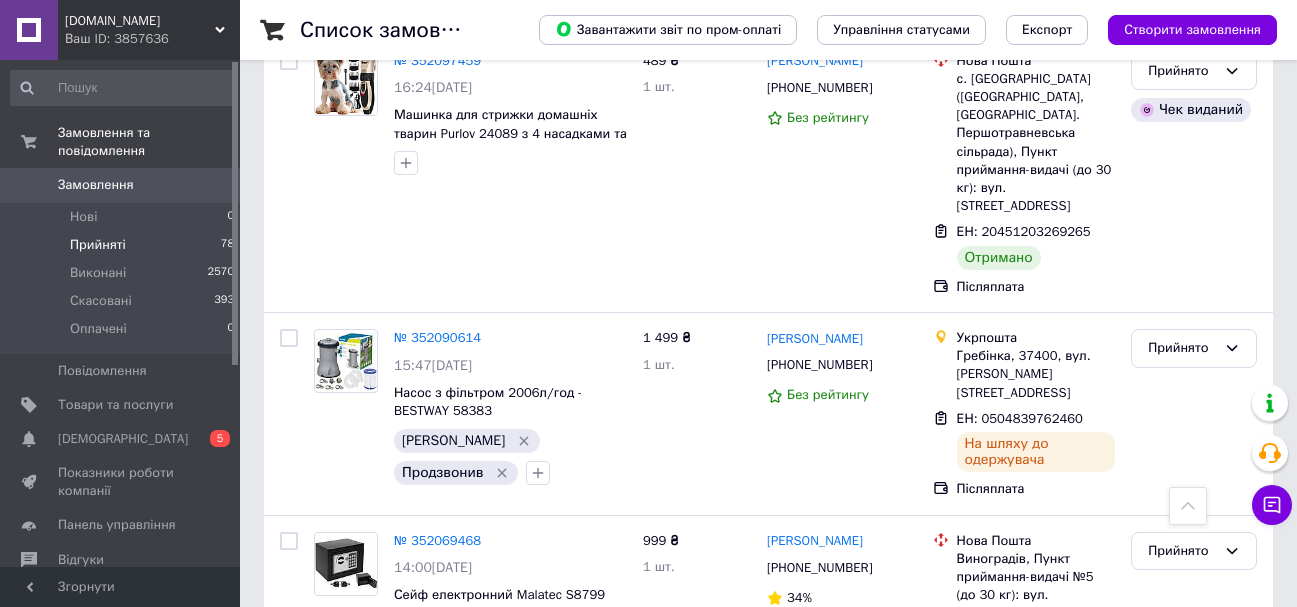 scroll, scrollTop: 10772, scrollLeft: 0, axis: vertical 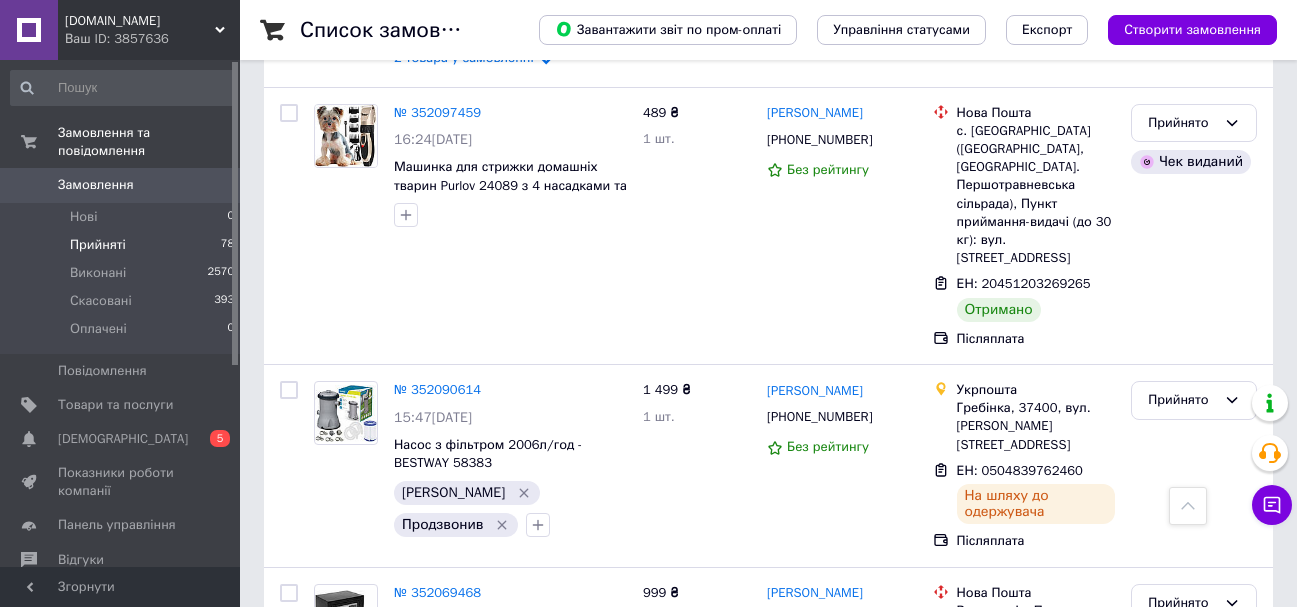 click 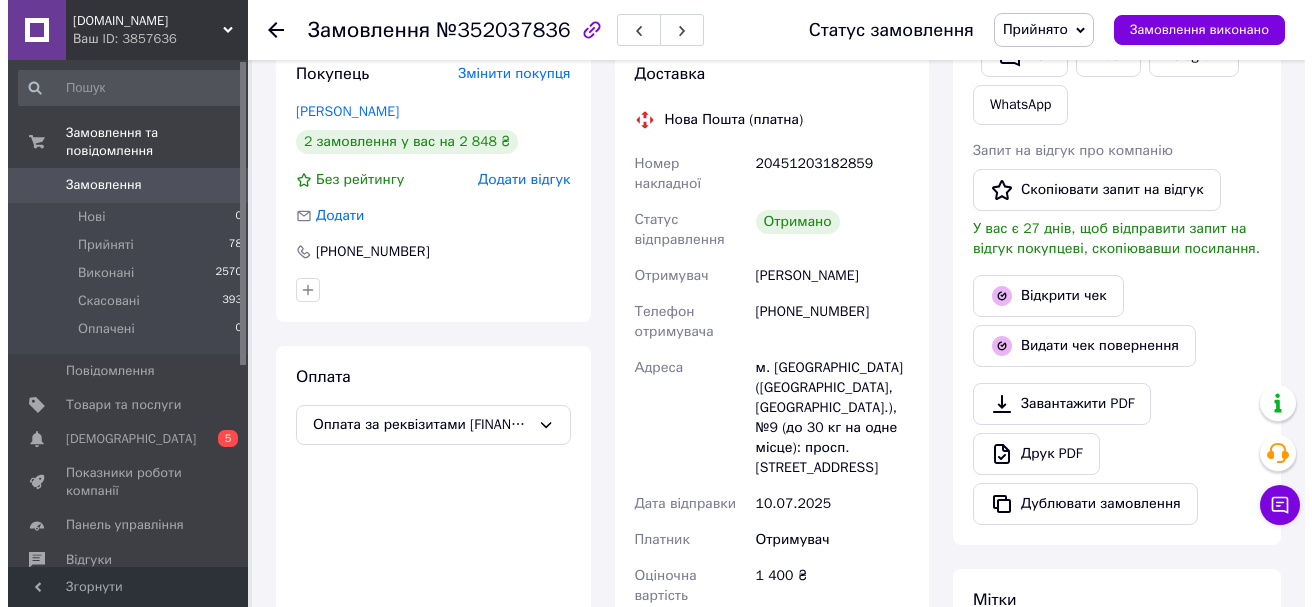scroll, scrollTop: 314, scrollLeft: 0, axis: vertical 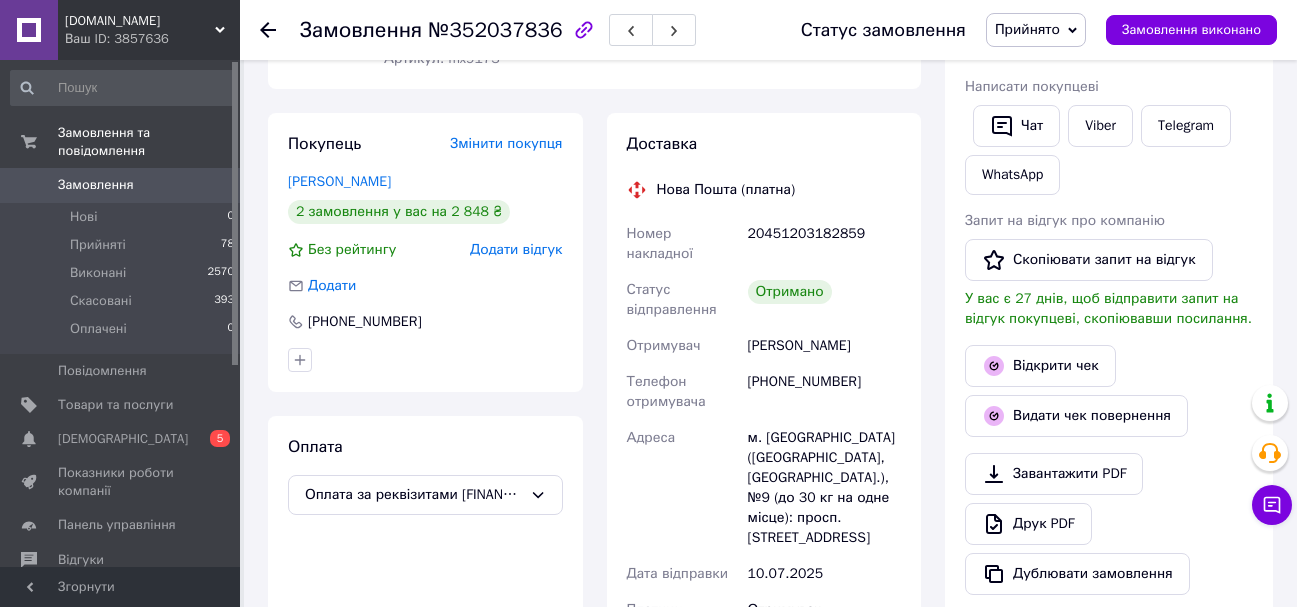 click on "Додати відгук" at bounding box center [516, 249] 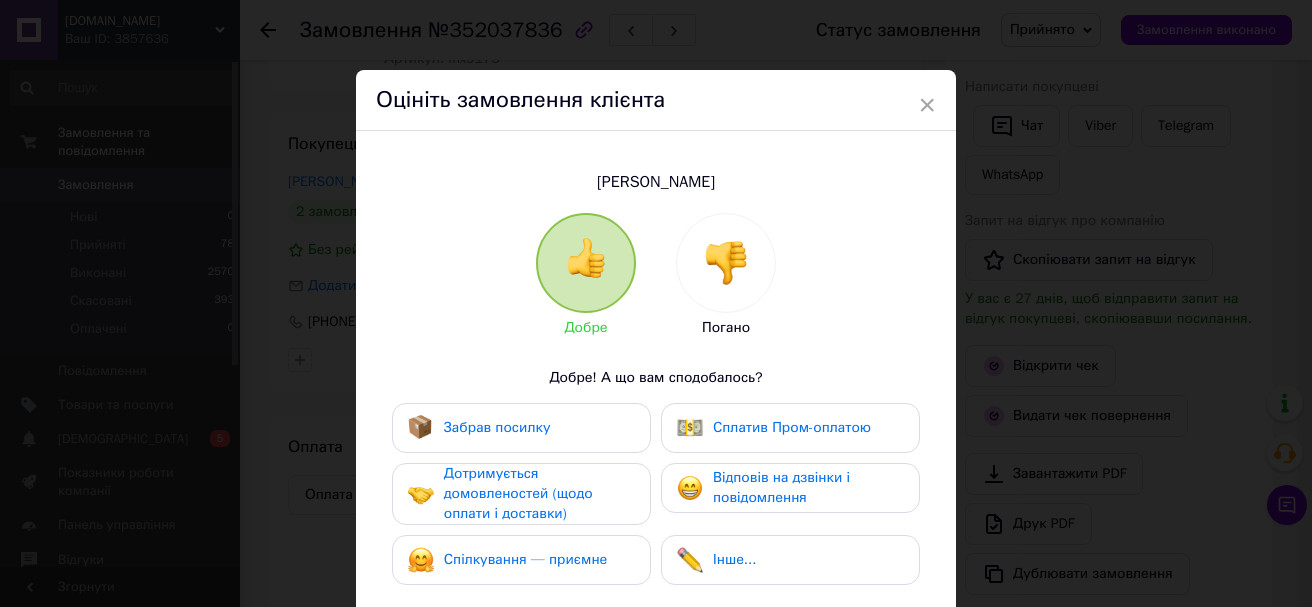 click on "Забрав посилку" at bounding box center (497, 427) 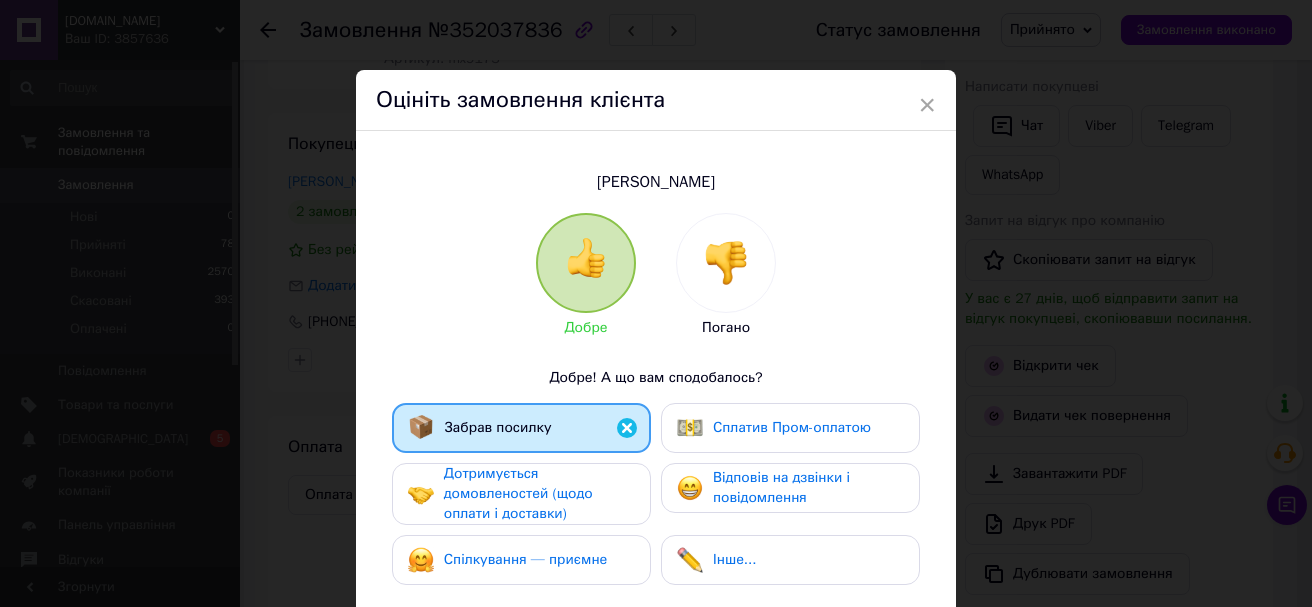 drag, startPoint x: 525, startPoint y: 477, endPoint x: 530, endPoint y: 497, distance: 20.615528 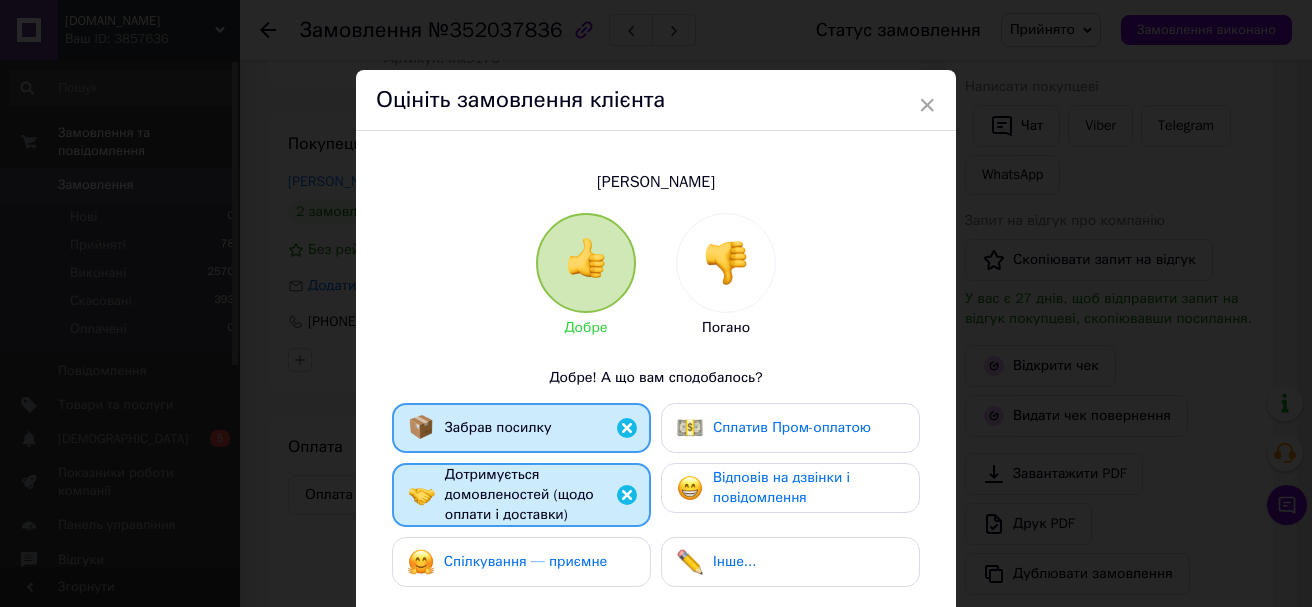 click on "Спілкування — приємне" at bounding box center (526, 561) 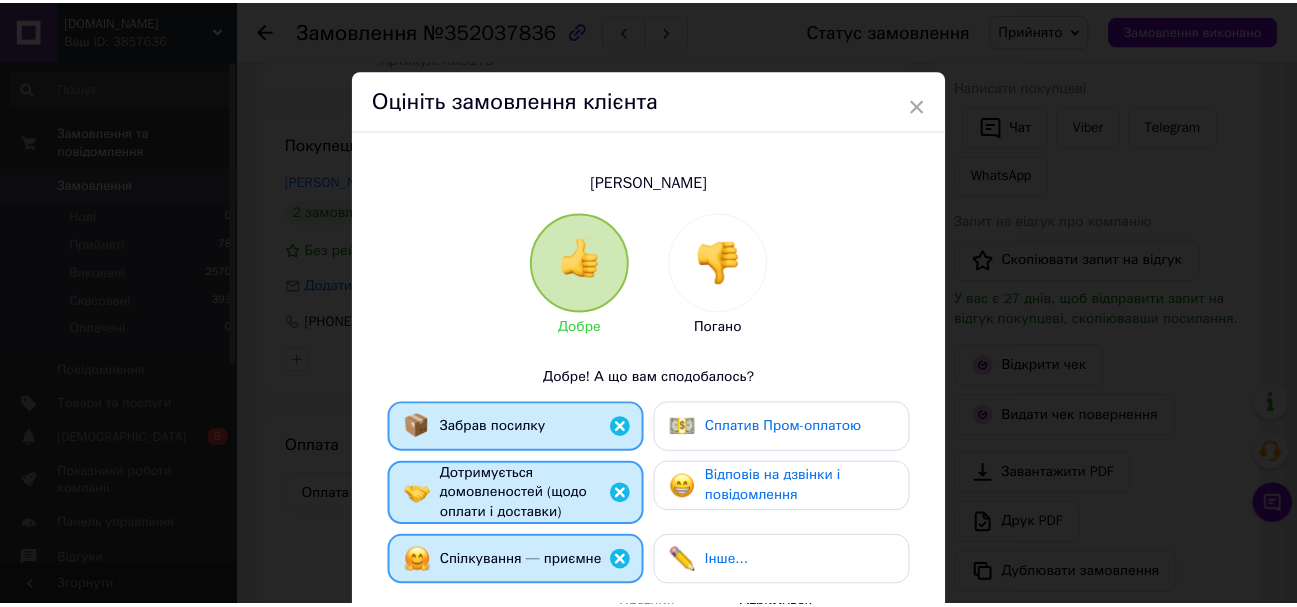 scroll, scrollTop: 378, scrollLeft: 0, axis: vertical 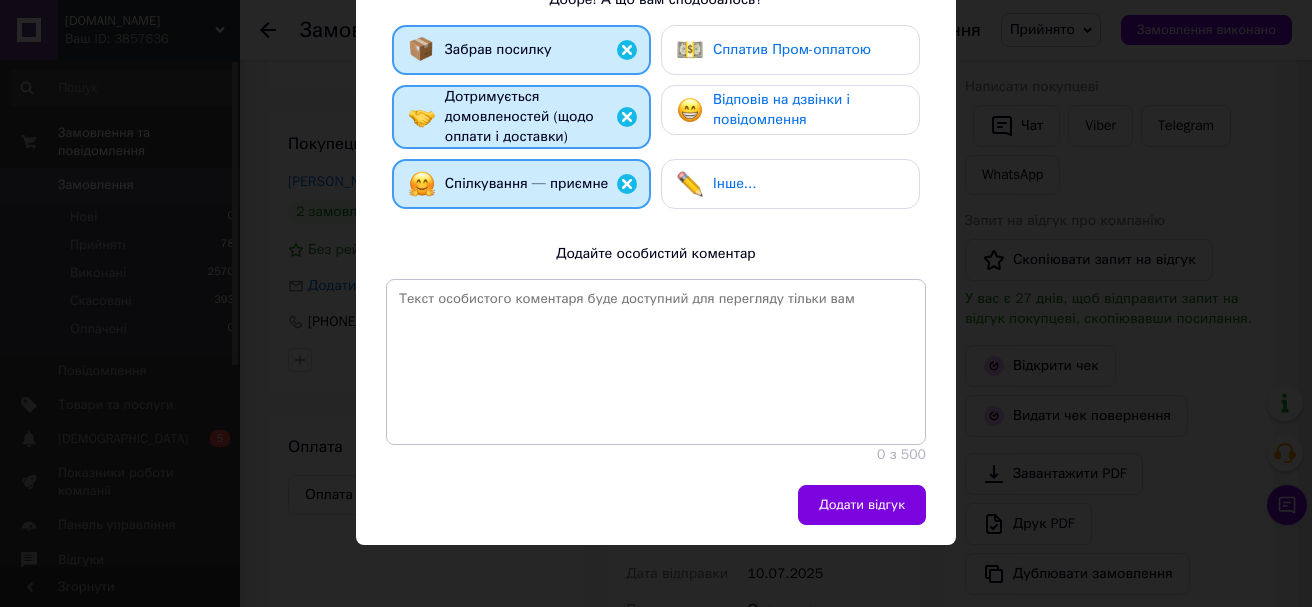 click on "Додати відгук" at bounding box center (862, 505) 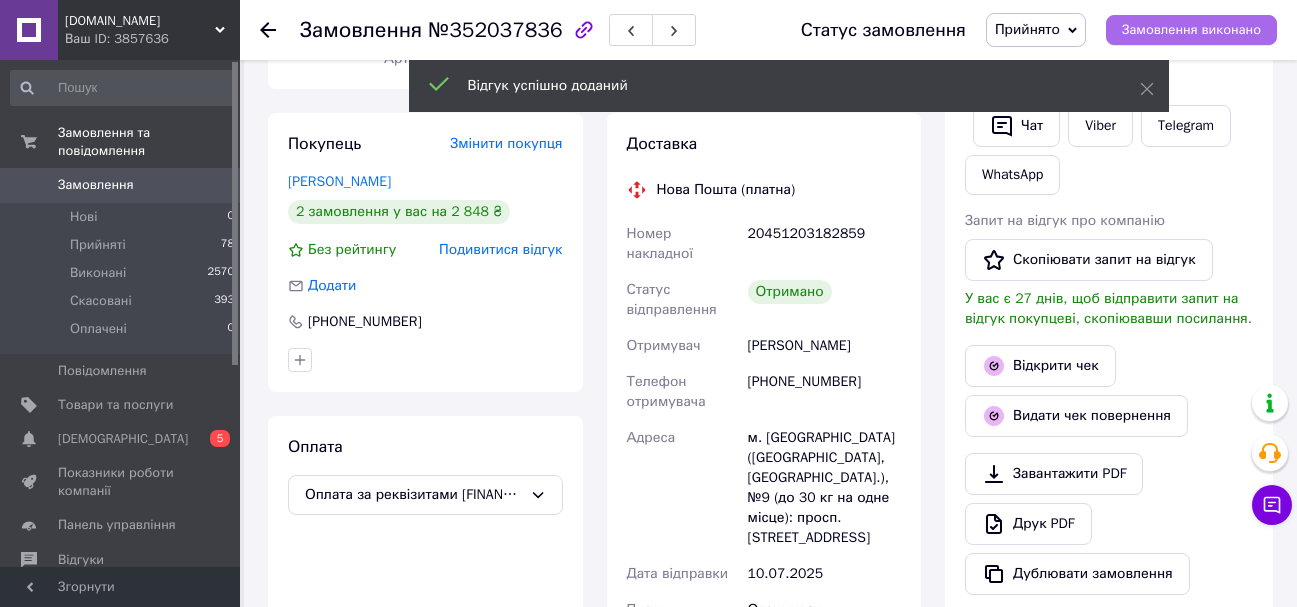 click on "Замовлення виконано" at bounding box center [1191, 30] 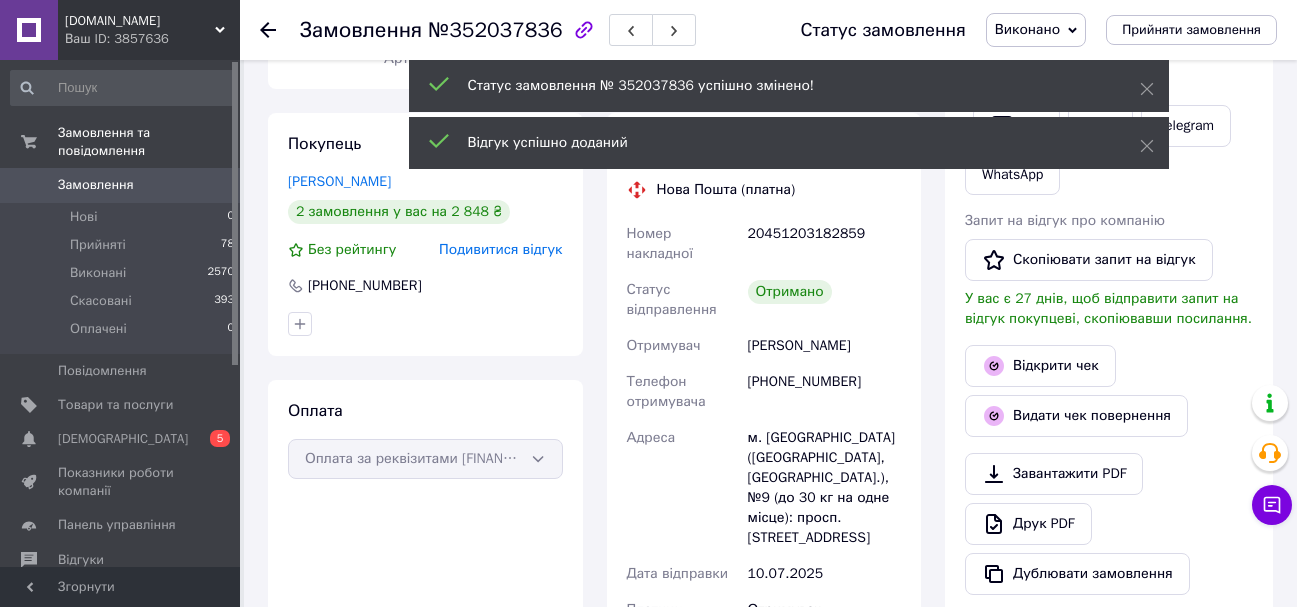 scroll, scrollTop: 32, scrollLeft: 0, axis: vertical 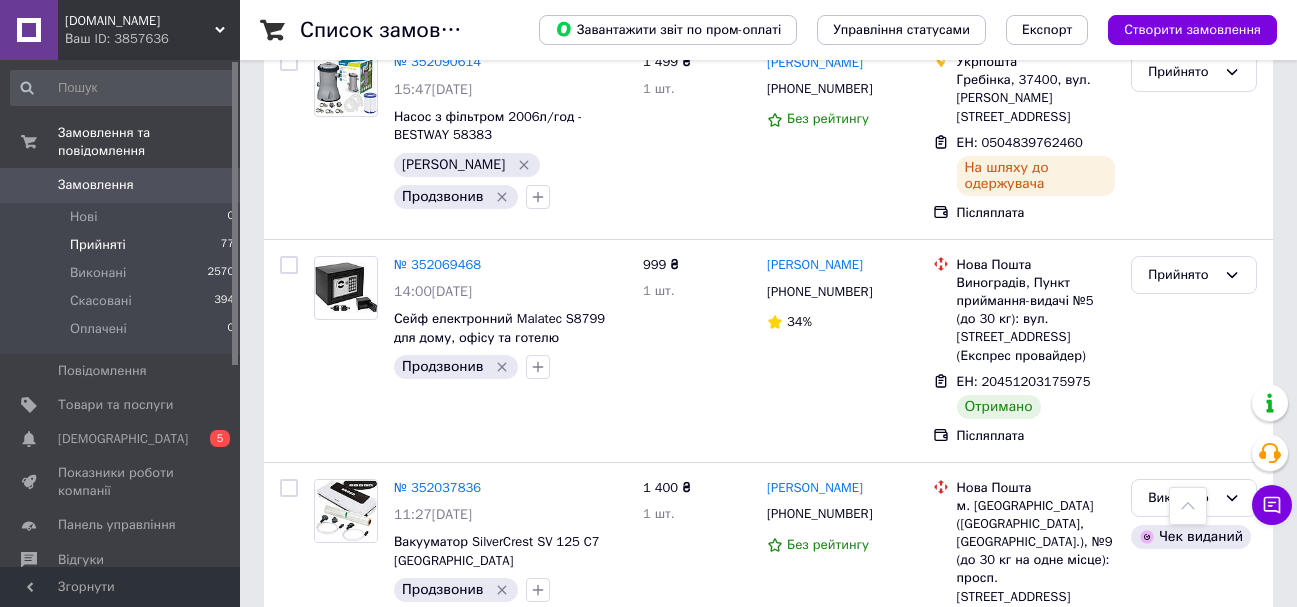 click on "Замовлення" at bounding box center (96, 185) 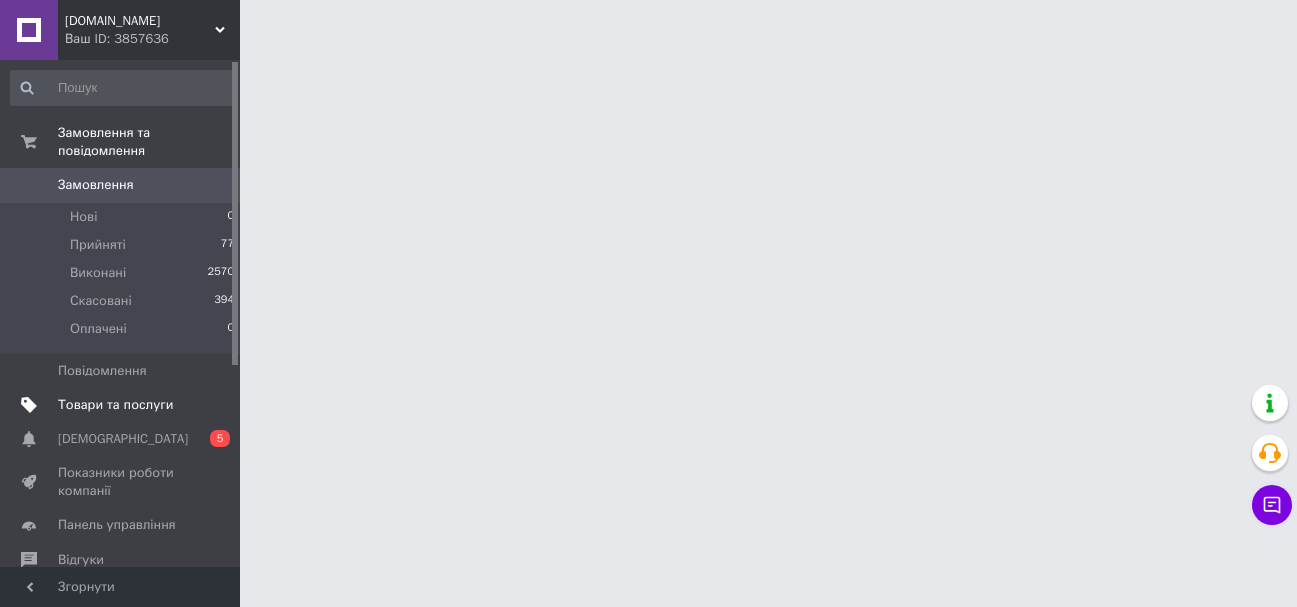 scroll, scrollTop: 0, scrollLeft: 0, axis: both 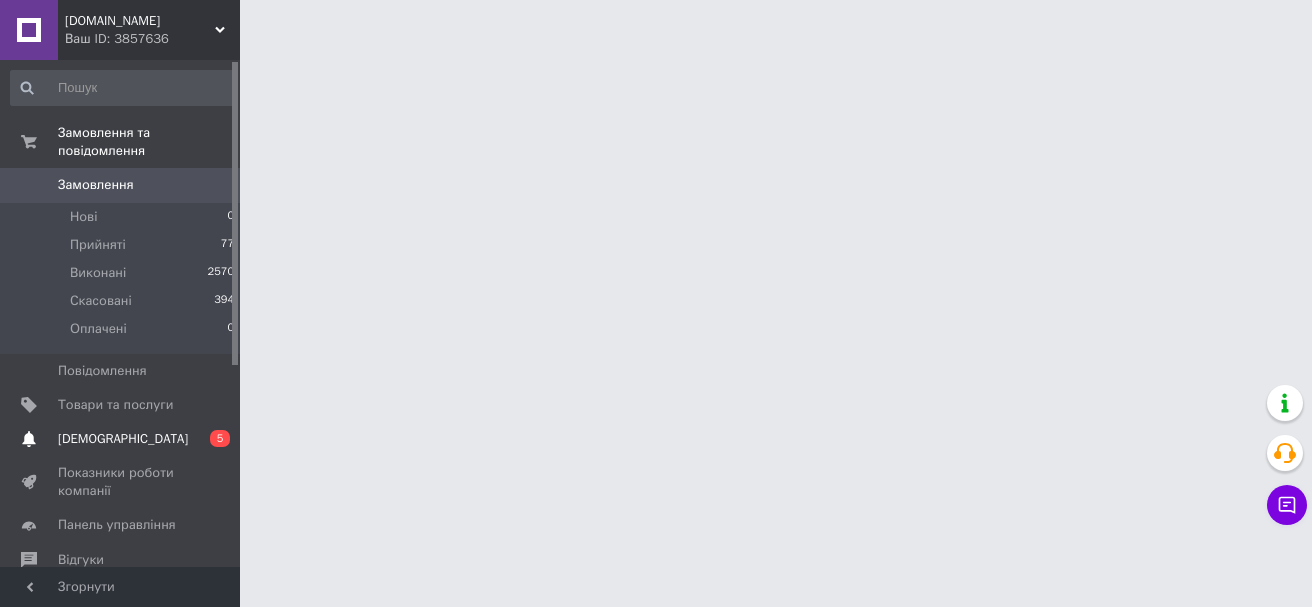 click on "[DEMOGRAPHIC_DATA]" at bounding box center (123, 439) 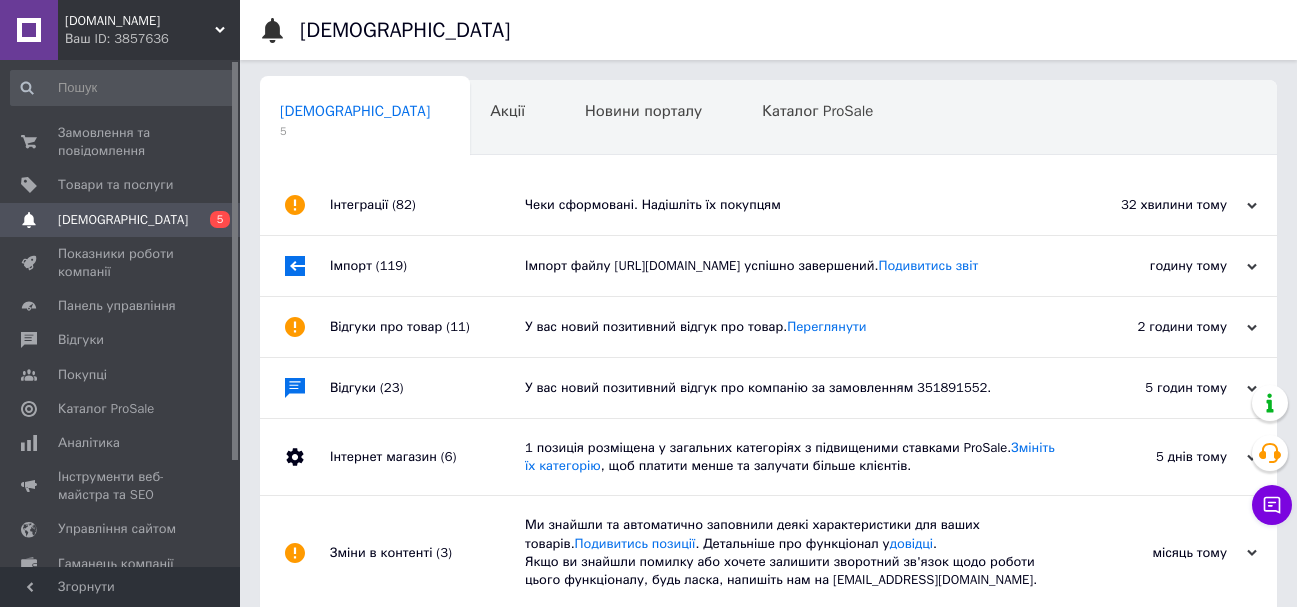 click on "У вас новий позитивний відгук про товар.  Переглянути" at bounding box center [791, 327] 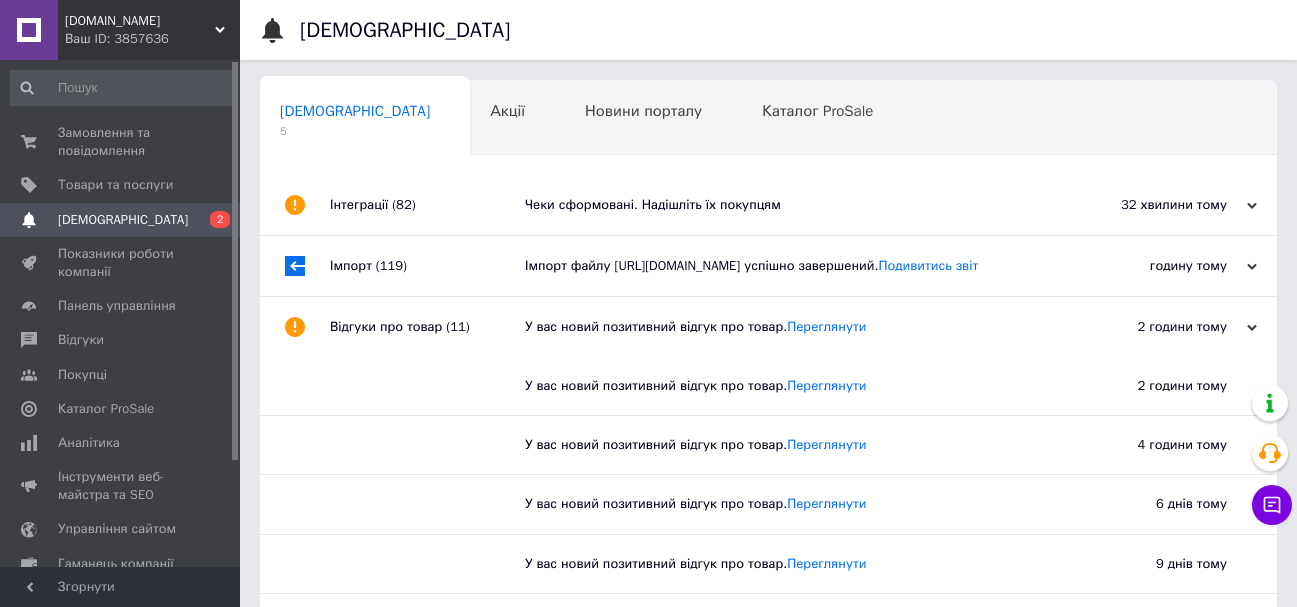click on "Імпорт файлу https://maxy.com.ua/products_feed.xml?hash_tag=3a35e5444cee35d547285e265541bf37&sales_notes=&product_ids=&label_ids=13239767&exclude_fields=&html_description=0&yandex_cpa=&process_presence_sure=&languages=uk%2Cru&group_ids= успішно завершений.  Подивитись звіт" at bounding box center (791, 266) 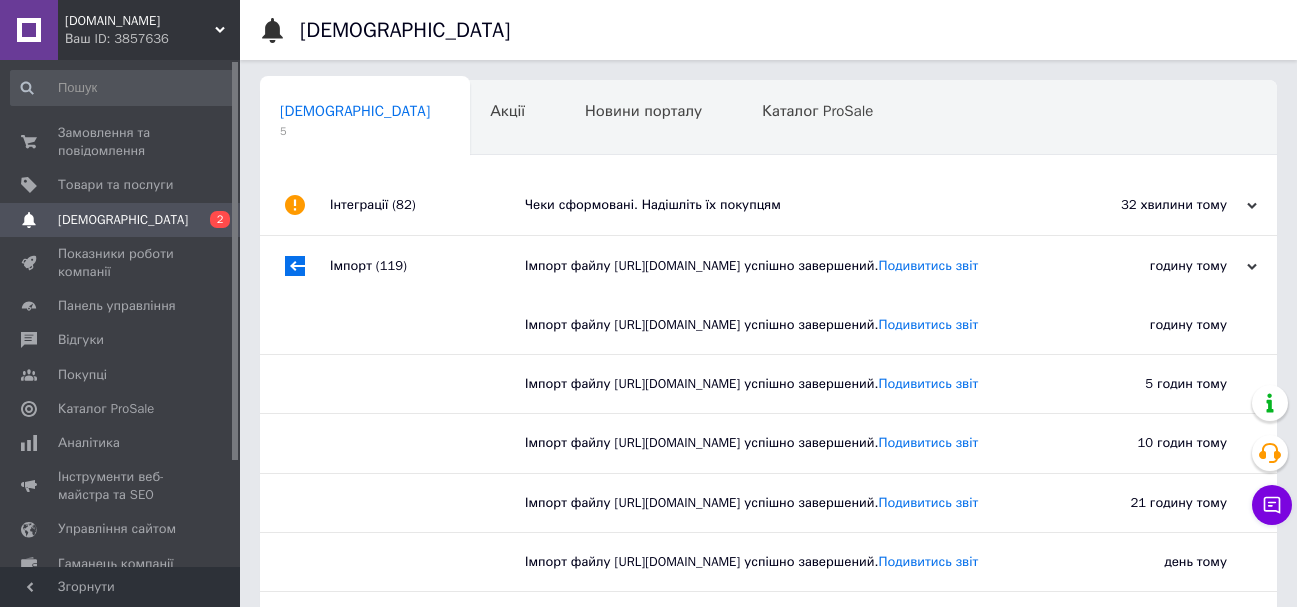 click on "Чеки сформовані. Надішліть їх покупцям" at bounding box center [791, 205] 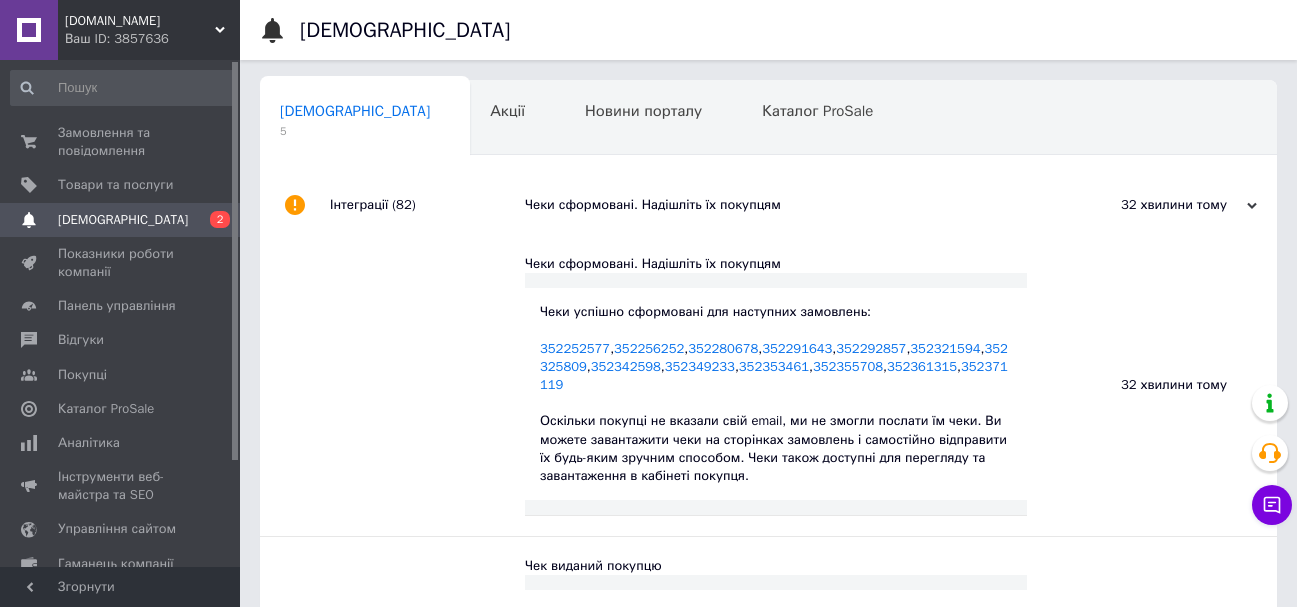 click on "Чеки сформовані. Надішліть їх покупцям" at bounding box center (791, 205) 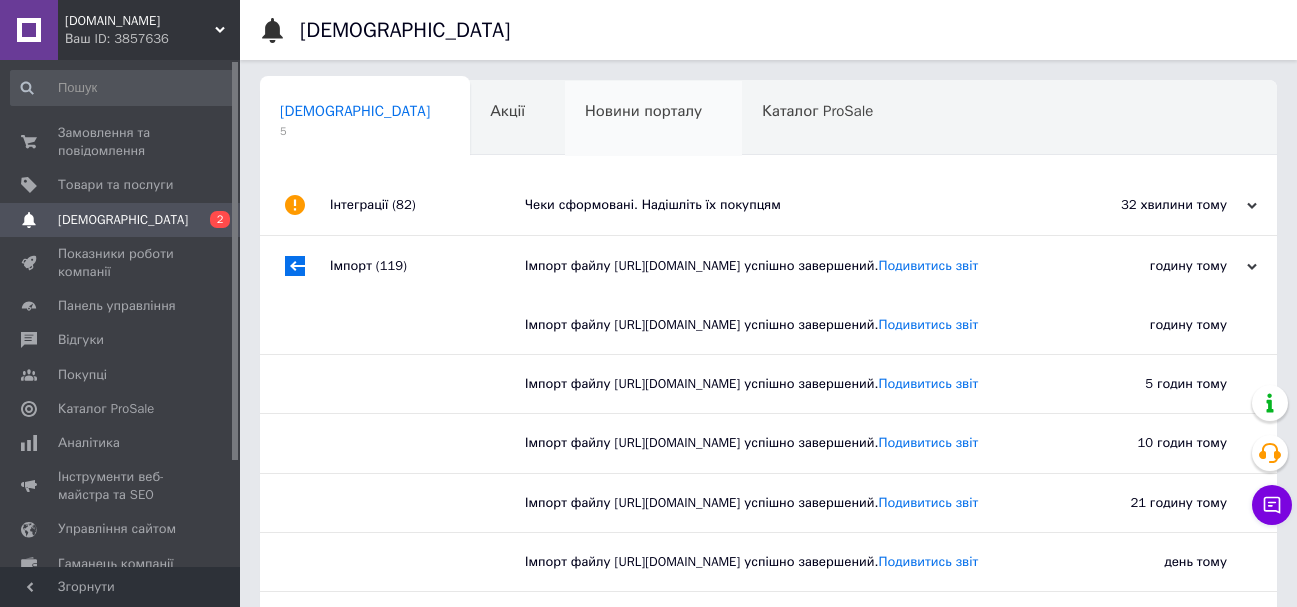 click on "Новини порталу 0" at bounding box center [653, 119] 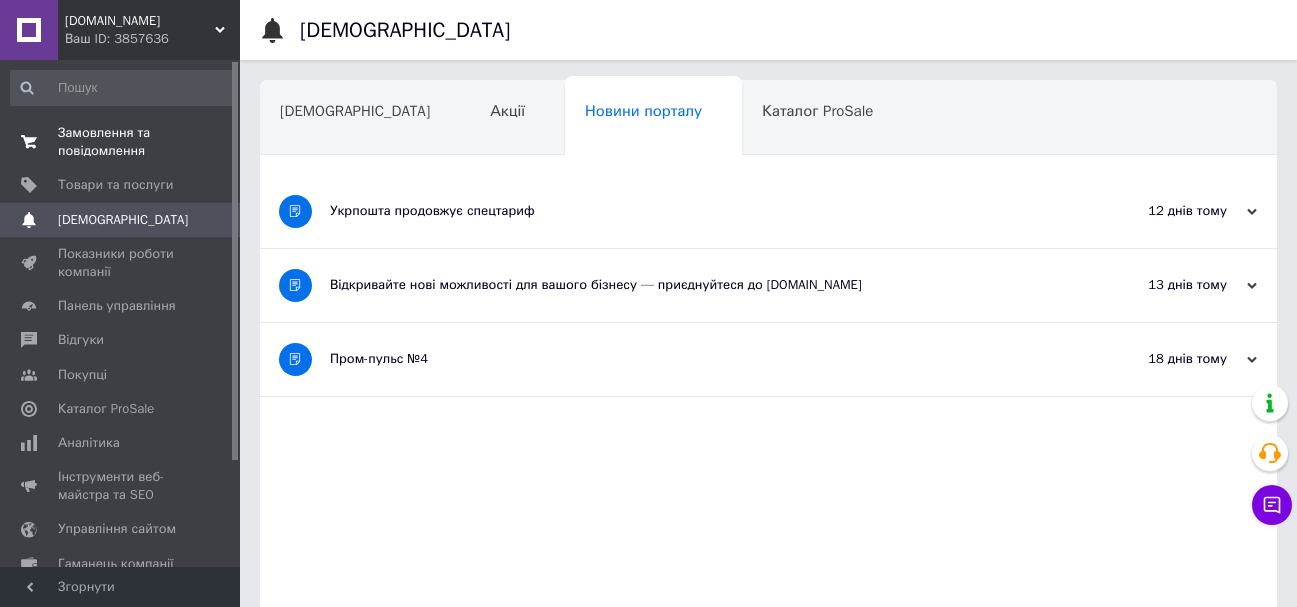click on "Замовлення та повідомлення" at bounding box center (121, 142) 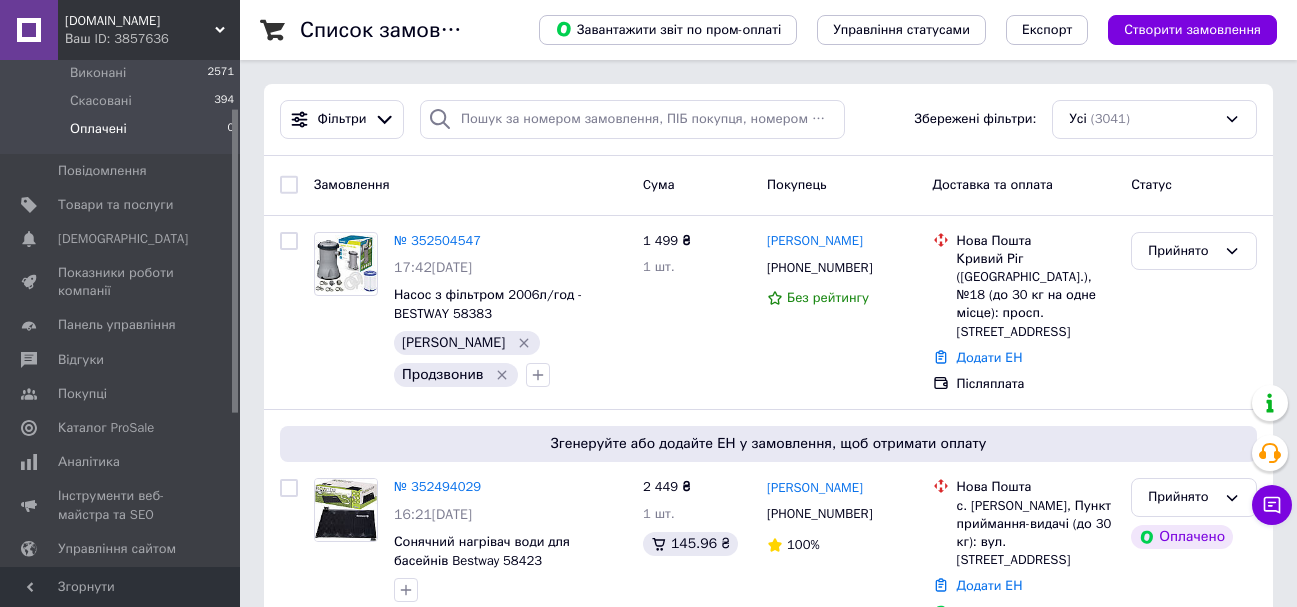 scroll, scrollTop: 0, scrollLeft: 0, axis: both 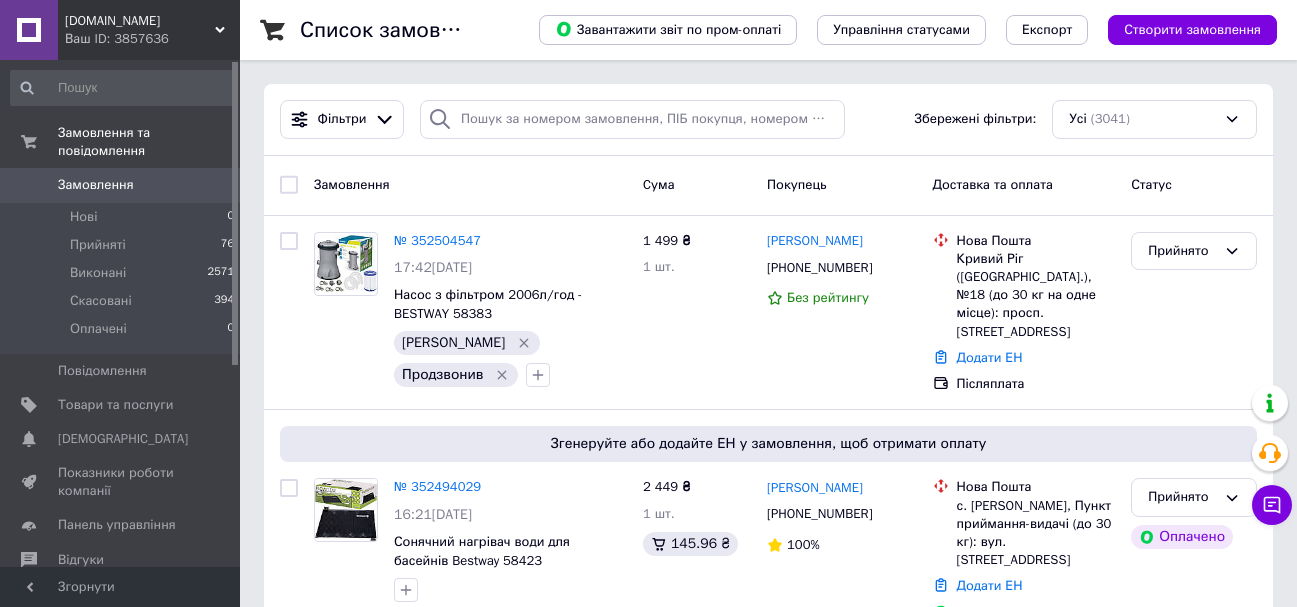 click on "Завантажити звіт по пром-оплаті Управління статусами Експорт Створити замовлення" at bounding box center (888, 30) 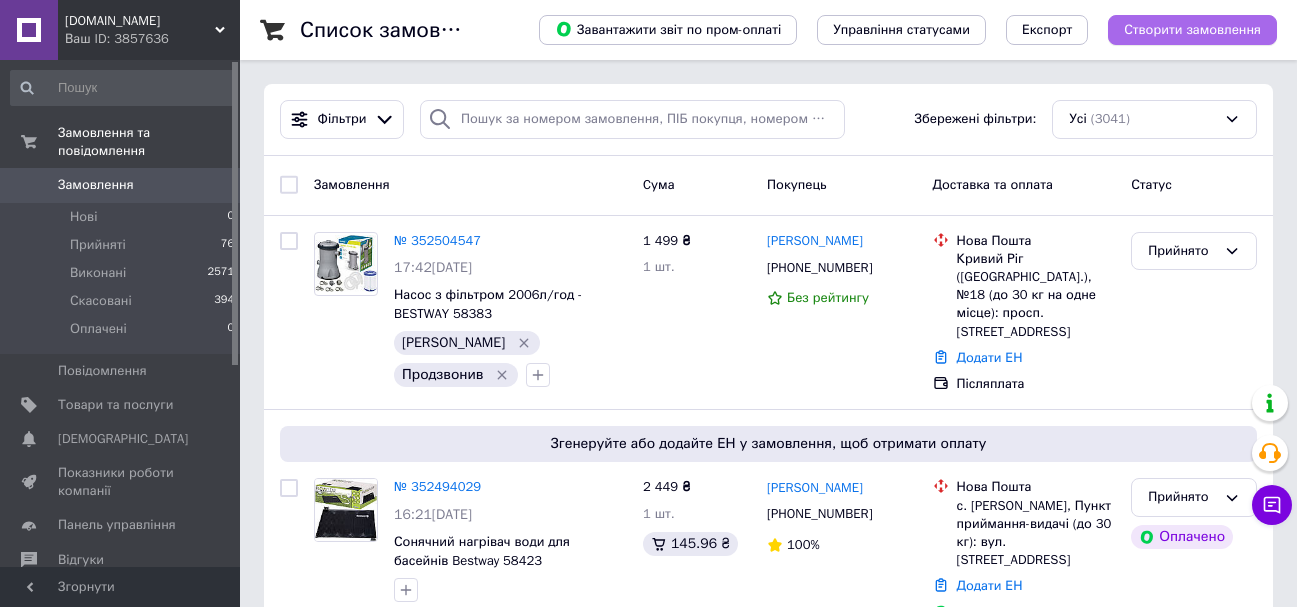 click on "Створити замовлення" at bounding box center (1192, 30) 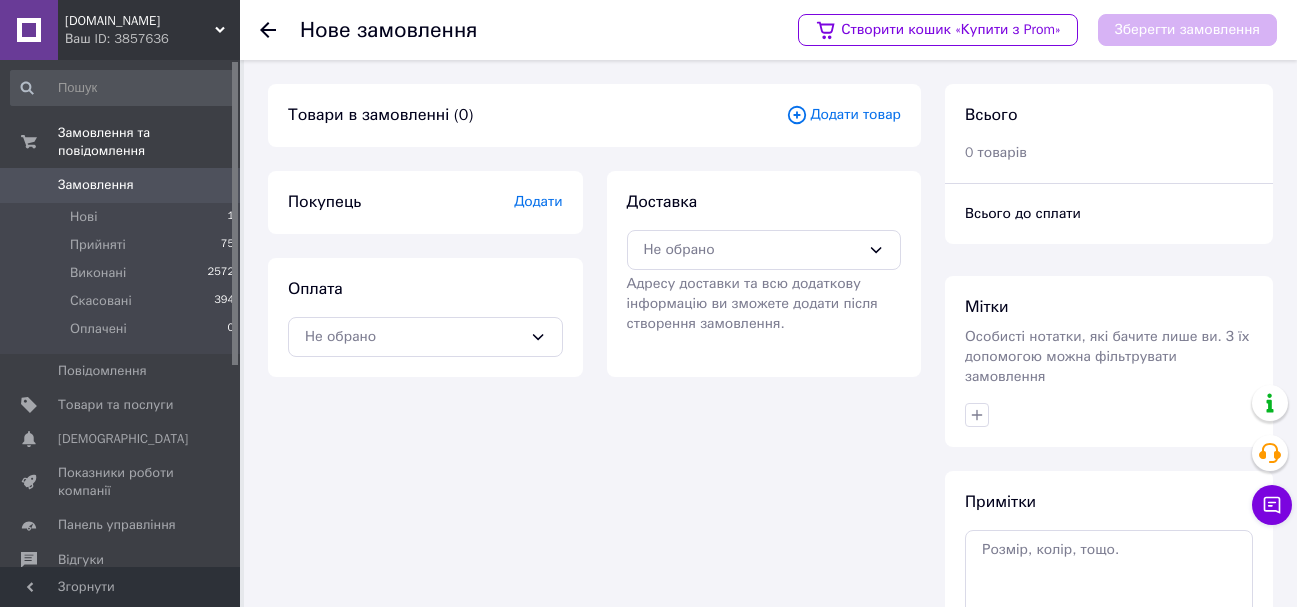 click on "Додати товар" at bounding box center [843, 115] 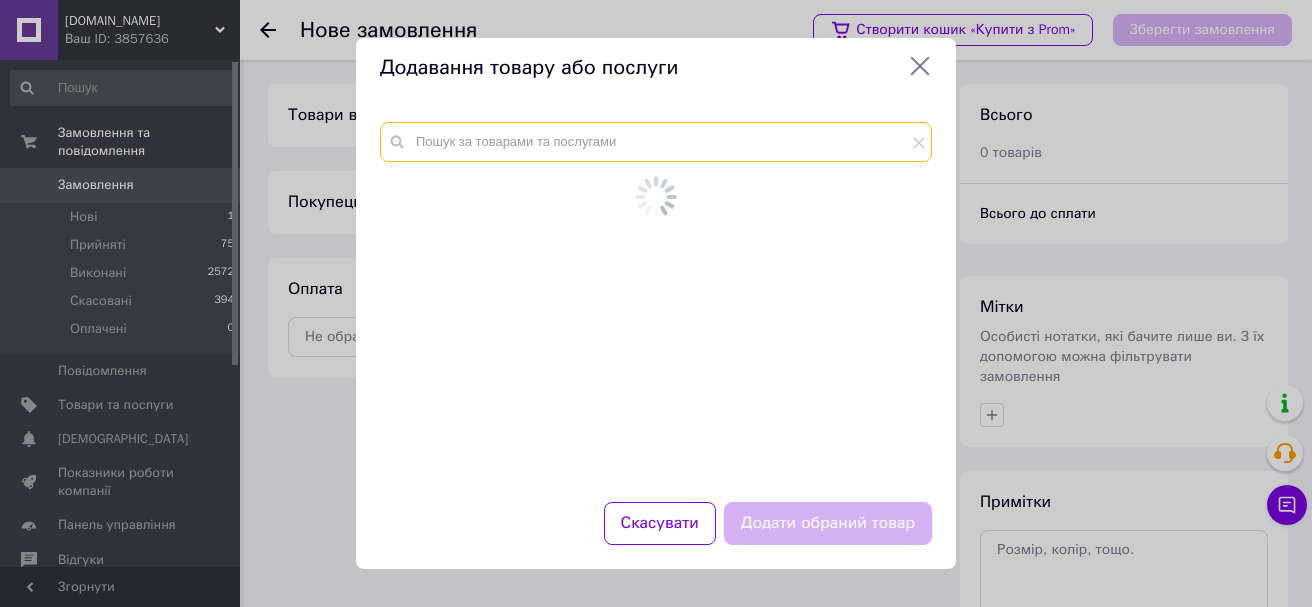click at bounding box center (656, 142) 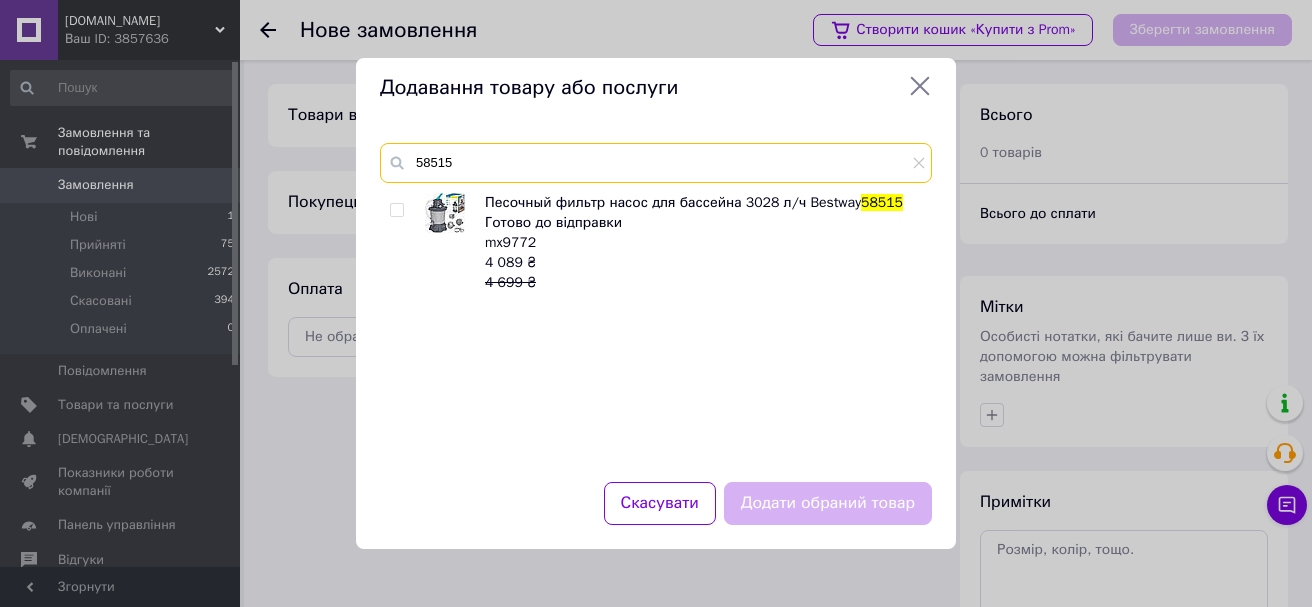 type on "58515" 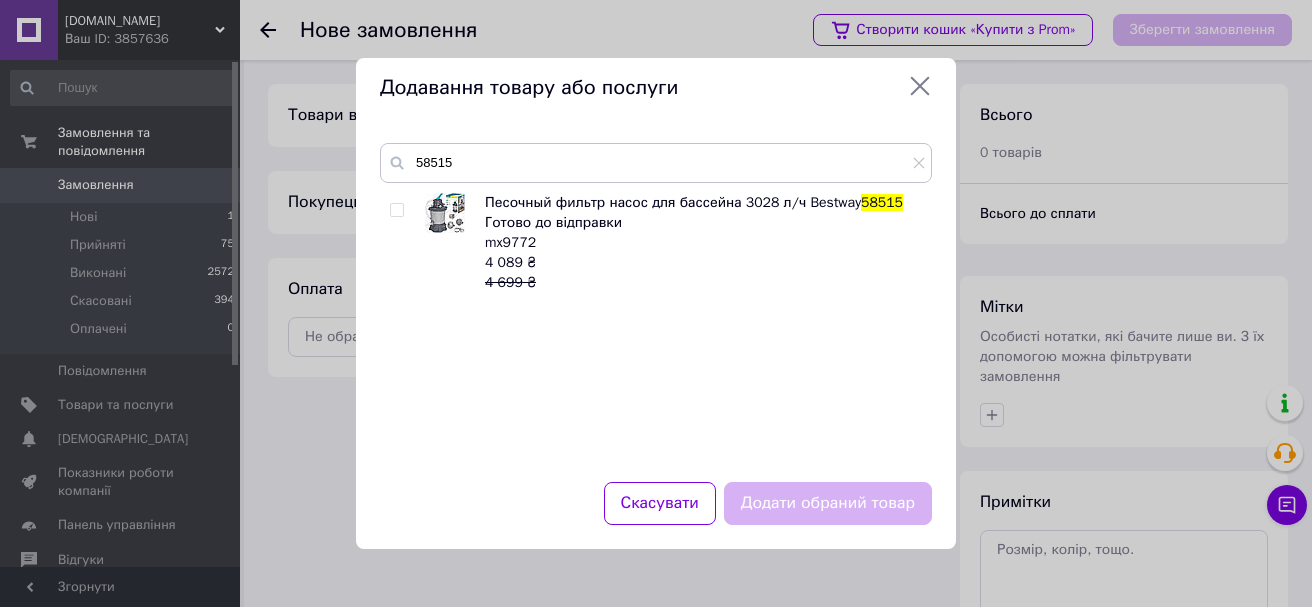 click at bounding box center (396, 210) 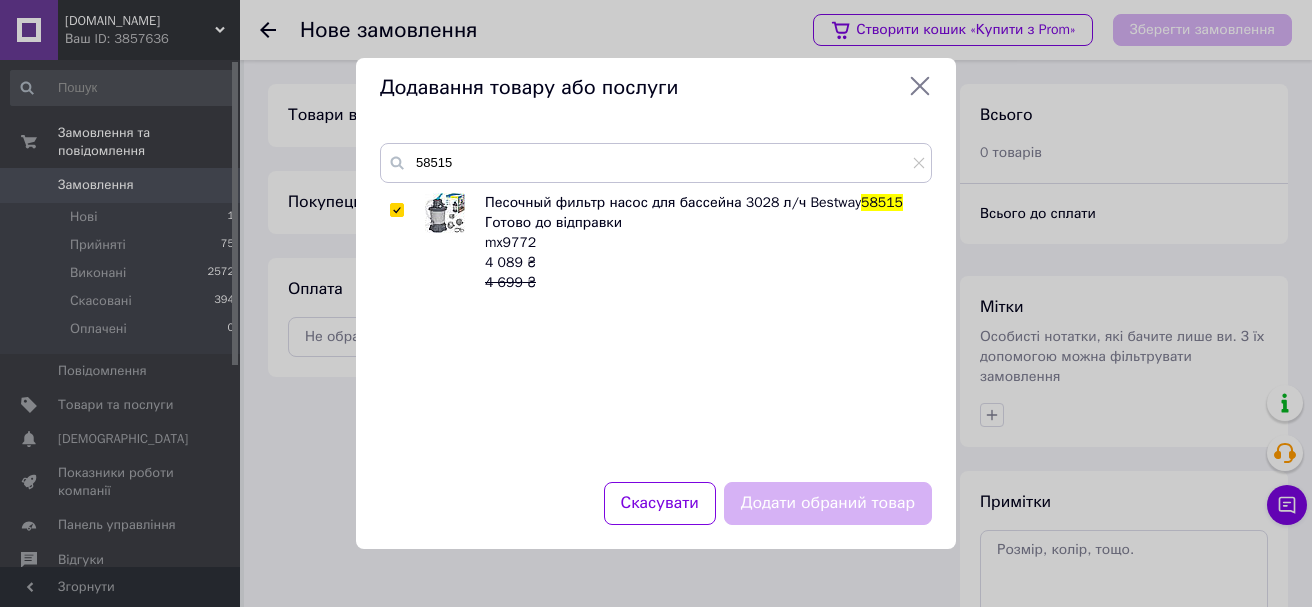 checkbox on "true" 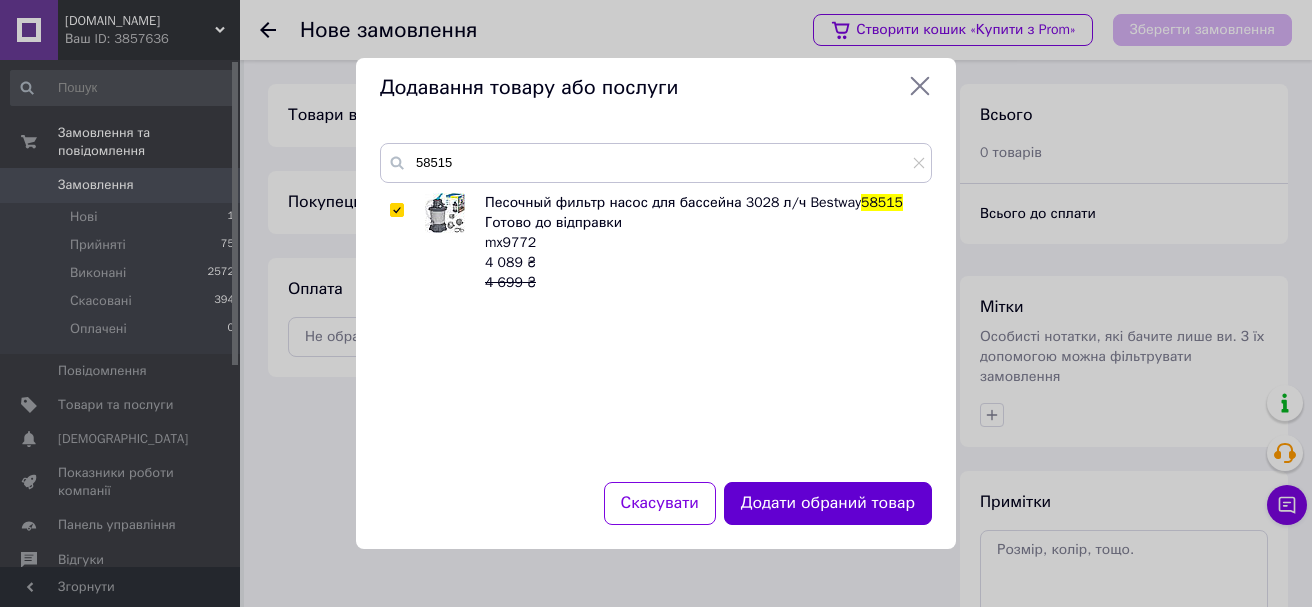 click on "Додати обраний товар" at bounding box center [828, 503] 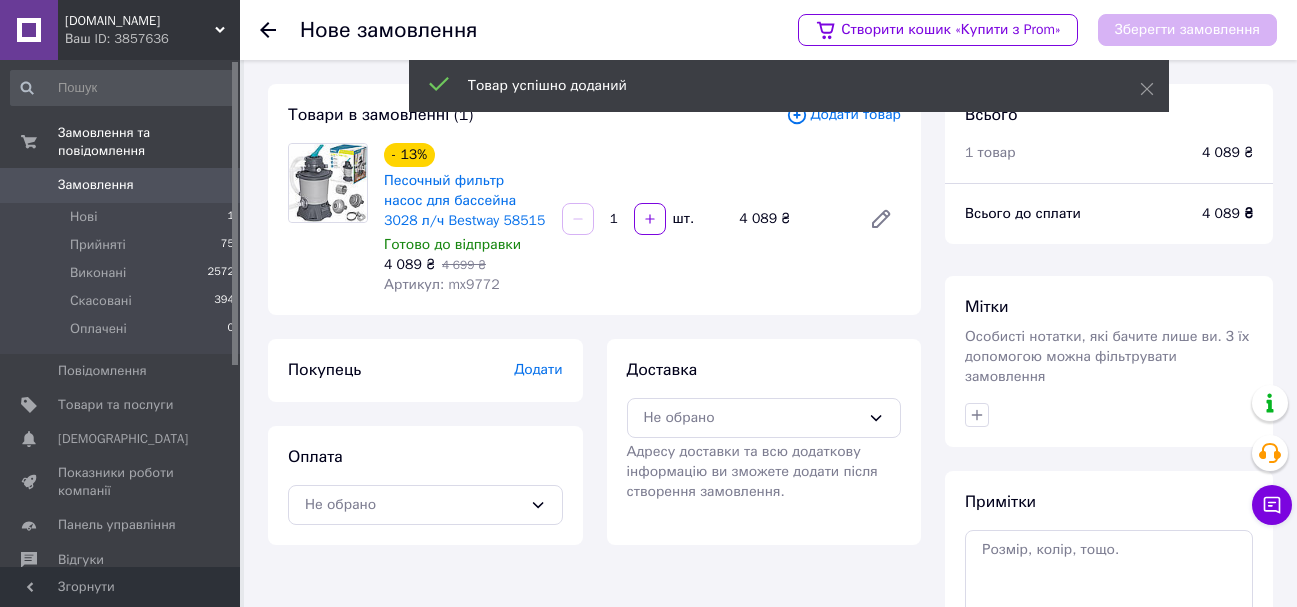click on "Товар успішно доданий" at bounding box center [789, 88] 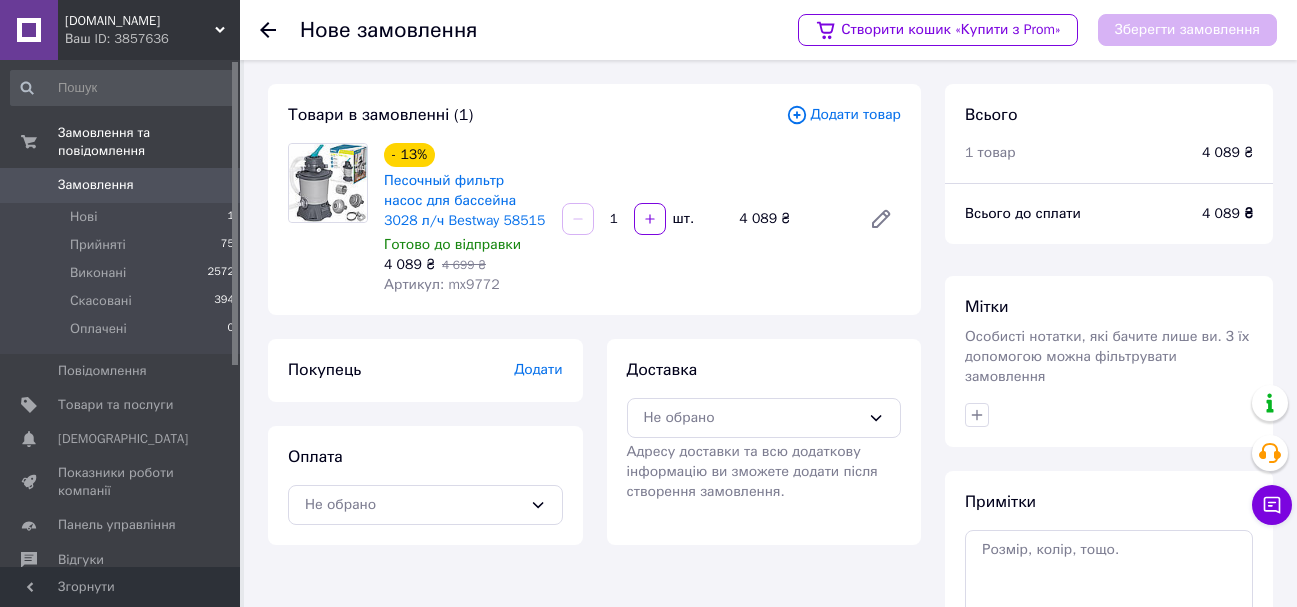 click on "Додати товар" at bounding box center (843, 115) 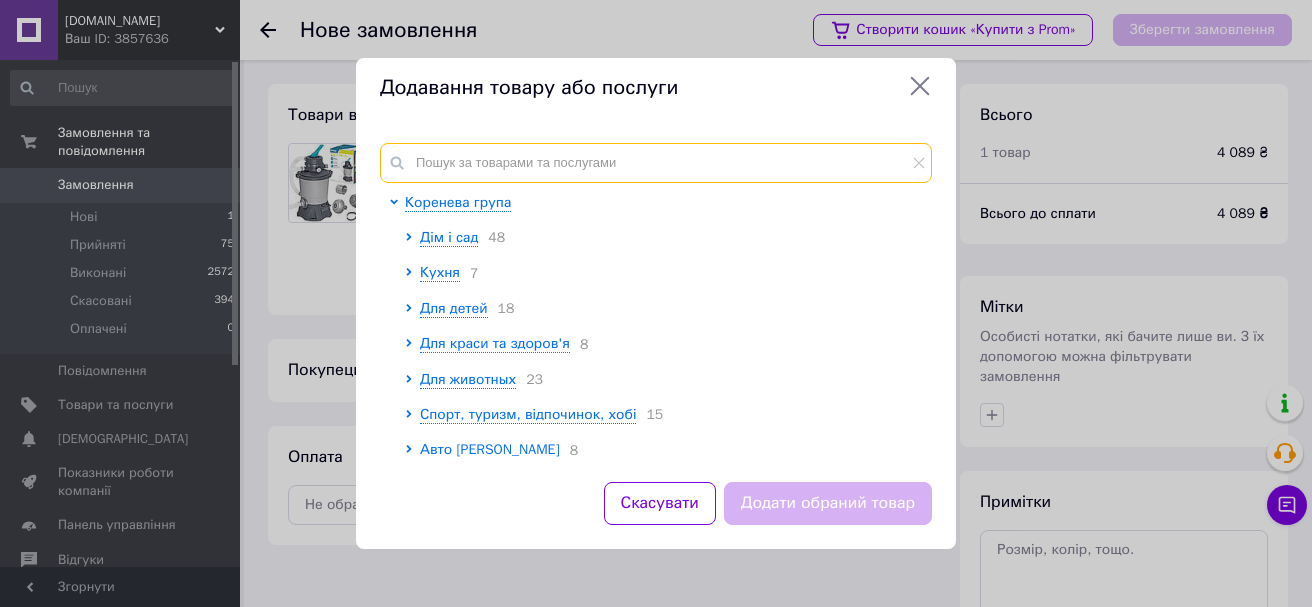 click at bounding box center (656, 163) 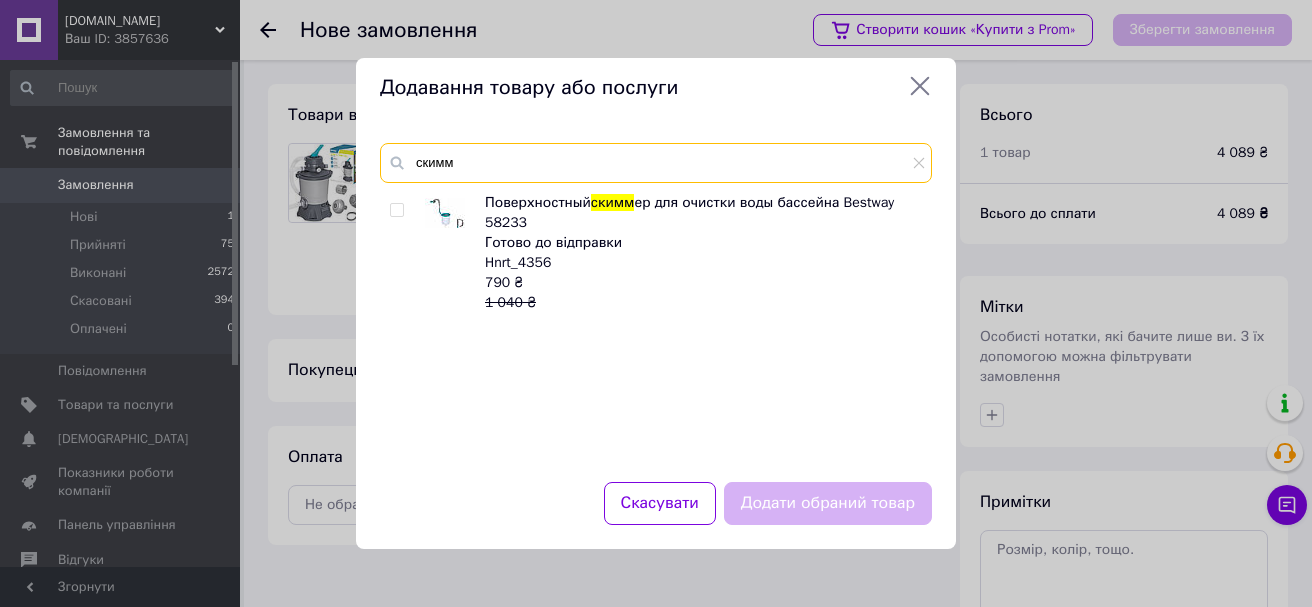 type on "скимм" 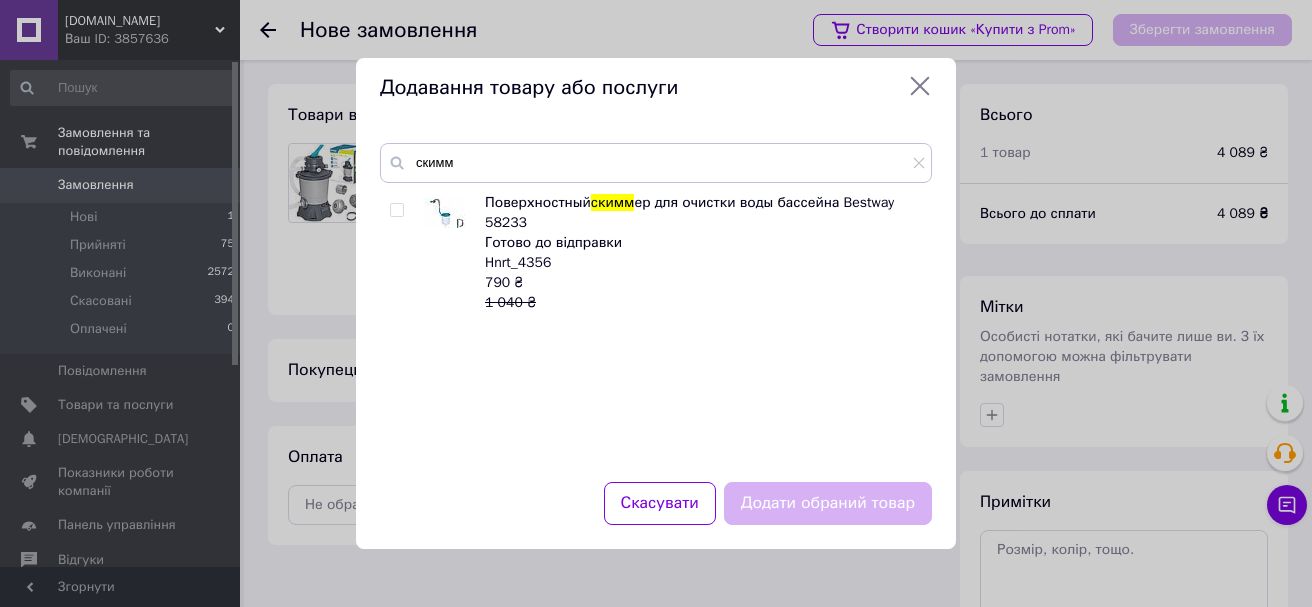 click at bounding box center [396, 210] 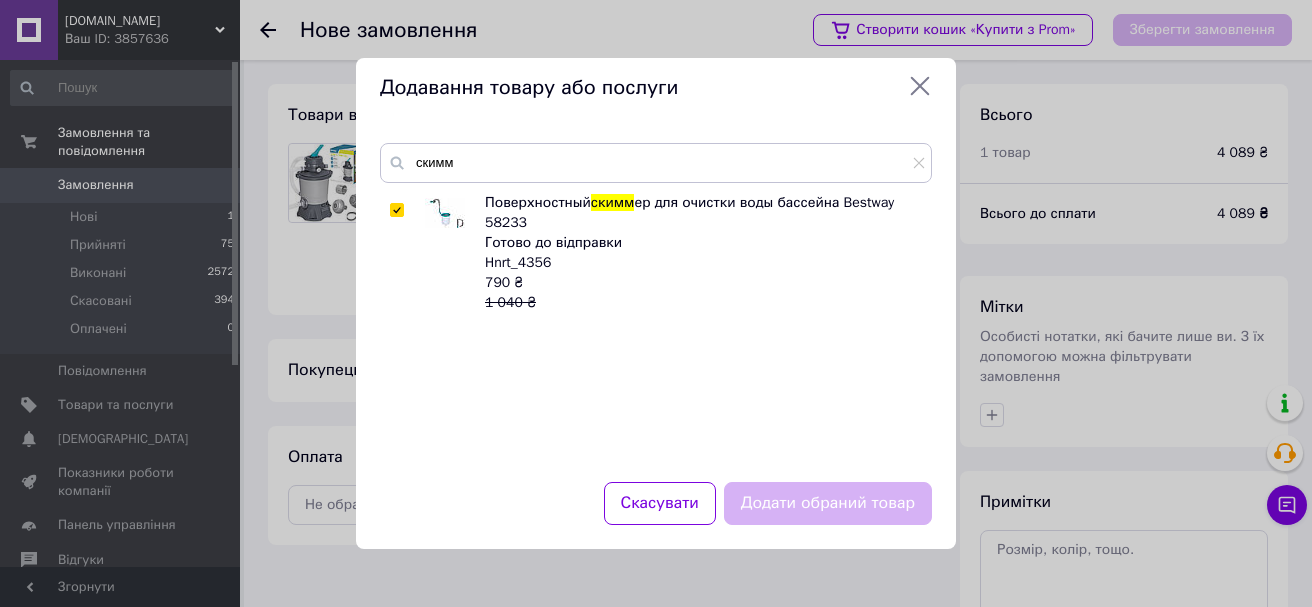 checkbox on "true" 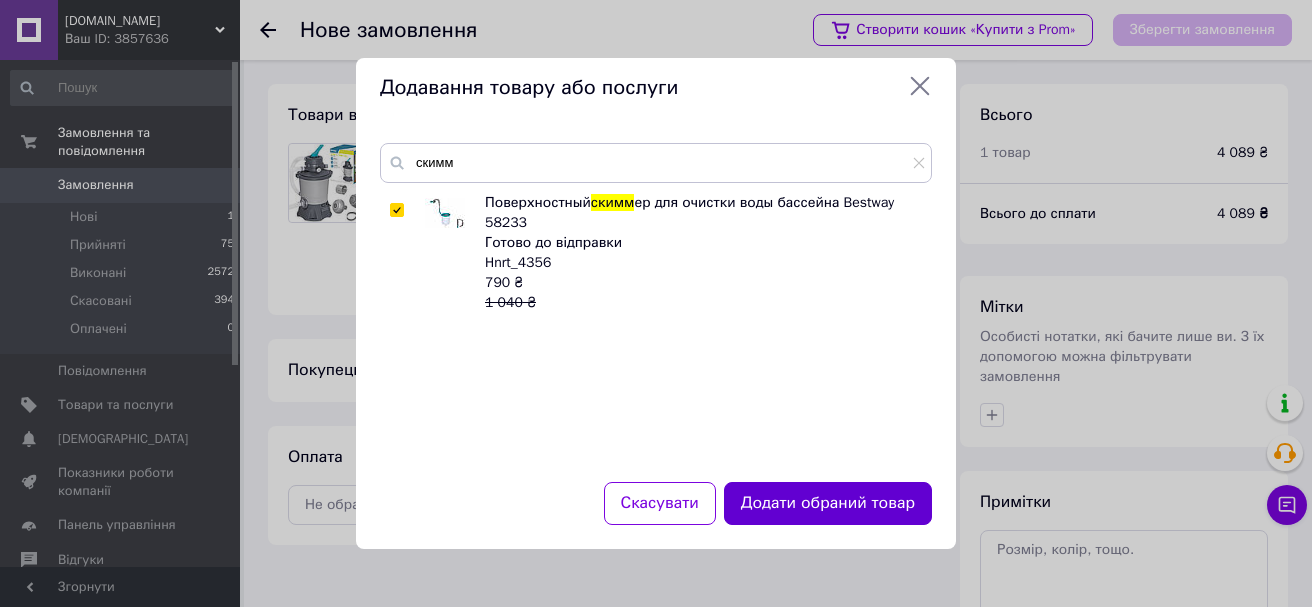 click on "Додати обраний товар" at bounding box center (828, 503) 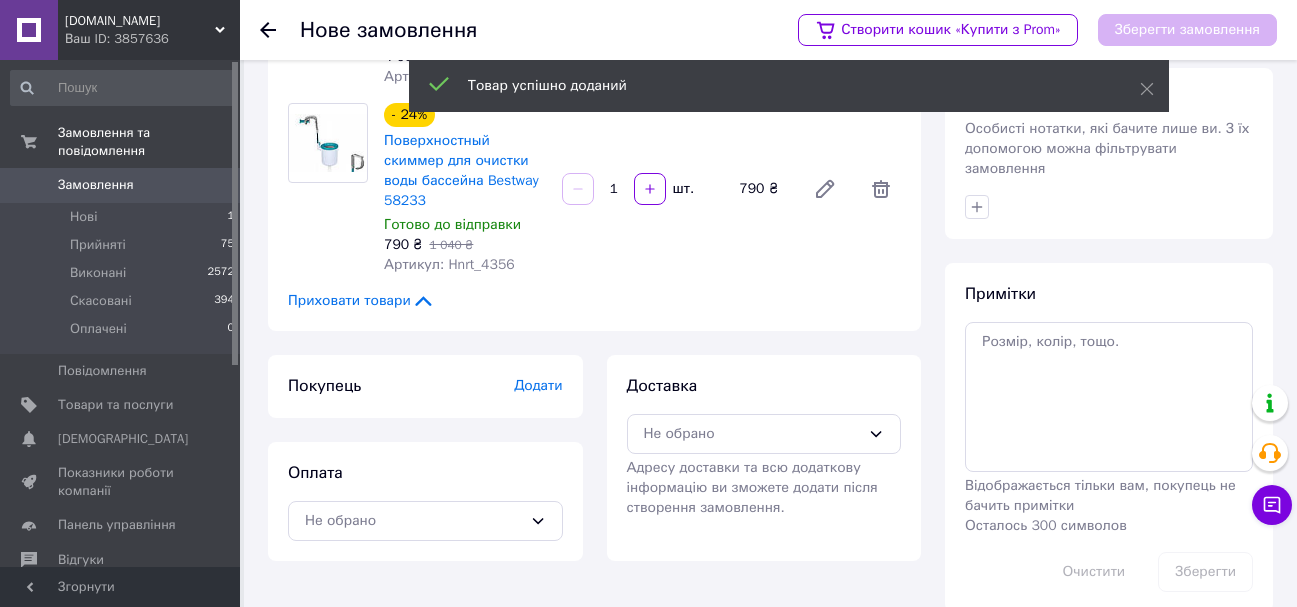 scroll, scrollTop: 217, scrollLeft: 0, axis: vertical 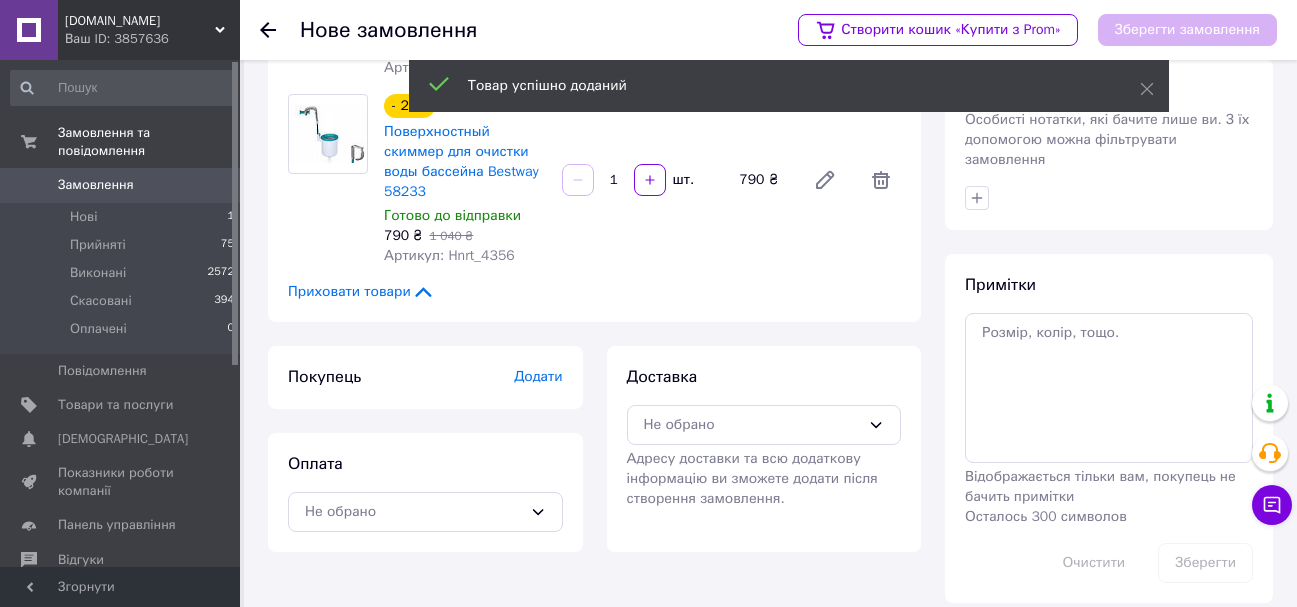 click on "Додати" at bounding box center (538, 376) 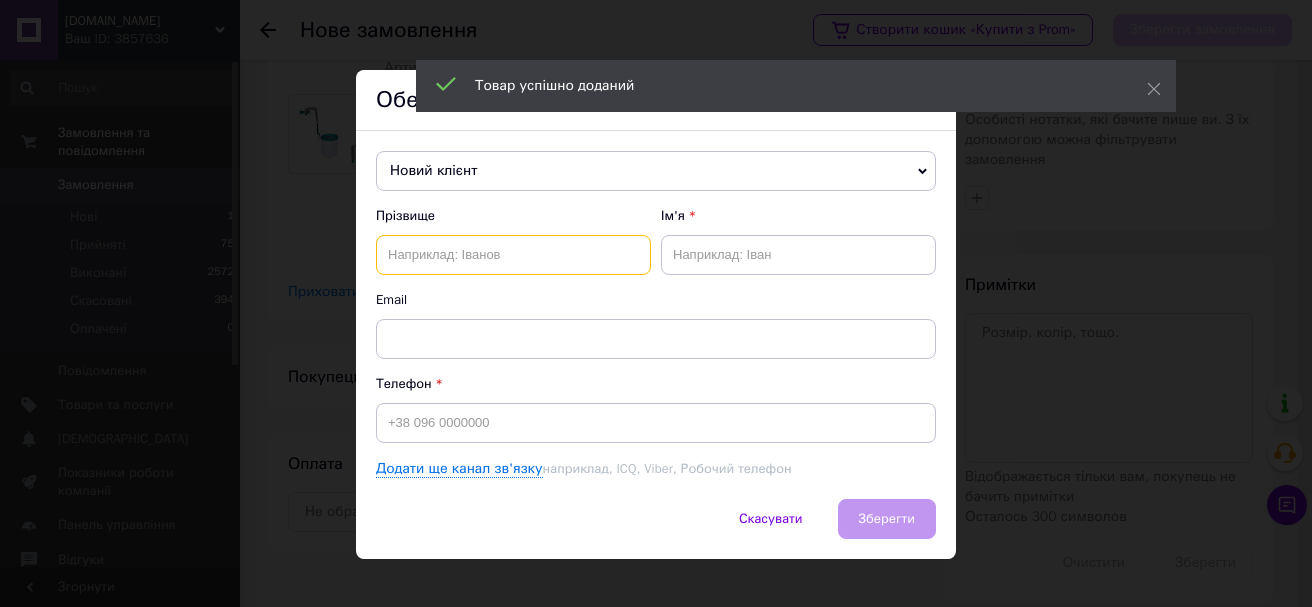 click at bounding box center [513, 255] 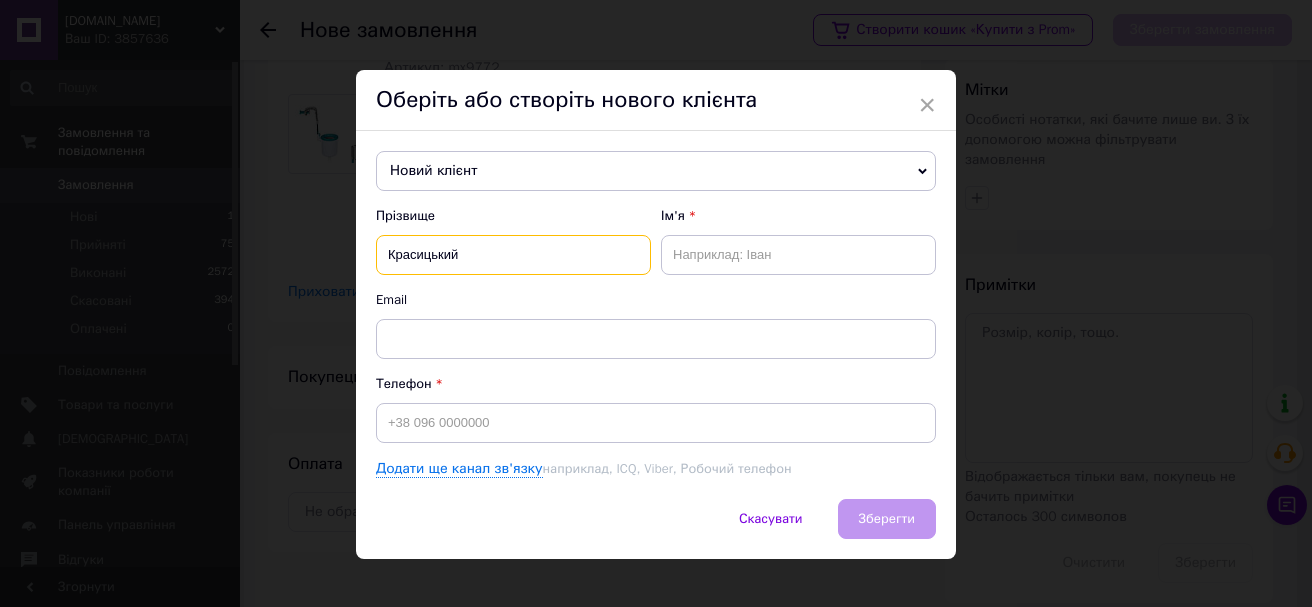 type on "Красицький" 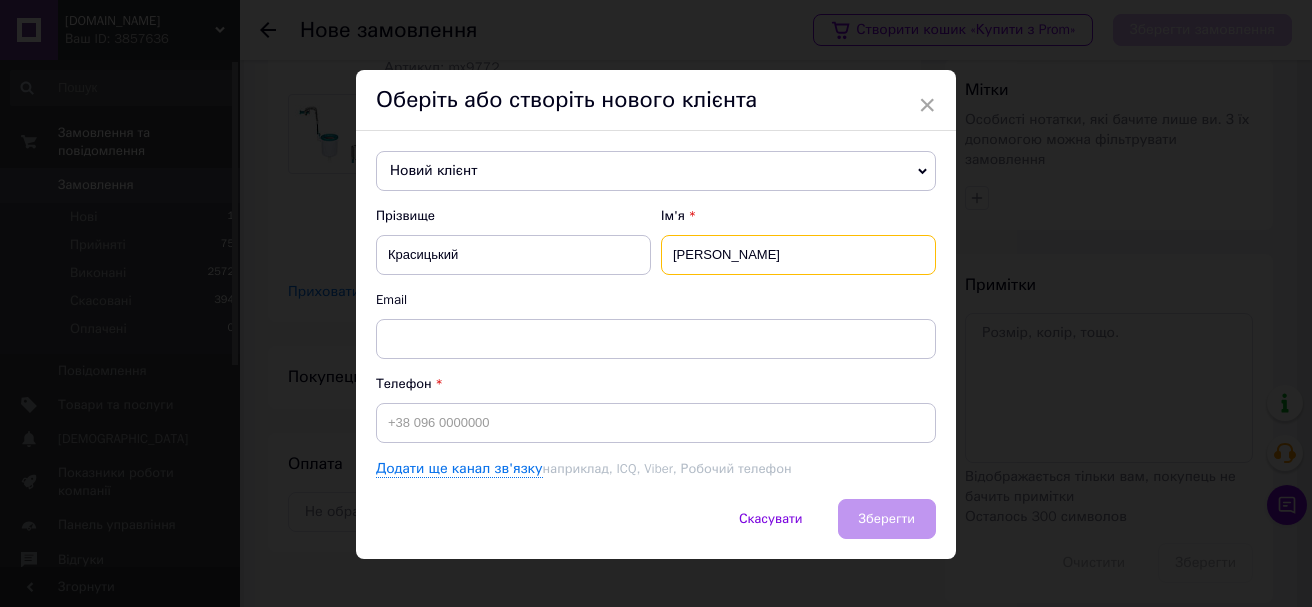 type on "Володимир" 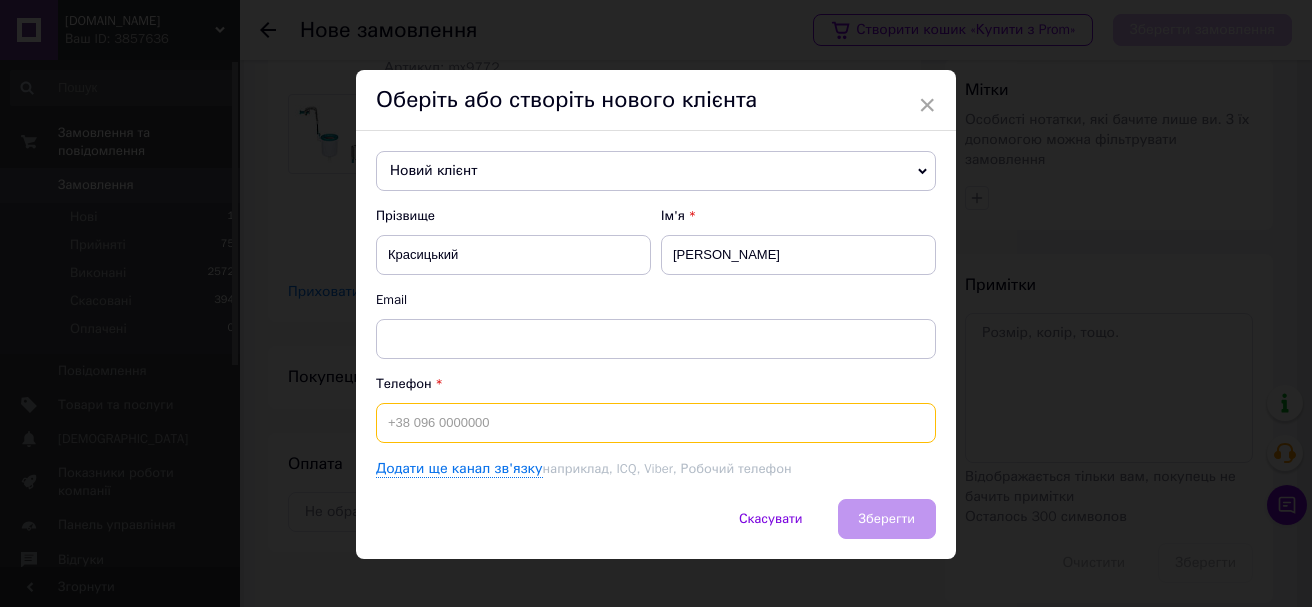 click at bounding box center [656, 423] 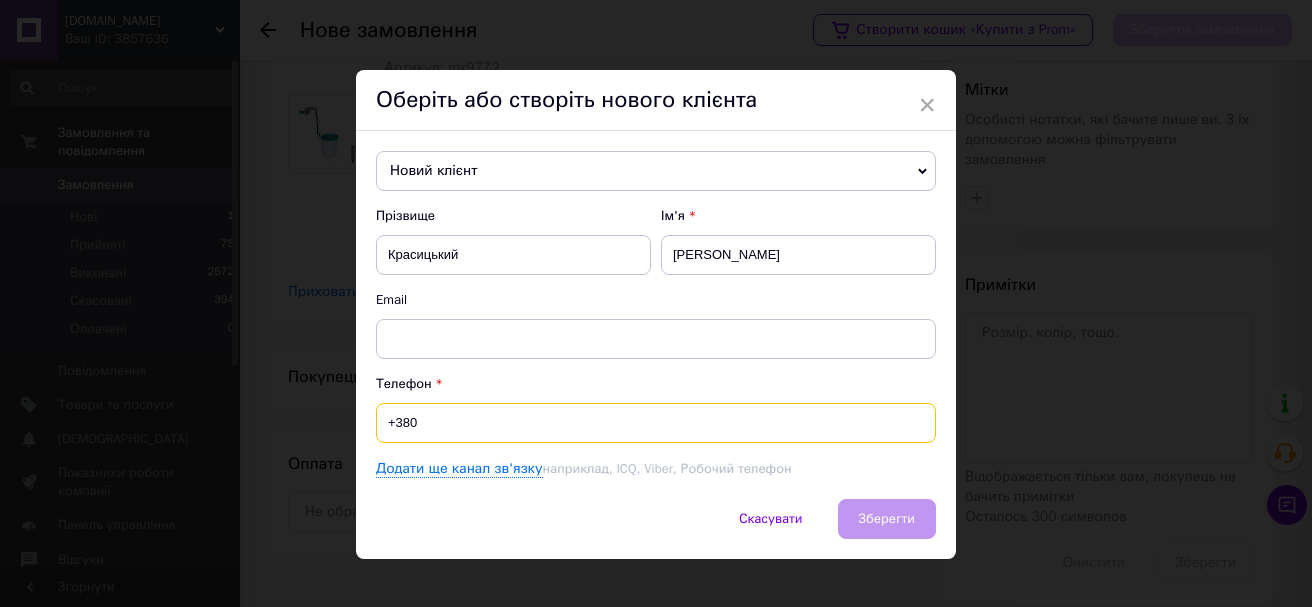 paste on "679336745" 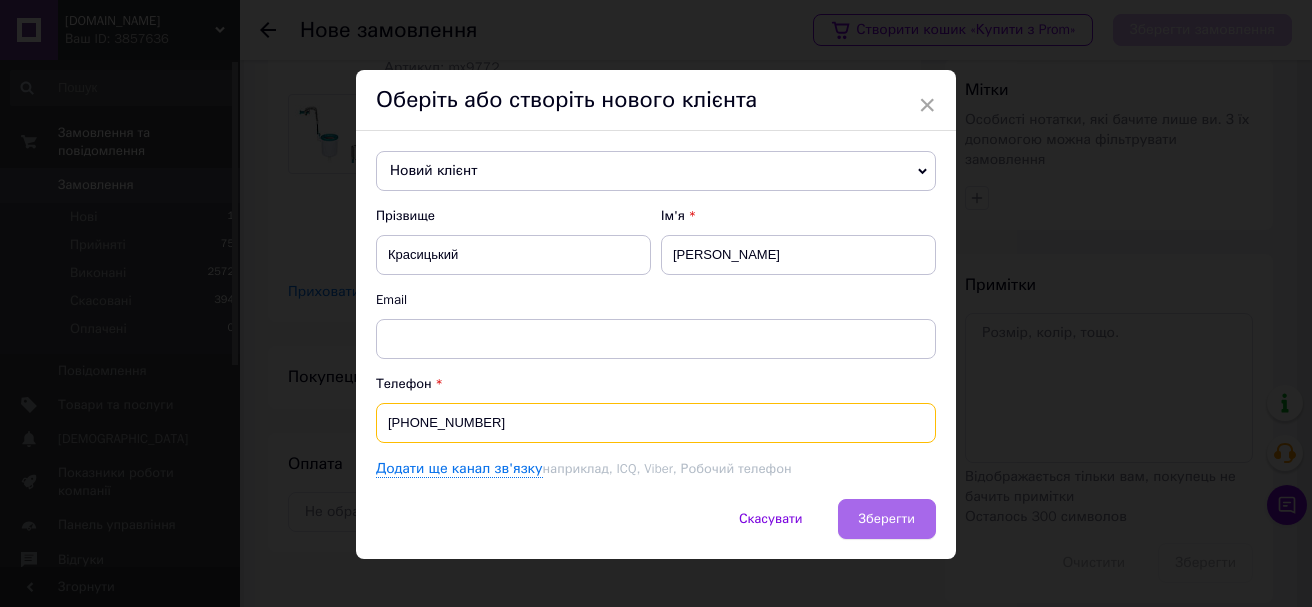 type on "[PHONE_NUMBER]" 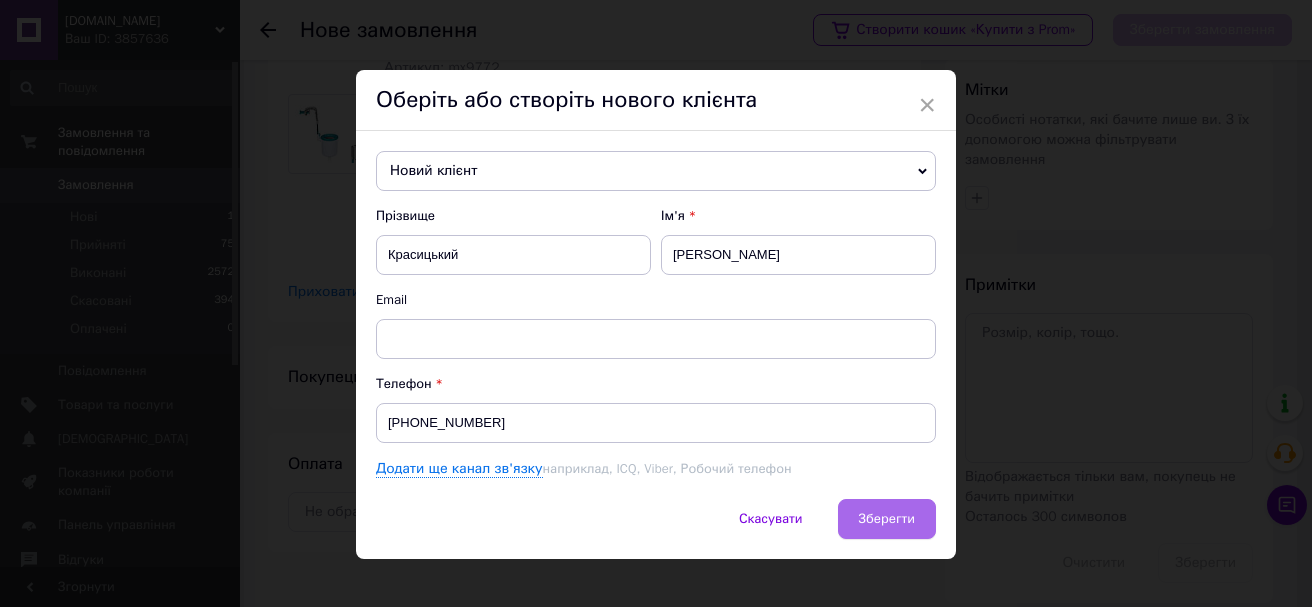 click on "Зберегти" at bounding box center [887, 519] 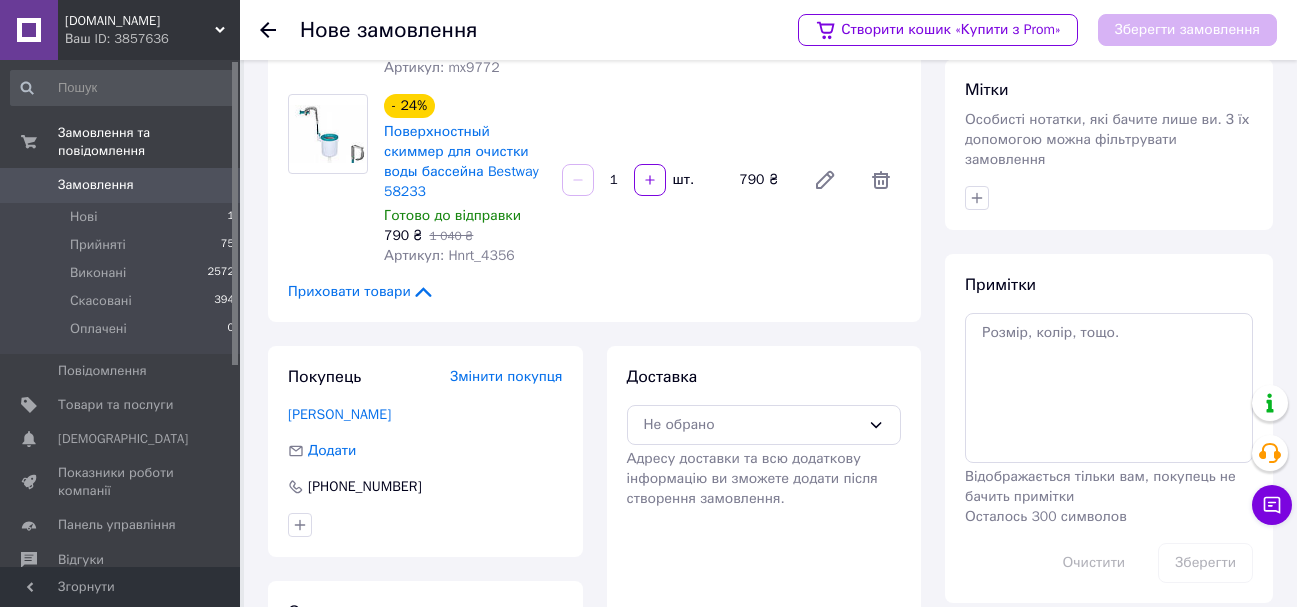scroll, scrollTop: 334, scrollLeft: 0, axis: vertical 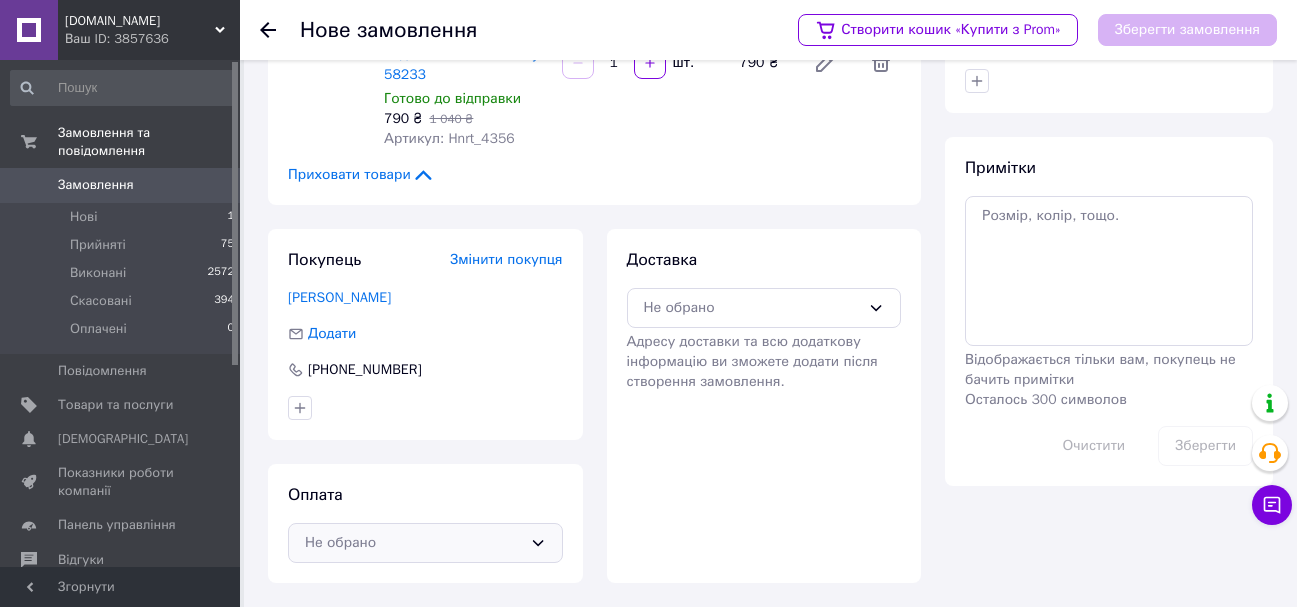click on "Не обрано" at bounding box center (425, 543) 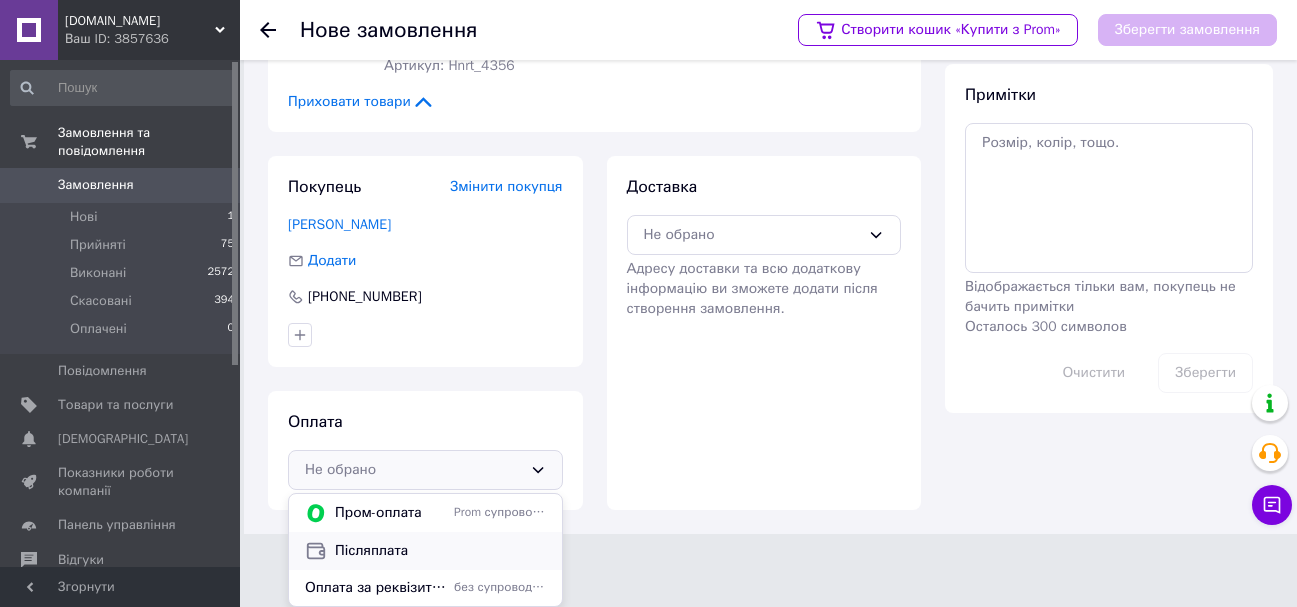 click on "Післяплата" at bounding box center (440, 551) 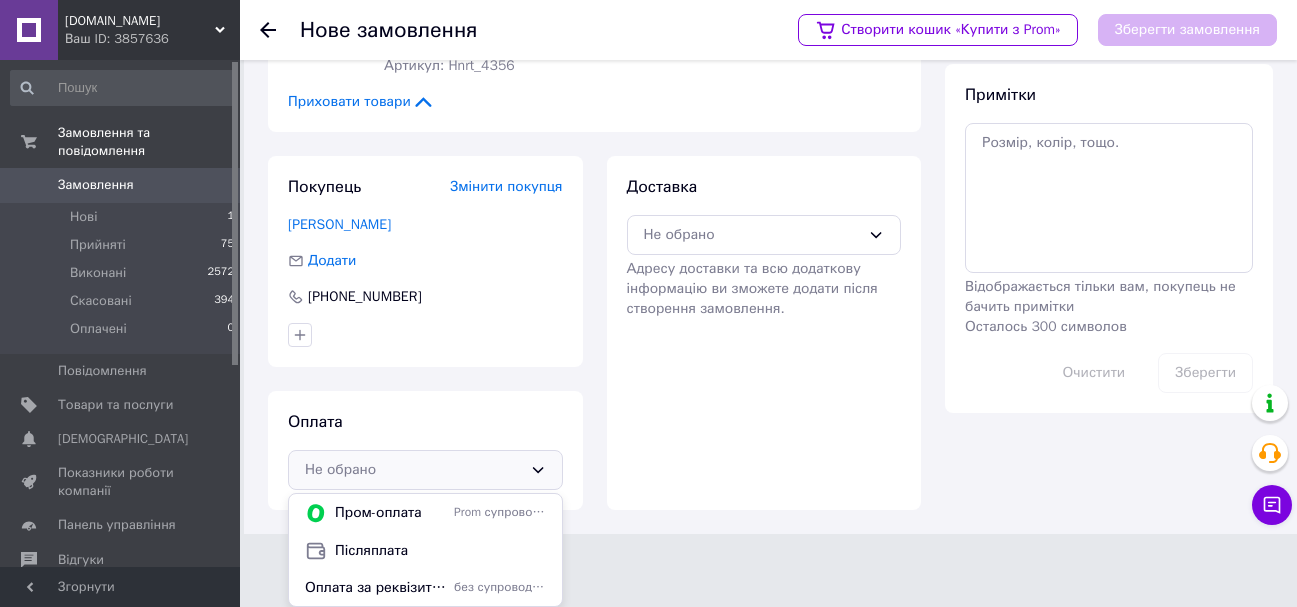 scroll, scrollTop: 334, scrollLeft: 0, axis: vertical 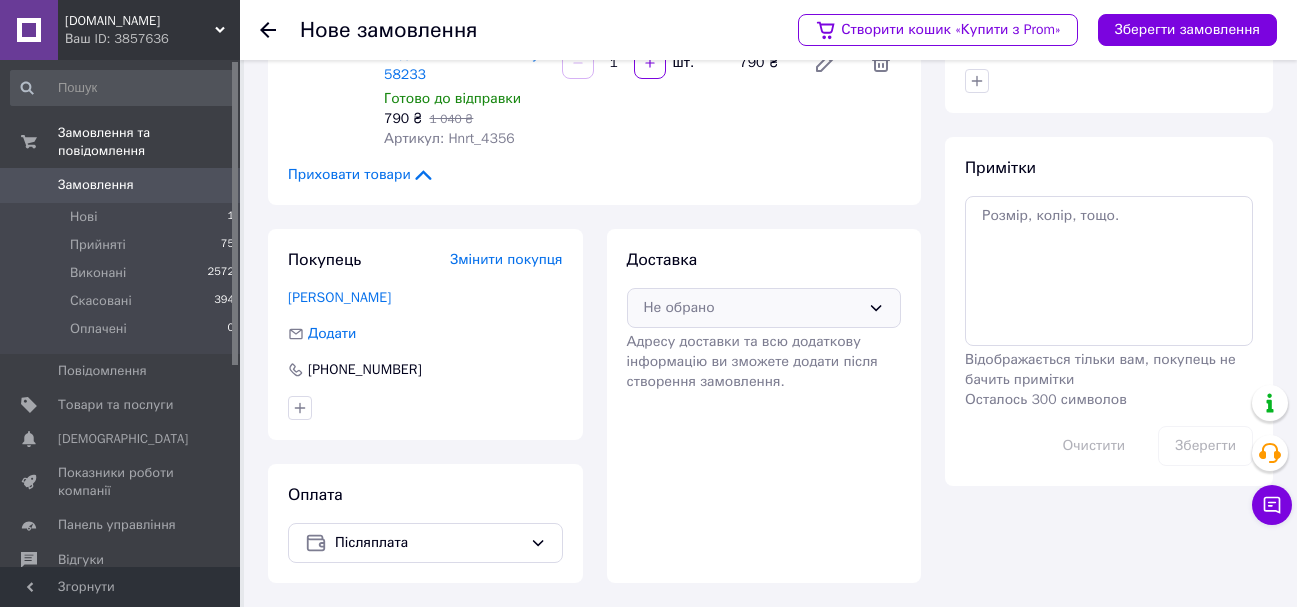click on "Не обрано" at bounding box center [752, 308] 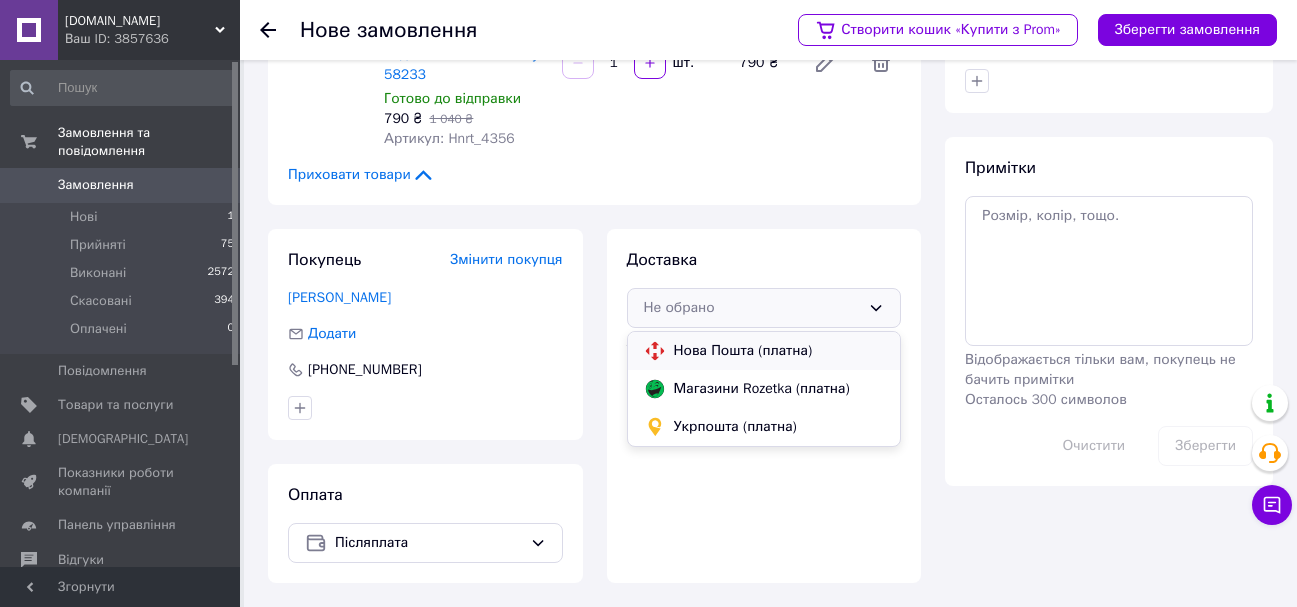 click on "Нова Пошта (платна)" at bounding box center (779, 351) 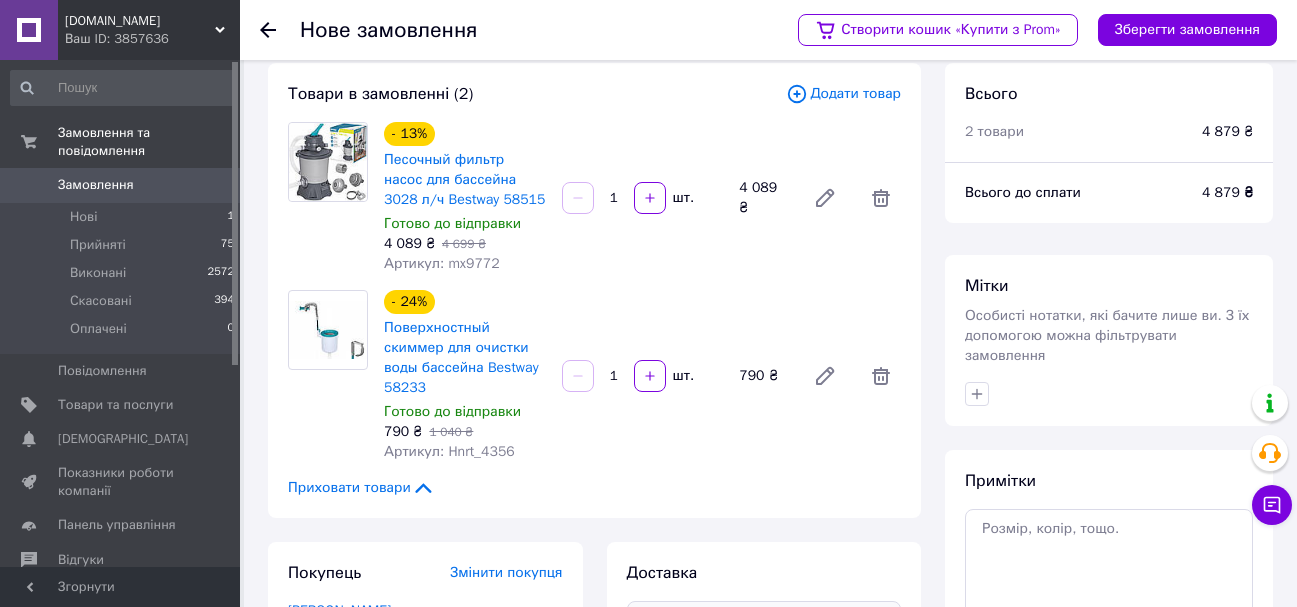 scroll, scrollTop: 0, scrollLeft: 0, axis: both 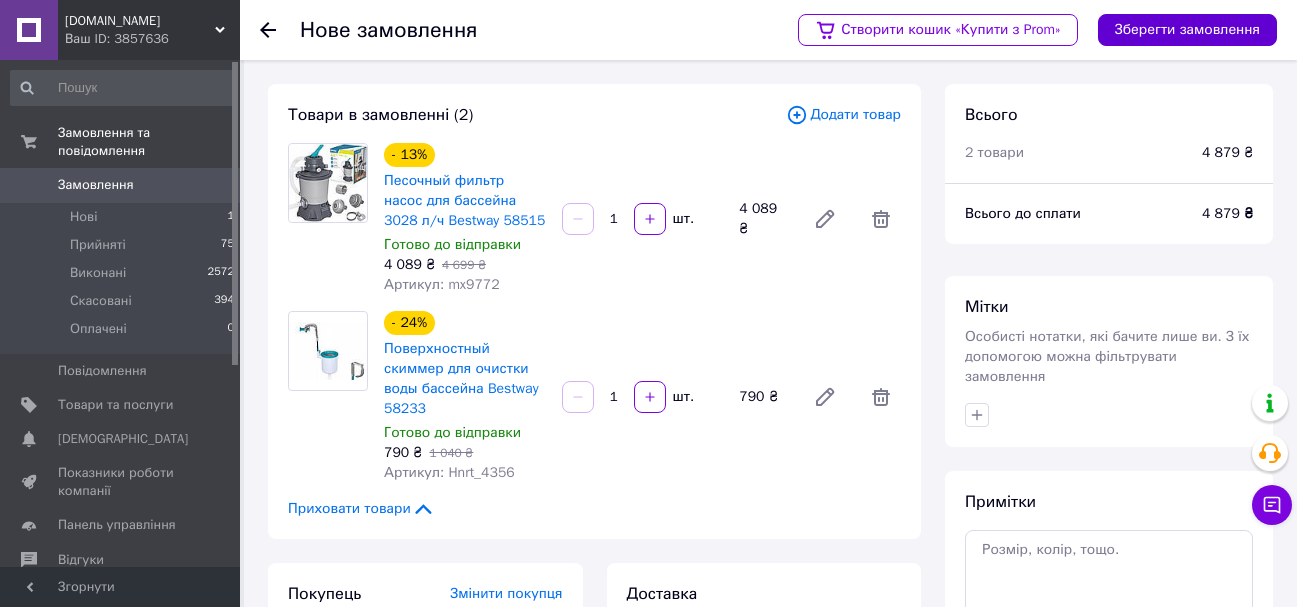 click on "Зберегти замовлення" at bounding box center (1187, 30) 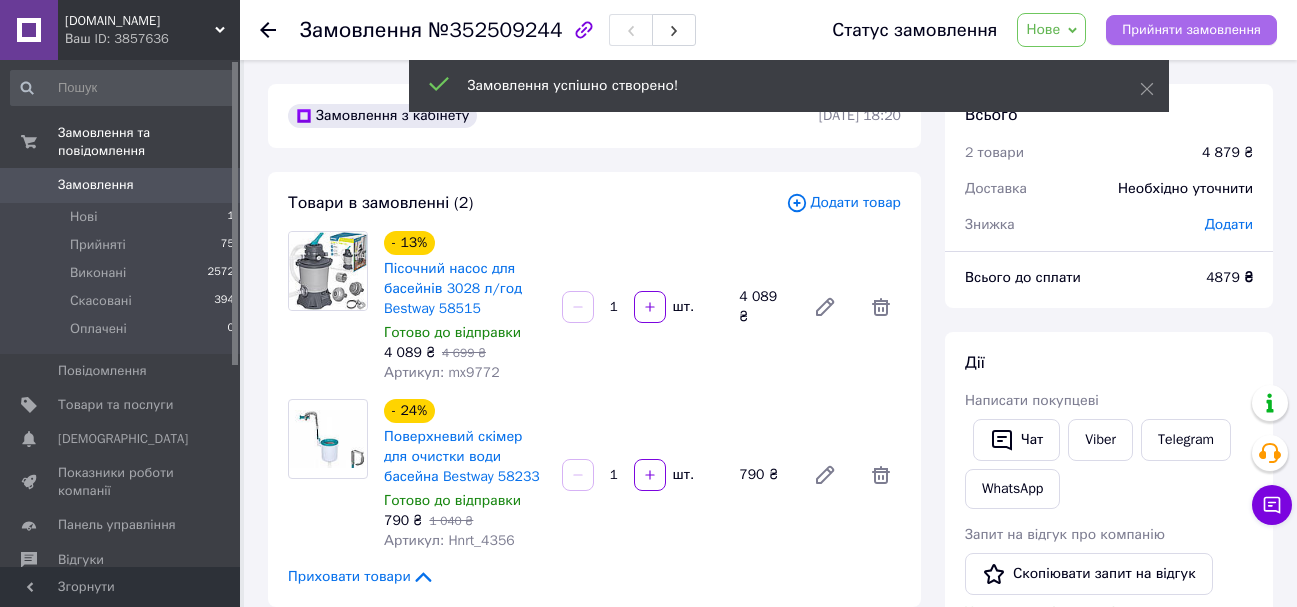 click on "Прийняти замовлення" at bounding box center [1191, 30] 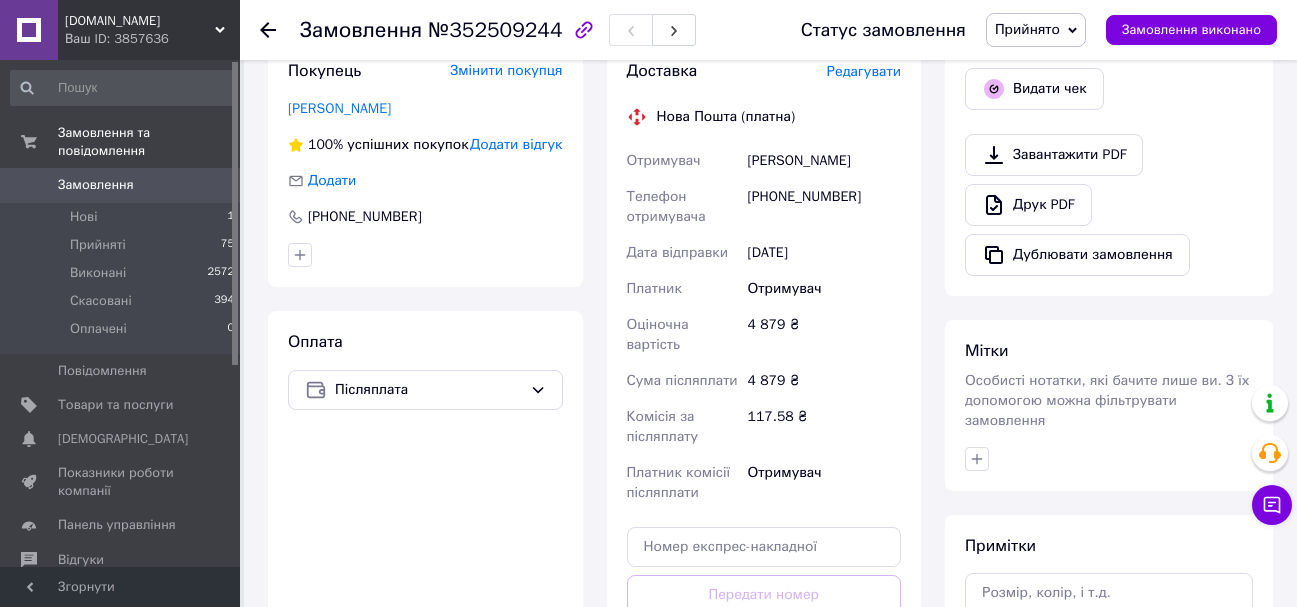 scroll, scrollTop: 600, scrollLeft: 0, axis: vertical 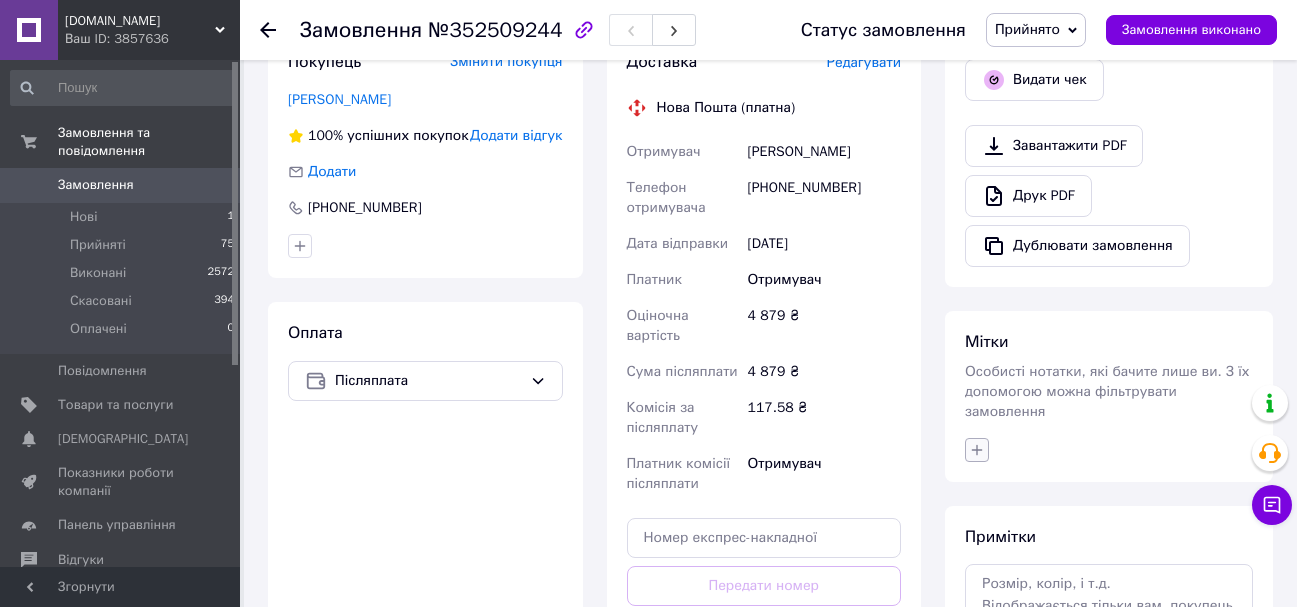 click at bounding box center [977, 450] 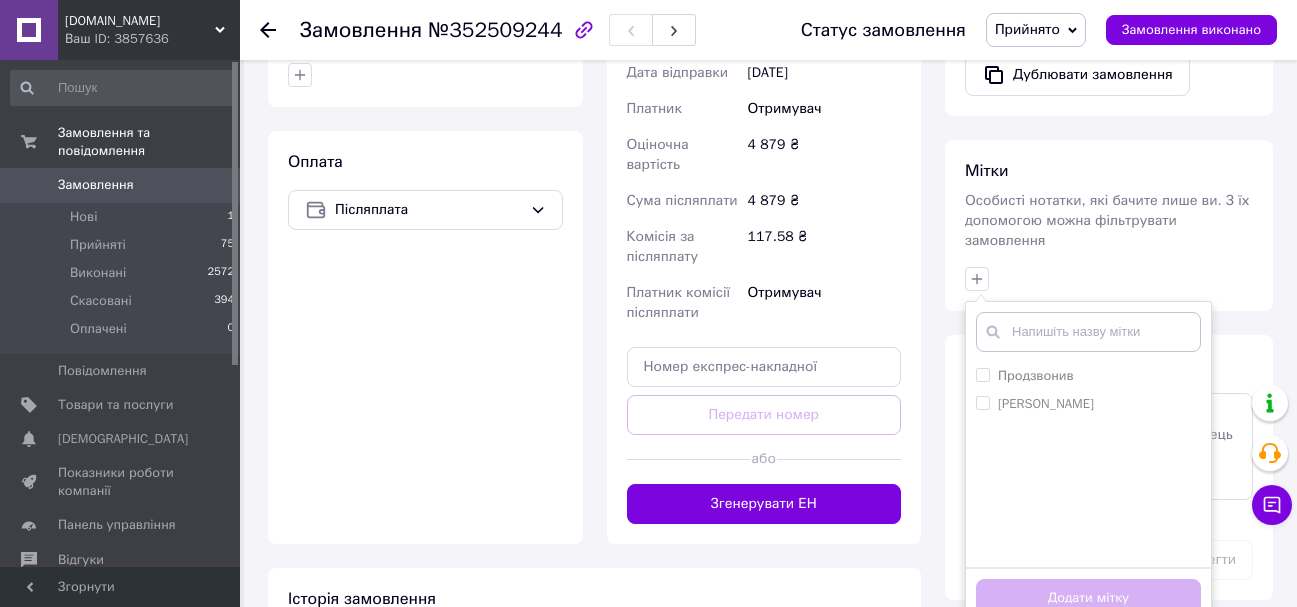scroll, scrollTop: 800, scrollLeft: 0, axis: vertical 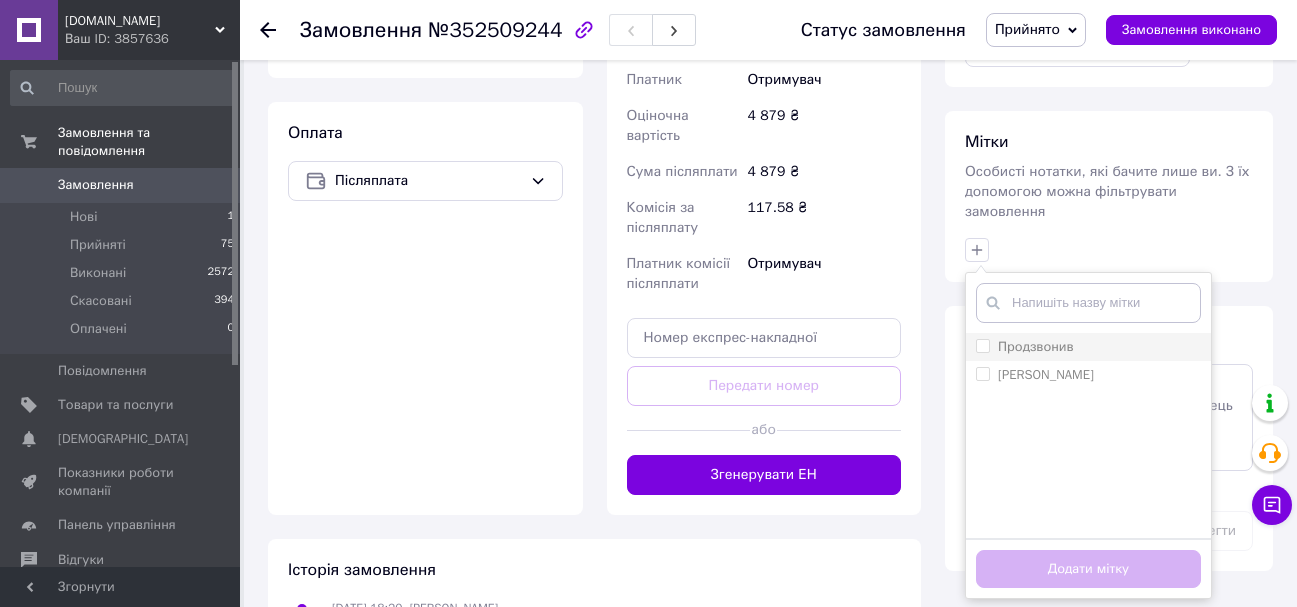 click at bounding box center [983, 346] 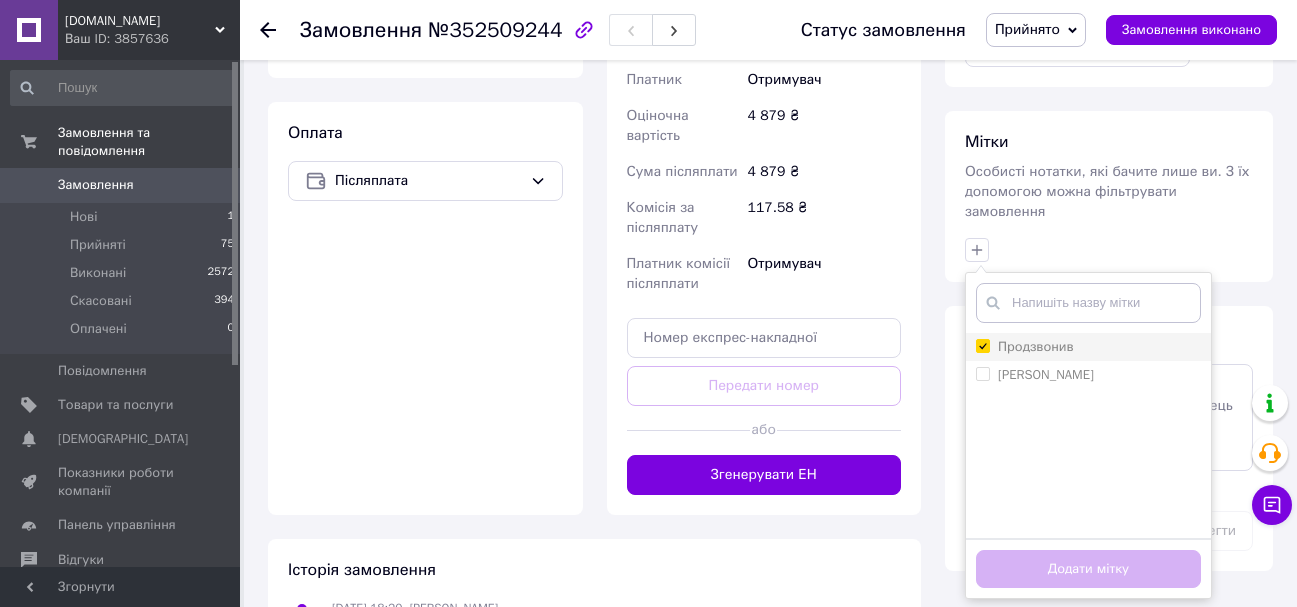 click on "Продзвонив" at bounding box center (982, 345) 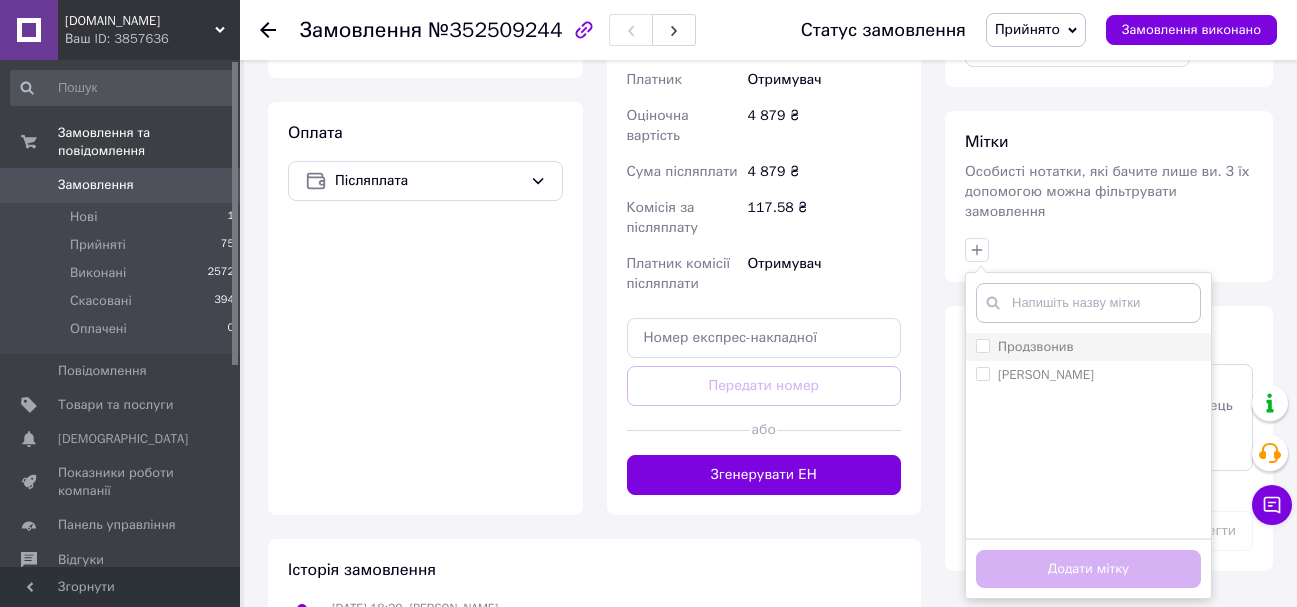 checkbox on "false" 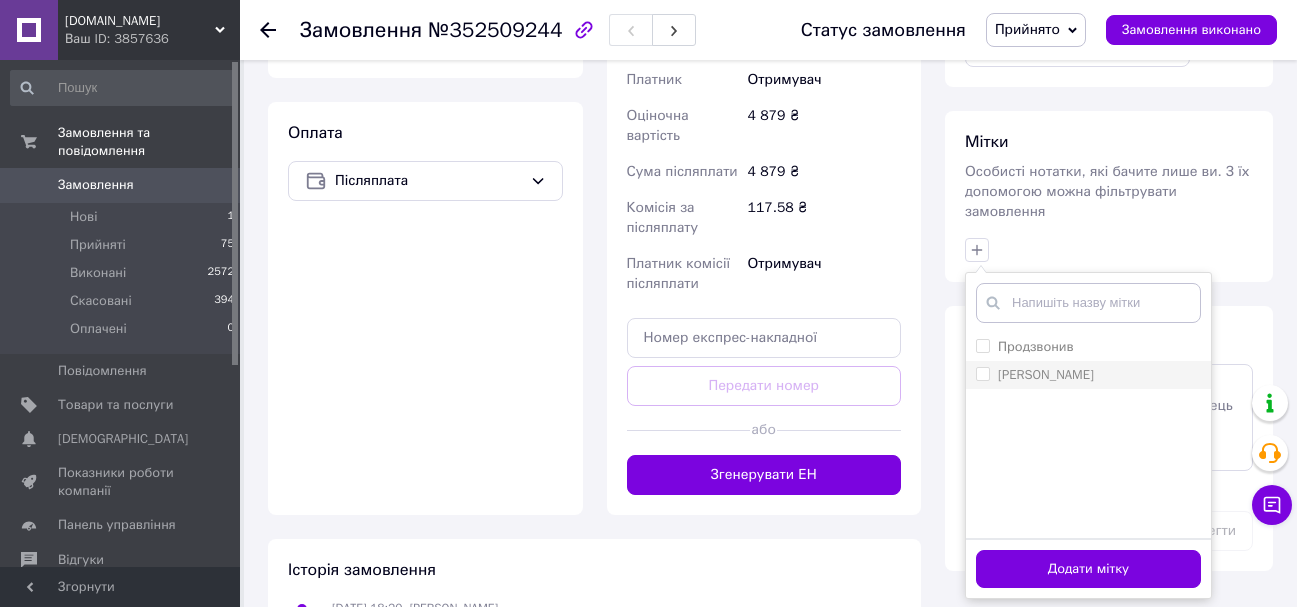 click on "[PERSON_NAME]" at bounding box center (982, 373) 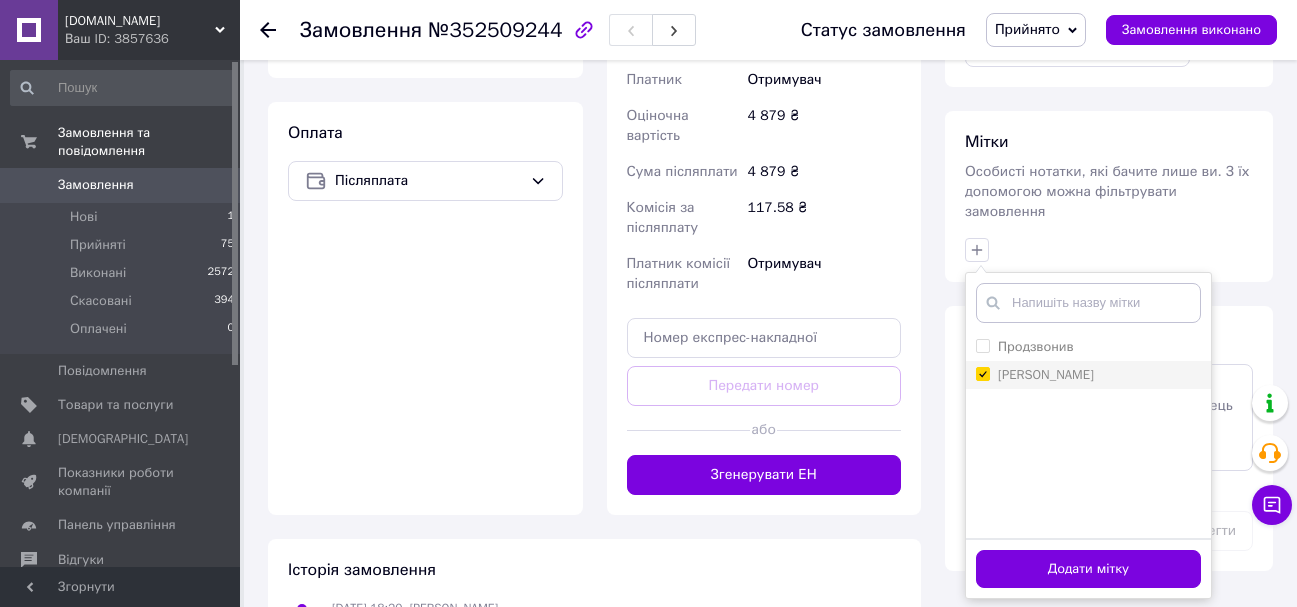 checkbox on "true" 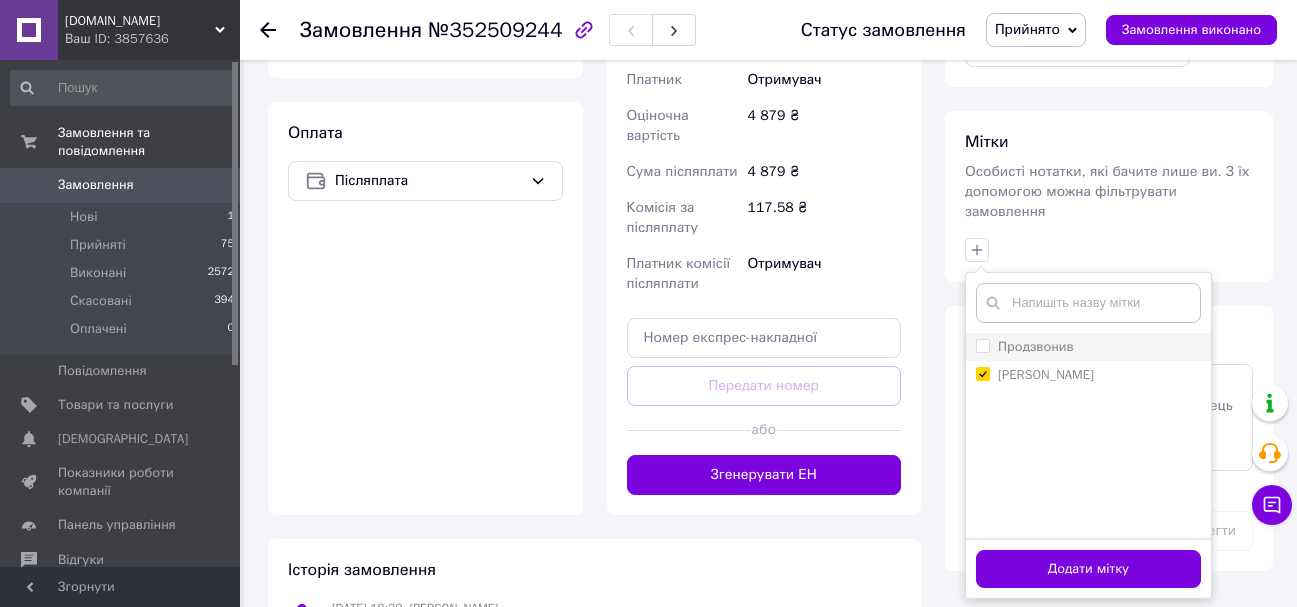 click on "Продзвонив" at bounding box center (982, 345) 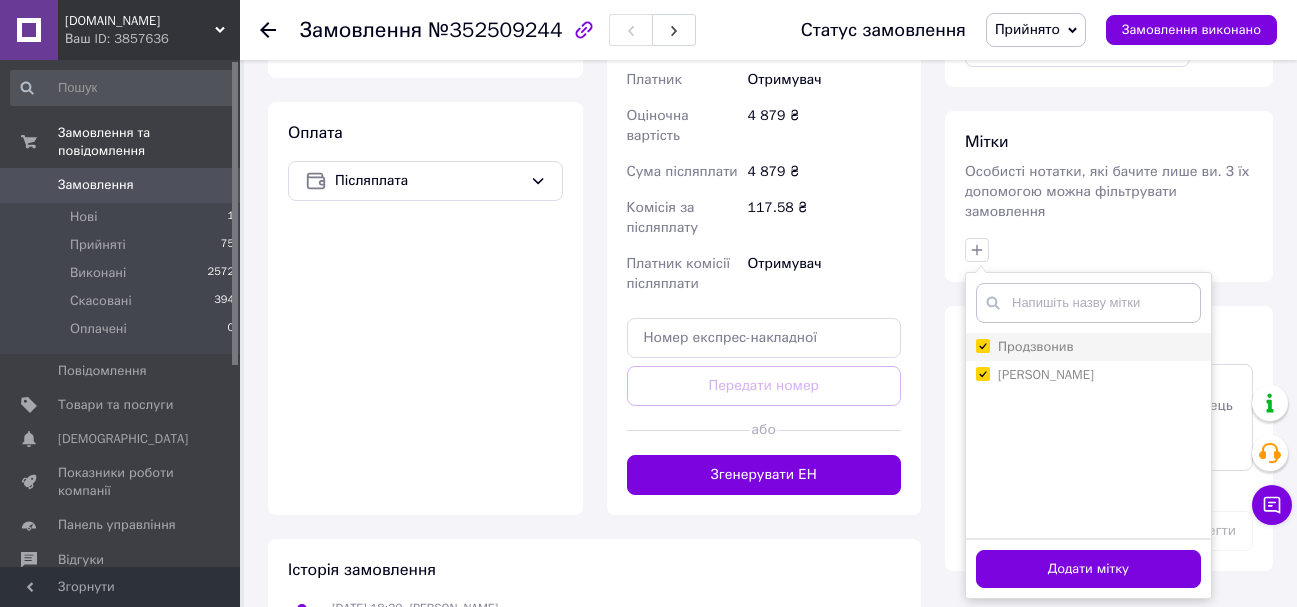 checkbox on "true" 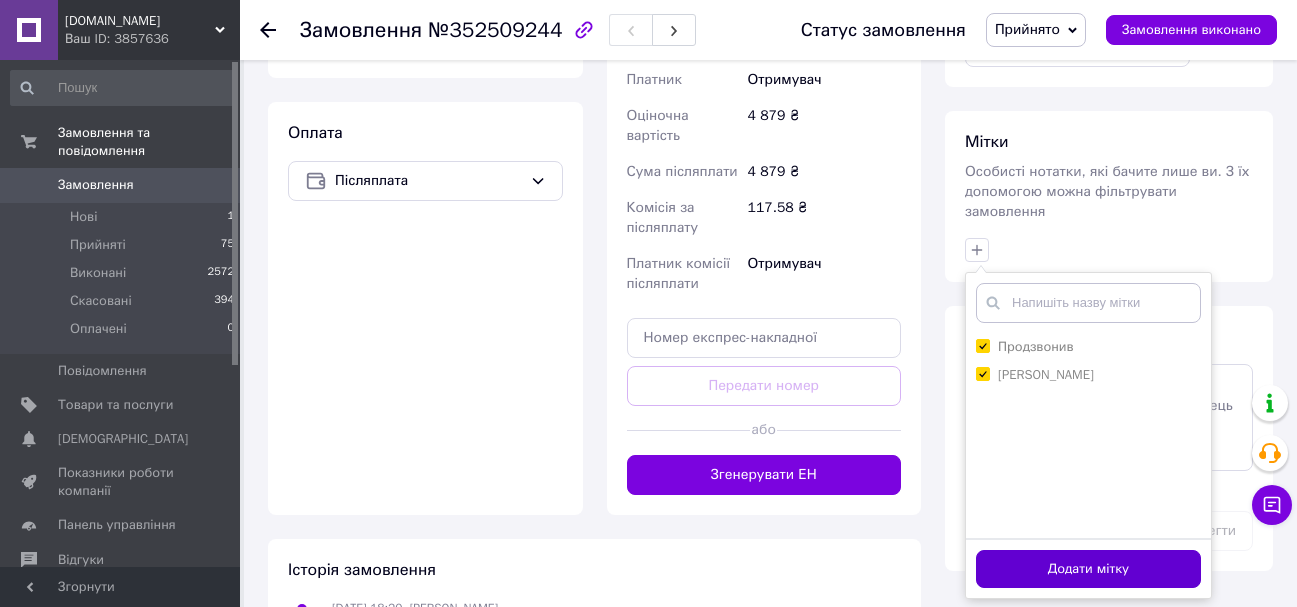 click on "Додати мітку" at bounding box center [1088, 569] 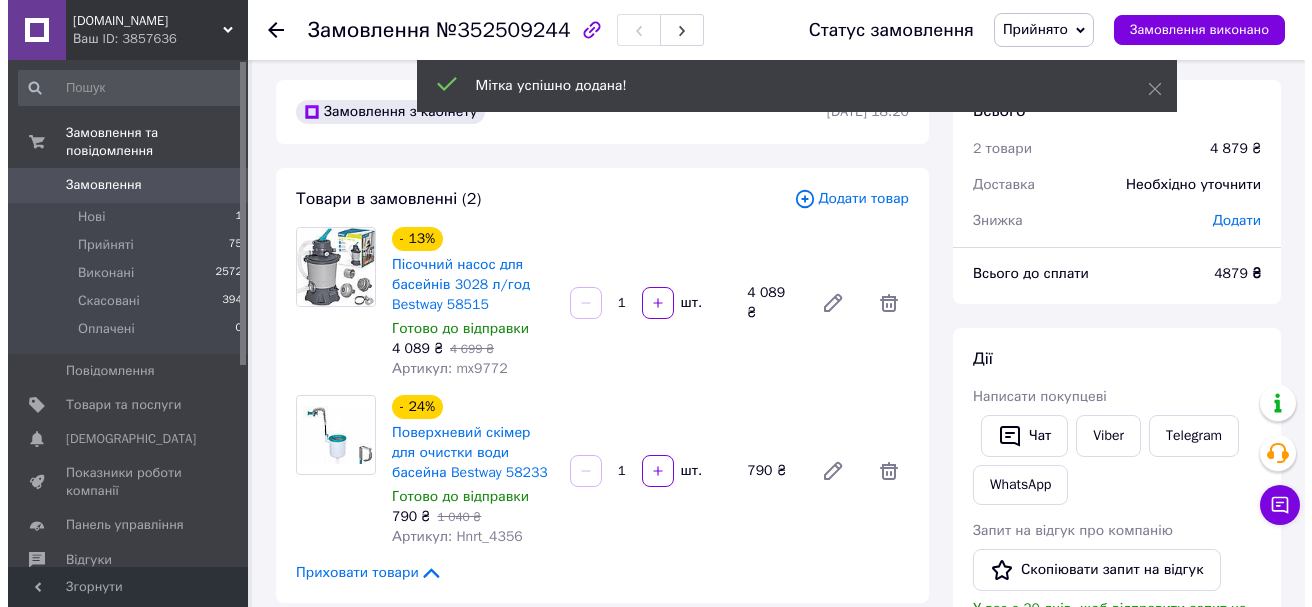 scroll, scrollTop: 0, scrollLeft: 0, axis: both 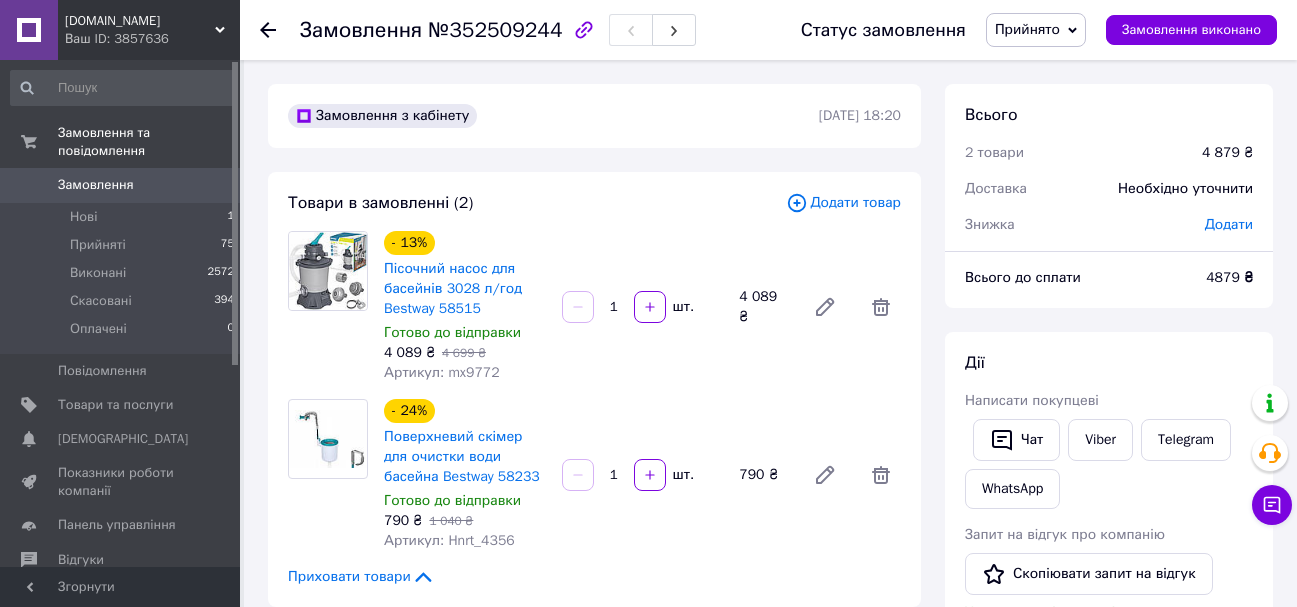 click 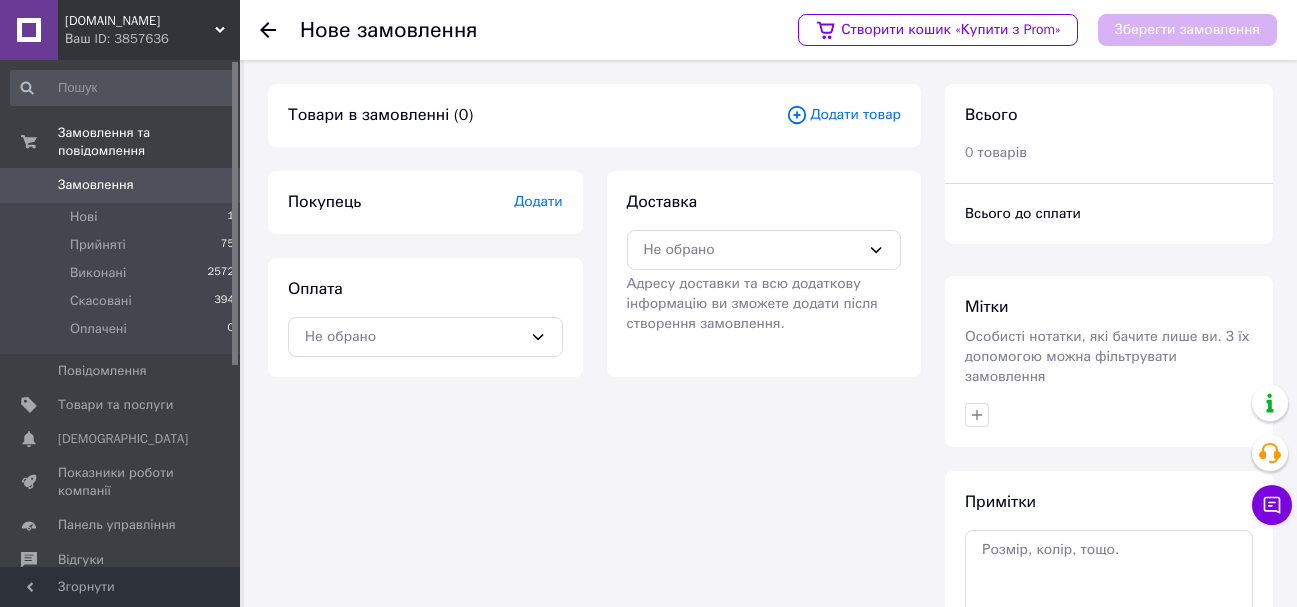 click 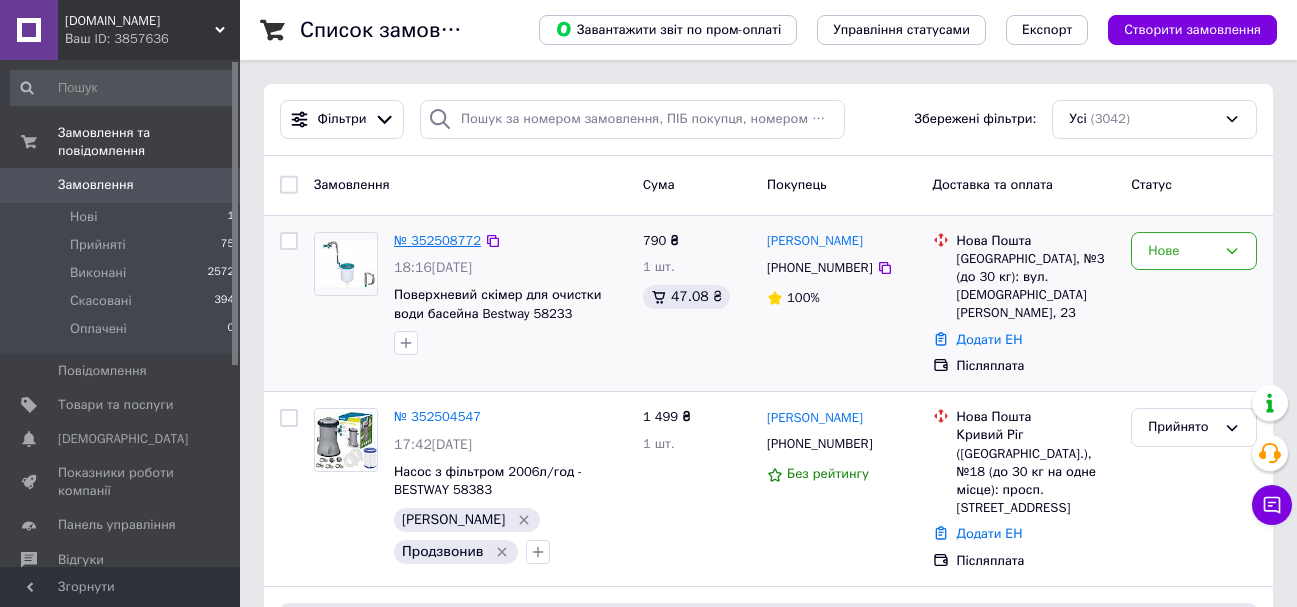 click on "№ 352508772" at bounding box center [437, 240] 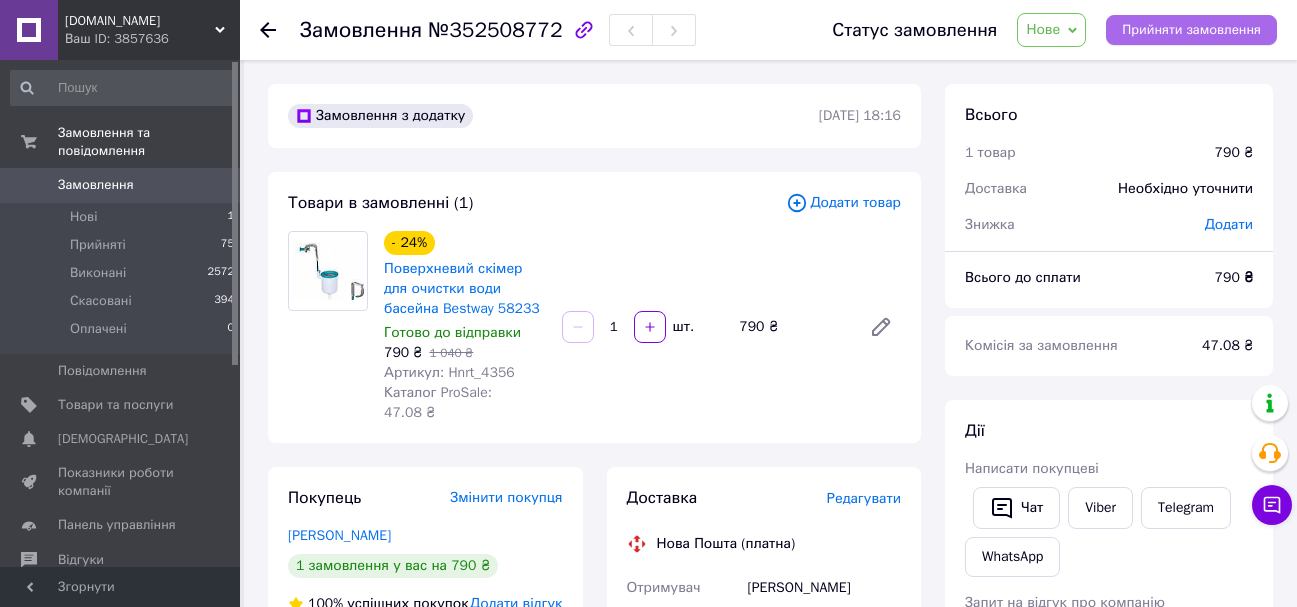 click on "Прийняти замовлення" at bounding box center [1191, 30] 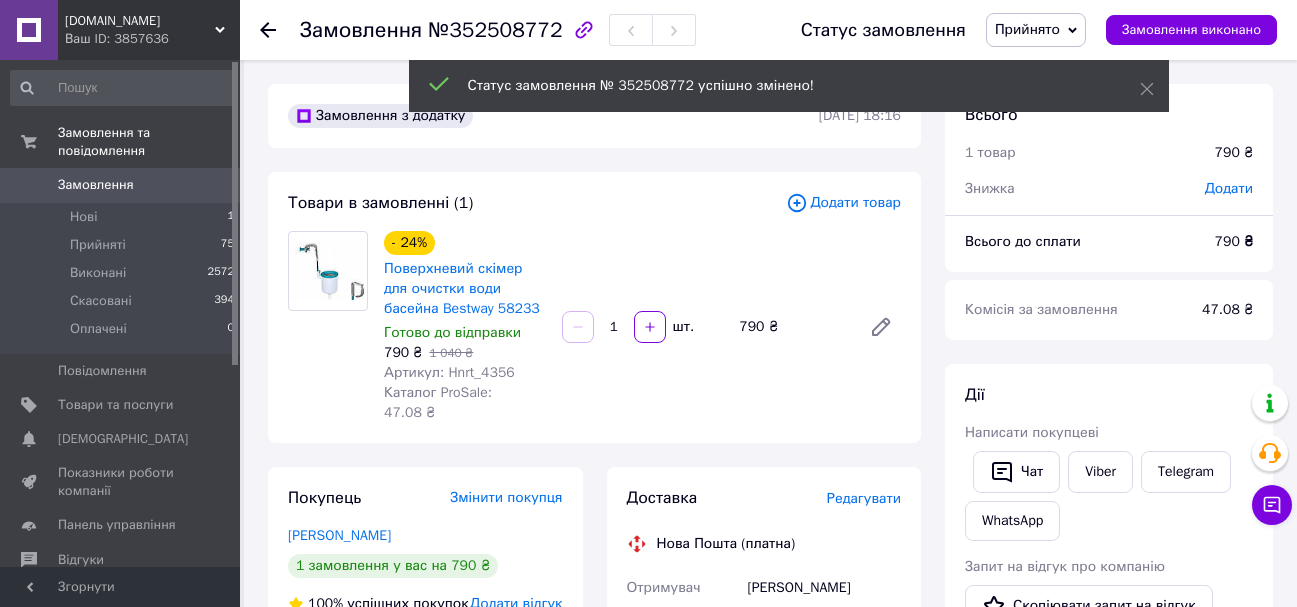 click 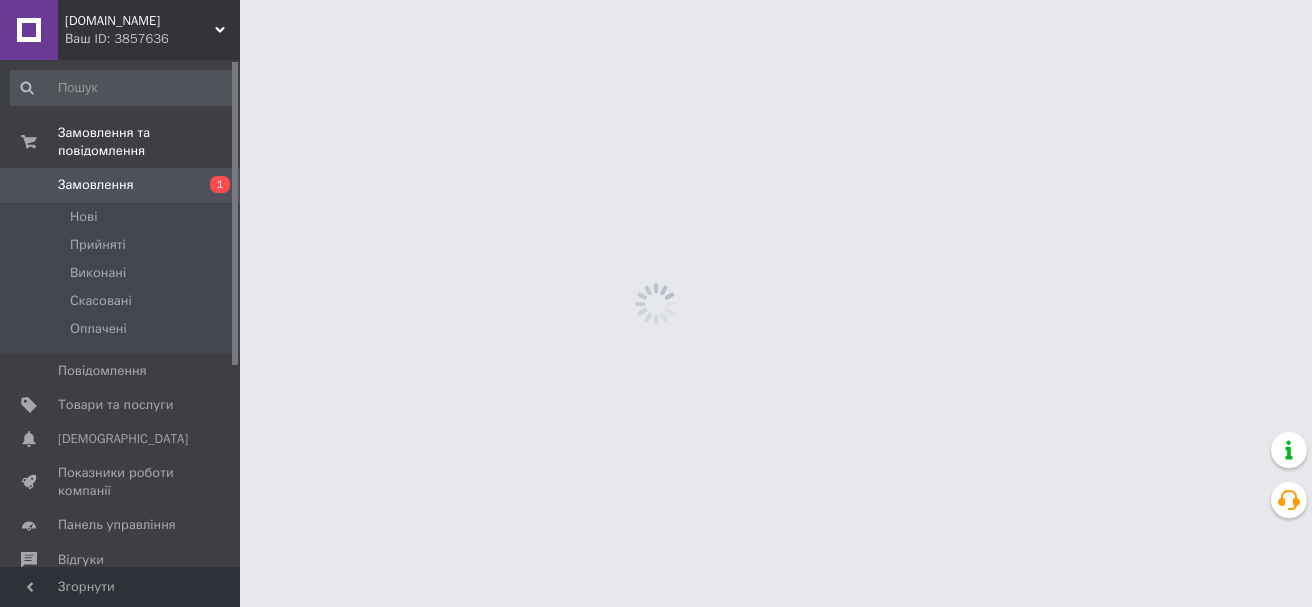 scroll, scrollTop: 0, scrollLeft: 0, axis: both 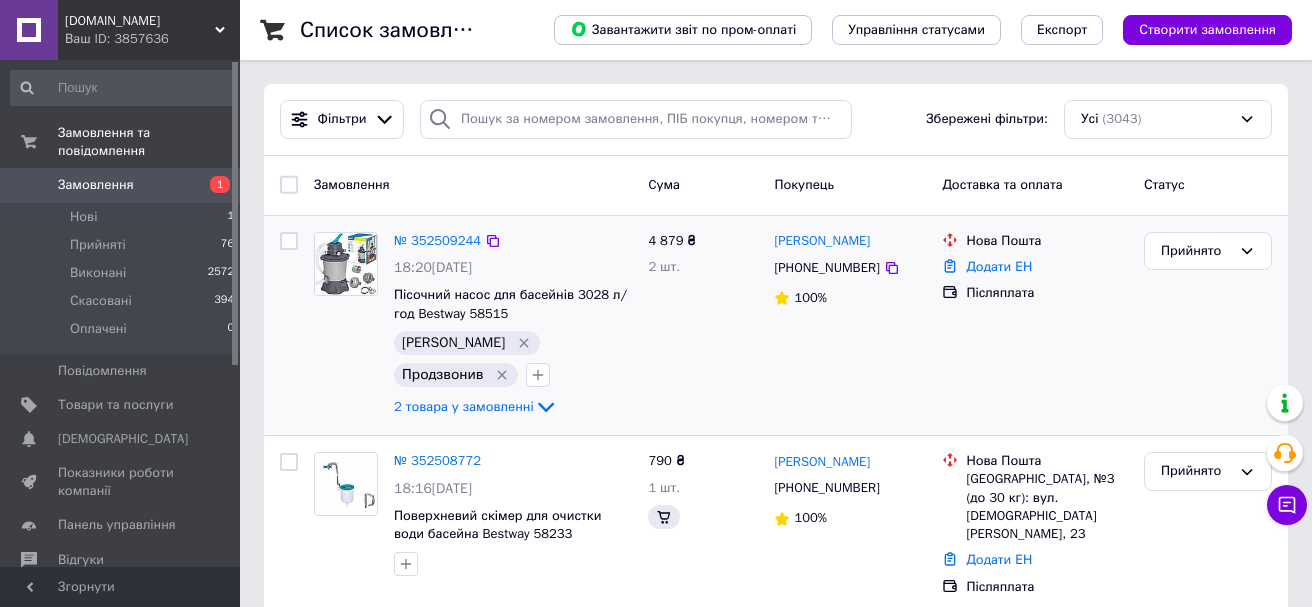 click 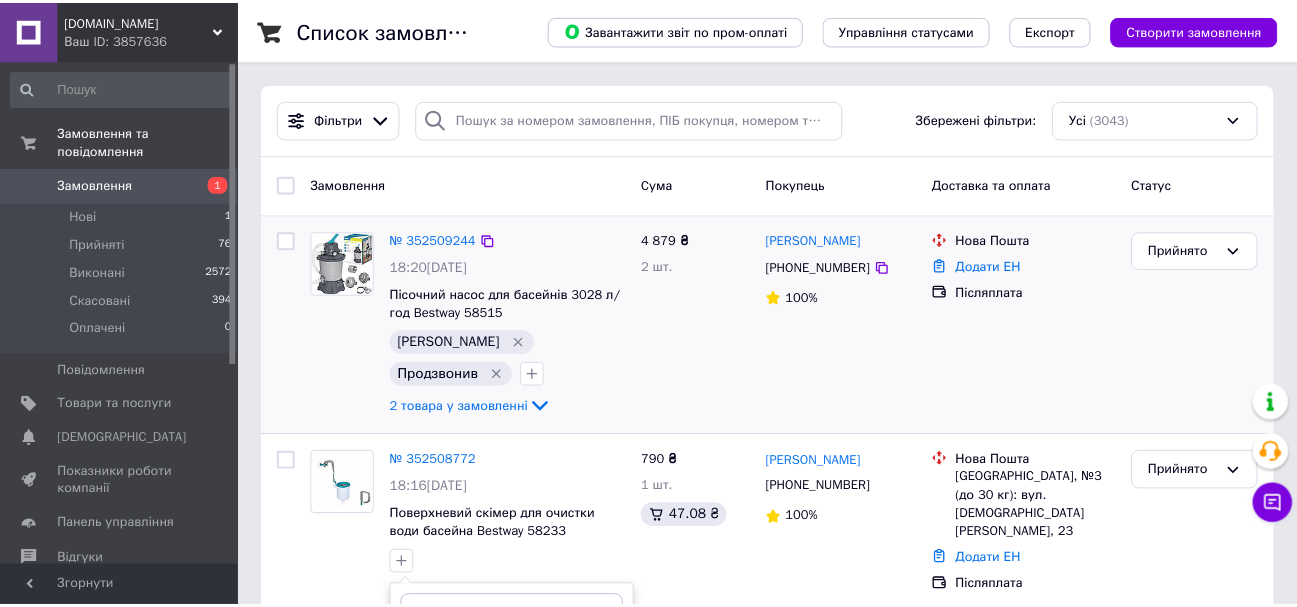 scroll, scrollTop: 100, scrollLeft: 0, axis: vertical 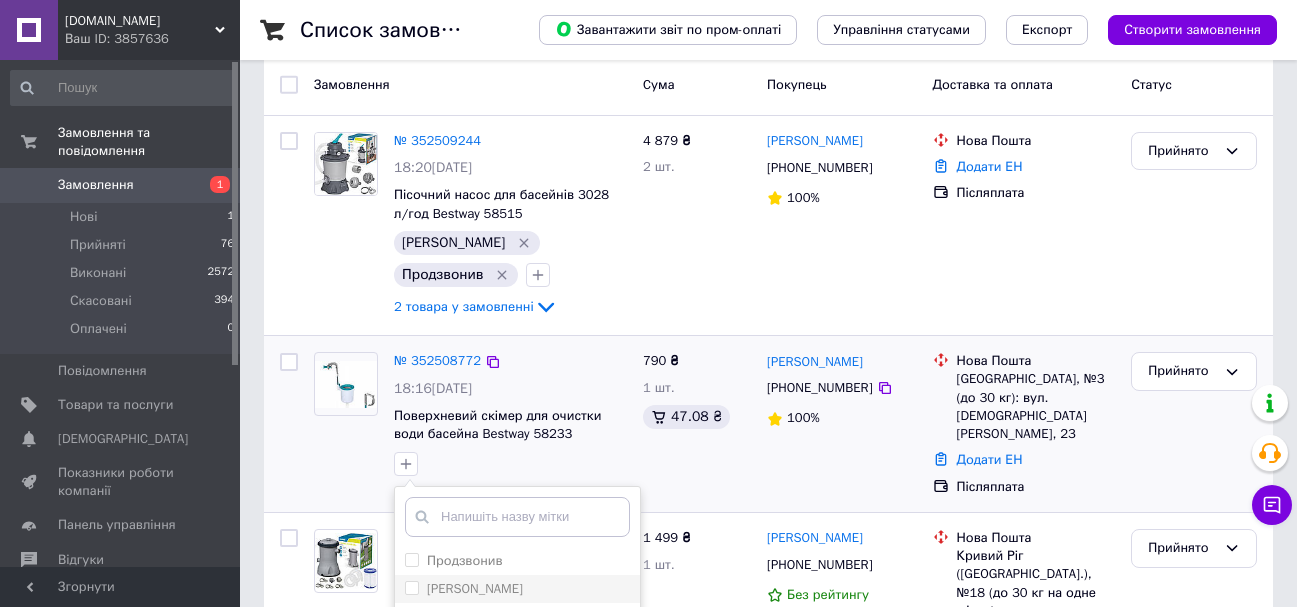 click on "[PERSON_NAME]" at bounding box center (411, 587) 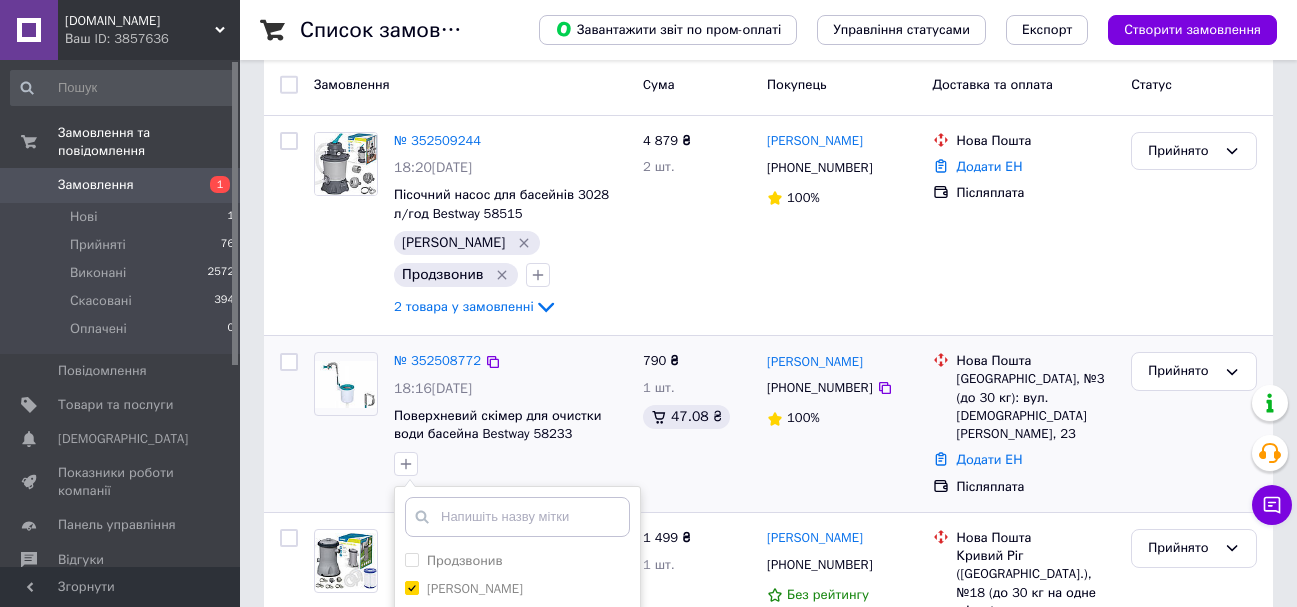 click on "Додати мітку" at bounding box center (517, 783) 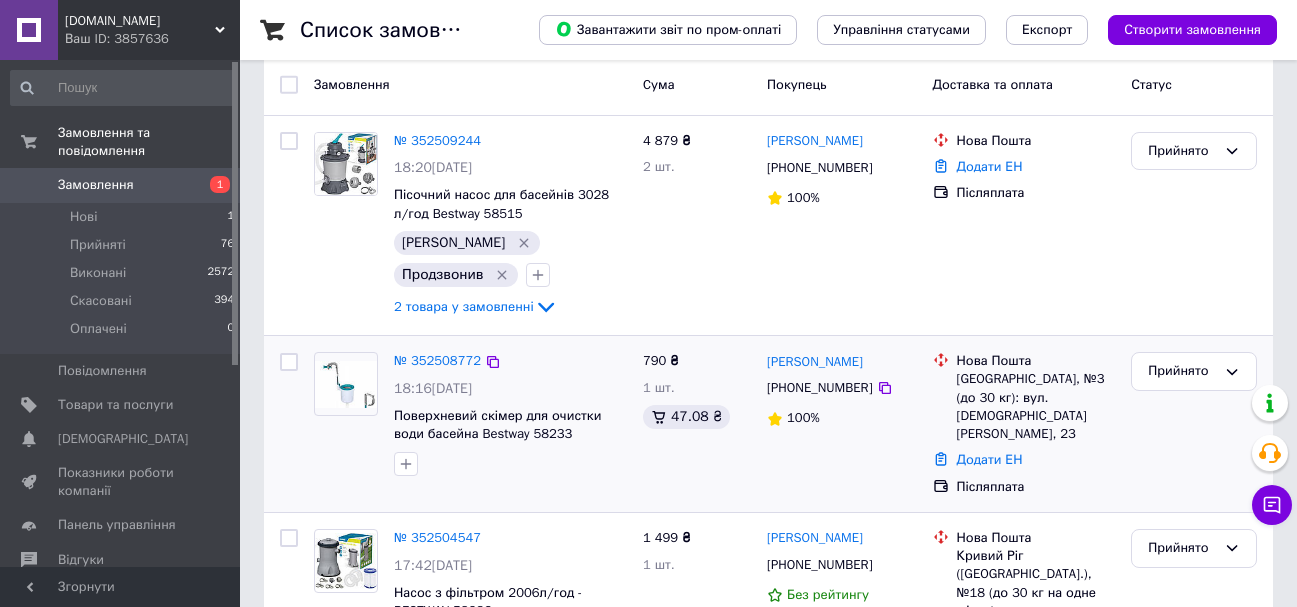scroll, scrollTop: 300, scrollLeft: 0, axis: vertical 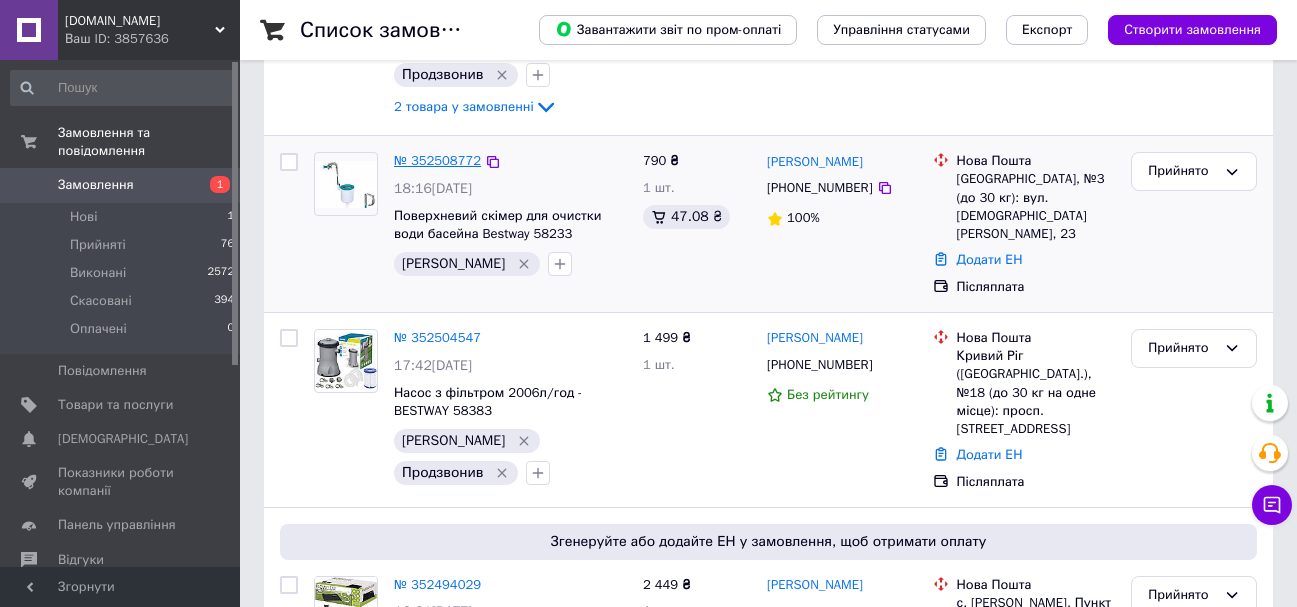 click on "№ 352508772" at bounding box center (437, 160) 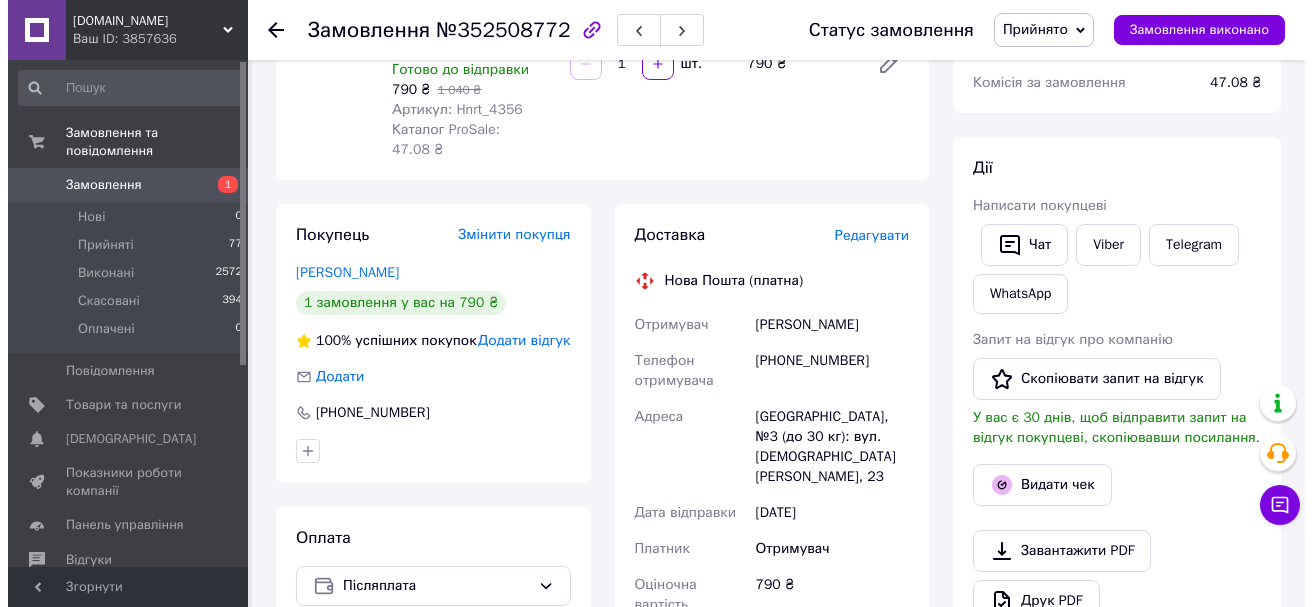 scroll, scrollTop: 300, scrollLeft: 0, axis: vertical 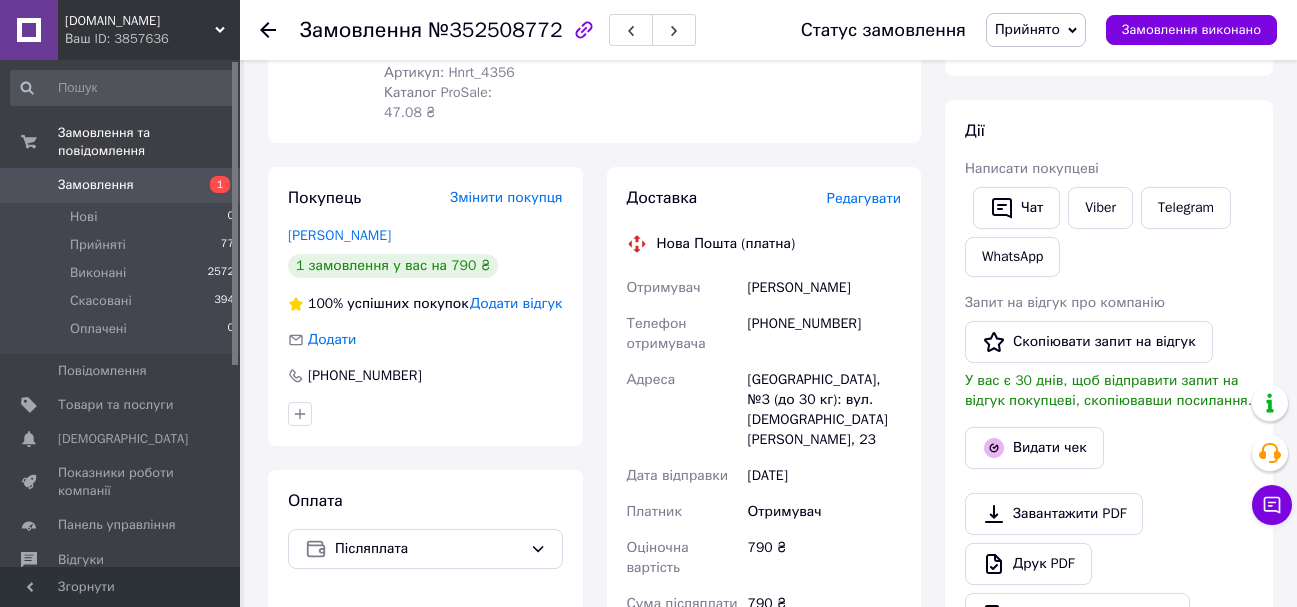 click on "Редагувати" at bounding box center (864, 198) 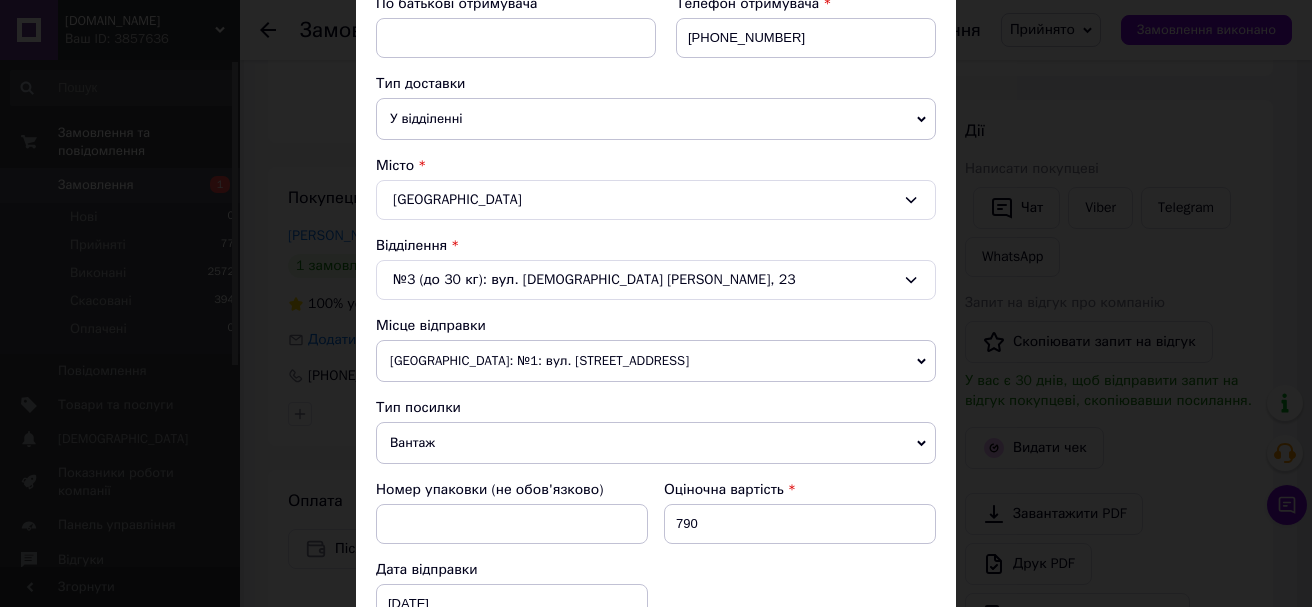 scroll, scrollTop: 400, scrollLeft: 0, axis: vertical 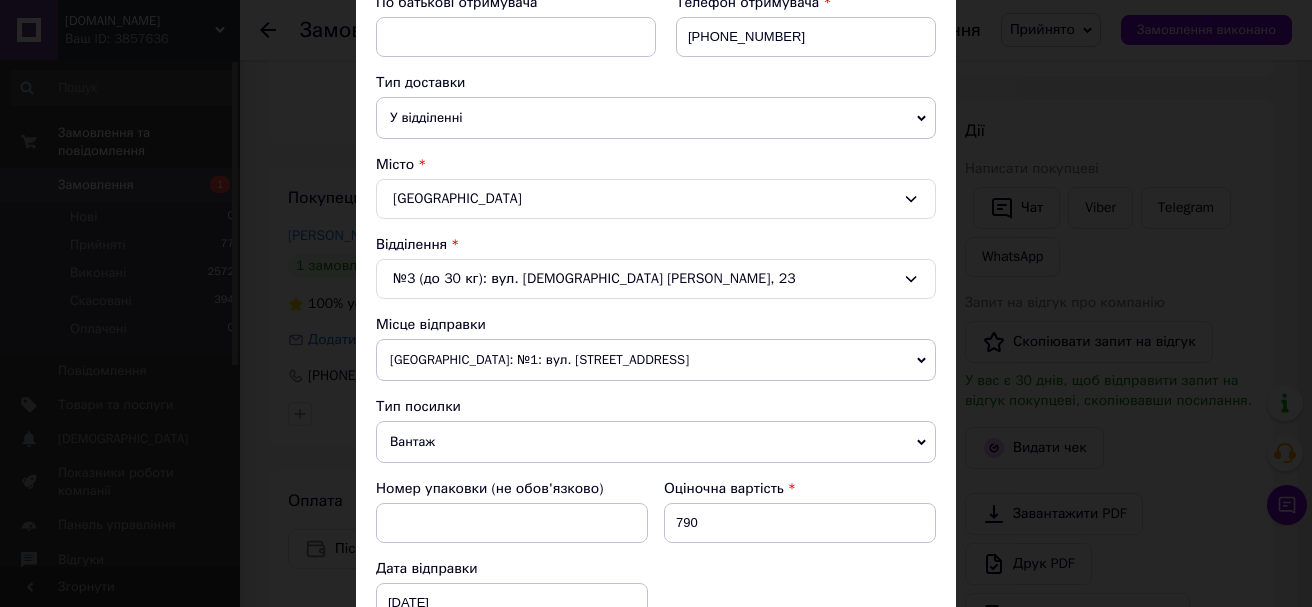 click on "№3 (до 30 кг): вул. [DEMOGRAPHIC_DATA] [PERSON_NAME], 23" at bounding box center [656, 279] 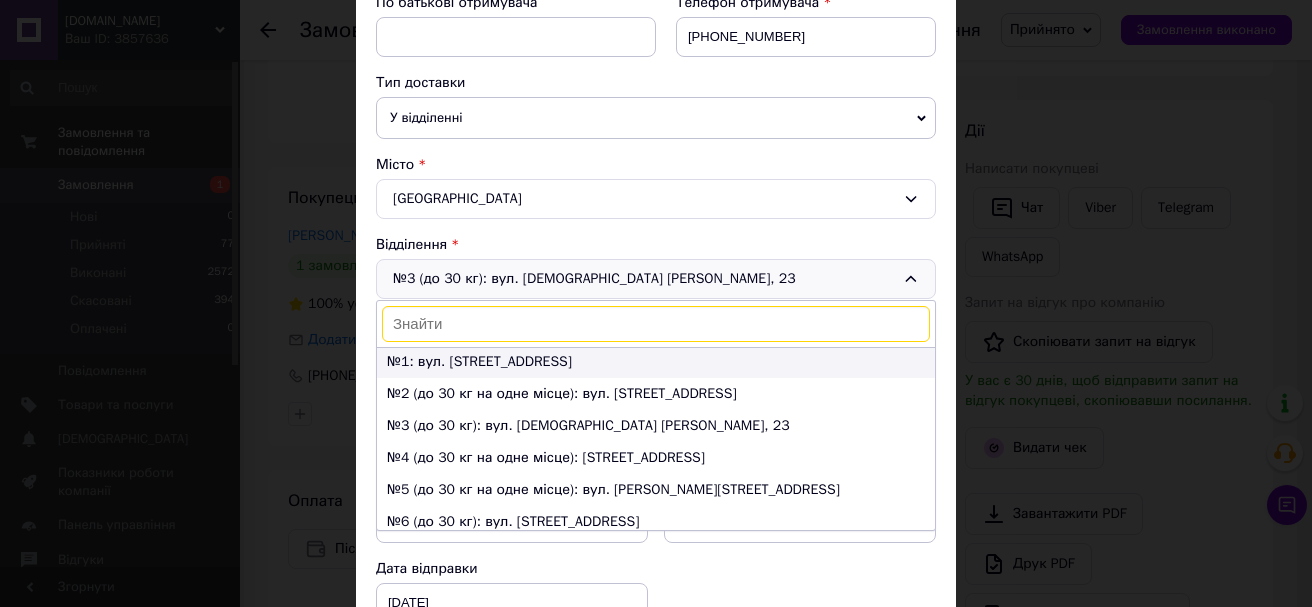 scroll, scrollTop: 0, scrollLeft: 0, axis: both 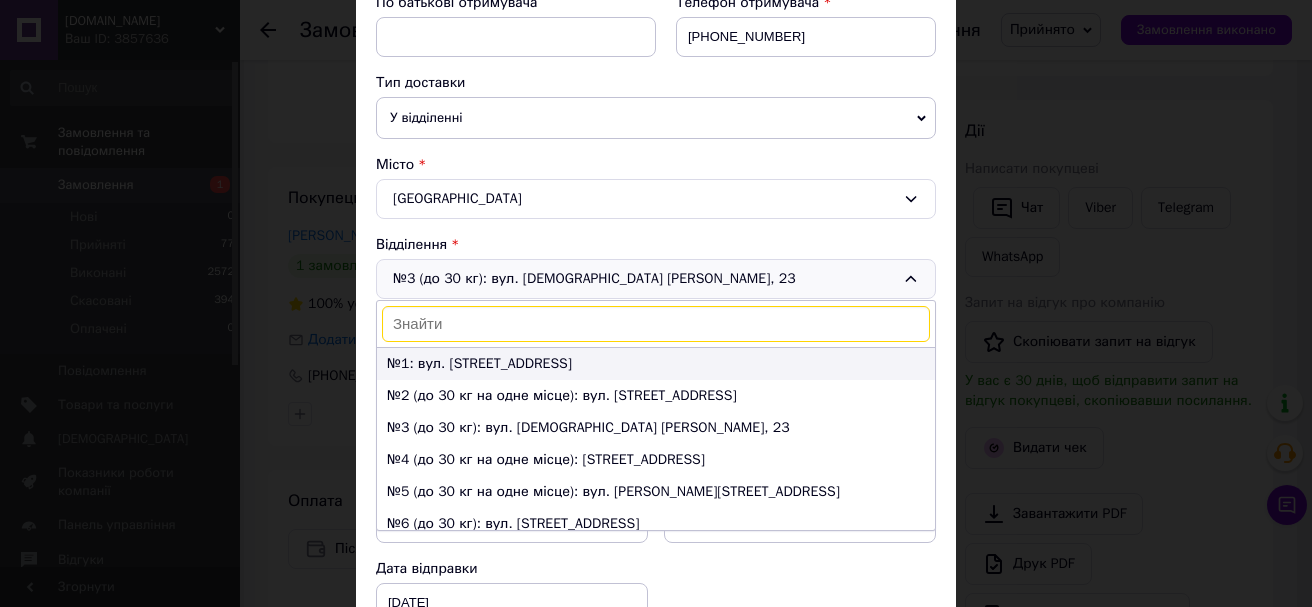 click on "№1: вул. [STREET_ADDRESS]" at bounding box center [656, 364] 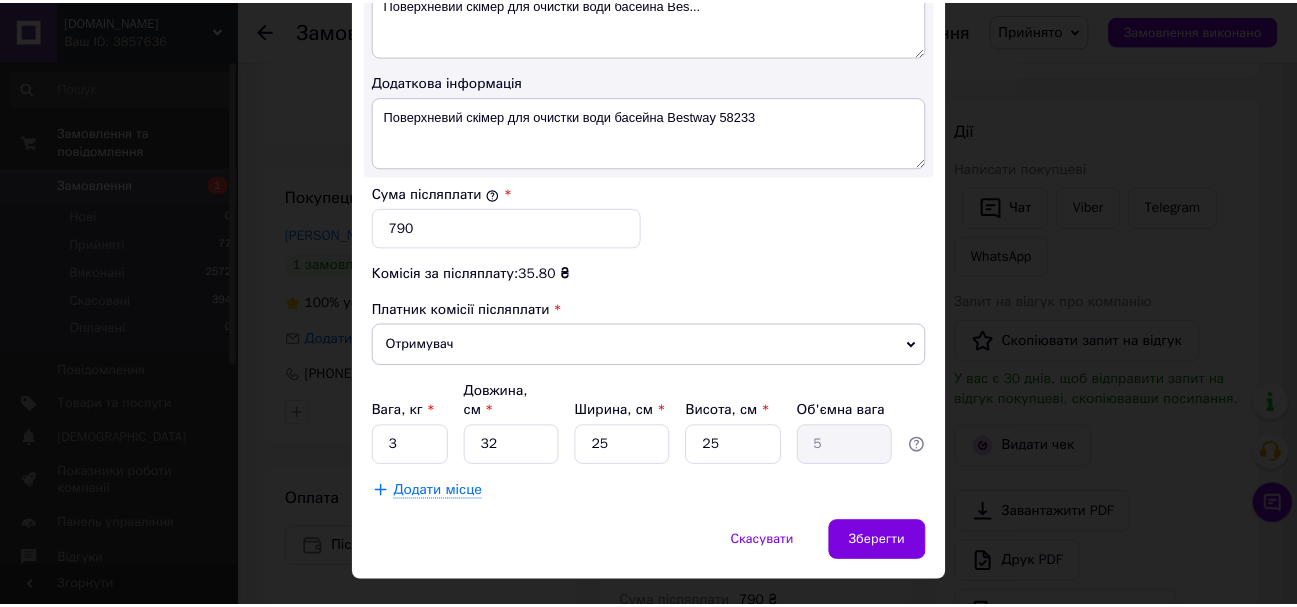 scroll, scrollTop: 1143, scrollLeft: 0, axis: vertical 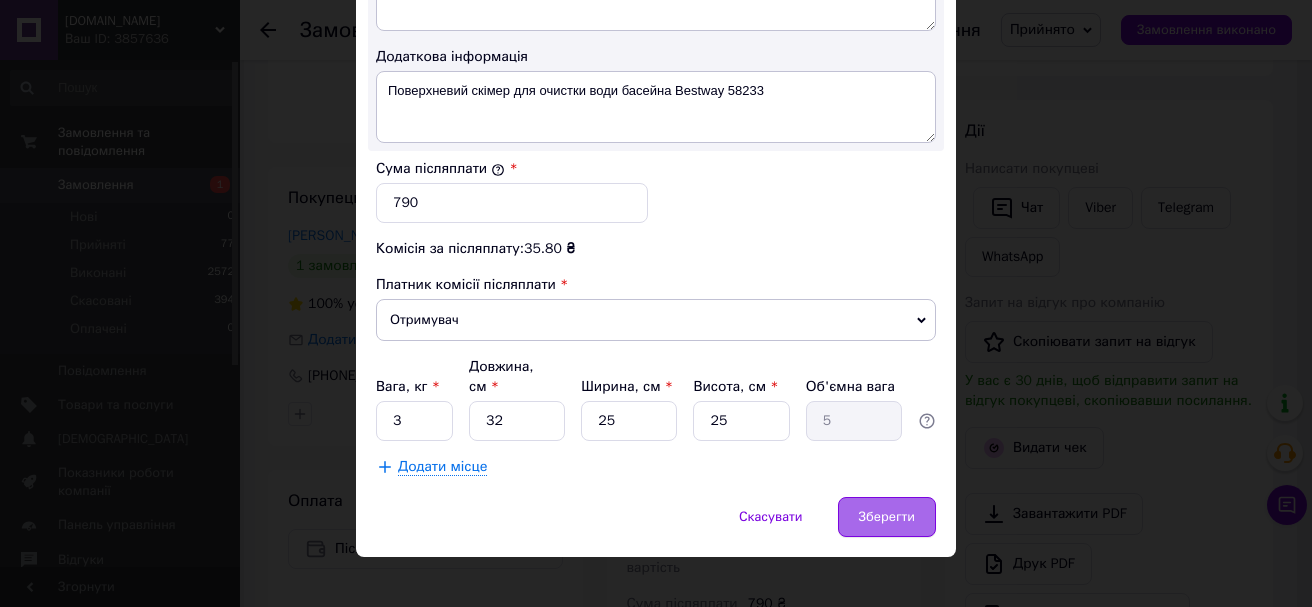 click on "Зберегти" at bounding box center [887, 517] 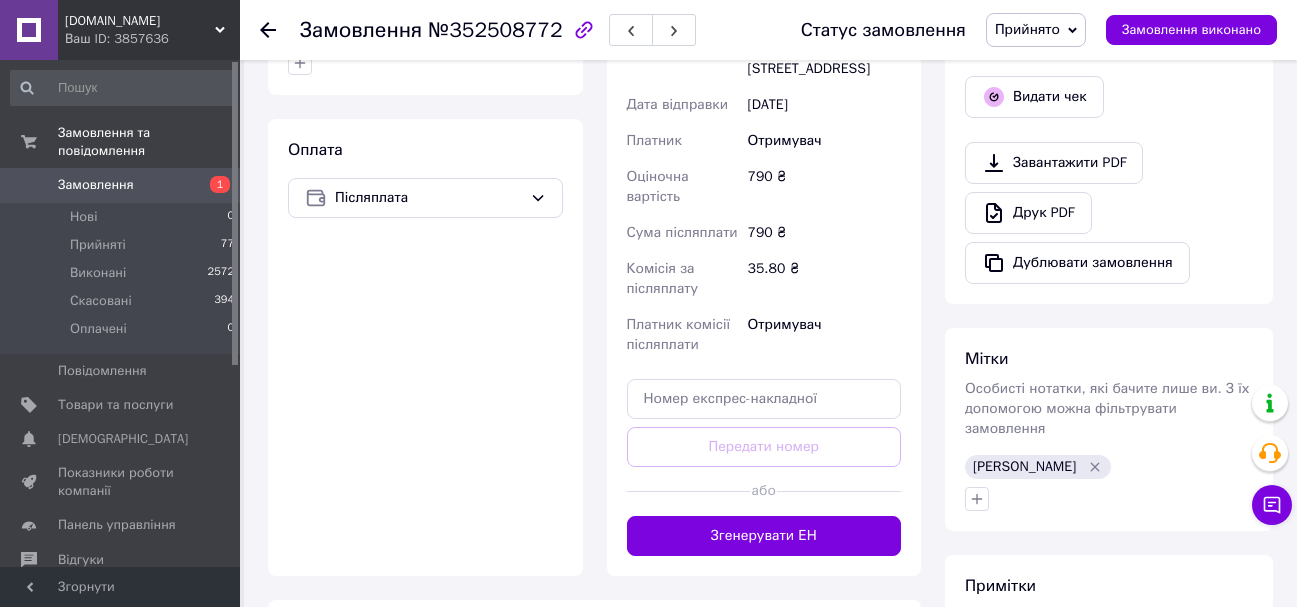 scroll, scrollTop: 1000, scrollLeft: 0, axis: vertical 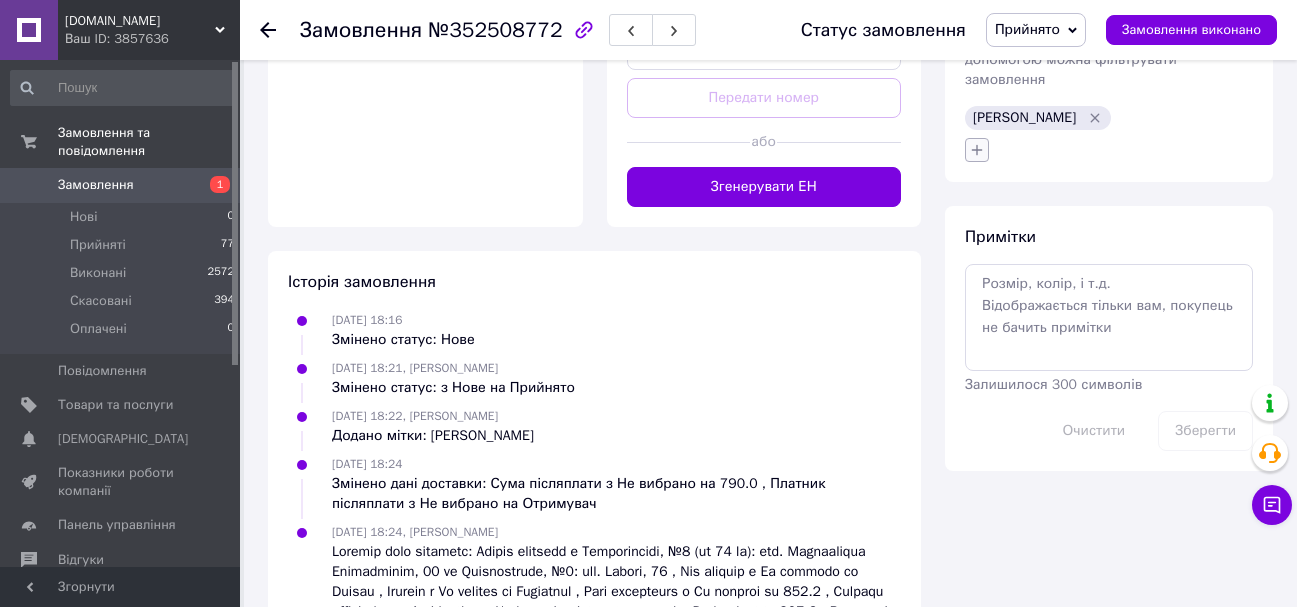 click 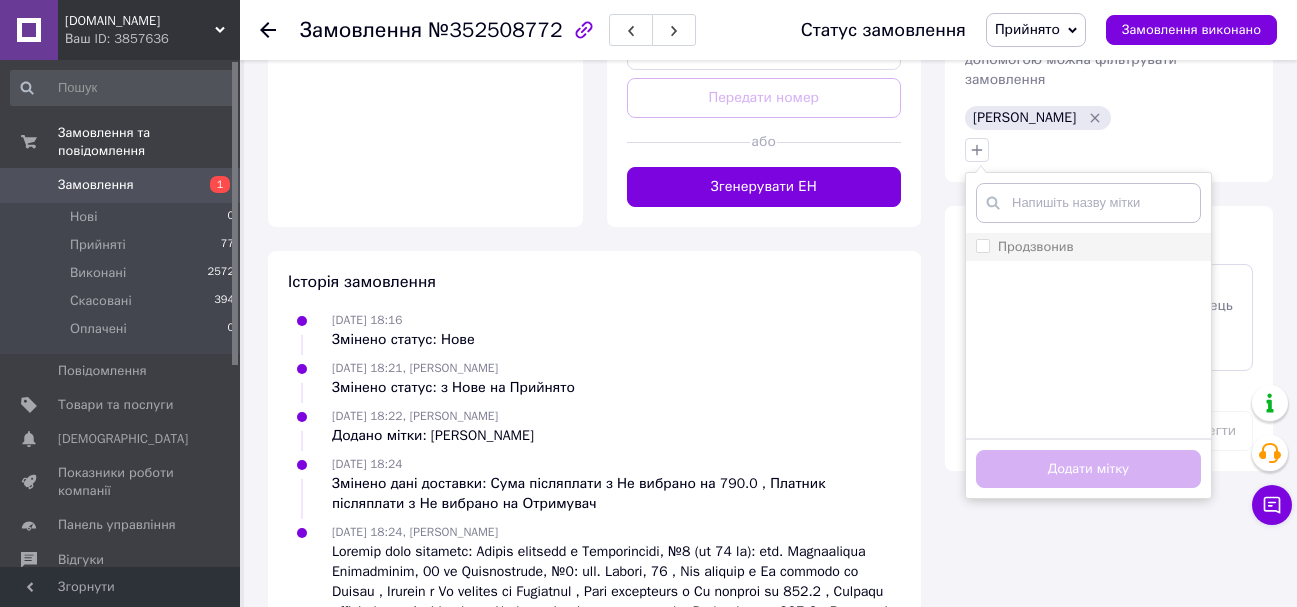 click on "Продзвонив" at bounding box center (982, 245) 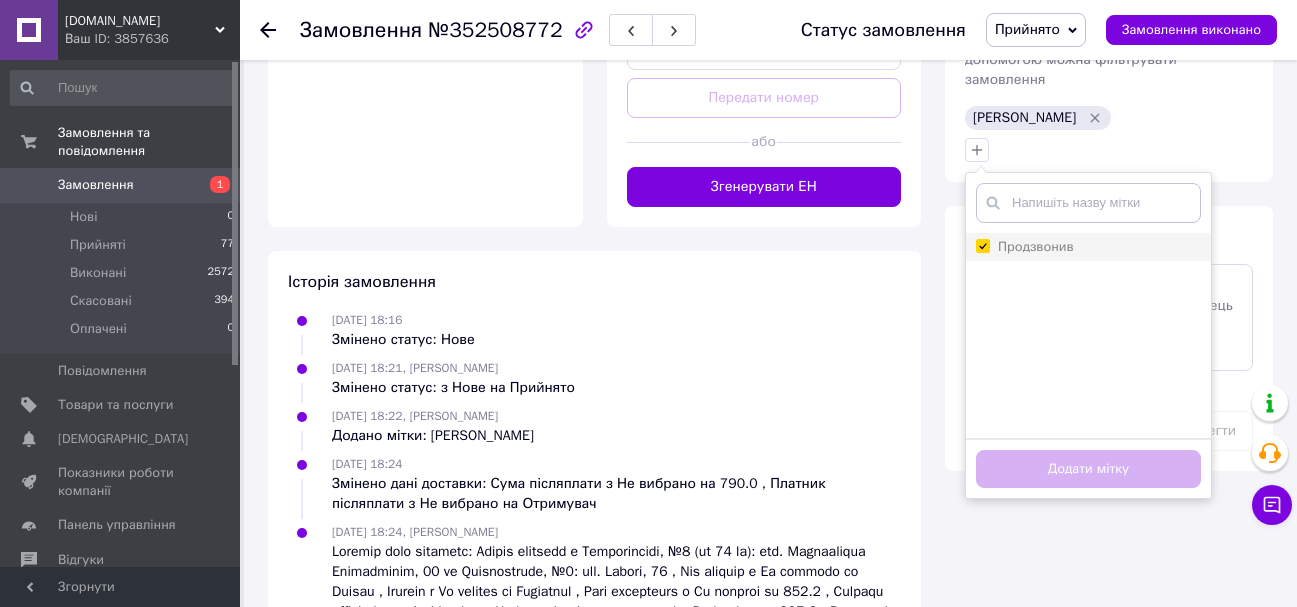 checkbox on "true" 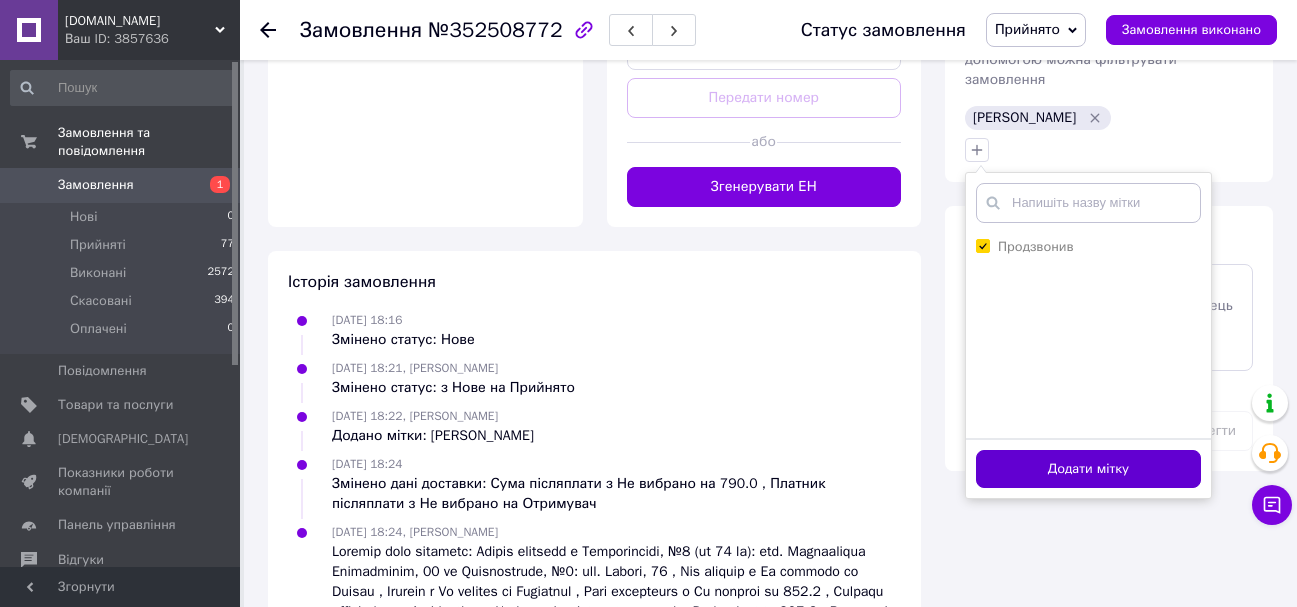 click on "Додати мітку" at bounding box center [1088, 469] 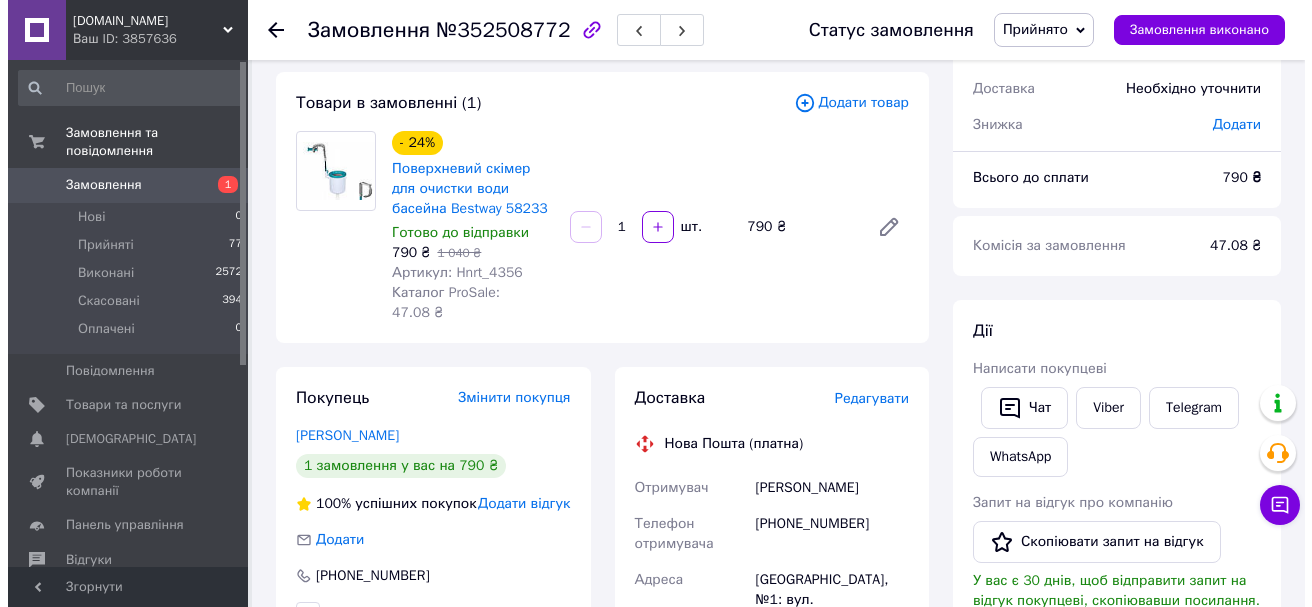 scroll, scrollTop: 0, scrollLeft: 0, axis: both 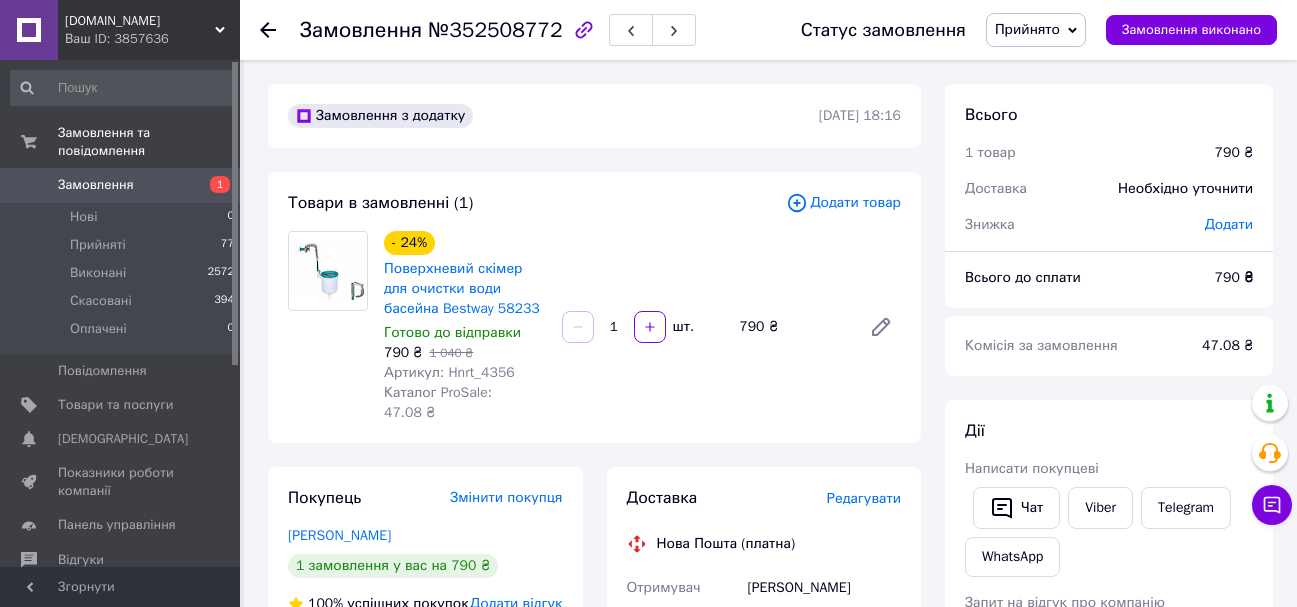 click at bounding box center (268, 30) 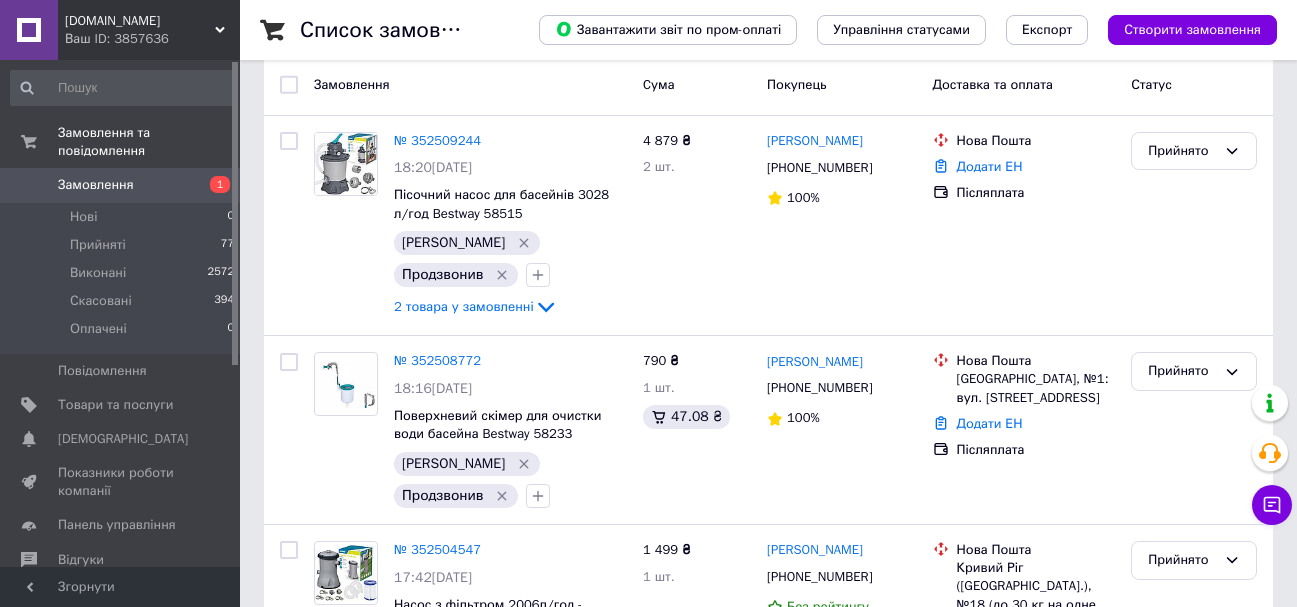 scroll, scrollTop: 0, scrollLeft: 0, axis: both 